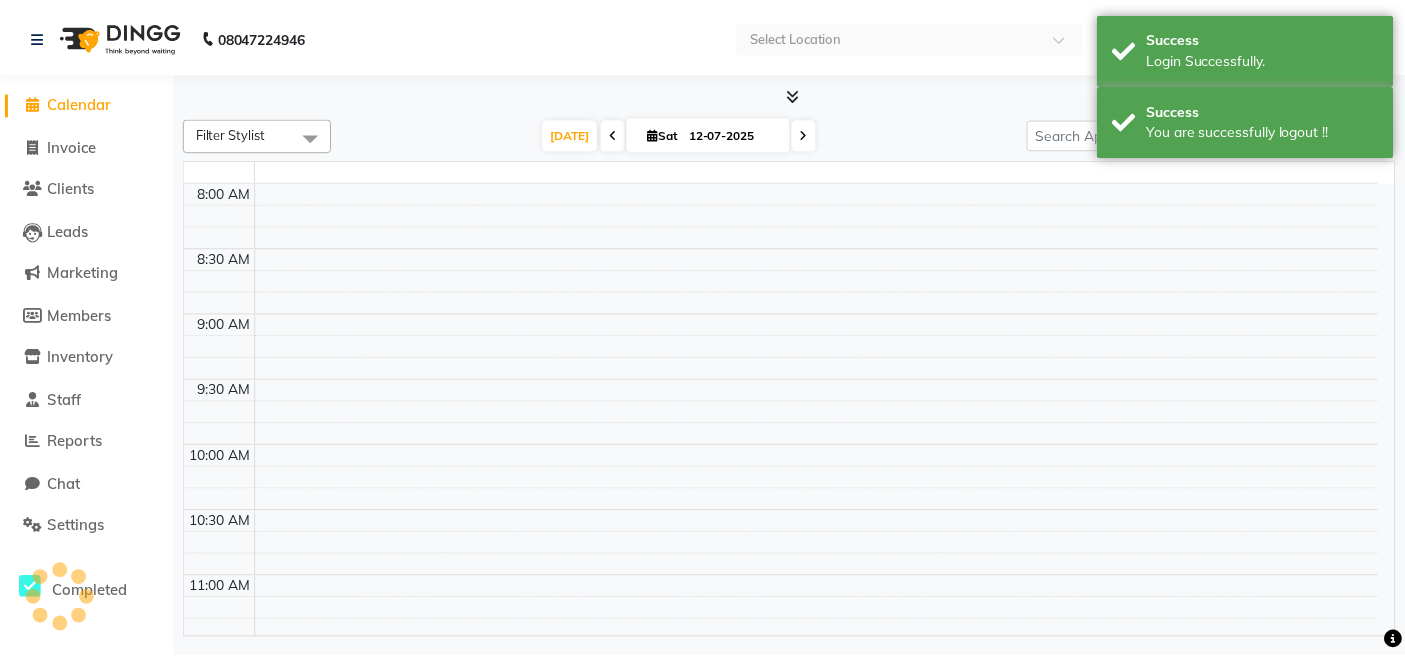 scroll, scrollTop: 0, scrollLeft: 0, axis: both 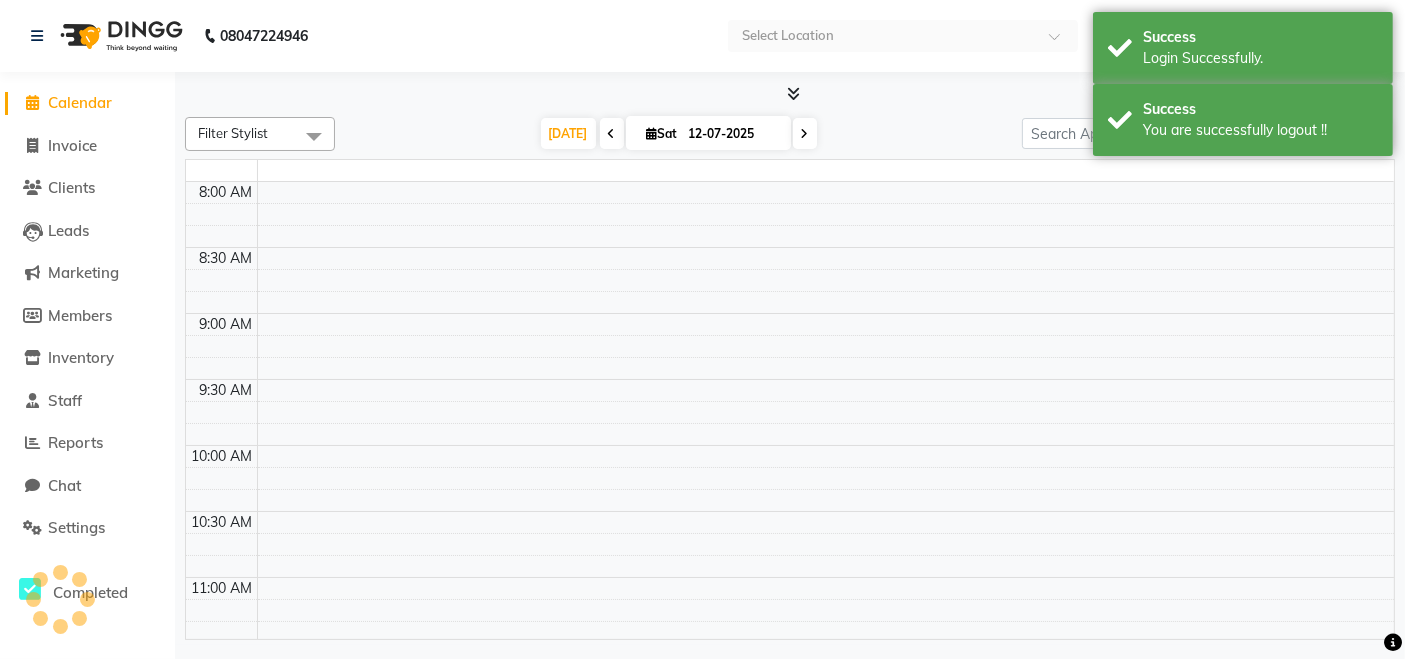 select on "en" 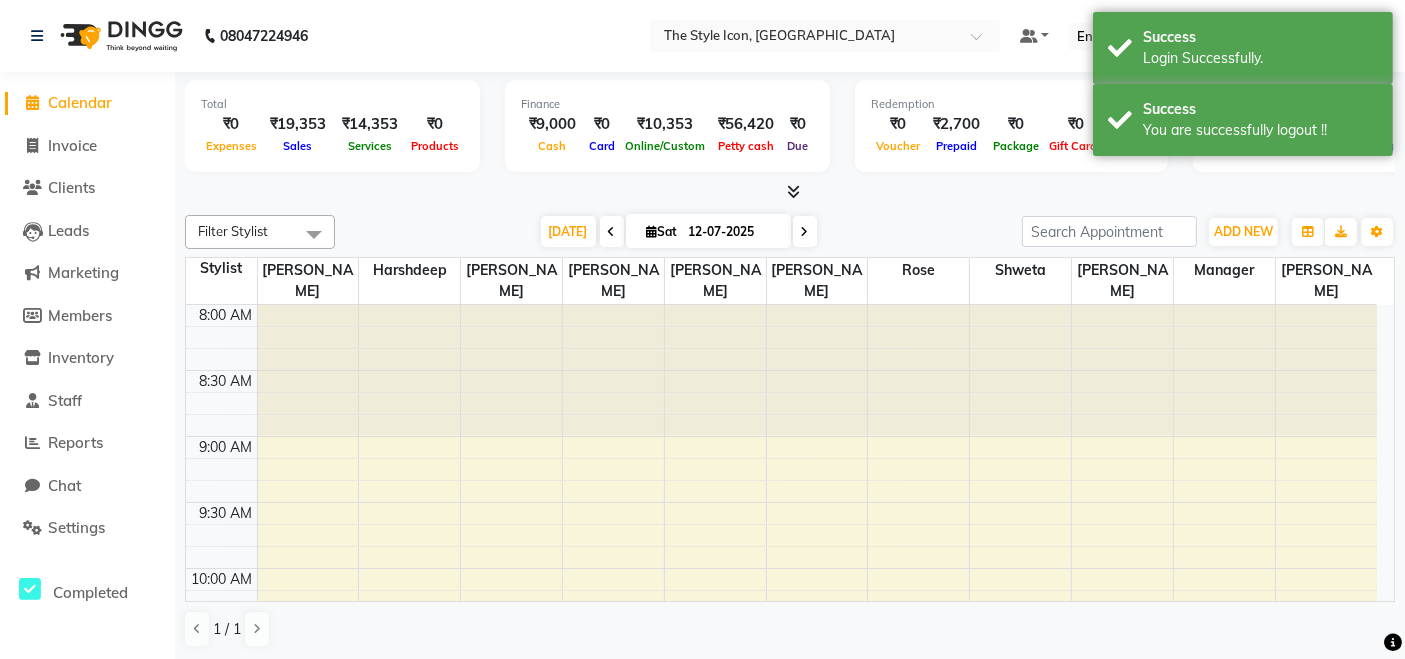 scroll, scrollTop: 0, scrollLeft: 0, axis: both 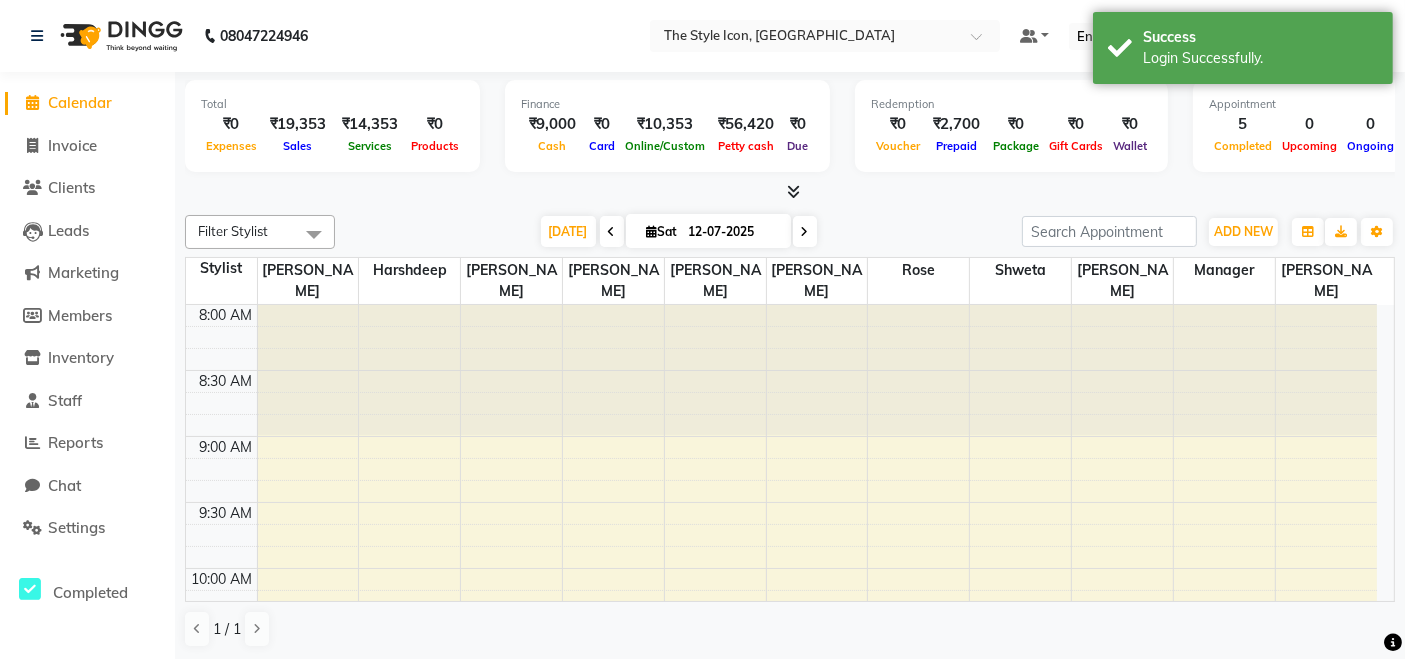 click on "Filter Stylist Select All [PERSON_NAME] M [PERSON_NAME] Manager [PERSON_NAME] [PERSON_NAME] [PERSON_NAME] [DATE]  [DATE] Toggle Dropdown Add Appointment Add Invoice Add Expense Add Attendance Add Client Add Transaction Toggle Dropdown Add Appointment Add Invoice Add Expense Add Attendance Add Client ADD NEW Toggle Dropdown Add Appointment Add Invoice Add Expense Add Attendance Add Client Add Transaction Filter Stylist Select All [PERSON_NAME] M [PERSON_NAME] Manager [PERSON_NAME] [PERSON_NAME] [PERSON_NAME] Group By  Staff View   Room View  View as Vertical  Vertical - Week View  Horizontal  Horizontal - Week View  List  Toggle Dropdown Calendar Settings Manage Tags   Arrange Stylists   Reset Stylists  Full Screen Appointment Form Zoom 150% Staff/Room Display Count 11 Stylist [PERSON_NAME] [PERSON_NAME] [PERSON_NAME] Dani [PERSON_NAME] Shweta [PERSON_NAME] Manager [PERSON_NAME] 8:00 AM 8:30 AM 9:00 AM 9:30 AM 10:00 AM 10:30 AM 11:00 AM 11:30 AM 12:00 PM 12:30 PM 1:00 PM 1:30 PM 2:00 PM 2:30 PM 3:00 PM 3:30 PM 4:00 PM 4:30 PM 5:00 PM 5:30 PM" 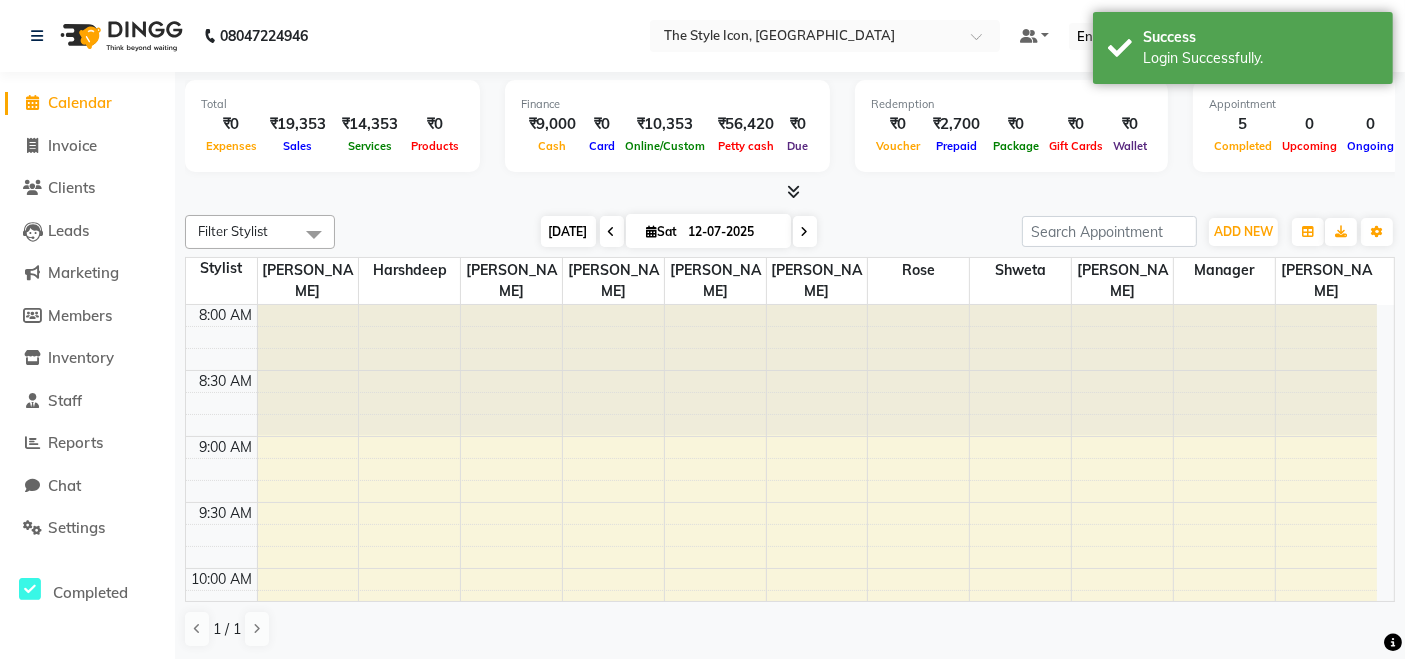 click on "[DATE]" at bounding box center [568, 231] 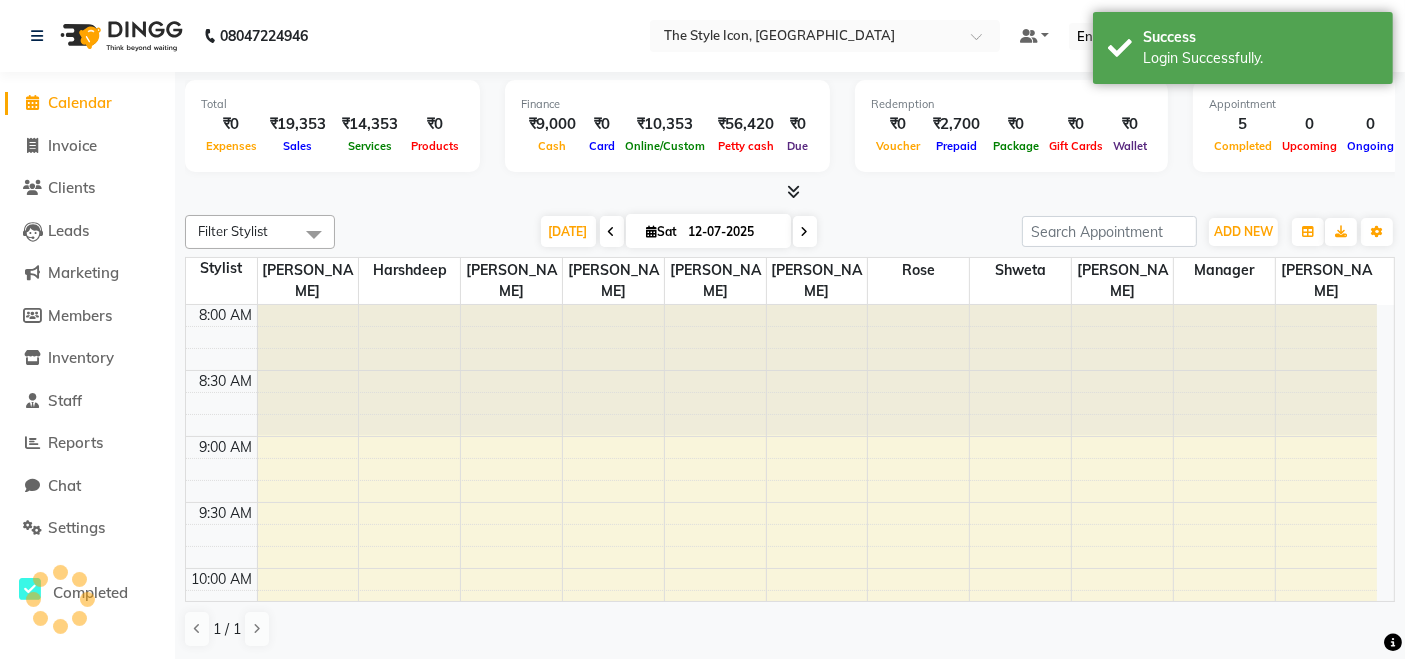 scroll, scrollTop: 914, scrollLeft: 0, axis: vertical 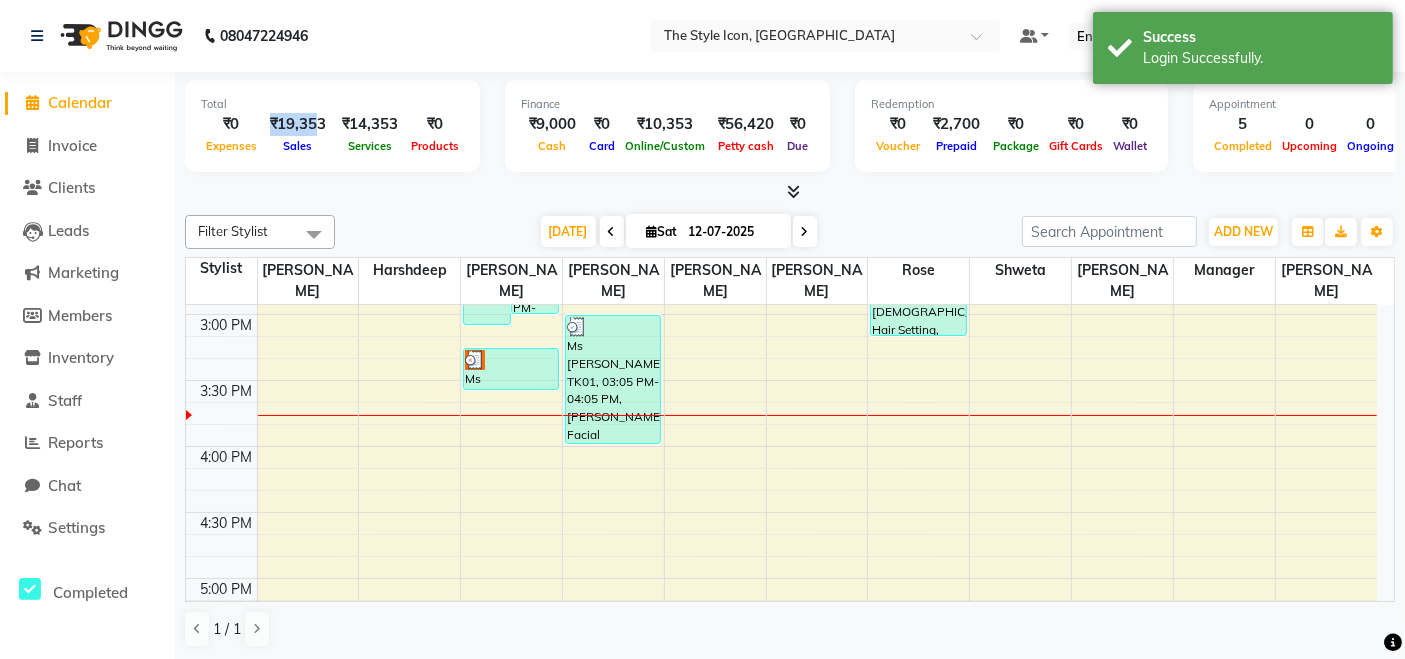 drag, startPoint x: 265, startPoint y: 119, endPoint x: 302, endPoint y: 123, distance: 37.215588 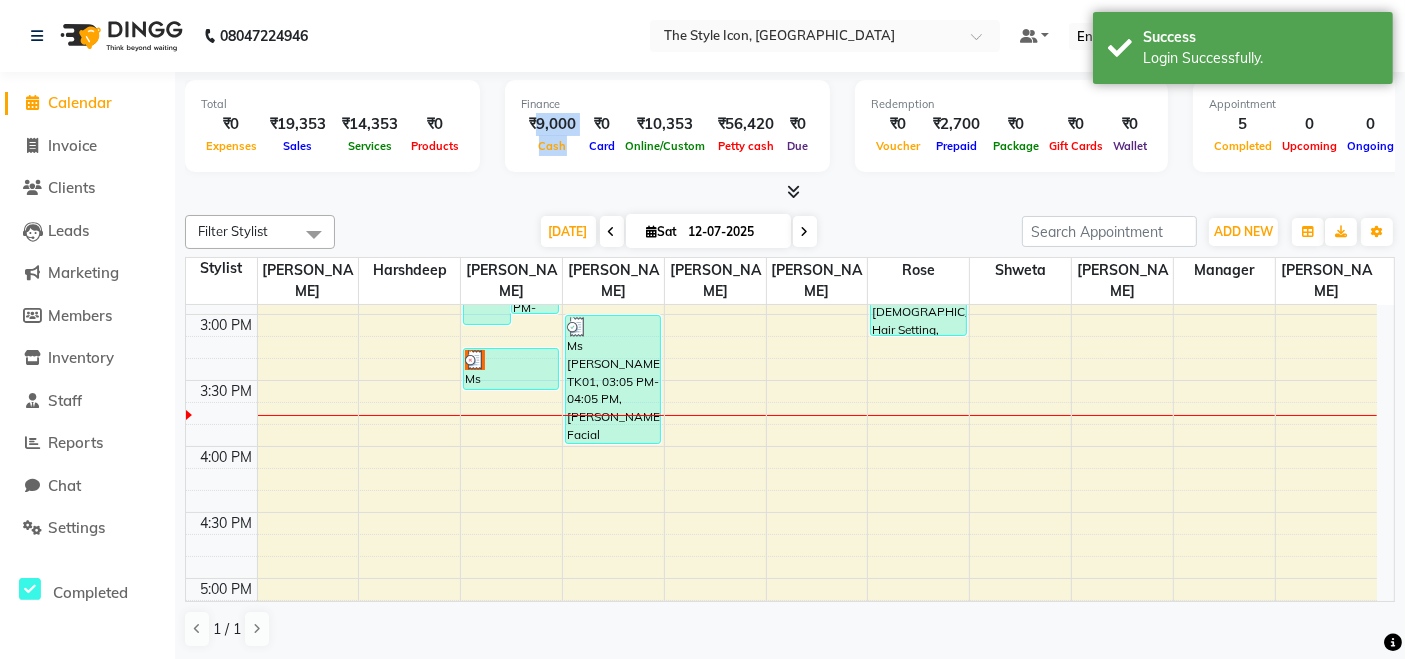 drag, startPoint x: 586, startPoint y: 130, endPoint x: 537, endPoint y: 124, distance: 49.365982 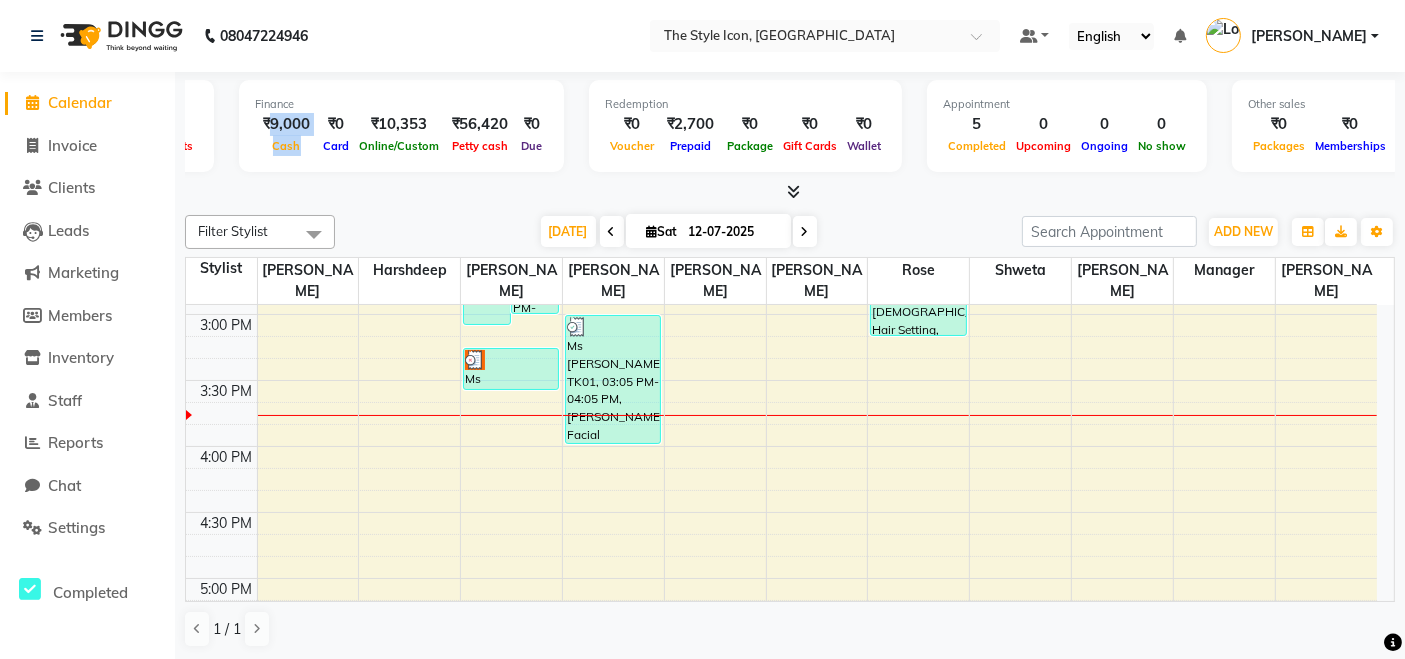 scroll, scrollTop: 0, scrollLeft: 478, axis: horizontal 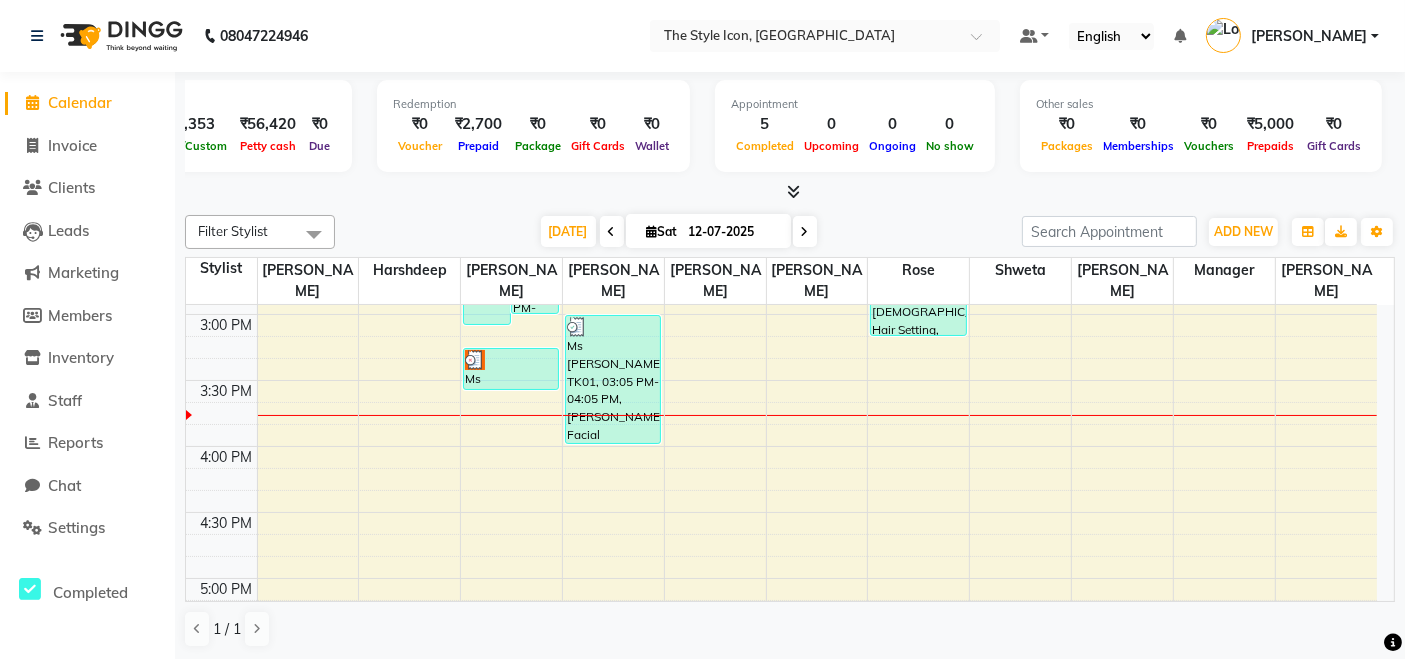 drag, startPoint x: 1294, startPoint y: 106, endPoint x: 1421, endPoint y: 142, distance: 132.00378 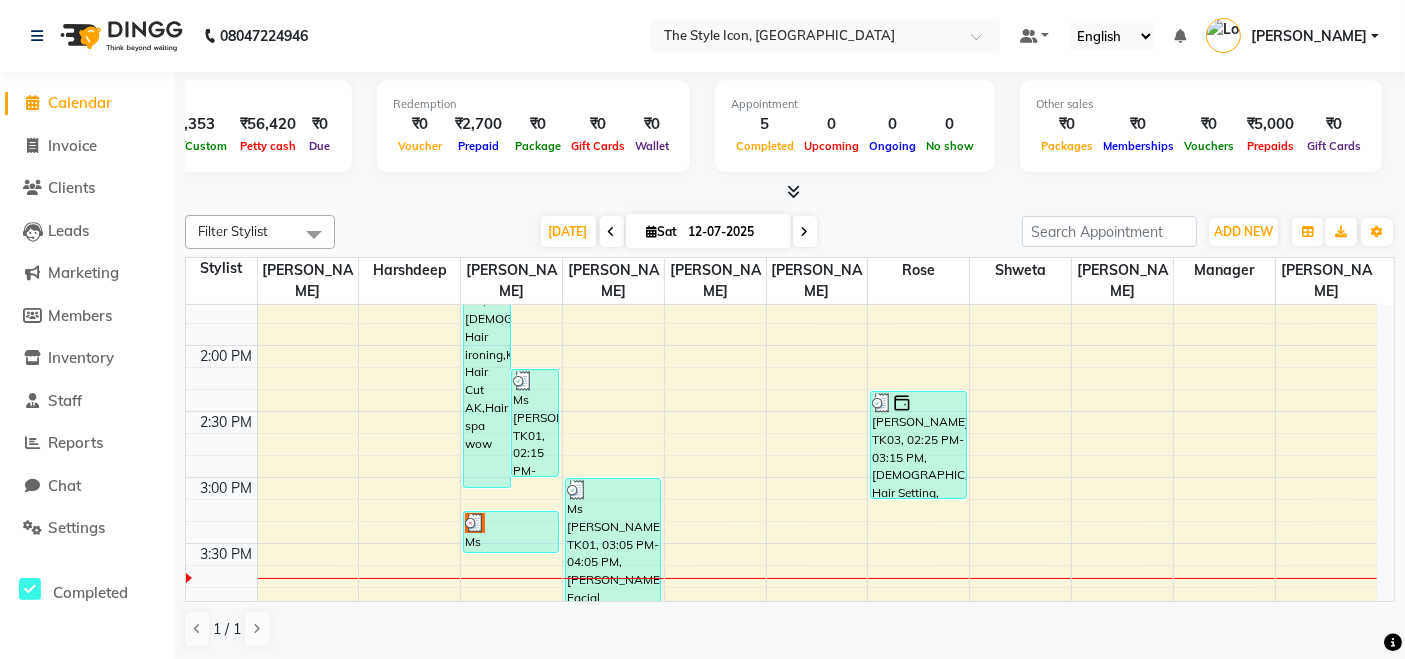 scroll, scrollTop: 737, scrollLeft: 0, axis: vertical 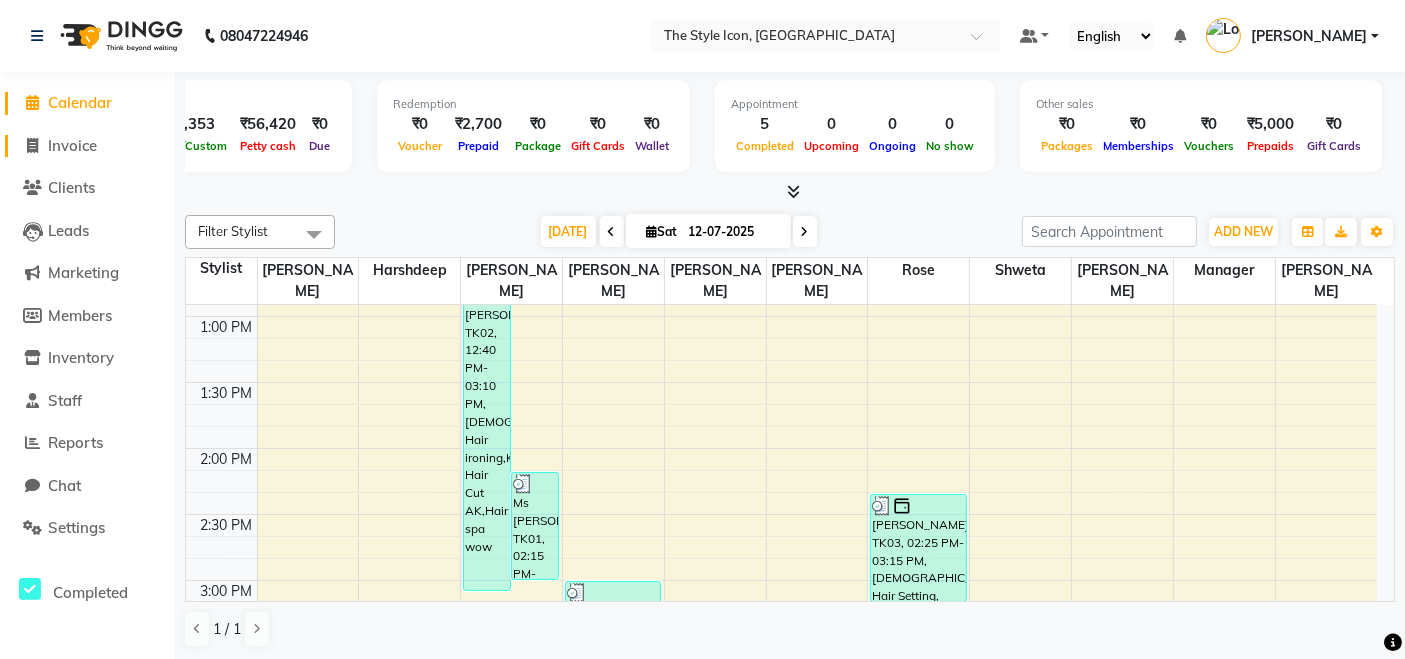 click on "Invoice" 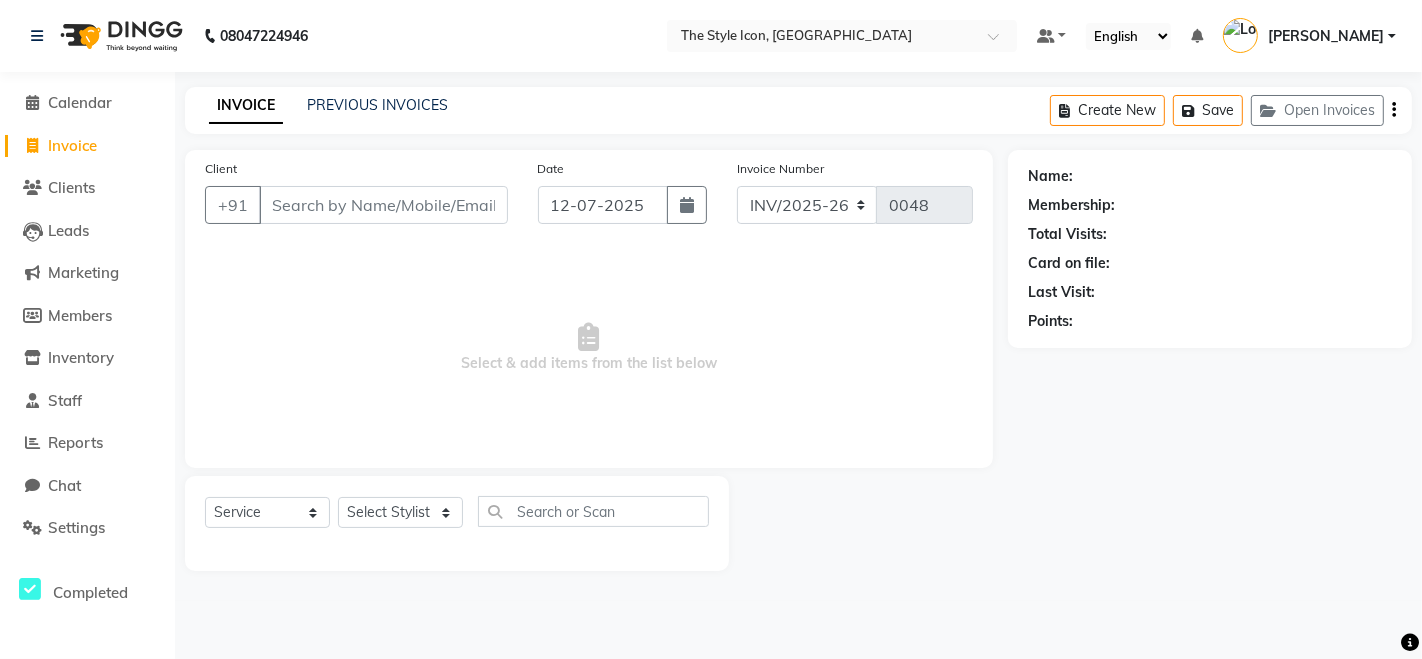 click on "Client" at bounding box center [383, 205] 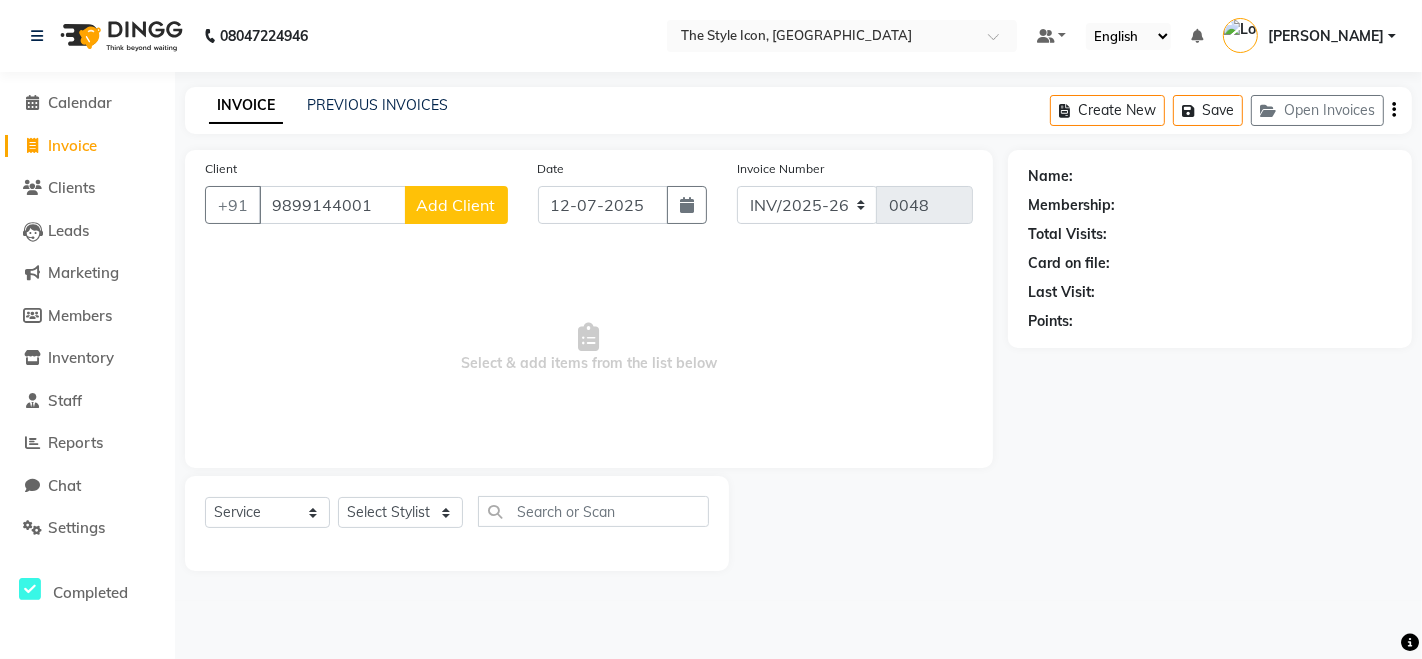 type on "9899144001" 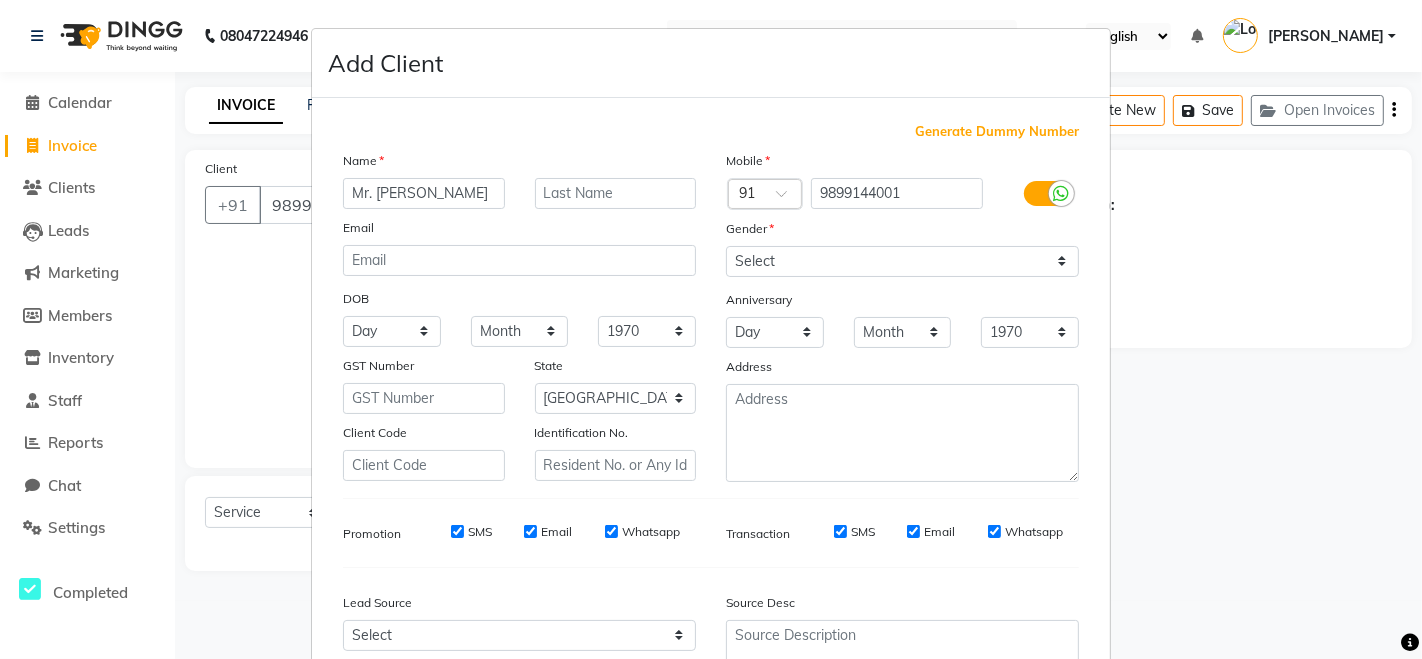 type on "Mr. [PERSON_NAME]" 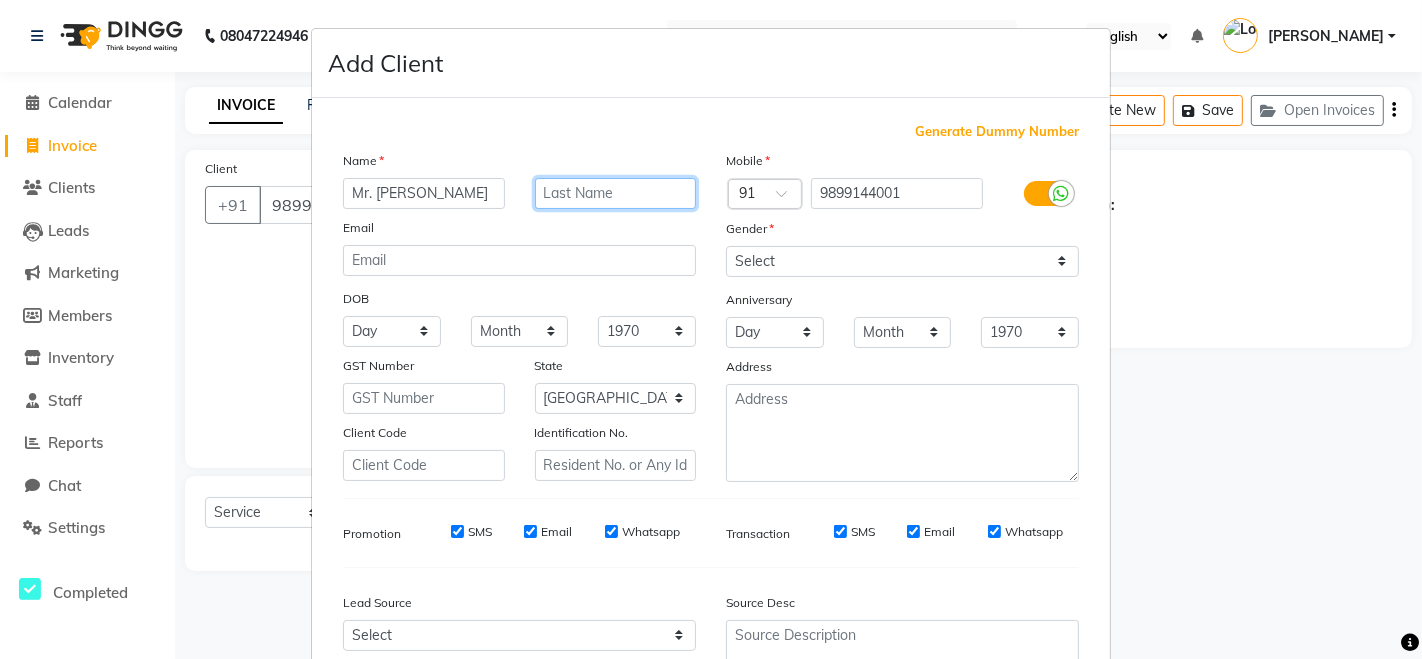 click at bounding box center [616, 193] 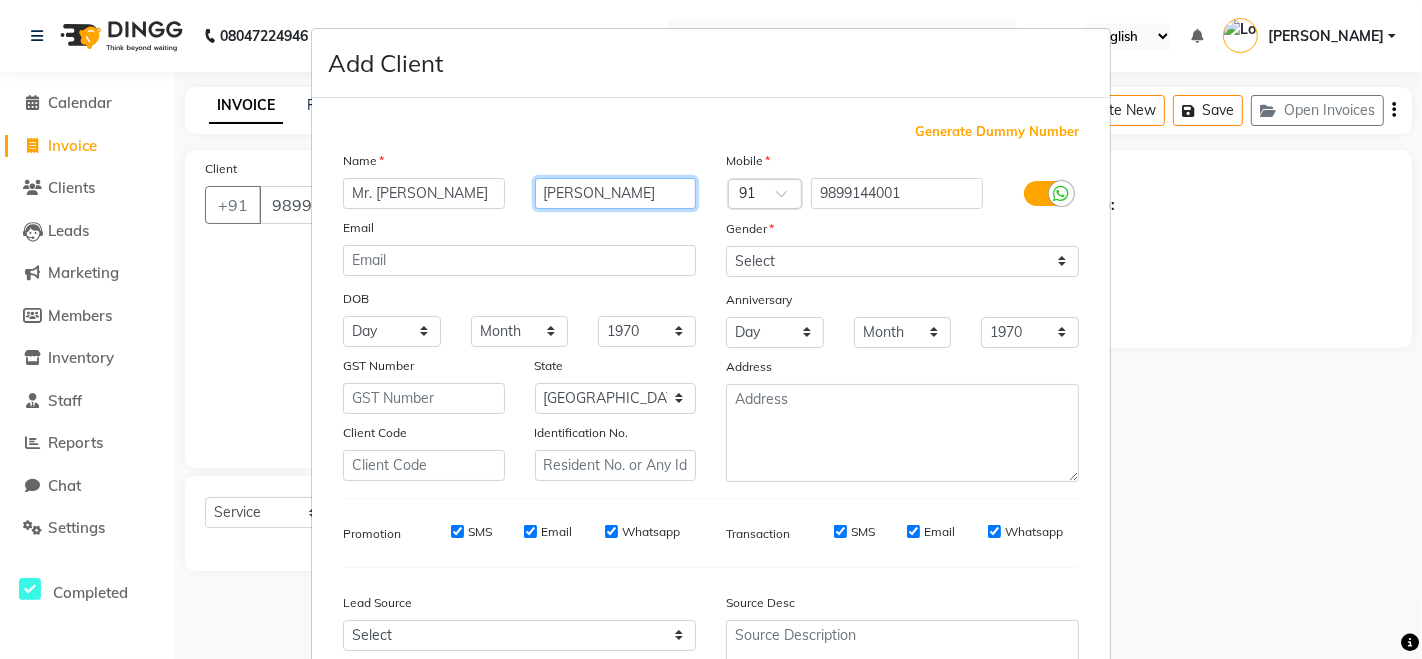 type on "[PERSON_NAME]" 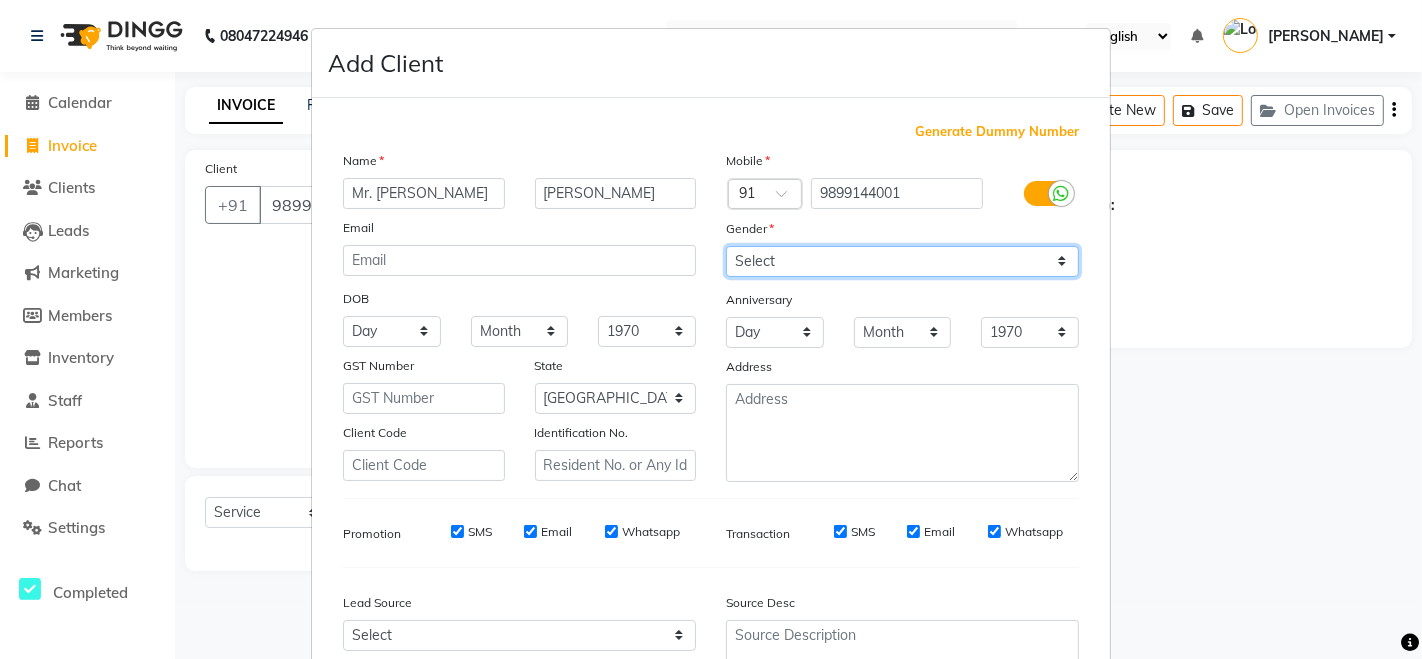 click on "Select [DEMOGRAPHIC_DATA] [DEMOGRAPHIC_DATA] Other Prefer Not To Say" at bounding box center (902, 261) 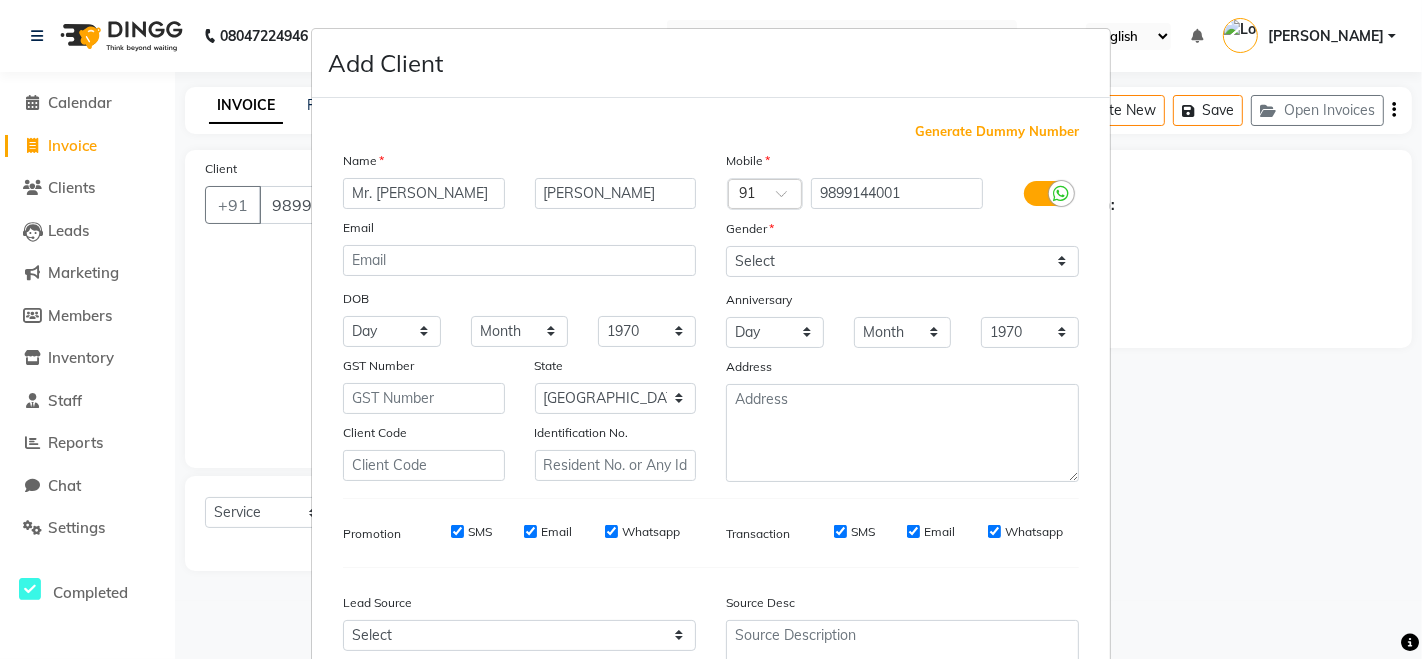 scroll, scrollTop: 188, scrollLeft: 0, axis: vertical 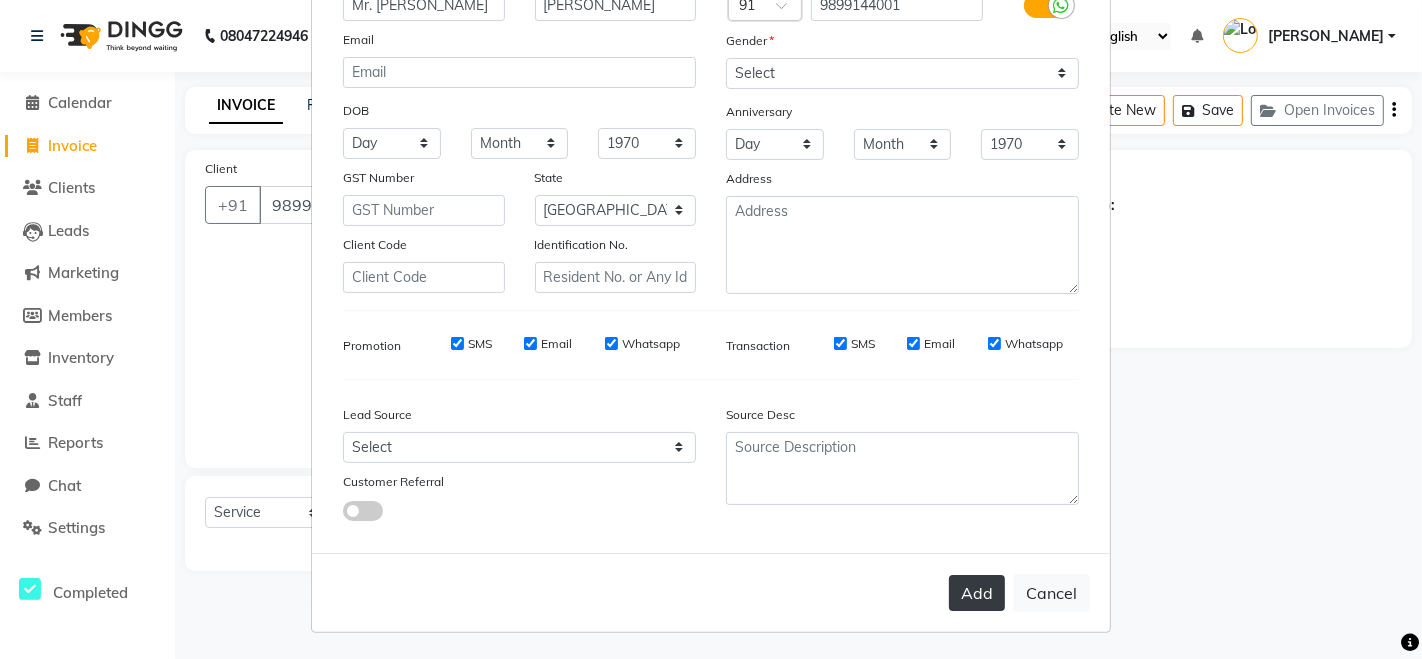 click on "Add" at bounding box center [977, 593] 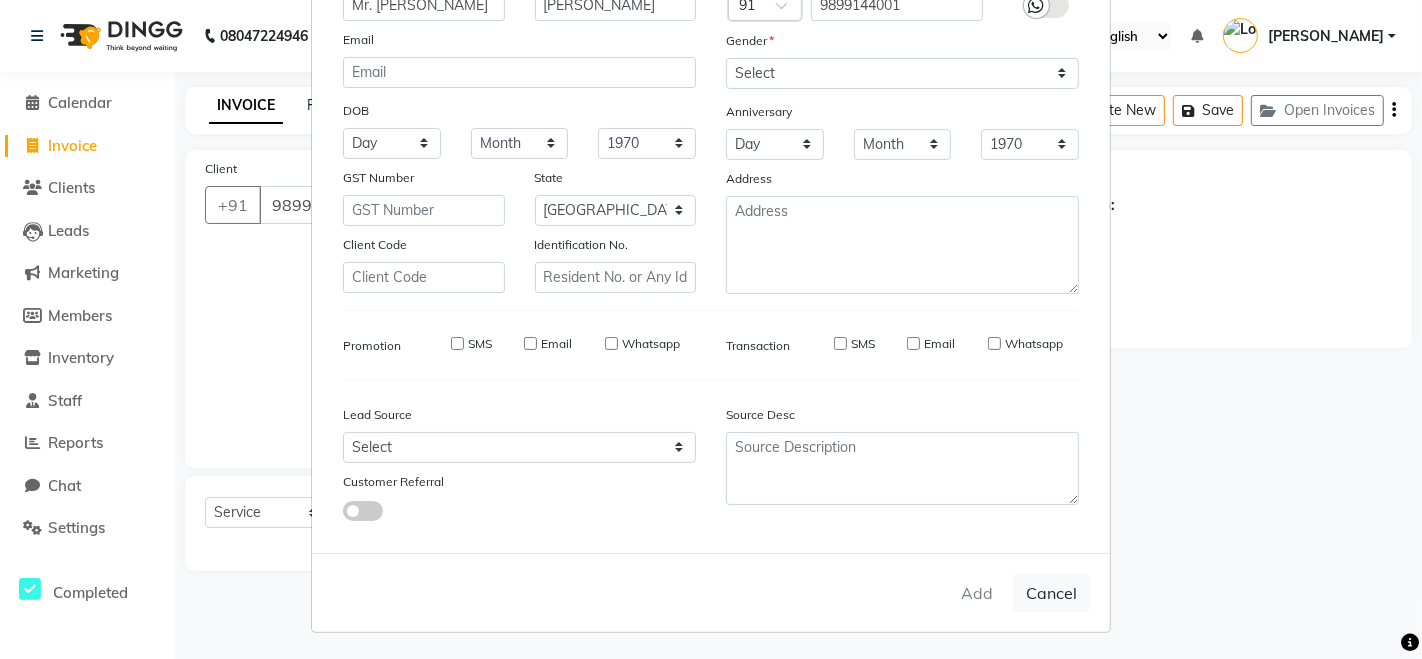 type 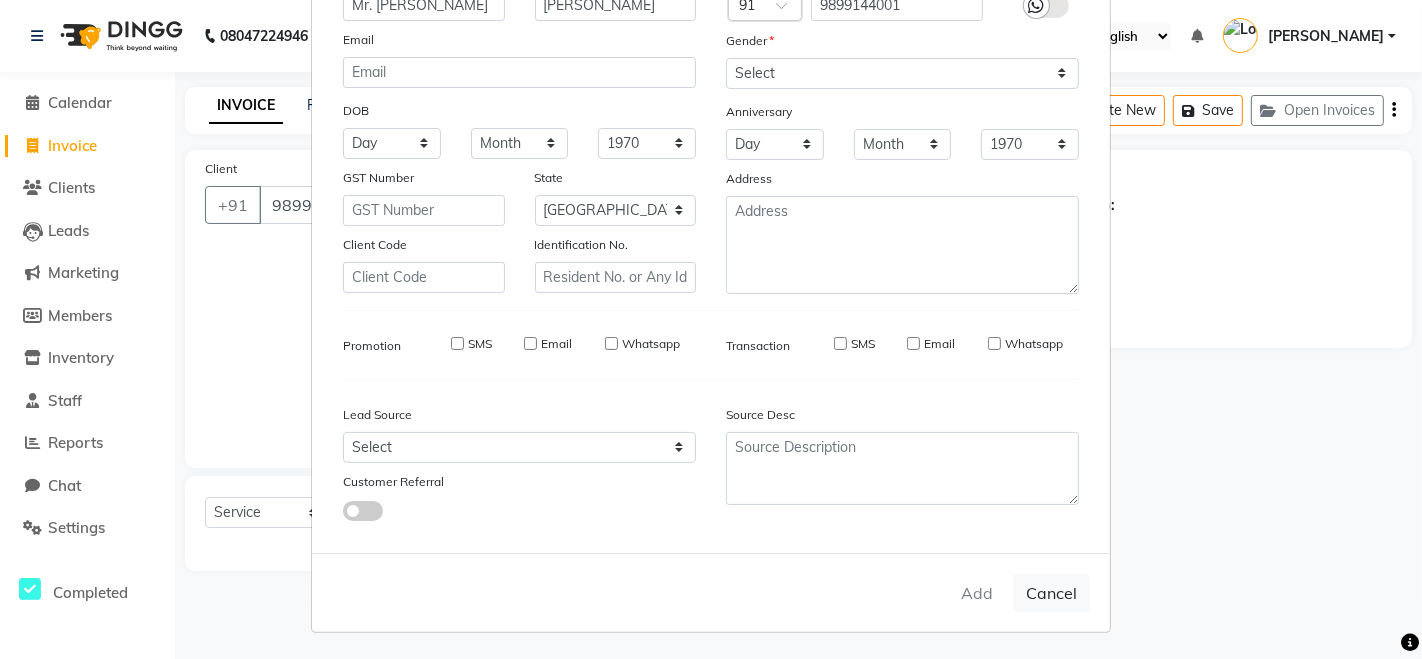 select 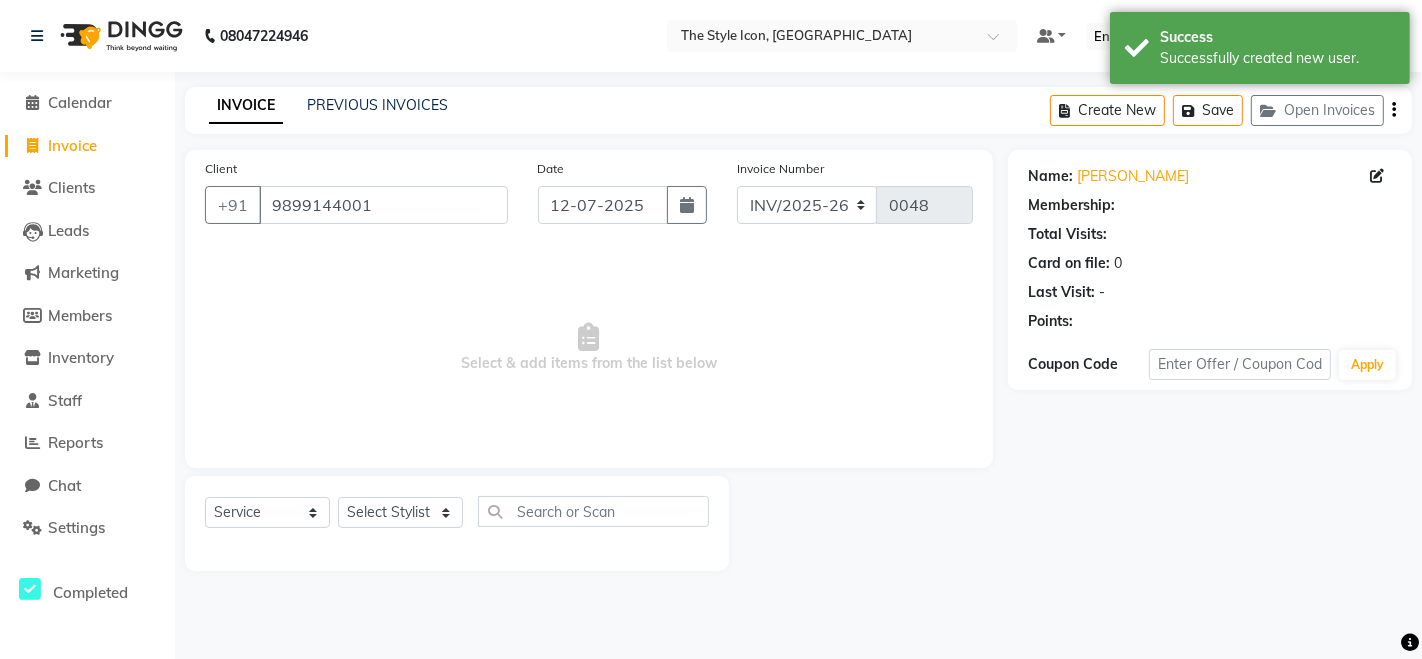 select on "1: Object" 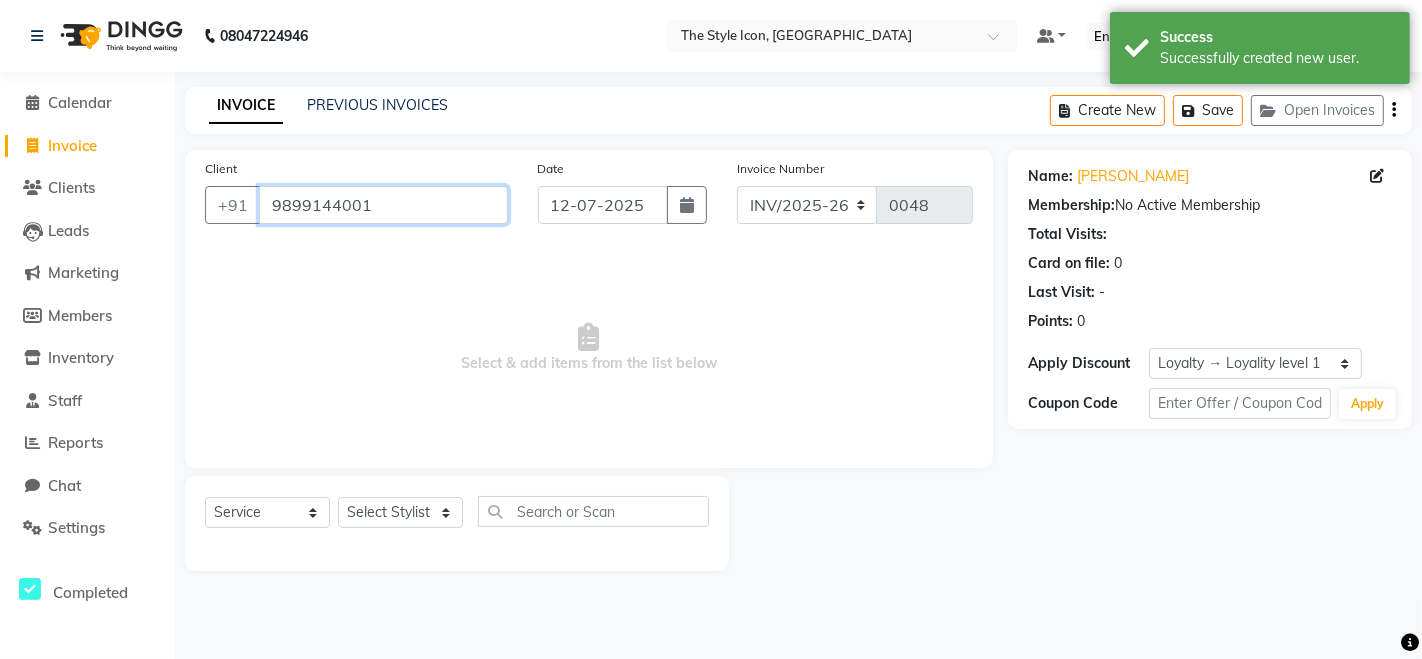 drag, startPoint x: 397, startPoint y: 203, endPoint x: 0, endPoint y: 264, distance: 401.65906 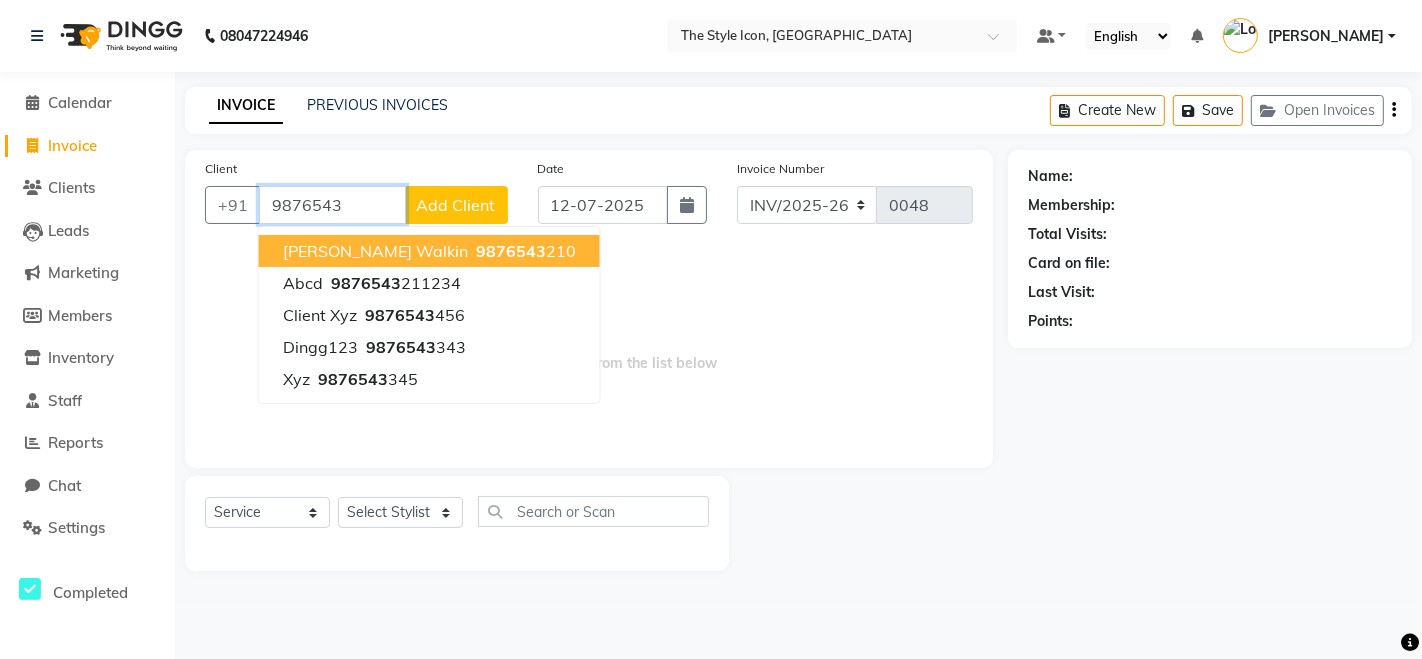 type on "9876543" 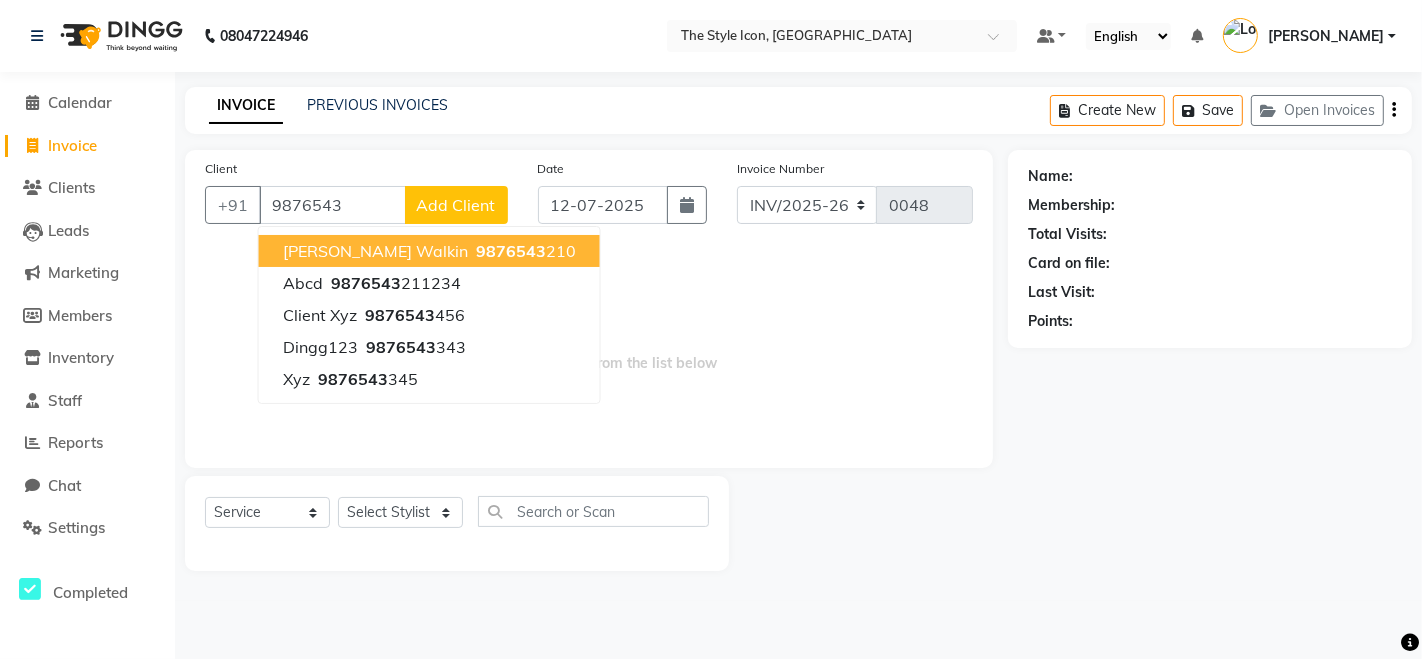 click on "Add Client" 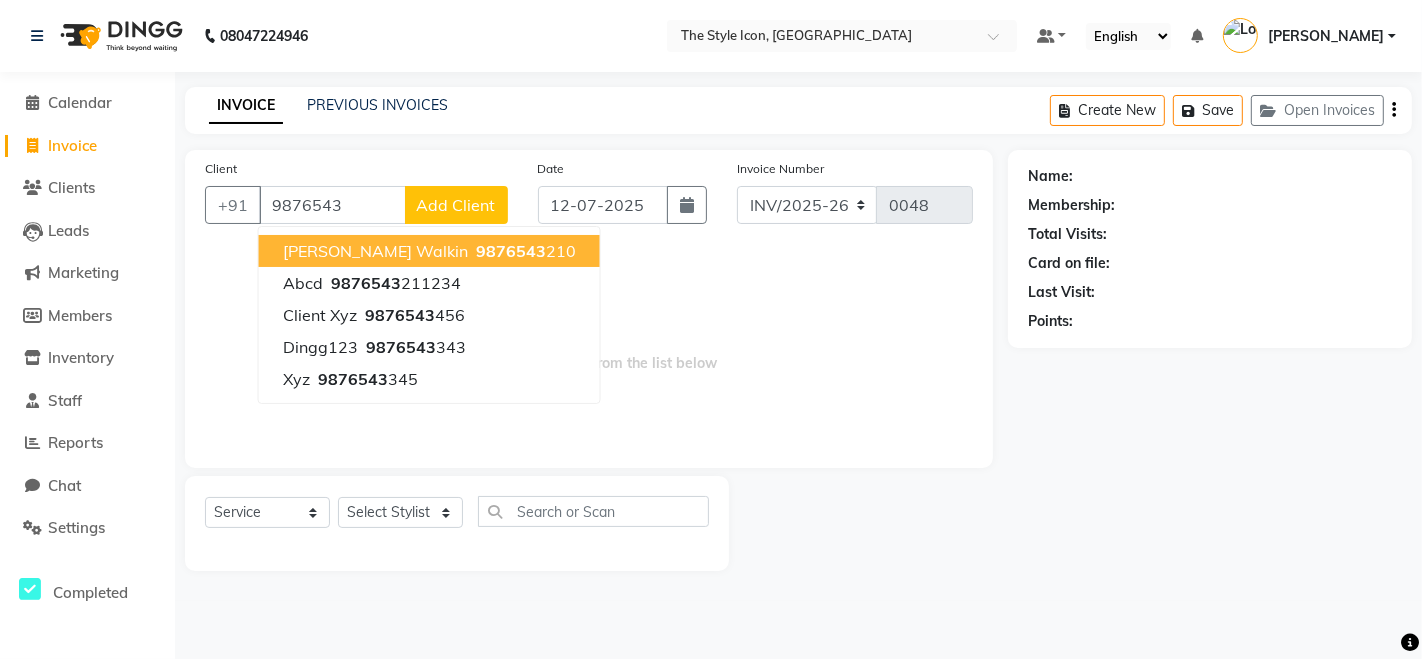 select on "22" 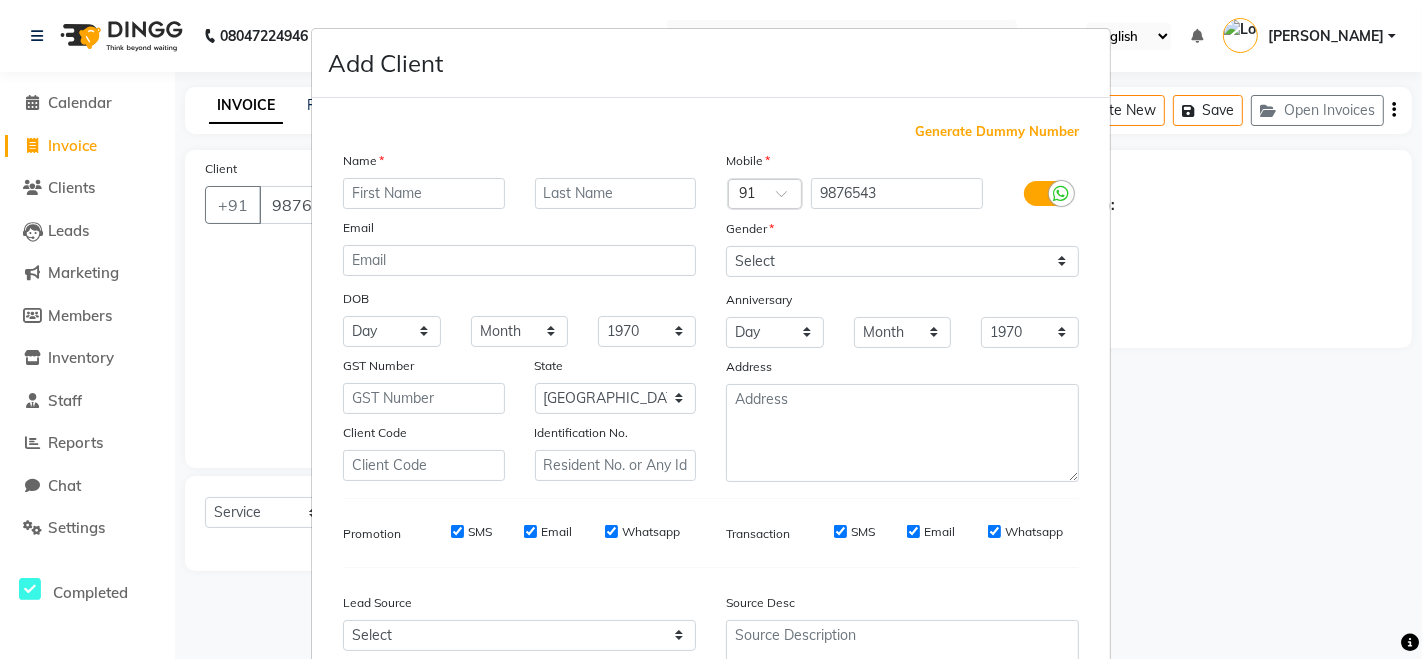 click on "Generate Dummy Number" at bounding box center [997, 132] 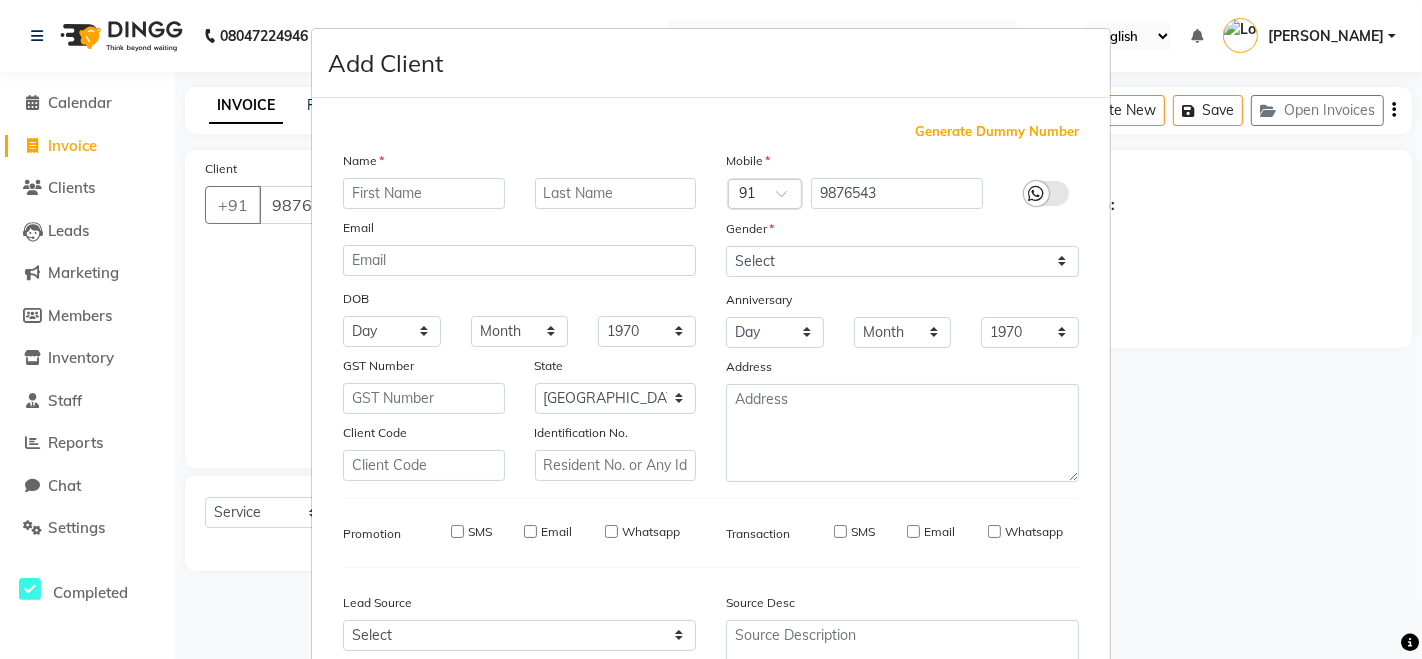 type on "1253900000007" 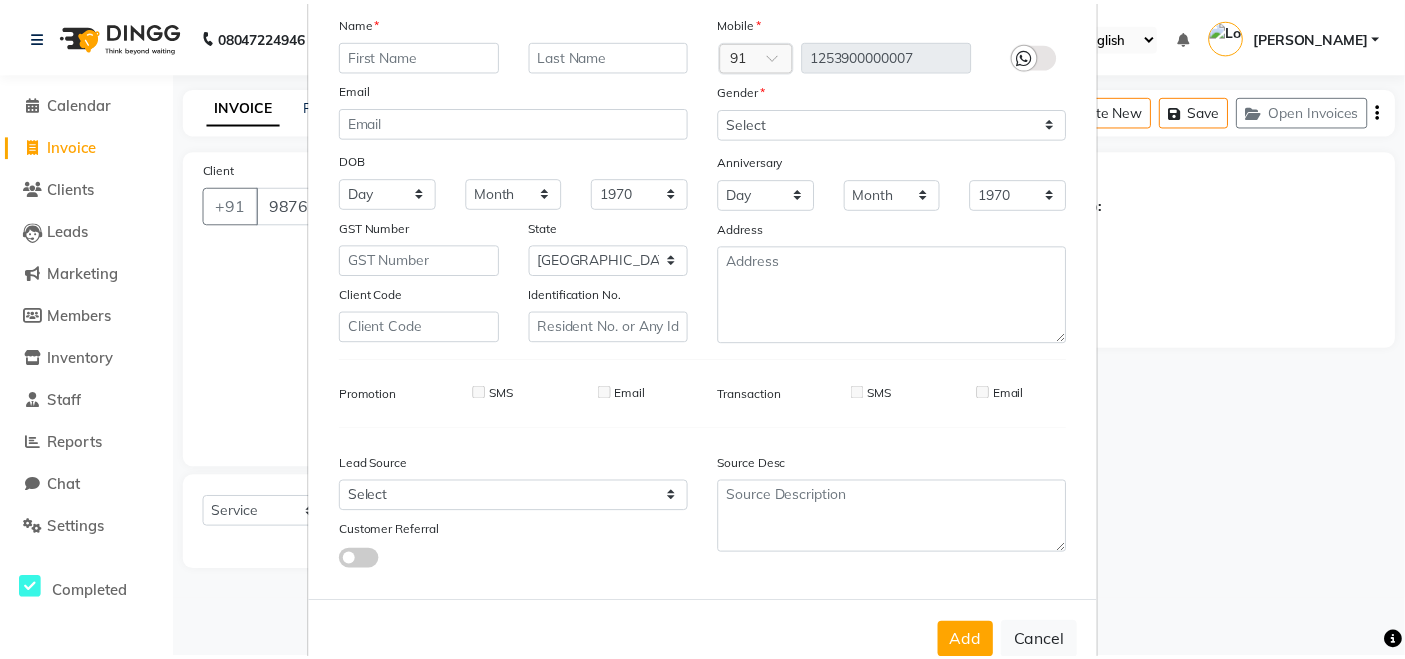 scroll, scrollTop: 188, scrollLeft: 0, axis: vertical 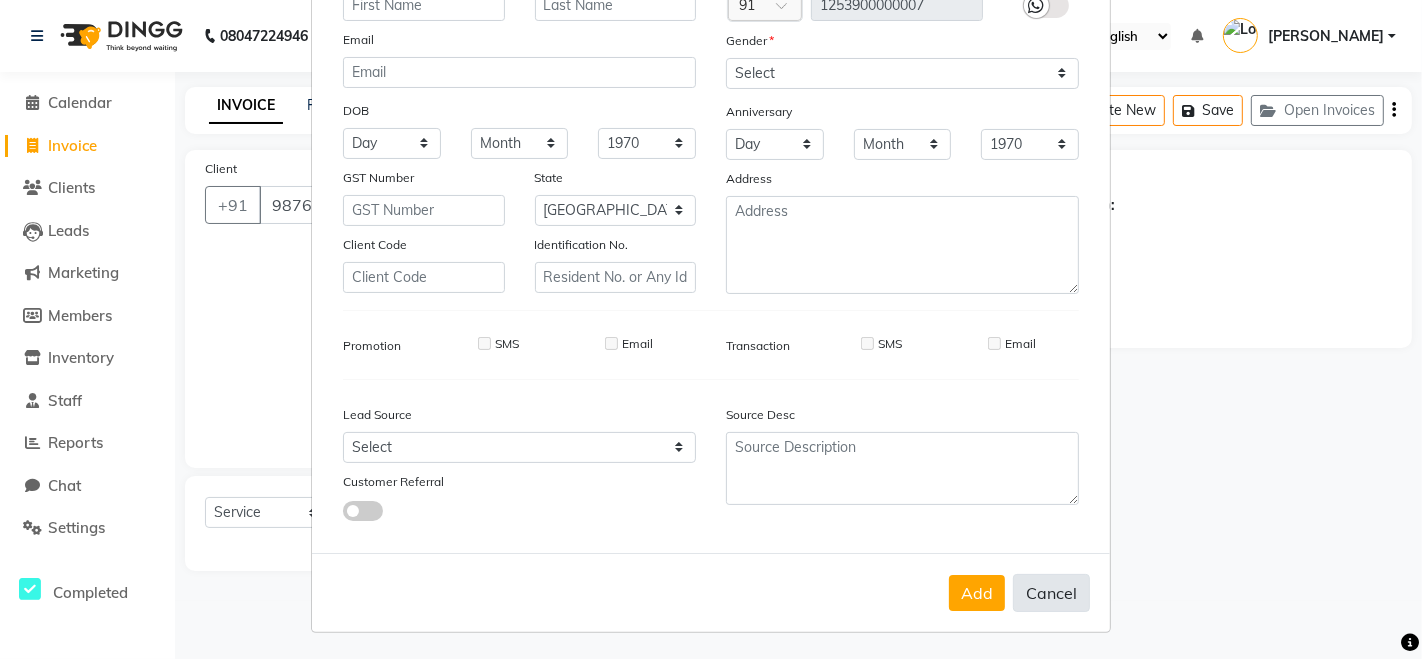 click on "Cancel" at bounding box center [1051, 593] 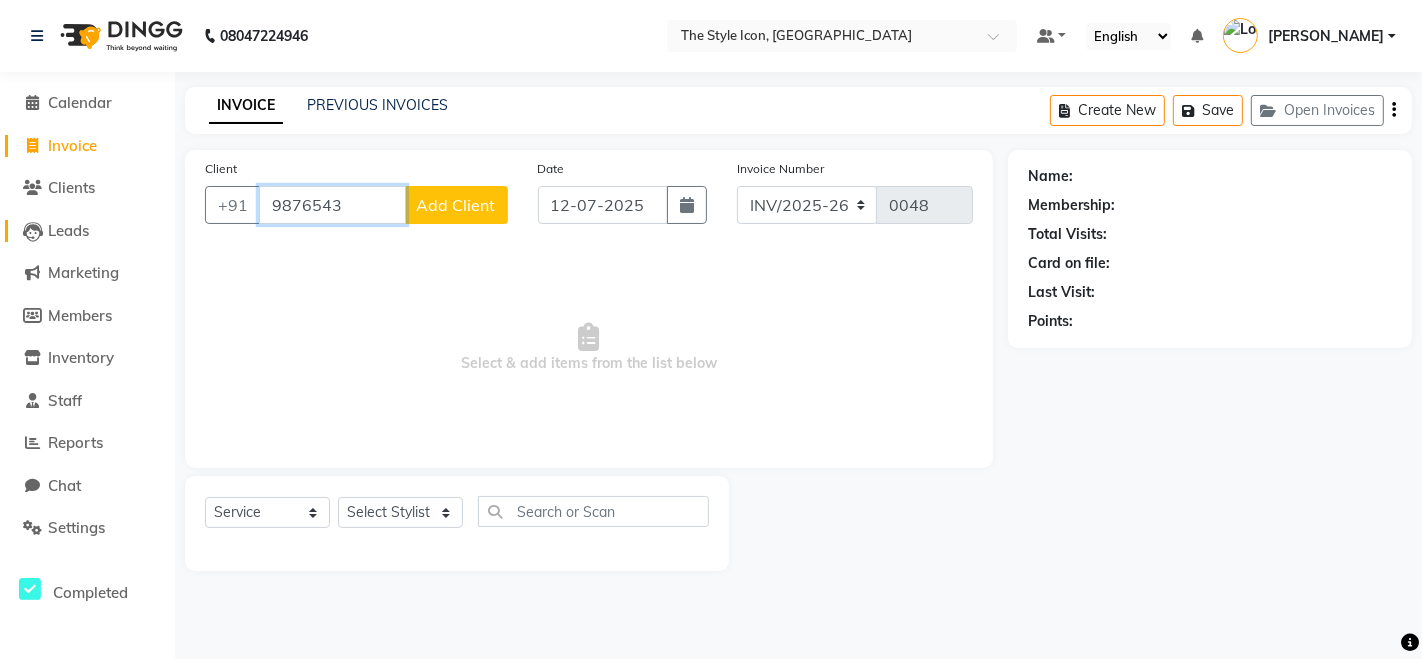 drag, startPoint x: 366, startPoint y: 193, endPoint x: 163, endPoint y: 235, distance: 207.2993 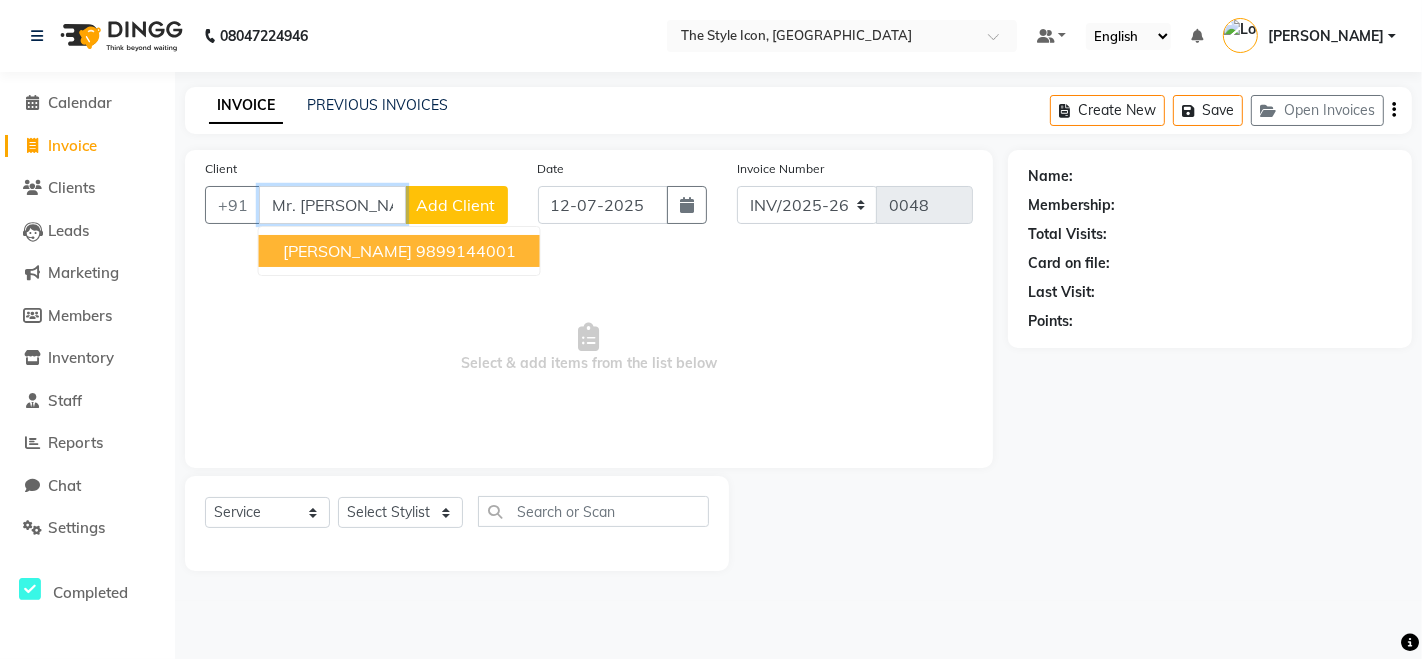 click on "[PERSON_NAME]" at bounding box center (347, 251) 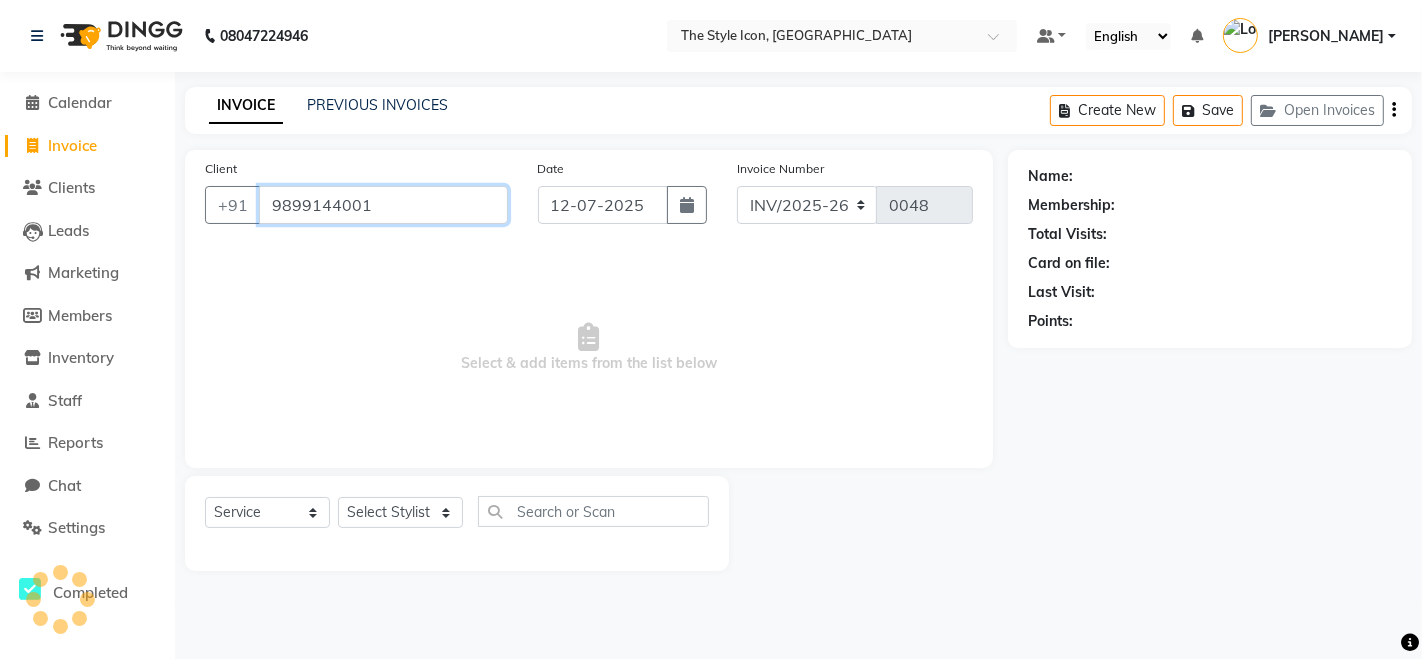 type on "9899144001" 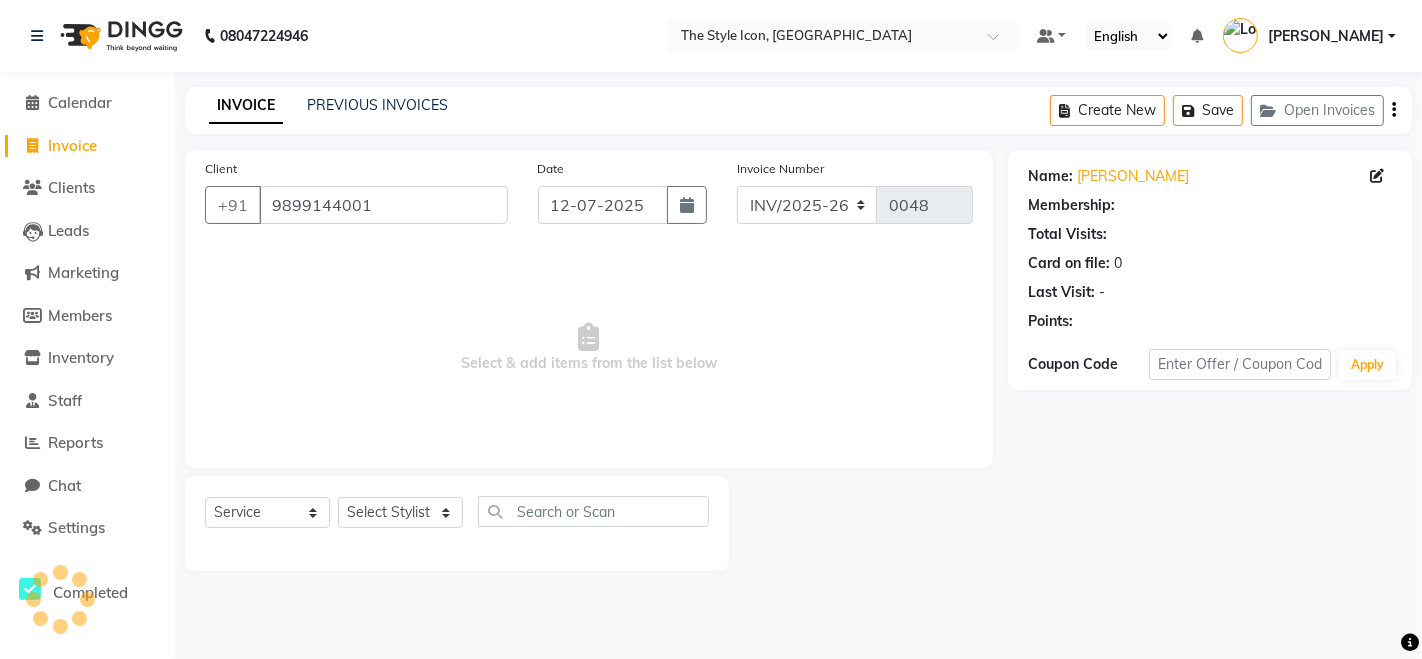 select on "1: Object" 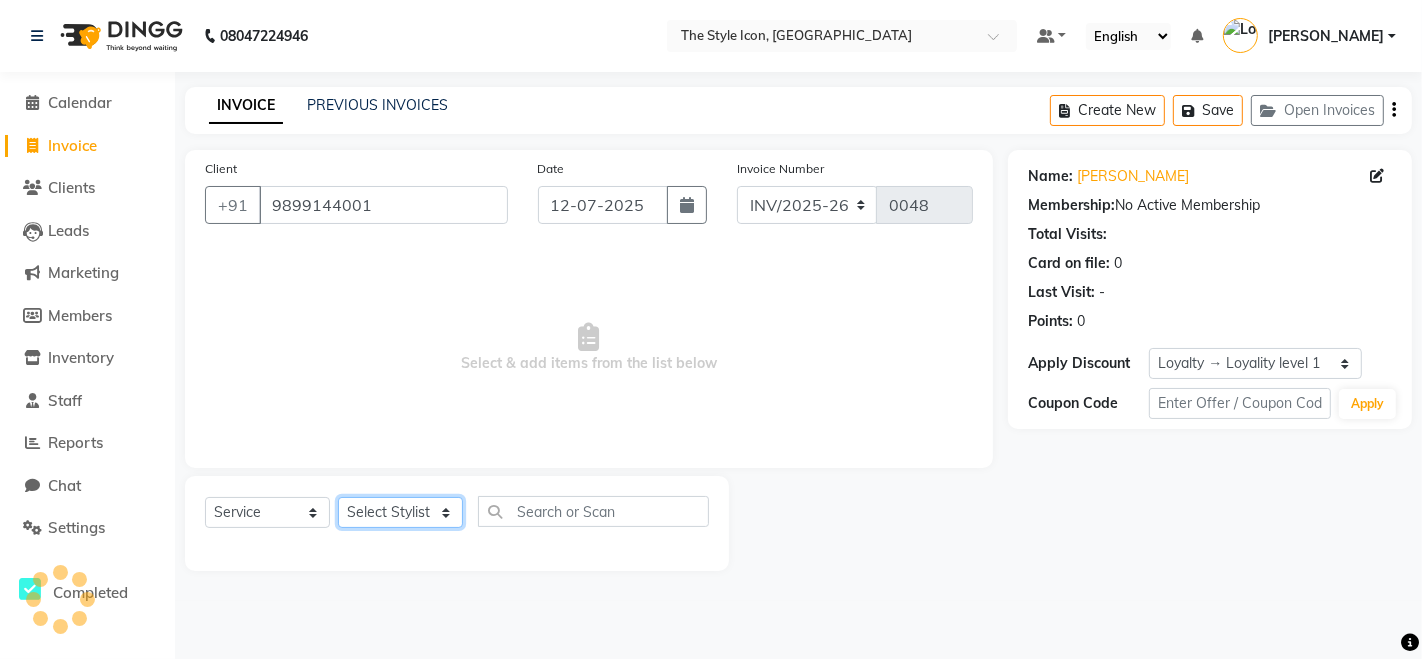 click on "Select Stylist [PERSON_NAME] M [PERSON_NAME] [PERSON_NAME] Manager [PERSON_NAME] [PERSON_NAME] [PERSON_NAME]" 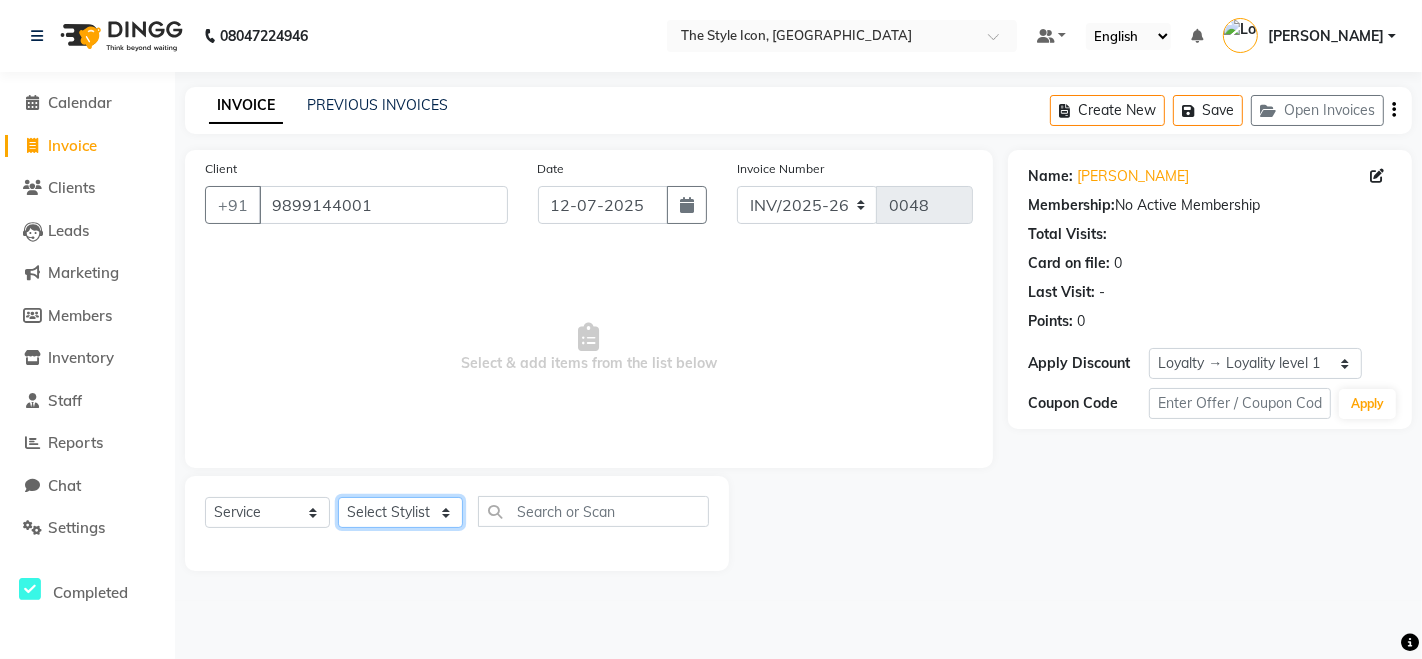 select on "41449" 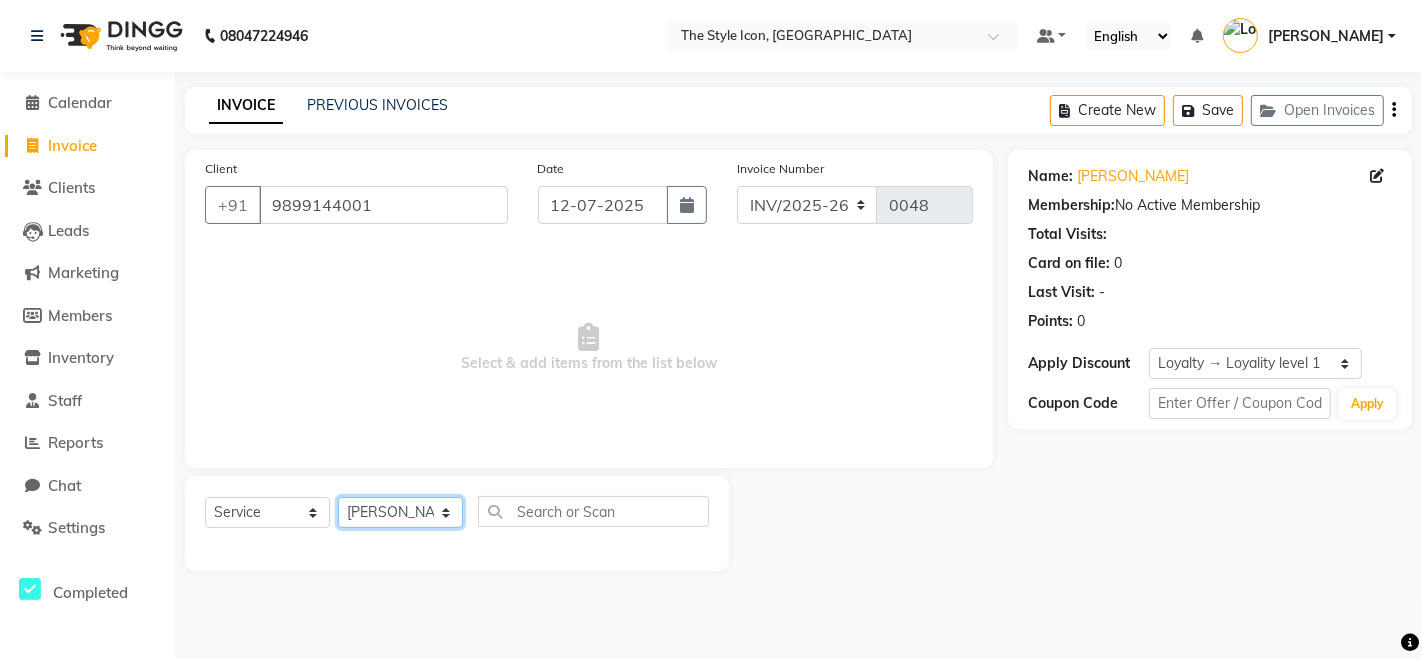 click on "Select Stylist [PERSON_NAME] M [PERSON_NAME] [PERSON_NAME] Manager [PERSON_NAME] [PERSON_NAME] [PERSON_NAME]" 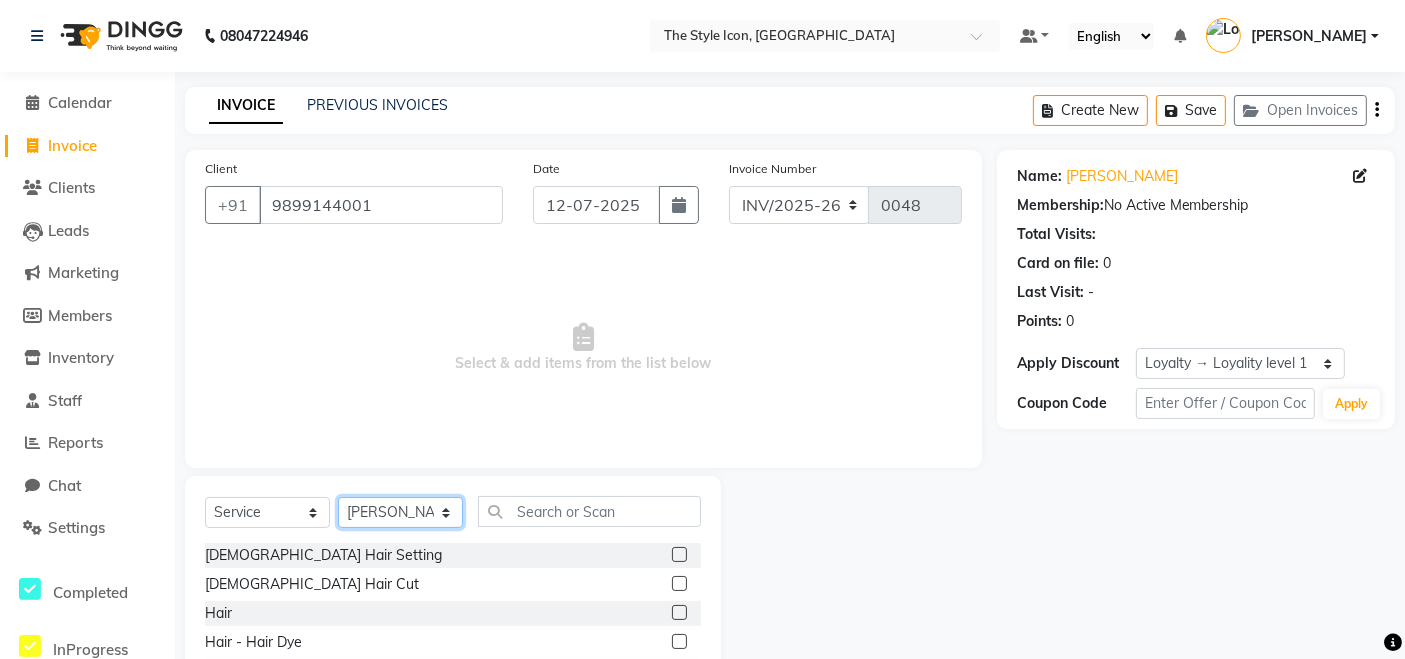scroll, scrollTop: 141, scrollLeft: 0, axis: vertical 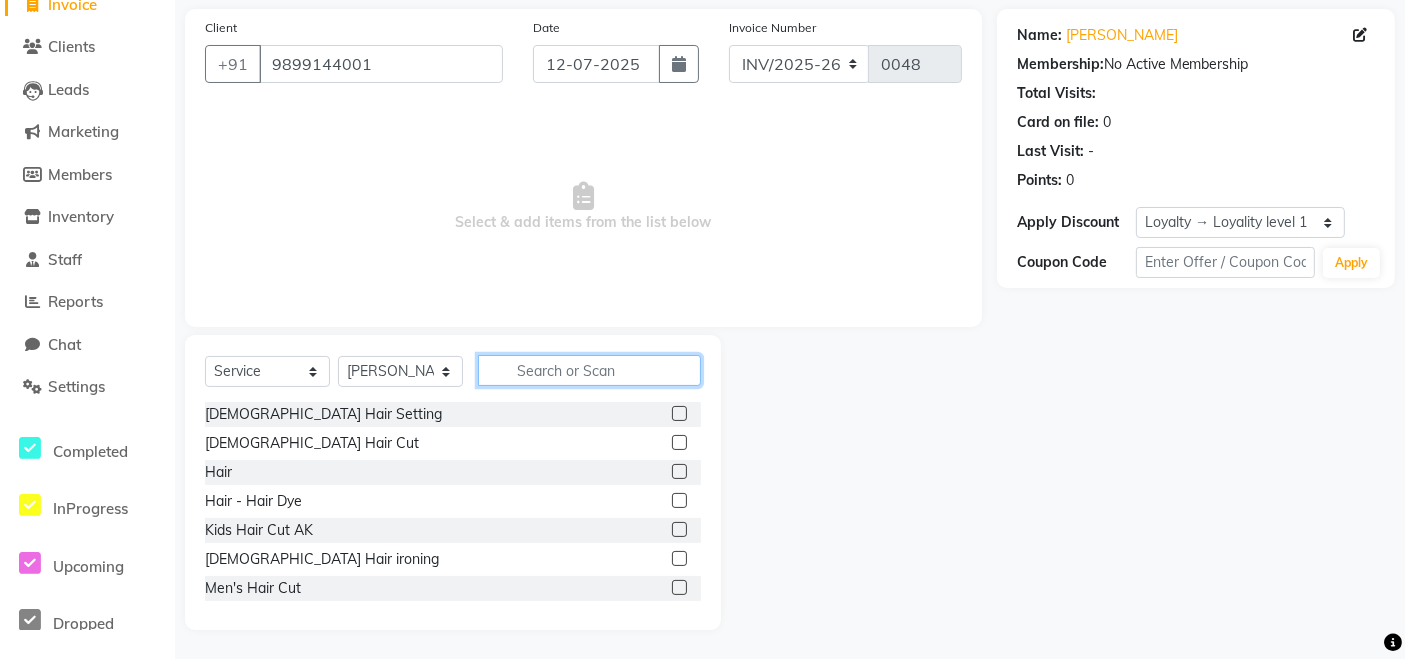 click 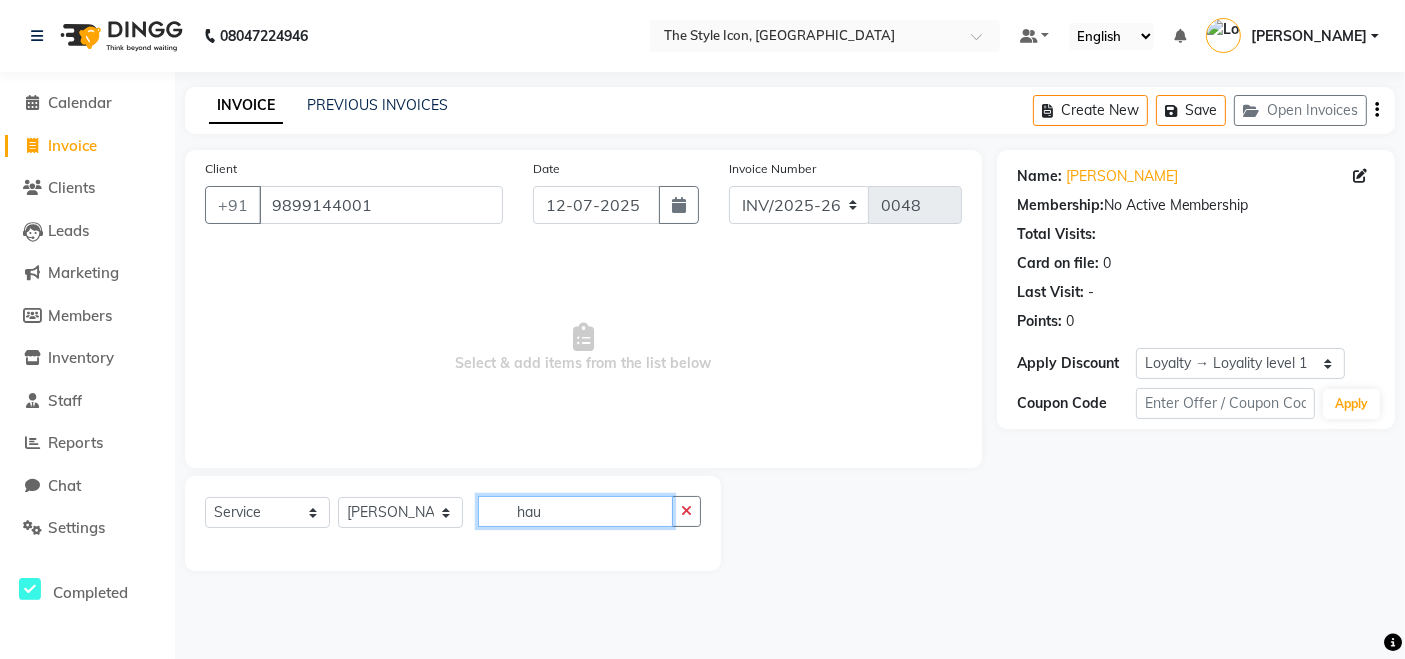 scroll, scrollTop: 0, scrollLeft: 0, axis: both 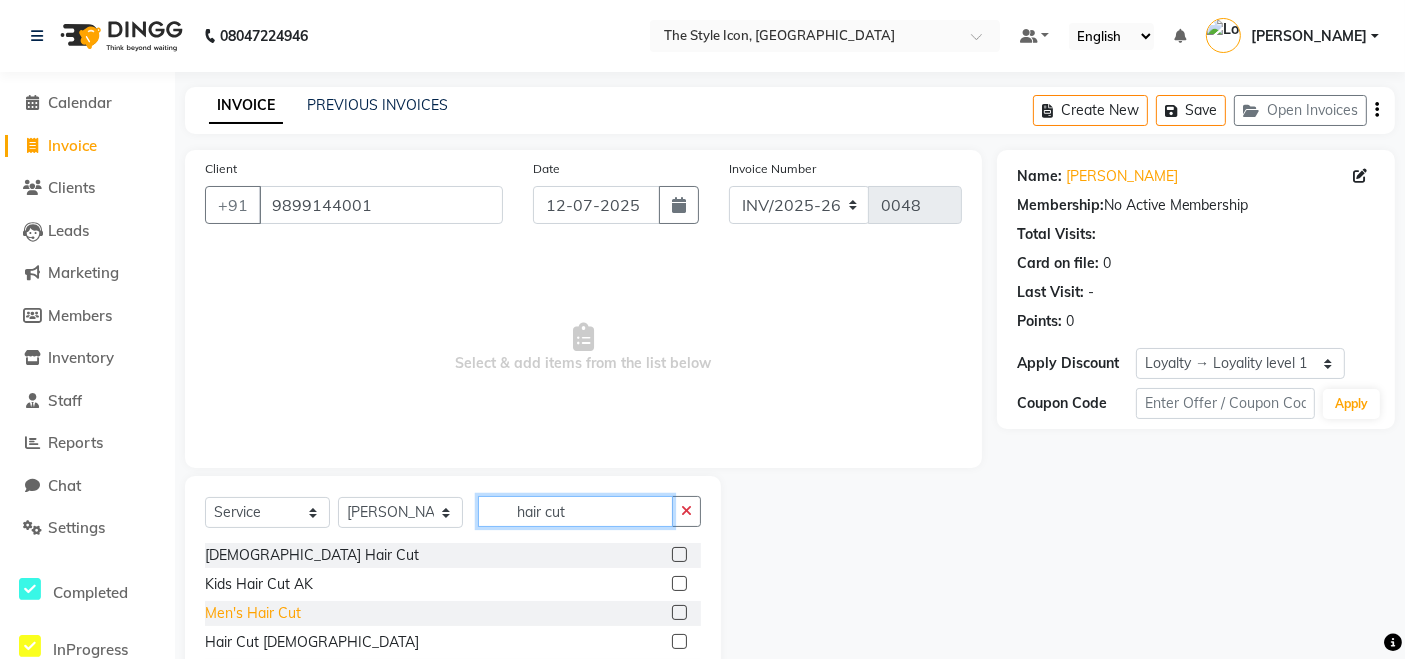 type on "hair cut" 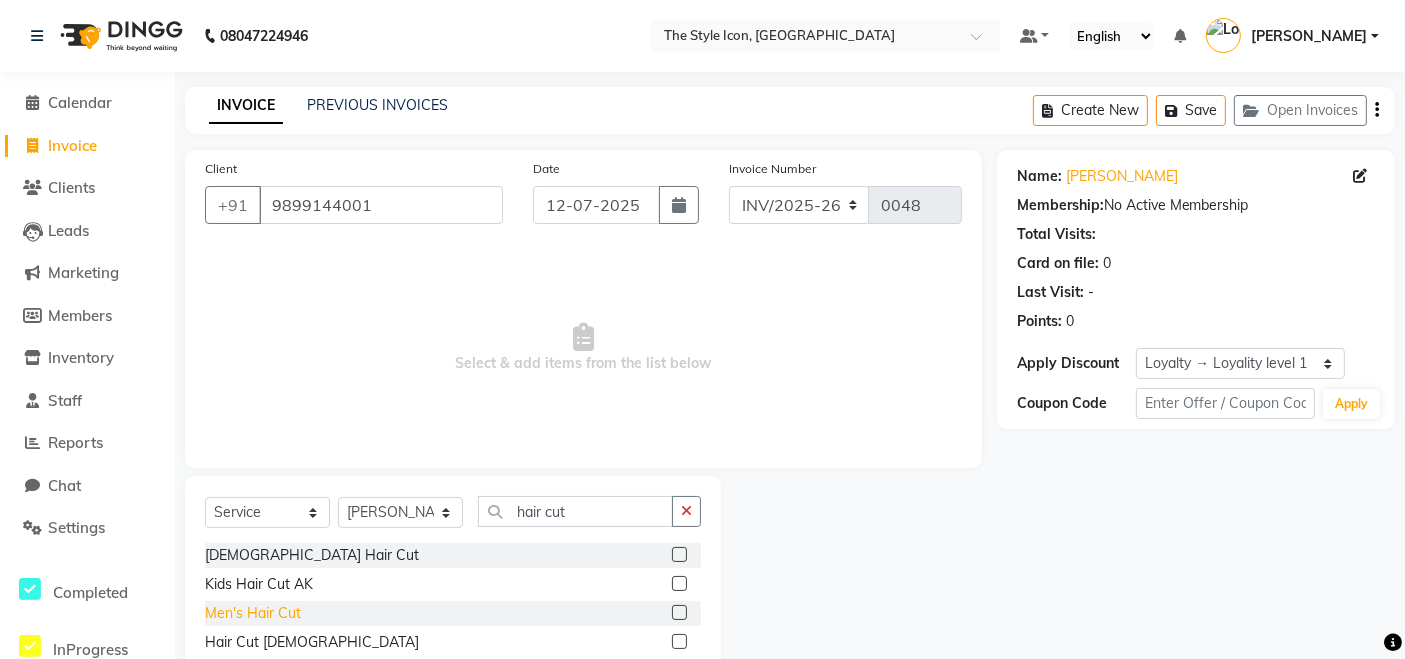 click on "Men's Hair Cut" 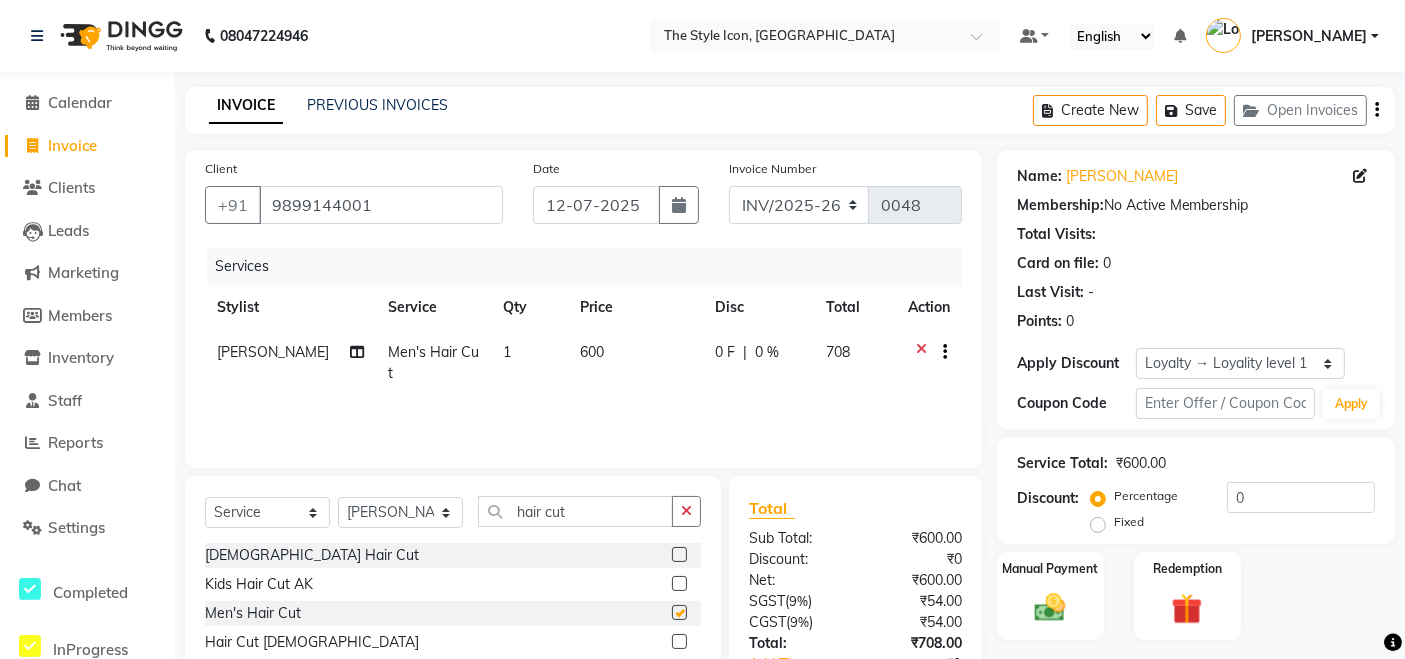 checkbox on "false" 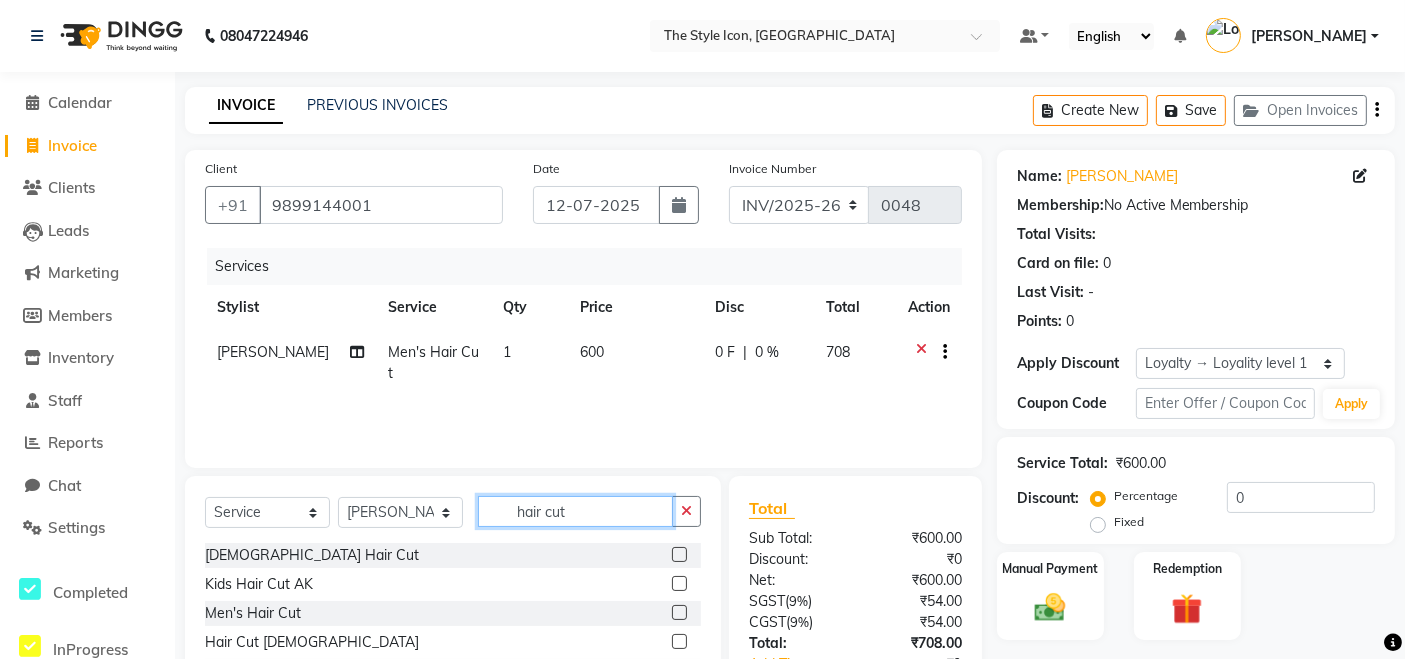 drag, startPoint x: 594, startPoint y: 510, endPoint x: 177, endPoint y: 550, distance: 418.91406 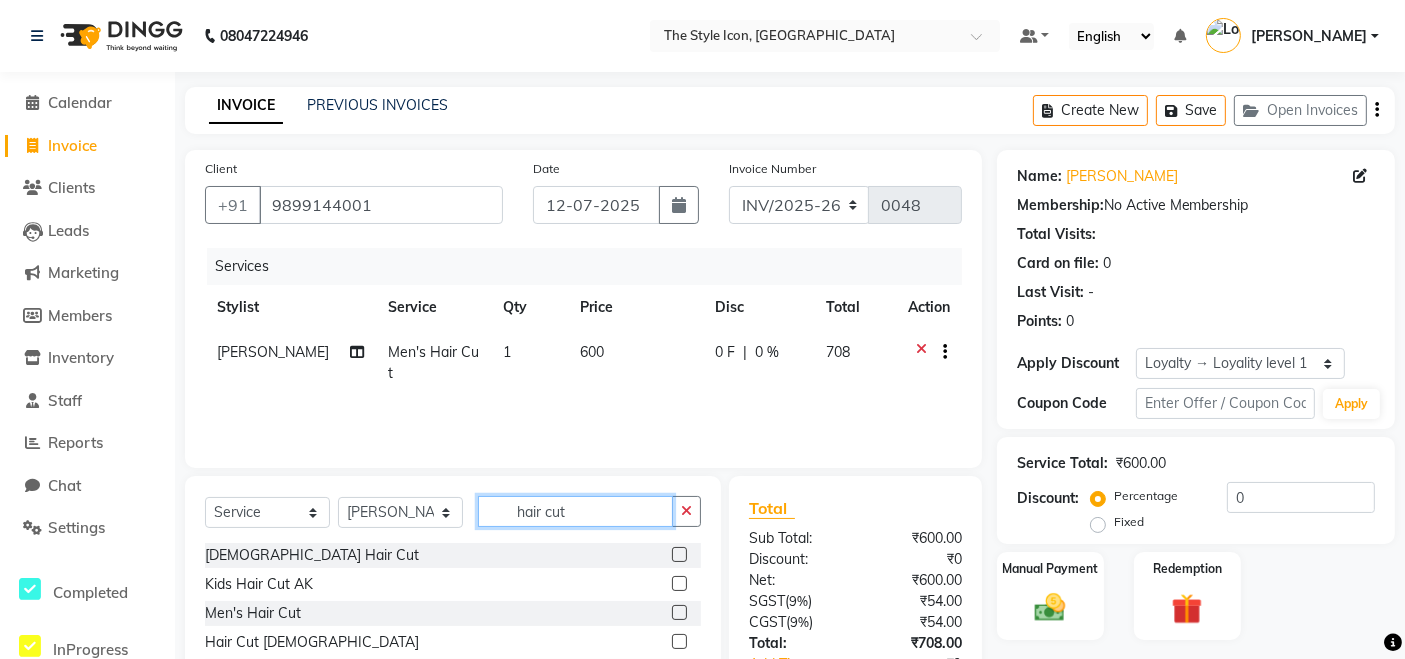 click on "Select  Service  Product  Membership  Package Voucher Prepaid Gift Card  Select Stylist [PERSON_NAME] M [PERSON_NAME] [PERSON_NAME] Manager [PERSON_NAME] [PERSON_NAME] [PERSON_NAME] hair cut [DEMOGRAPHIC_DATA] Hair Cut  Kids Hair Cut AK  Men's Hair Cut  Hair Cut [DEMOGRAPHIC_DATA]  Hair Cut  ABCD hair cut  Hair's Cut  Hair cut  Hair layer cut  Haircut + [MEDICAL_DATA] Pack (Hair Cut + Hair Setting)   Hair Pack (Hair Cut + Hair Setting) 2  Hair Cut By Expert  hair cut   Hair Cut + Facial Basic + Head Massage  Hair Cut + Hair Wash + Blow Dry  Hair Cut + Hair Wash + Blow Dry 1  Hair Cut + Hair Wash  Hair Cut + Hair Wash + Pedicure" 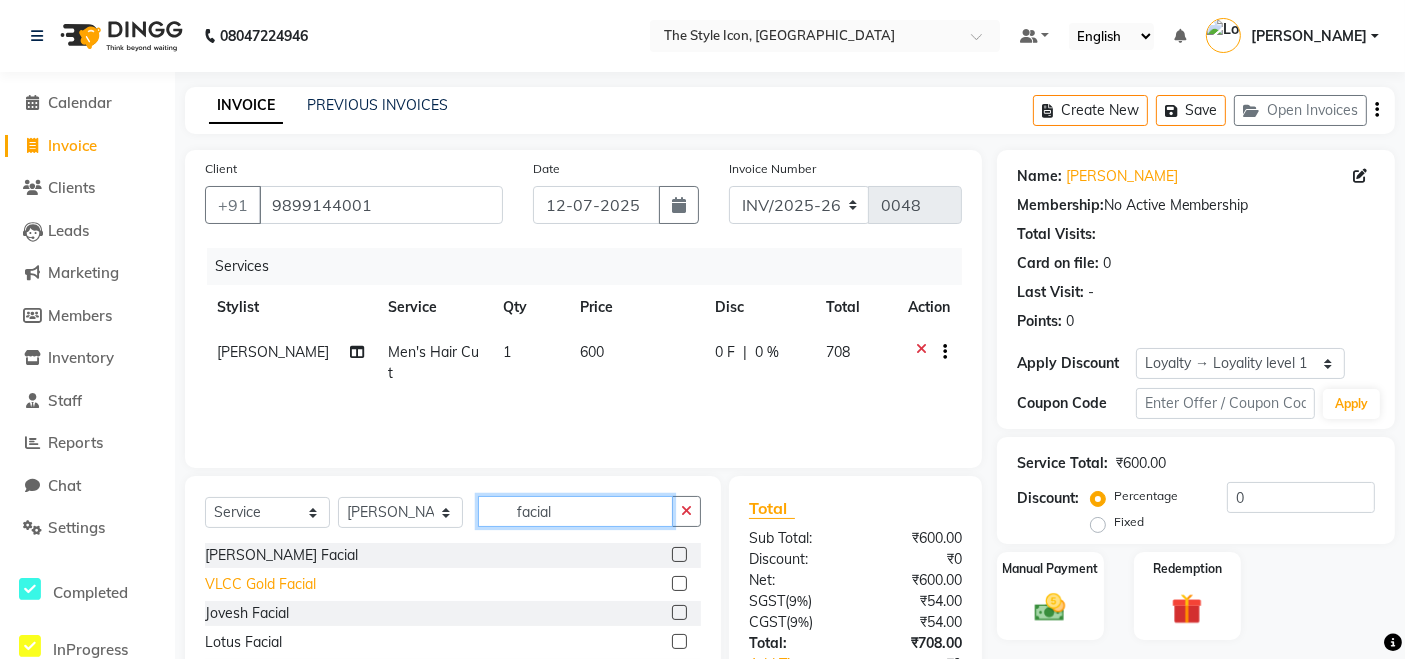 type on "facial" 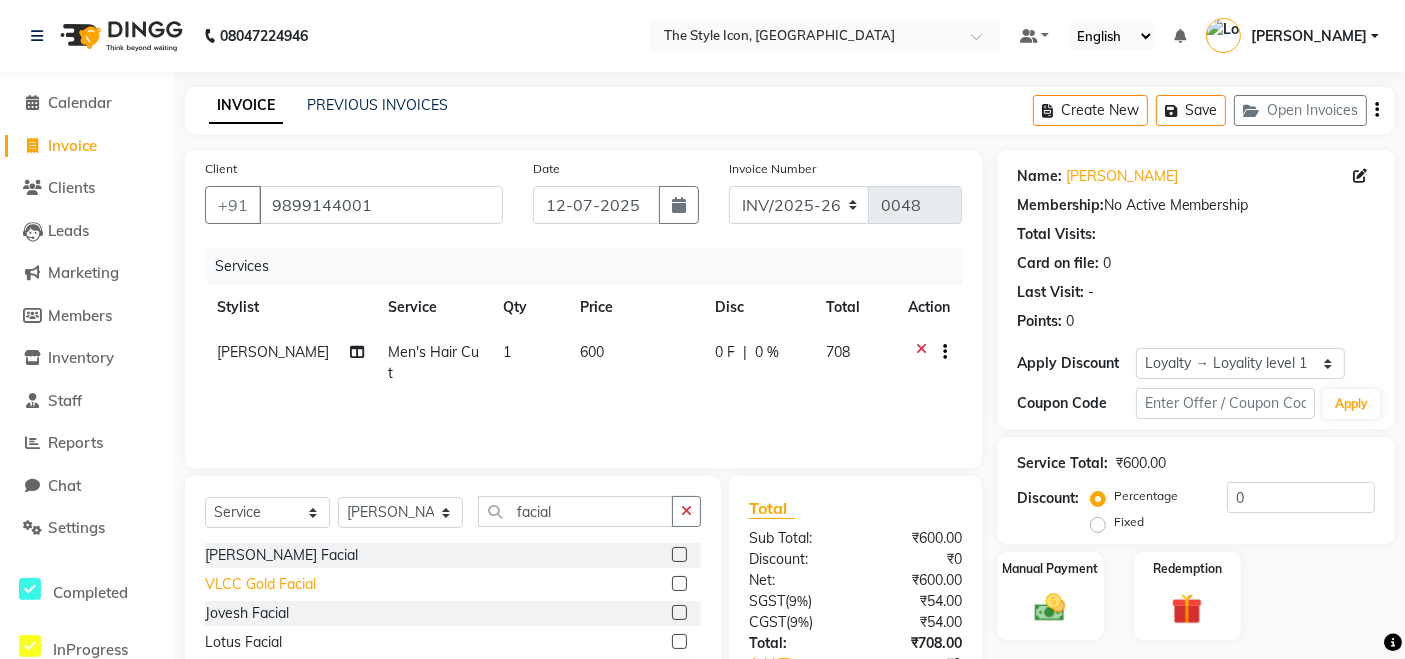click on "VLCC Gold Facial" 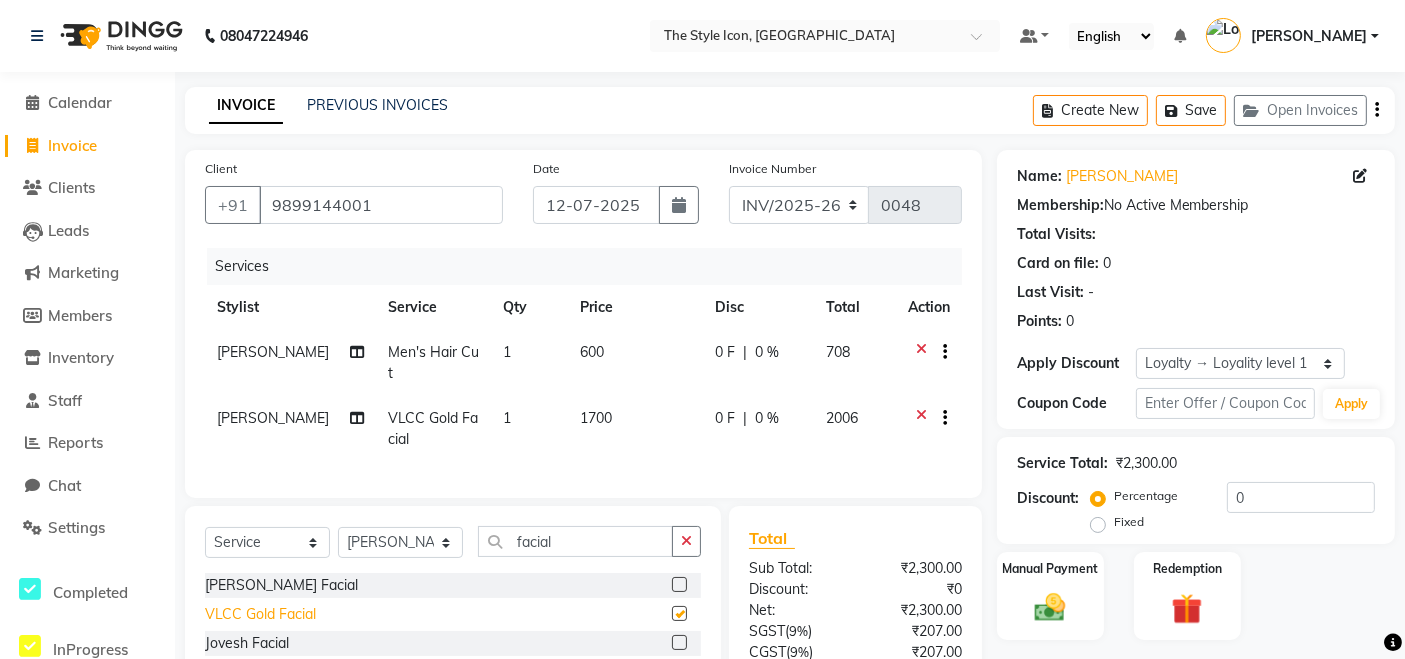 checkbox on "false" 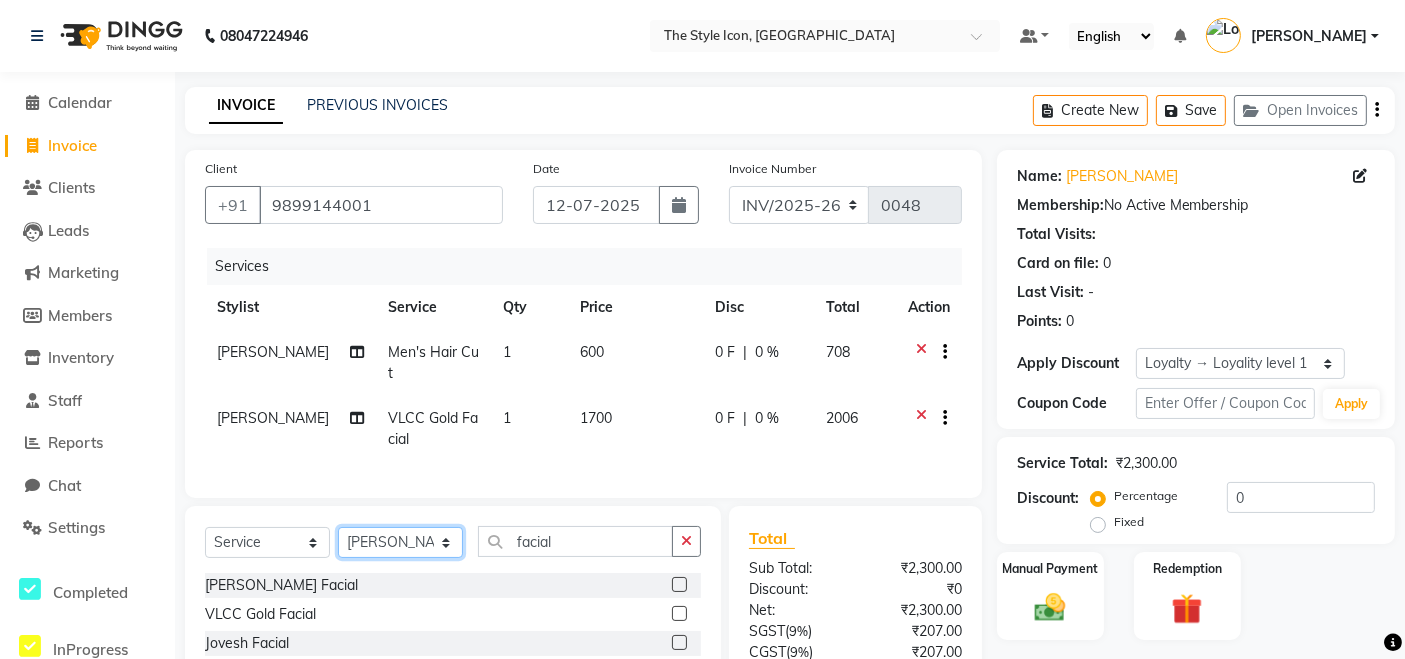click on "Select Stylist [PERSON_NAME] M [PERSON_NAME] [PERSON_NAME] Manager [PERSON_NAME] [PERSON_NAME] [PERSON_NAME]" 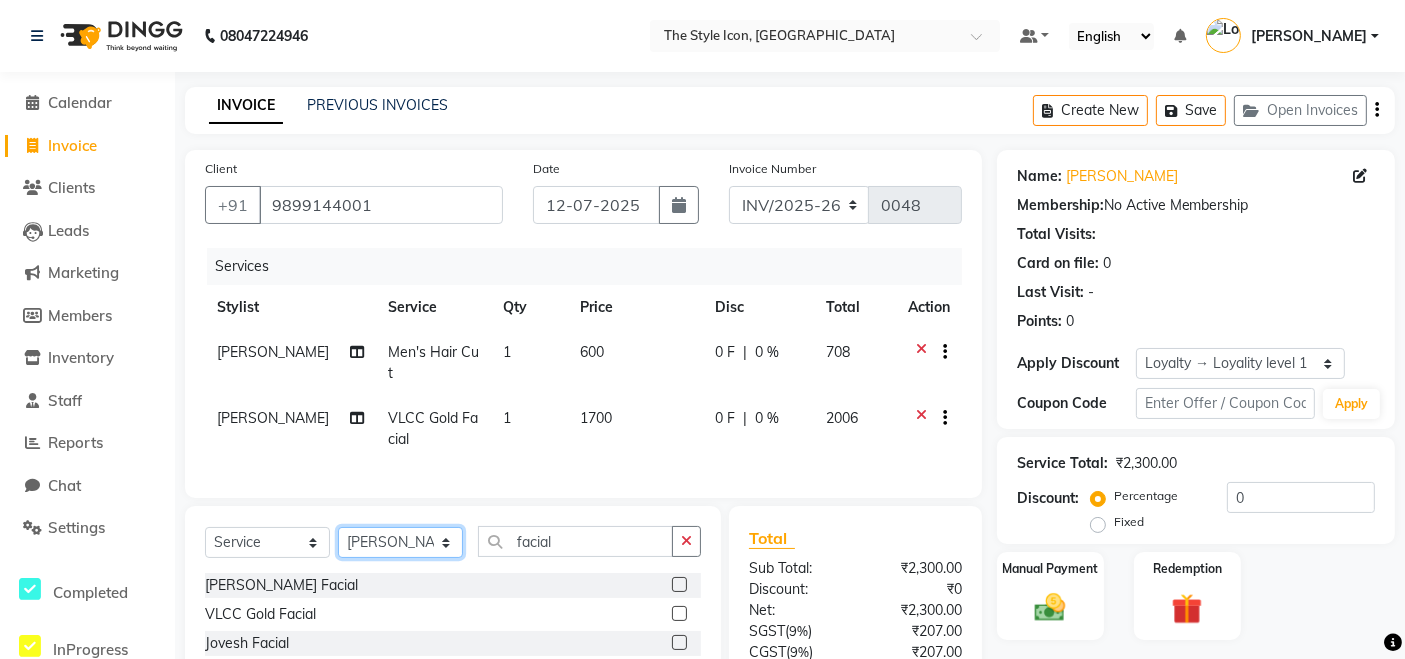 click on "Select Stylist [PERSON_NAME] M [PERSON_NAME] [PERSON_NAME] Manager [PERSON_NAME] [PERSON_NAME] [PERSON_NAME]" 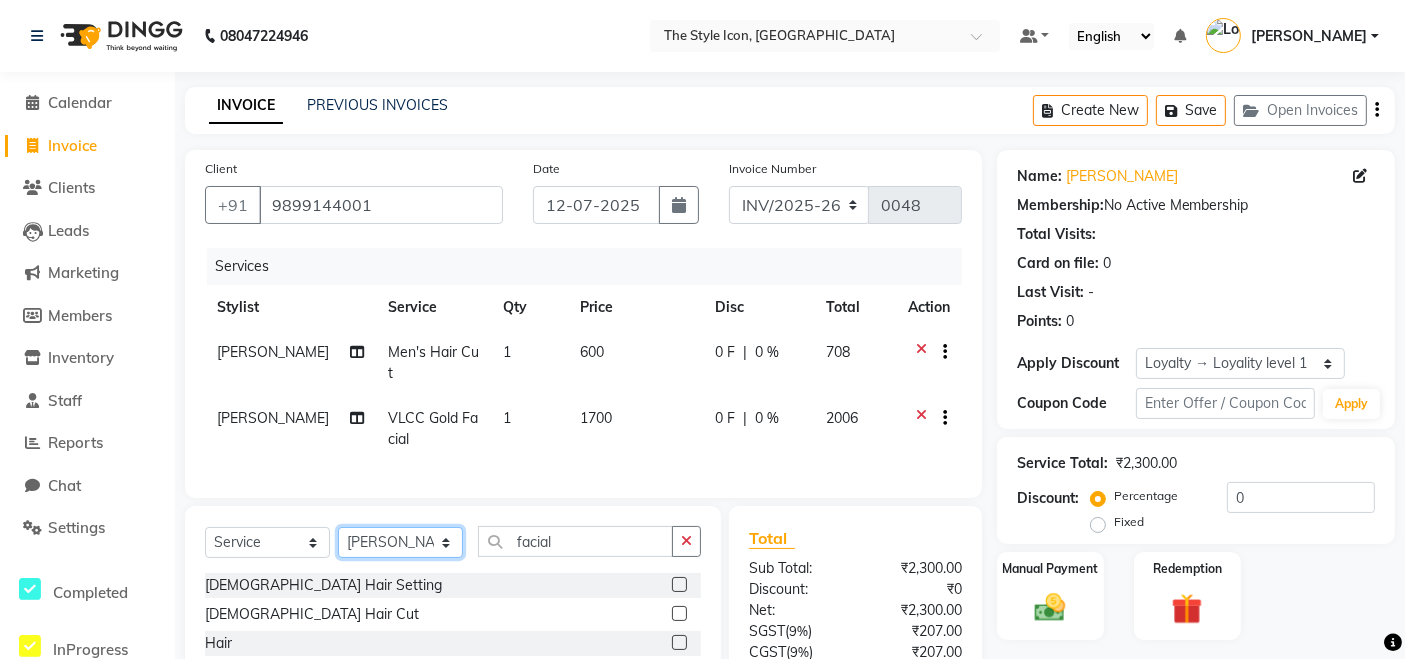 scroll, scrollTop: 171, scrollLeft: 0, axis: vertical 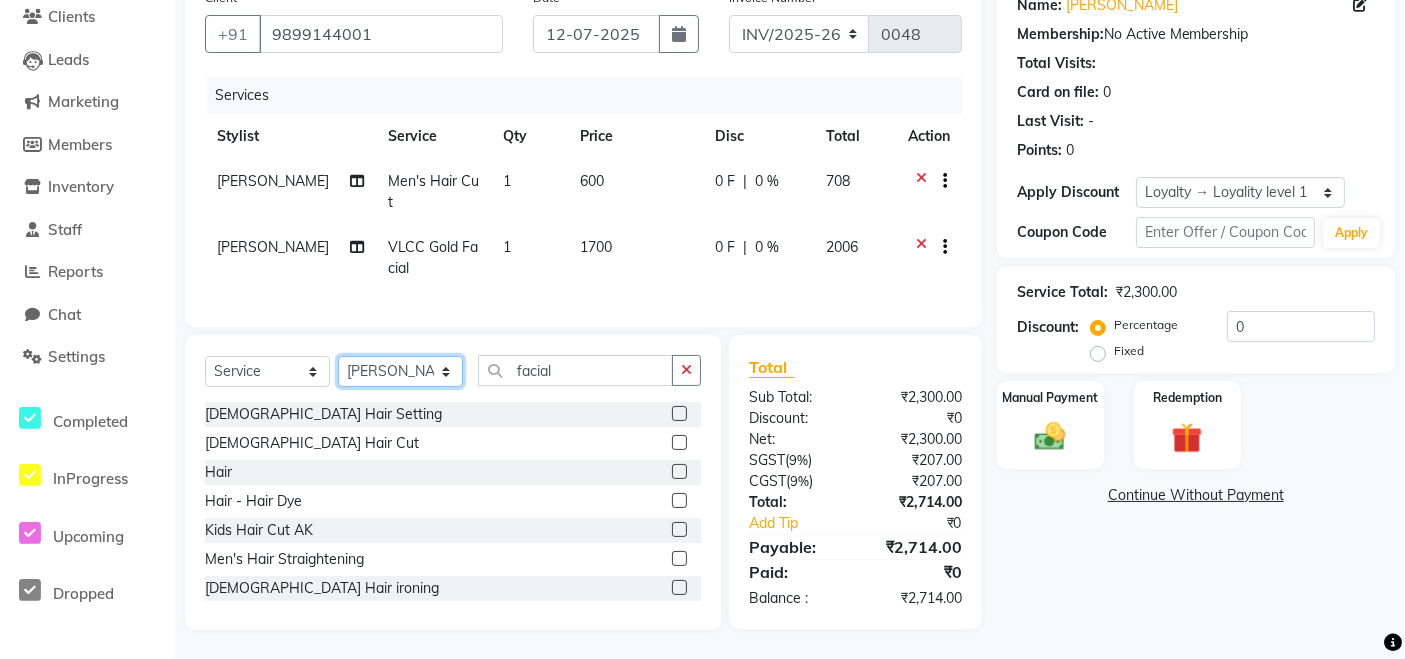 click on "Select Stylist [PERSON_NAME] M [PERSON_NAME] [PERSON_NAME] Manager [PERSON_NAME] [PERSON_NAME] [PERSON_NAME]" 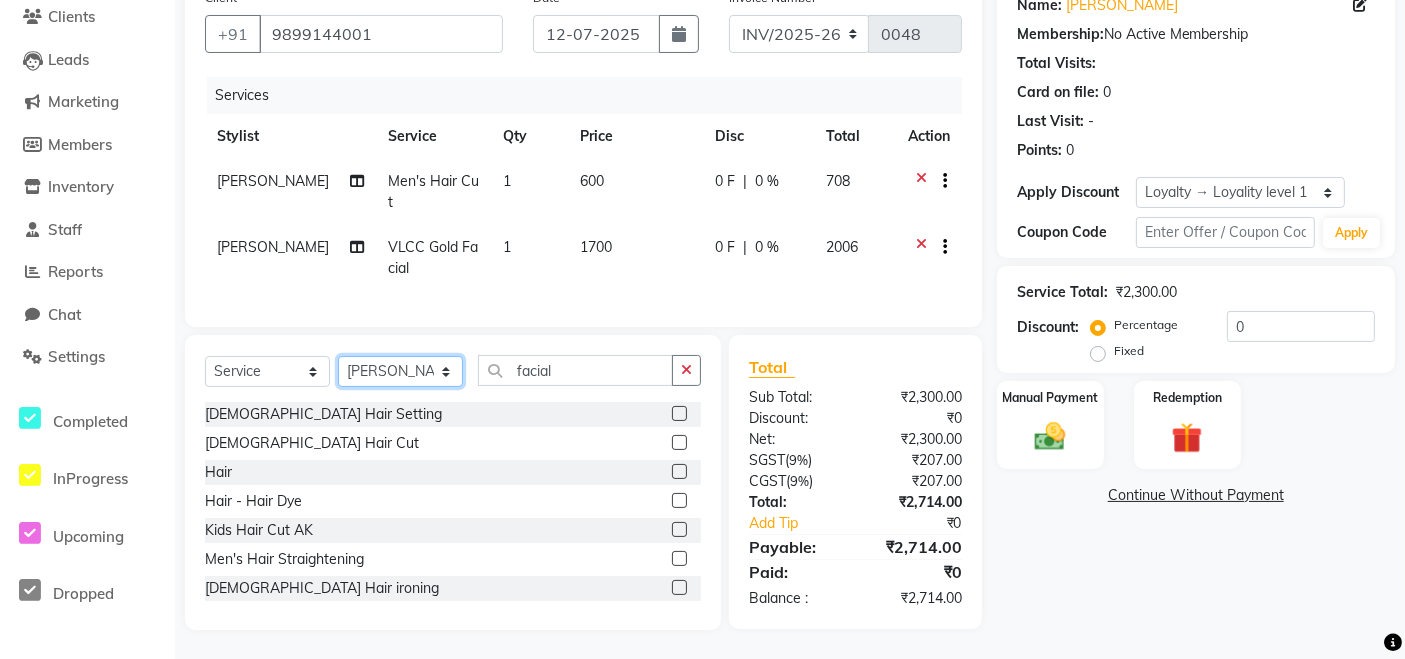 click on "Select Stylist [PERSON_NAME] M [PERSON_NAME] [PERSON_NAME] Manager [PERSON_NAME] [PERSON_NAME] [PERSON_NAME]" 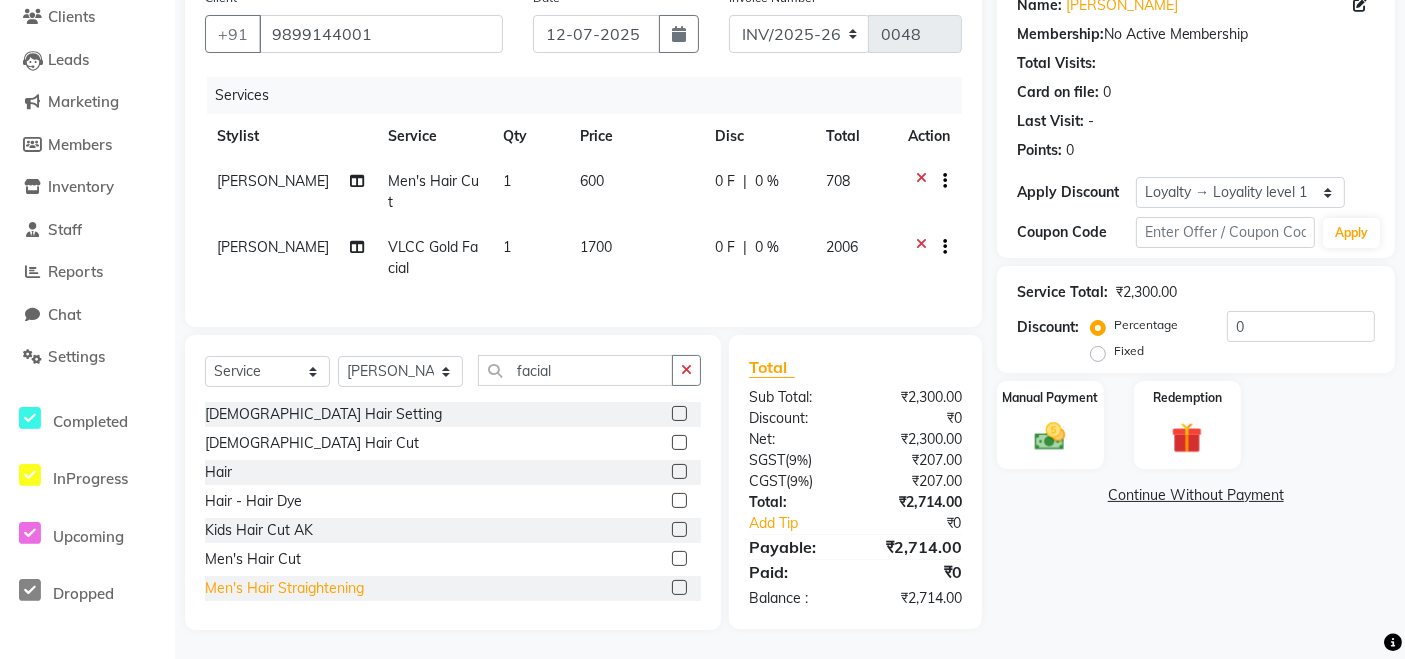 click on "Men's Hair Straightening" 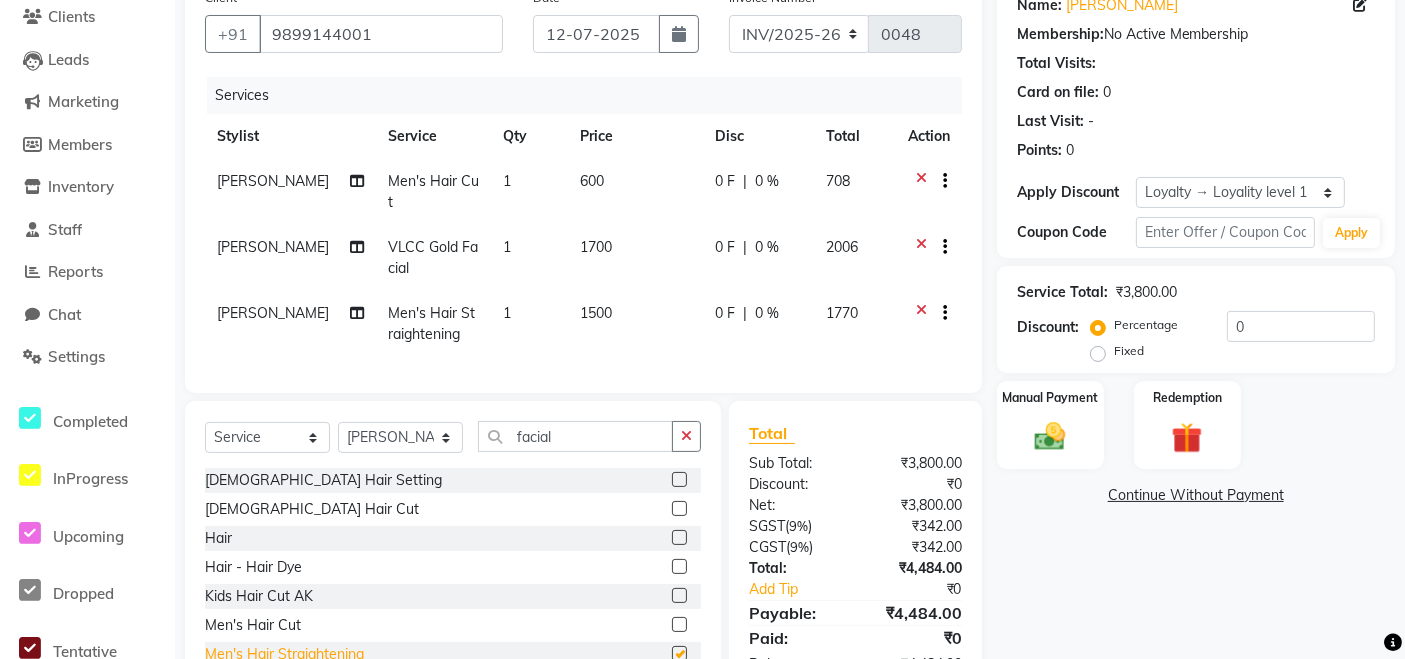checkbox on "false" 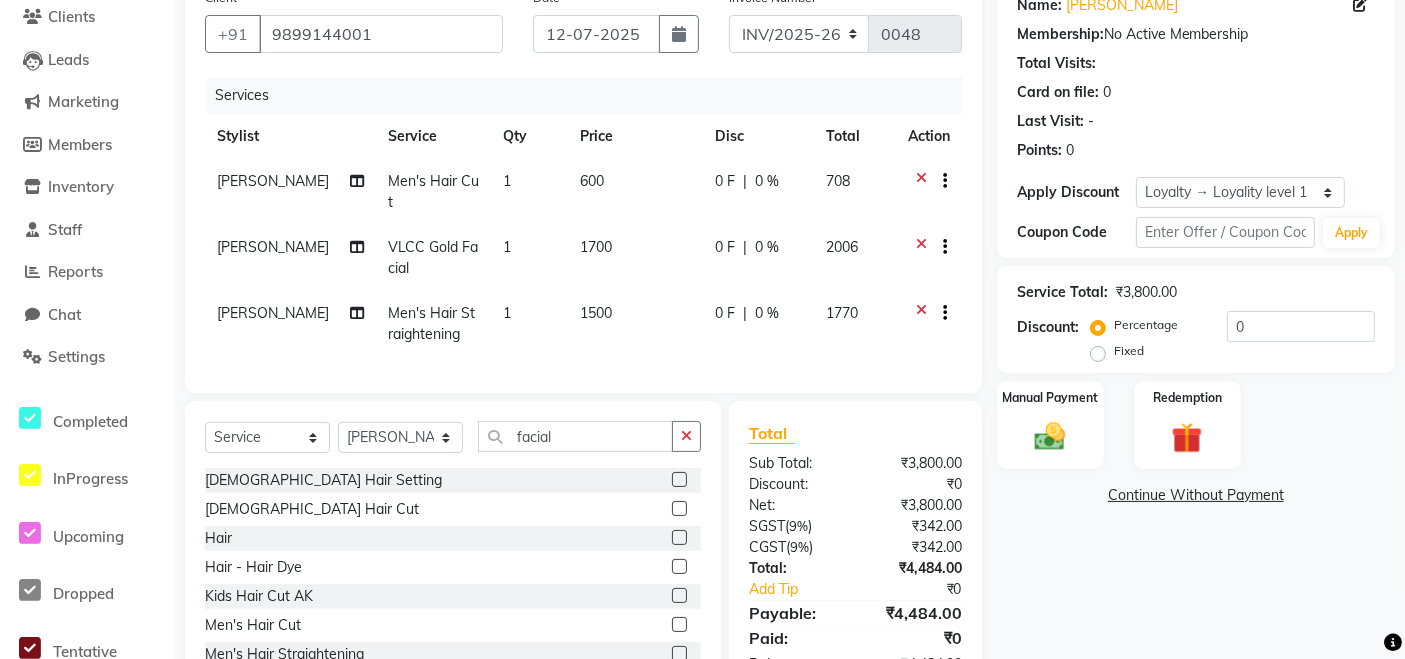 click on "[PERSON_NAME]" 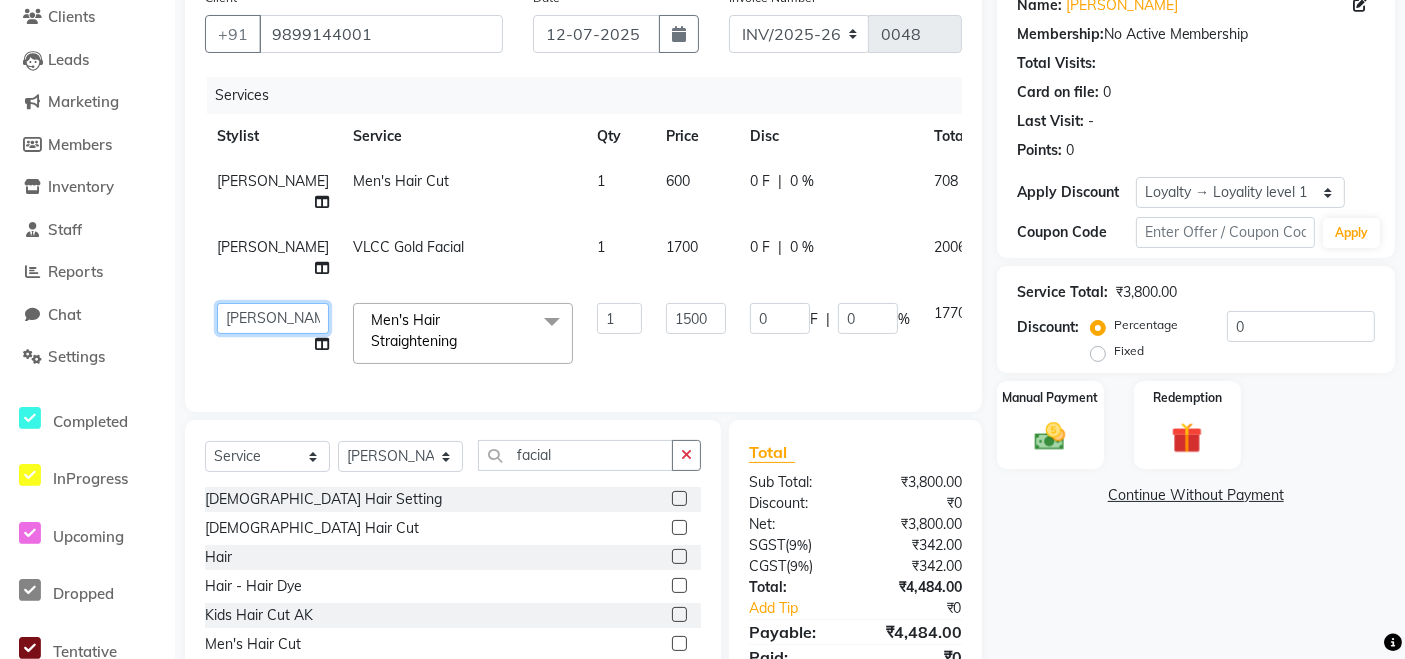 click on "[PERSON_NAME] M   [PERSON_NAME]   [PERSON_NAME]   Manager   [PERSON_NAME]   [PERSON_NAME]   [PERSON_NAME]" 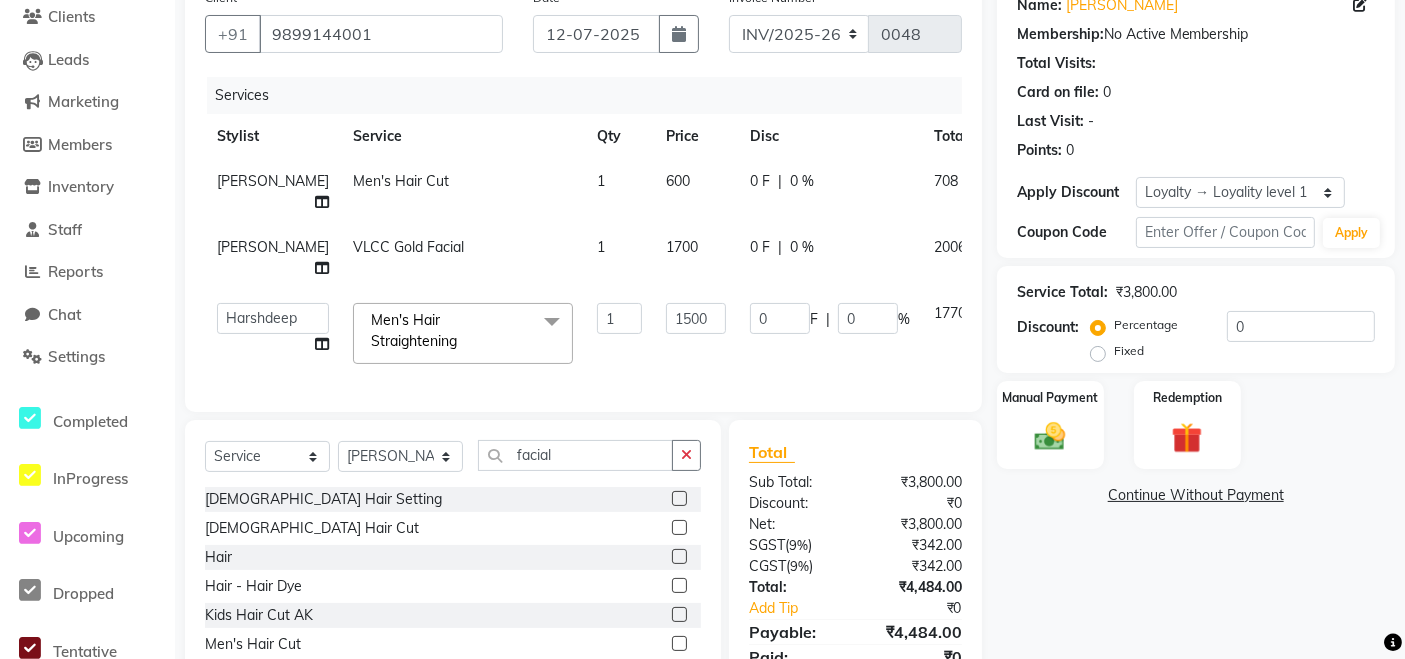 select on "41170" 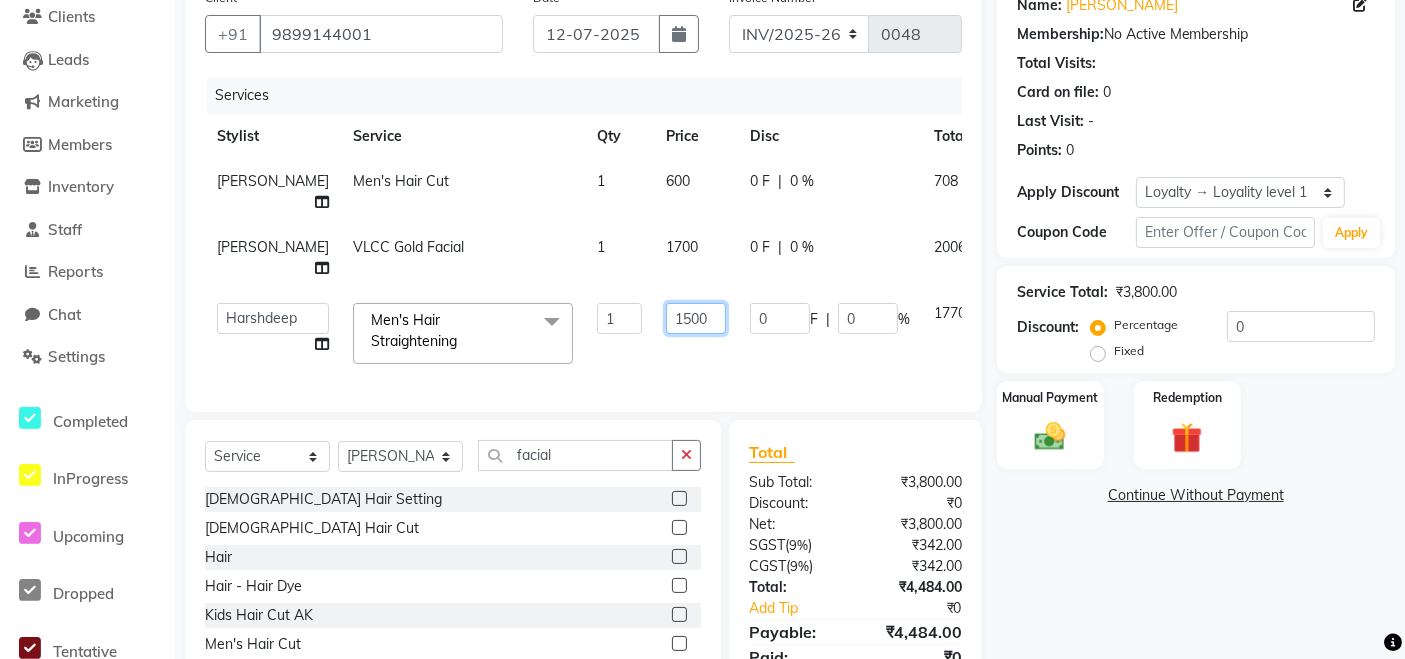 click on "1500" 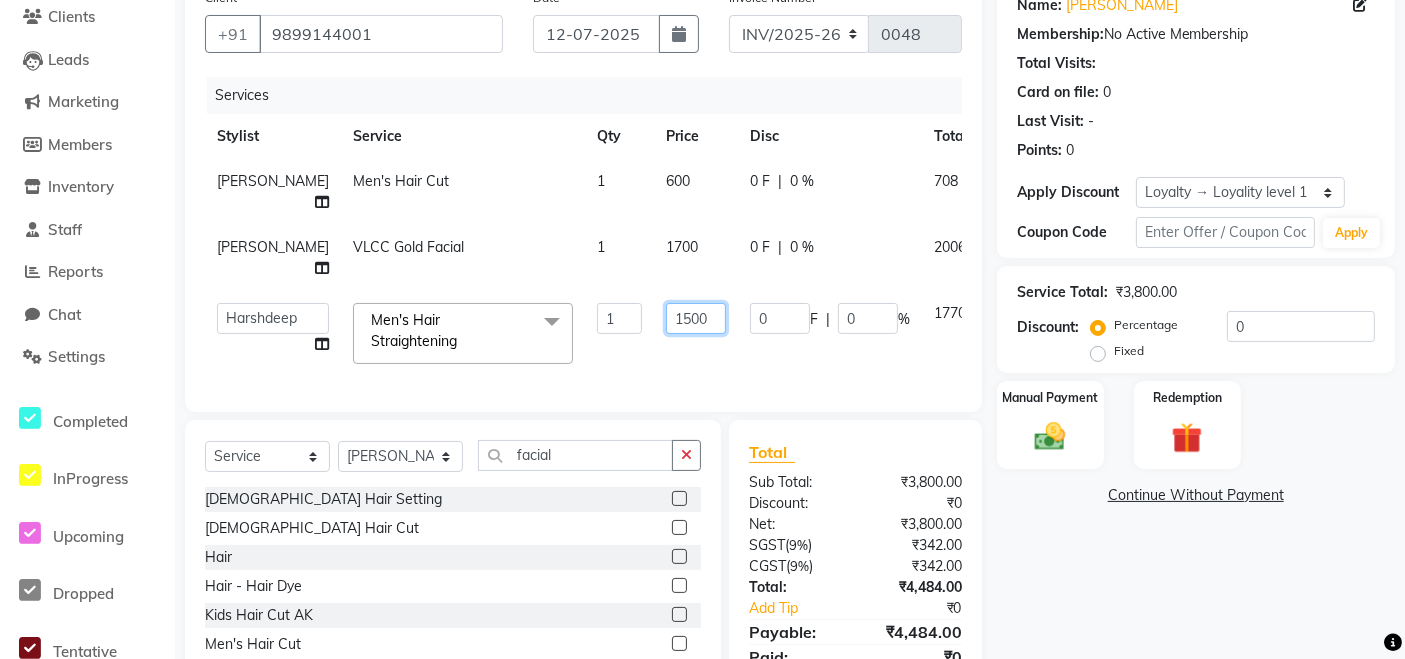 type on "15000" 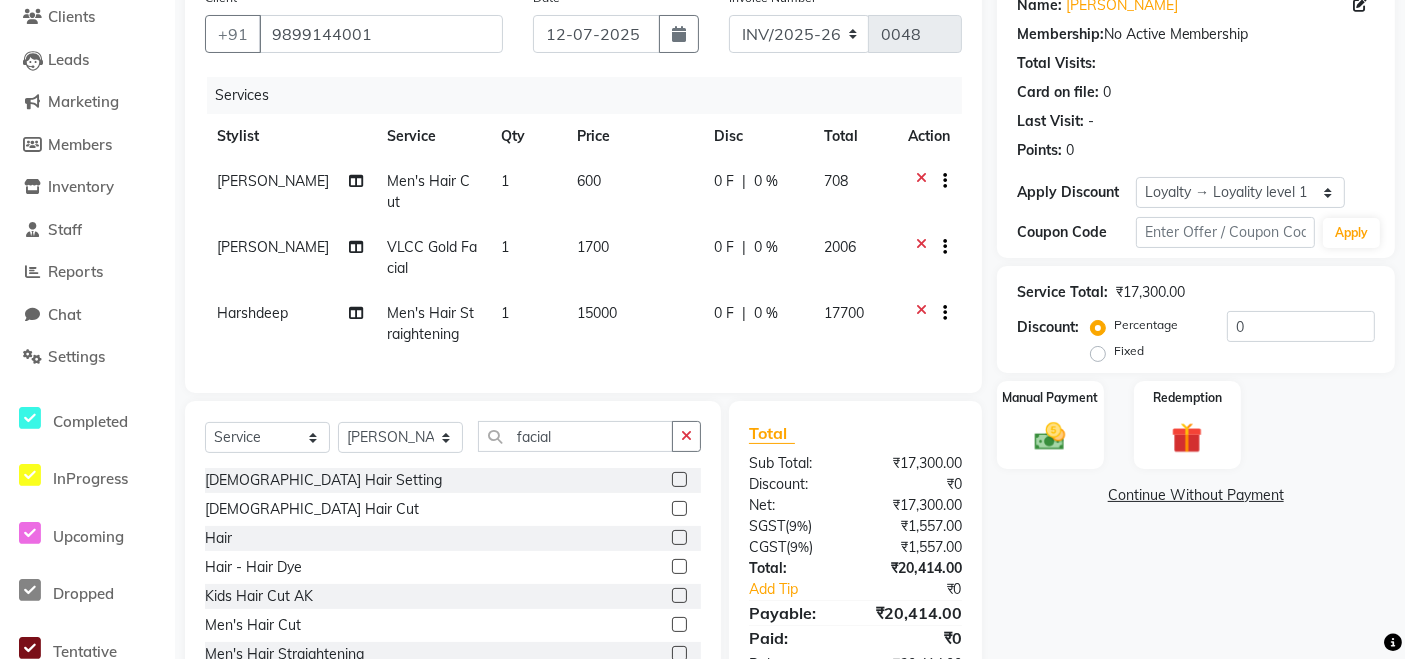 click on "Client [PHONE_NUMBER] Date [DATE] Invoice Number CSH/25 INV/[PHONE_NUMBER] Services Stylist Service Qty Price Disc Total Action [PERSON_NAME] Men's Hair Cut 1 600 0 F | 0 % 708 [PERSON_NAME] VLCC Gold Facial 1 1700 0 F | 0 % 2006 [PERSON_NAME] Men's Hair Straightening 1 15000 0 F | 0 % 17700" 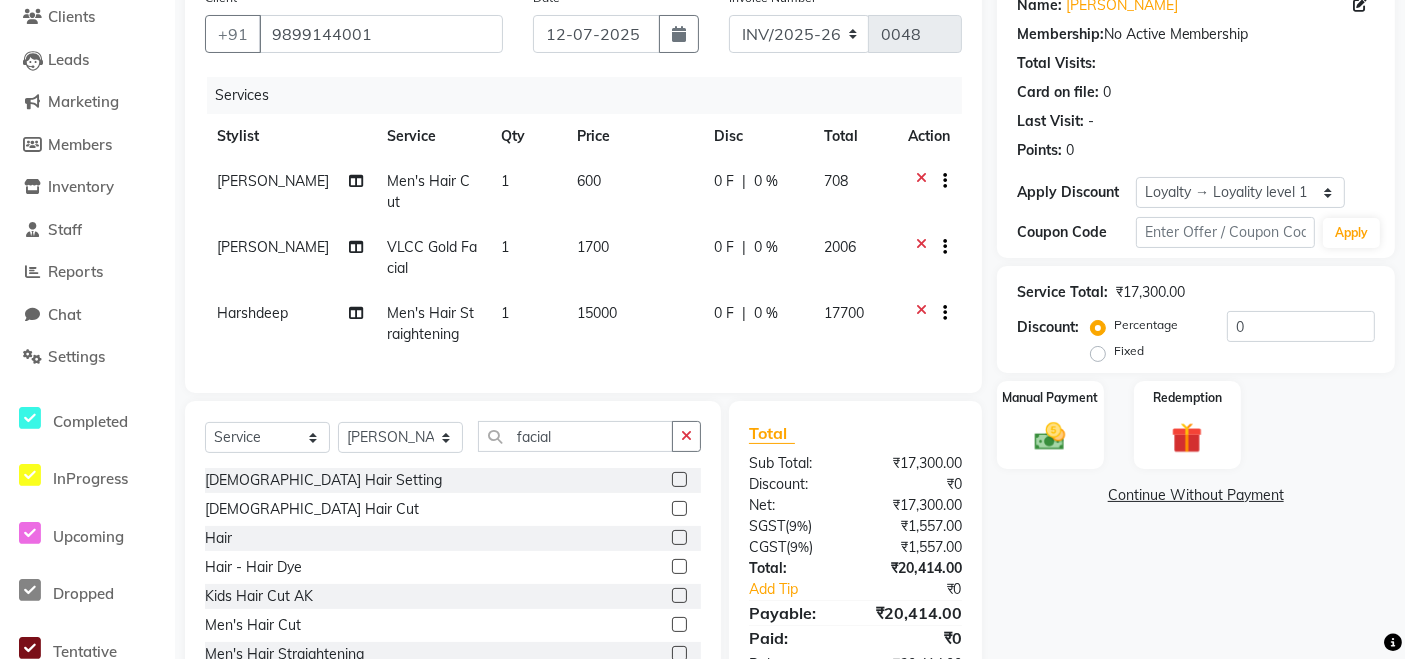 scroll, scrollTop: 254, scrollLeft: 0, axis: vertical 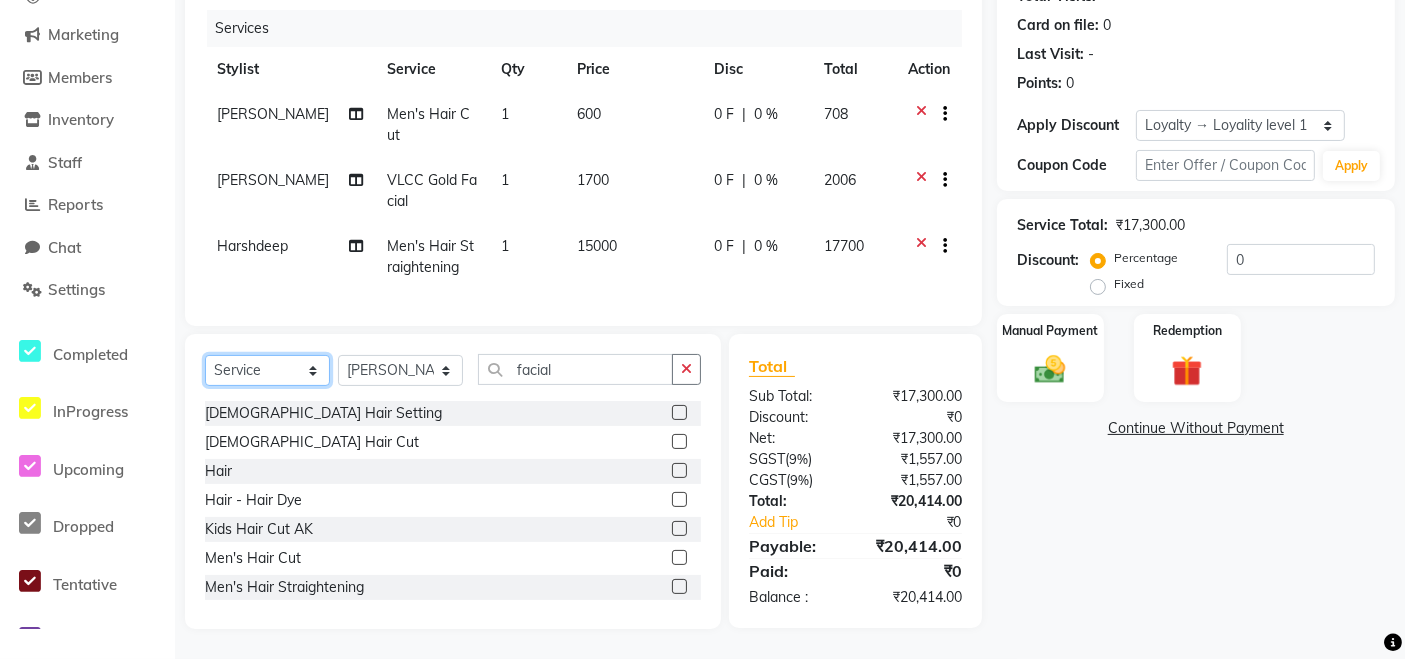 click on "Select  Service  Product  Membership  Package Voucher Prepaid Gift Card" 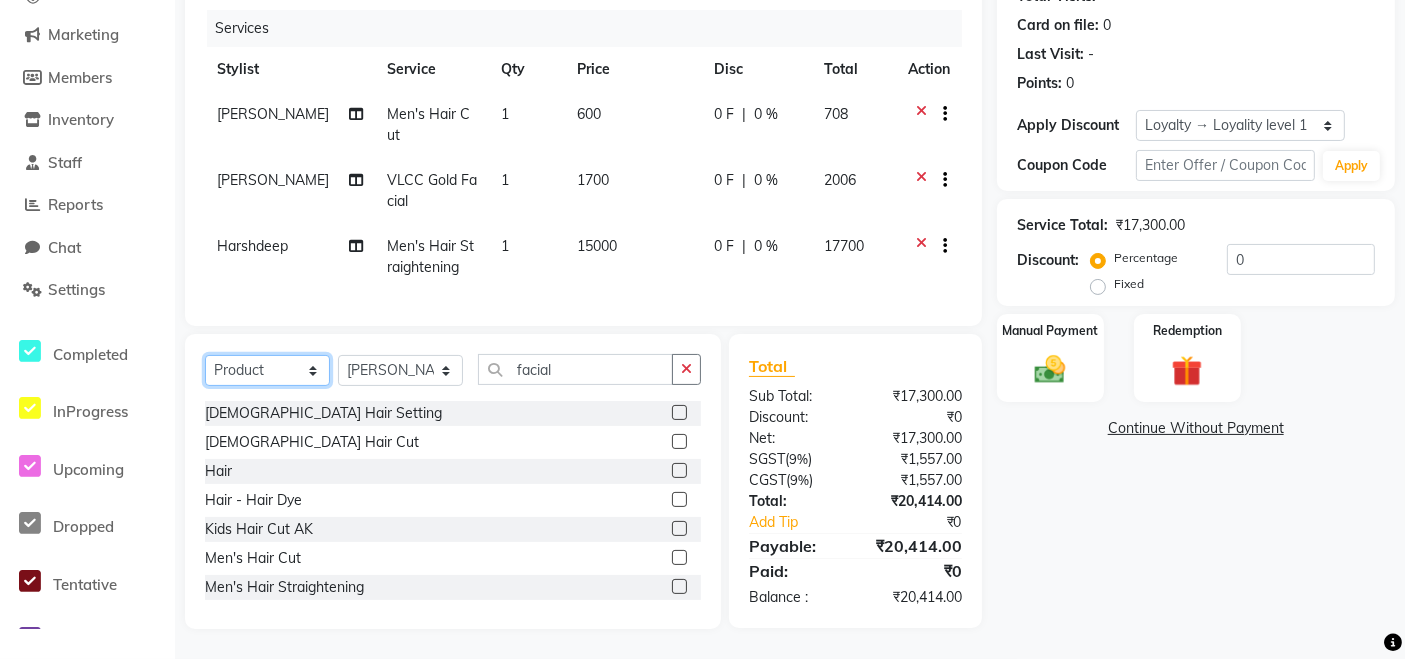 click on "Select  Service  Product  Membership  Package Voucher Prepaid Gift Card" 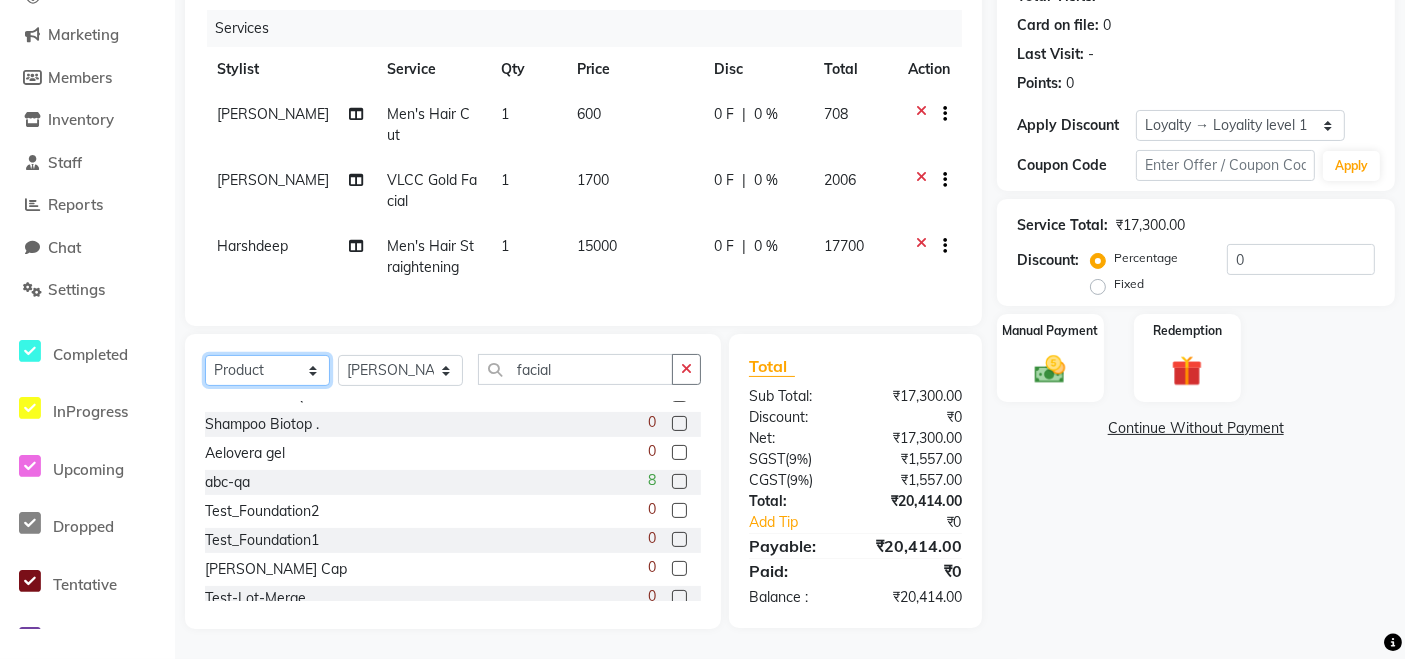 scroll, scrollTop: 440, scrollLeft: 0, axis: vertical 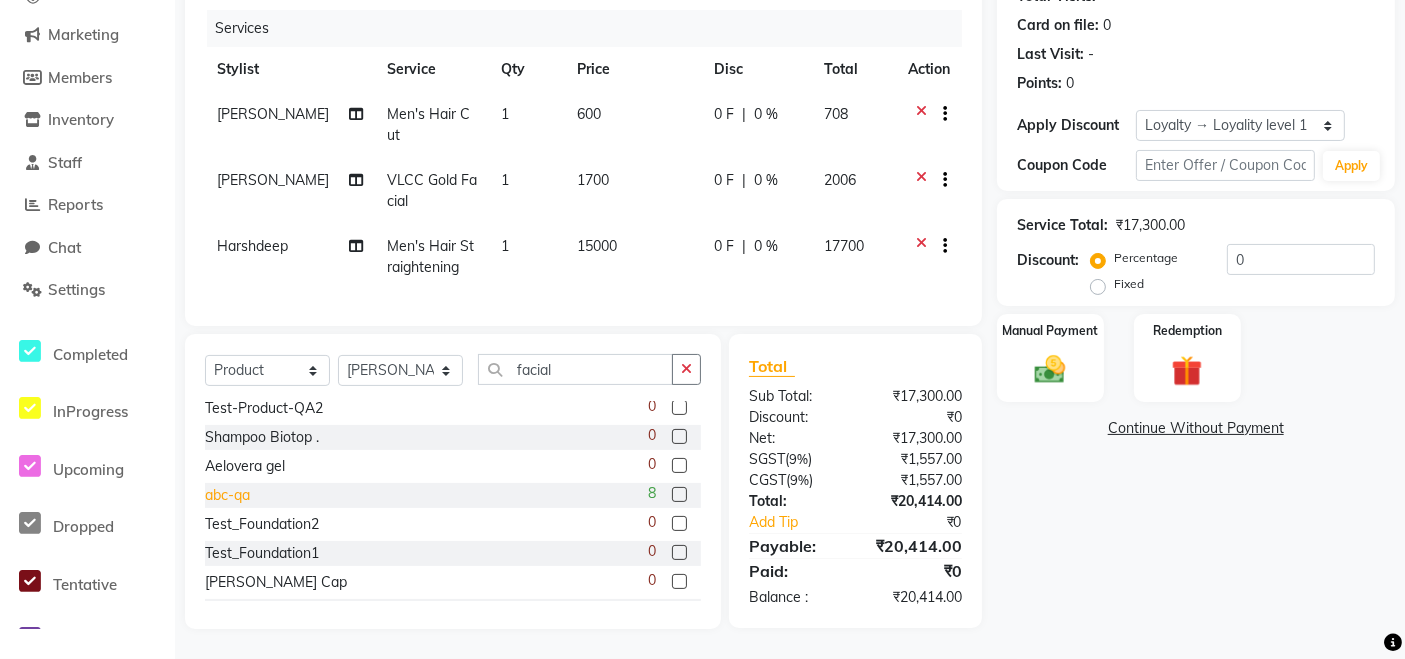 click on "abc-qa" 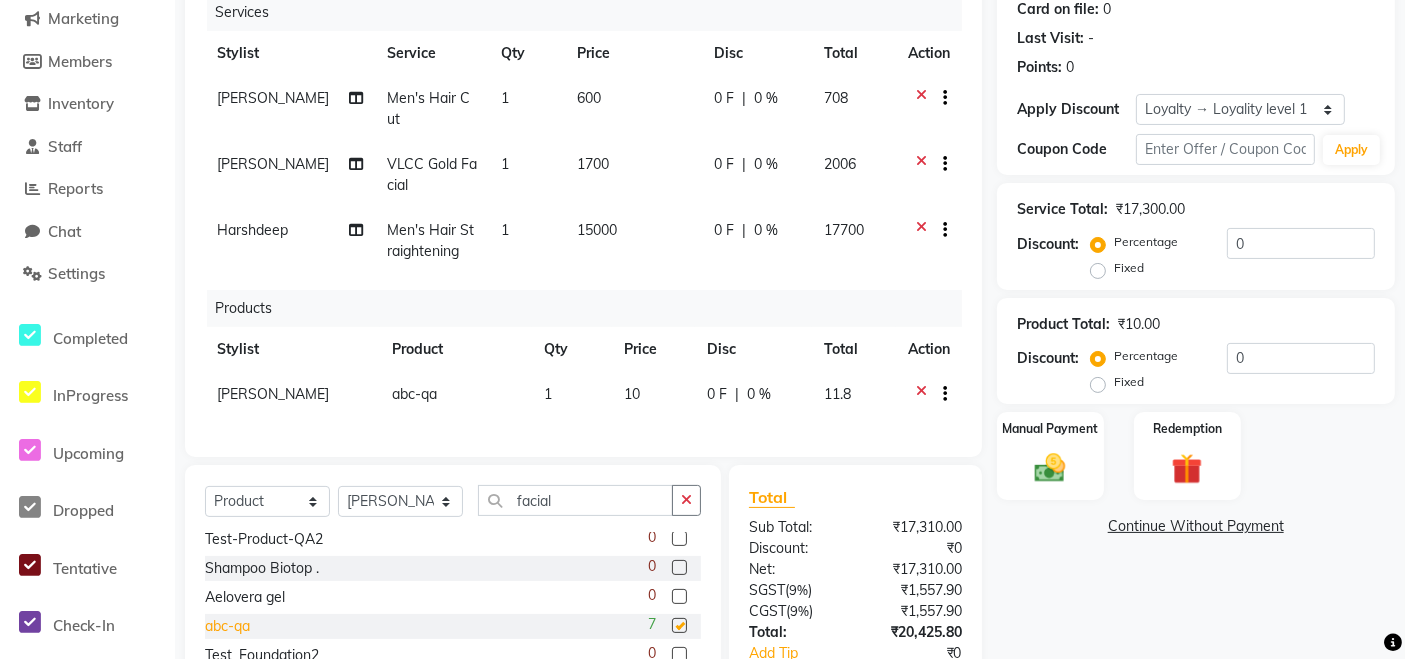 checkbox on "false" 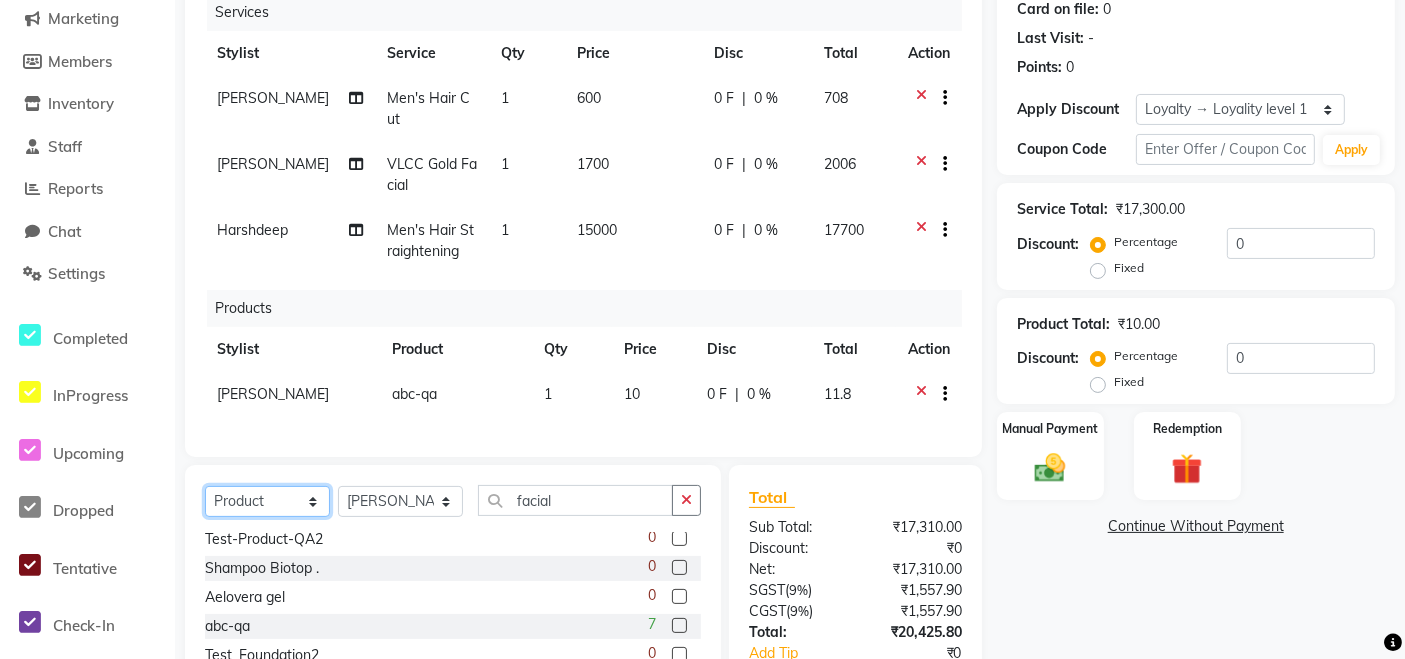 click on "Select  Service  Product  Membership  Package Voucher Prepaid Gift Card" 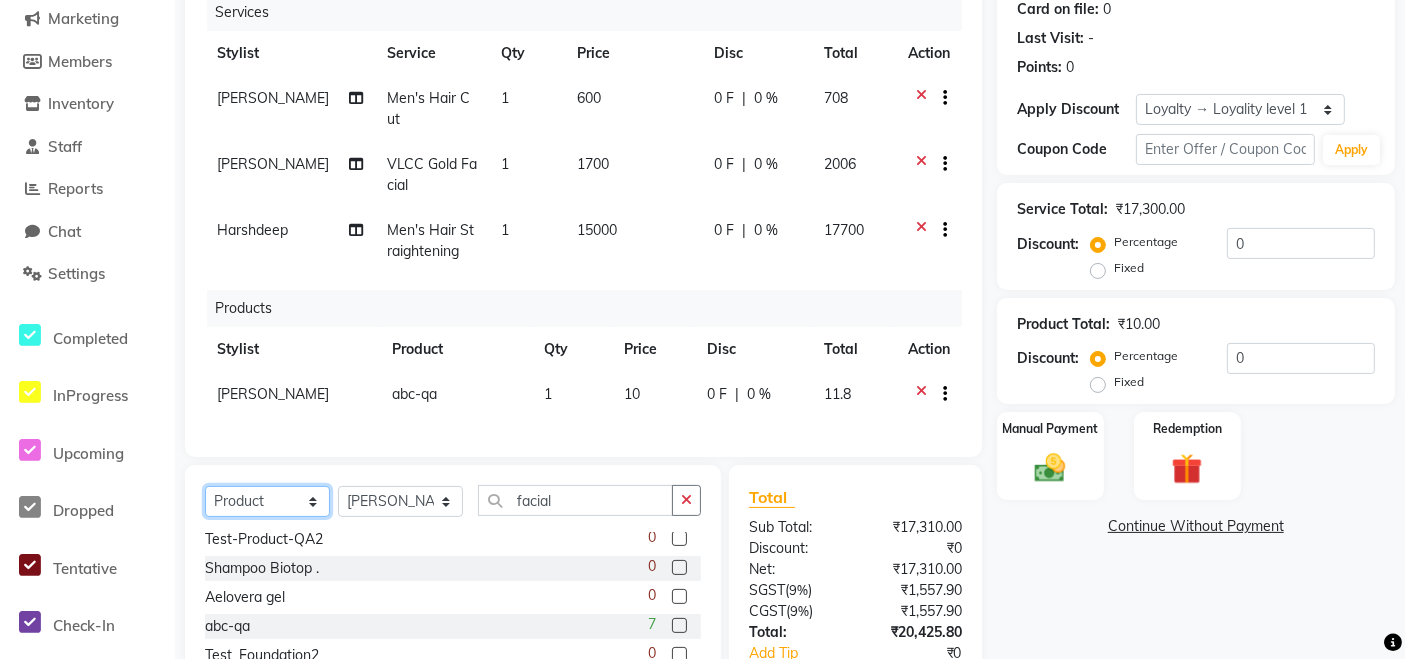 select on "P" 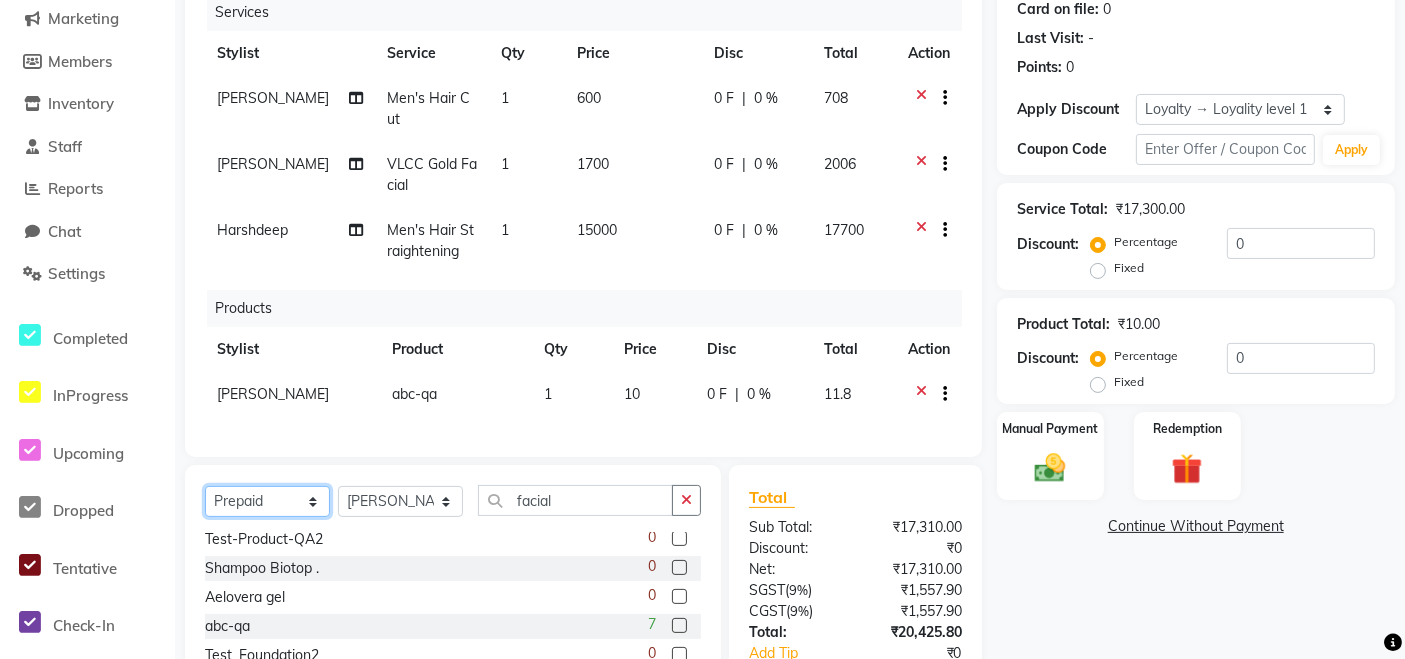 click on "Select  Service  Product  Membership  Package Voucher Prepaid Gift Card" 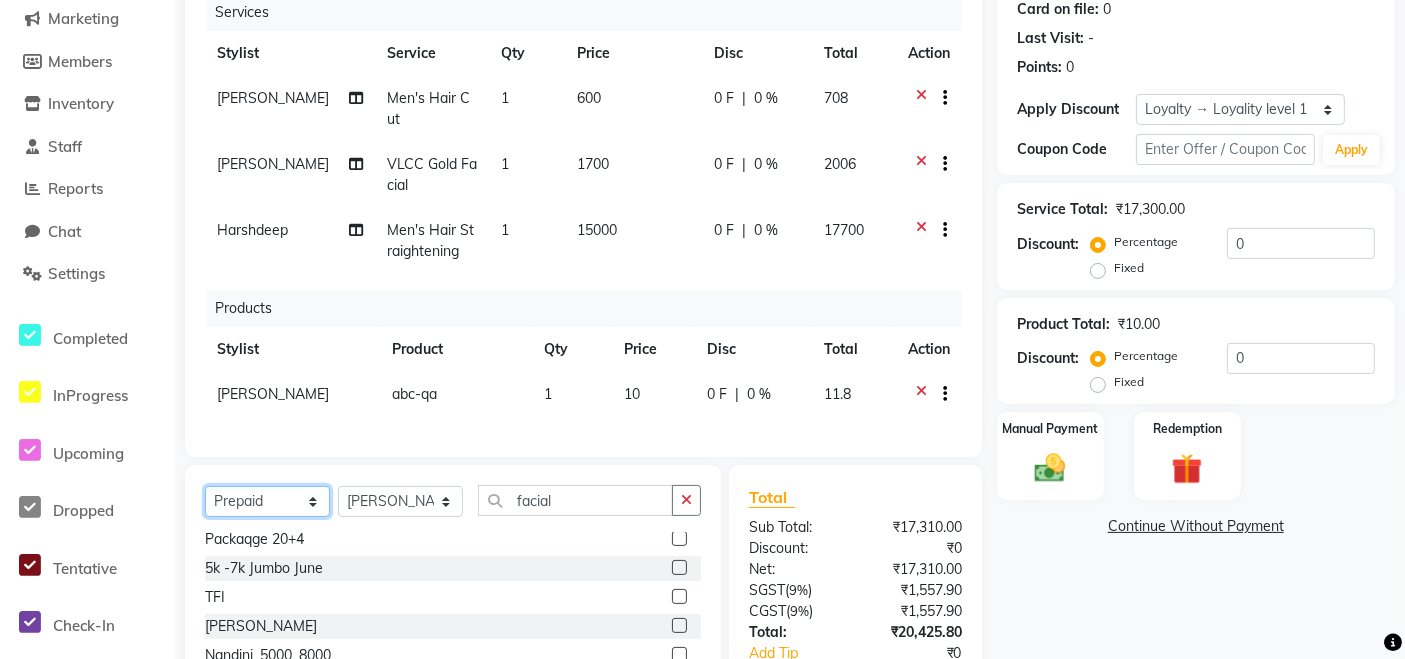 scroll, scrollTop: 401, scrollLeft: 0, axis: vertical 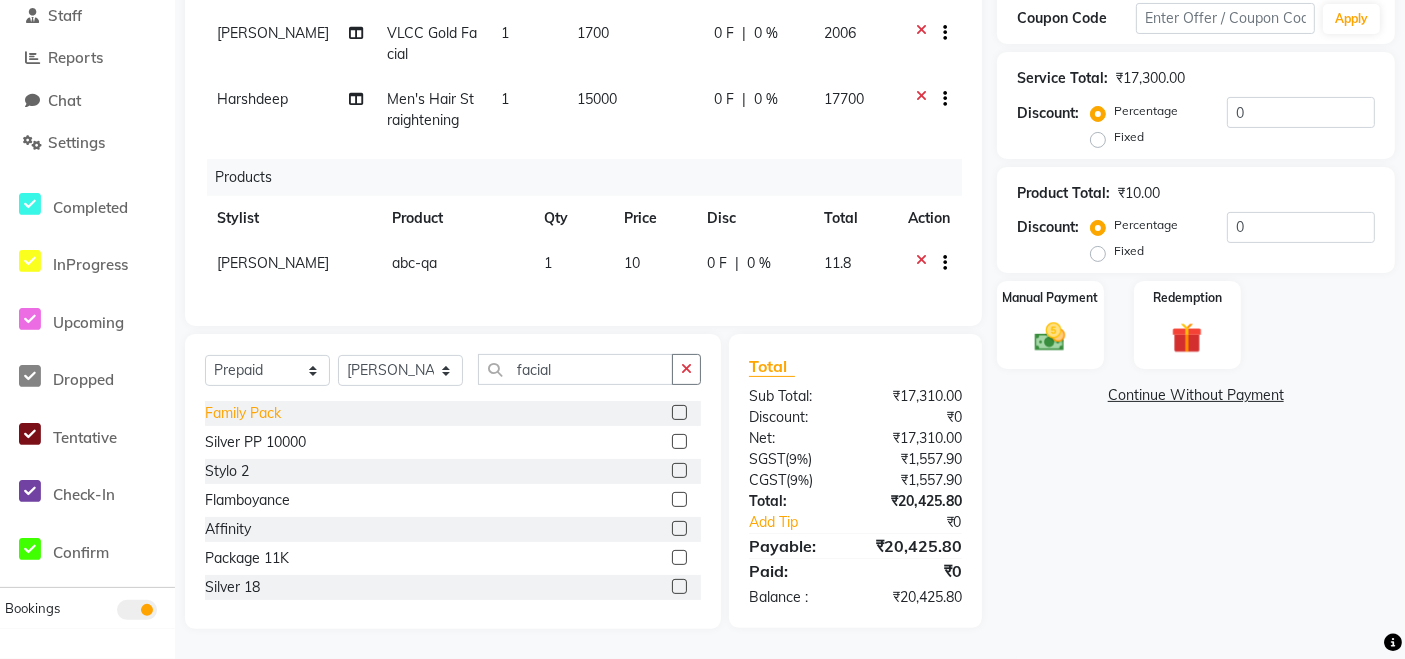 click on "Family Pack" 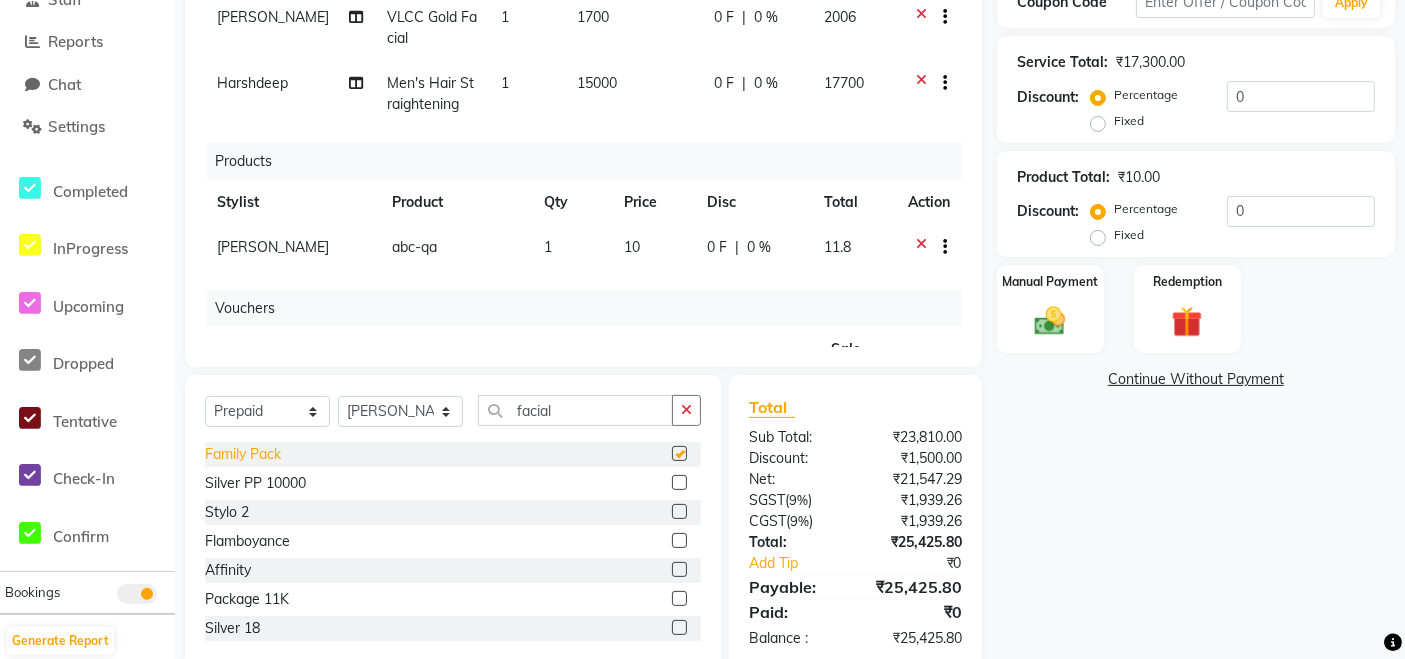 checkbox on "false" 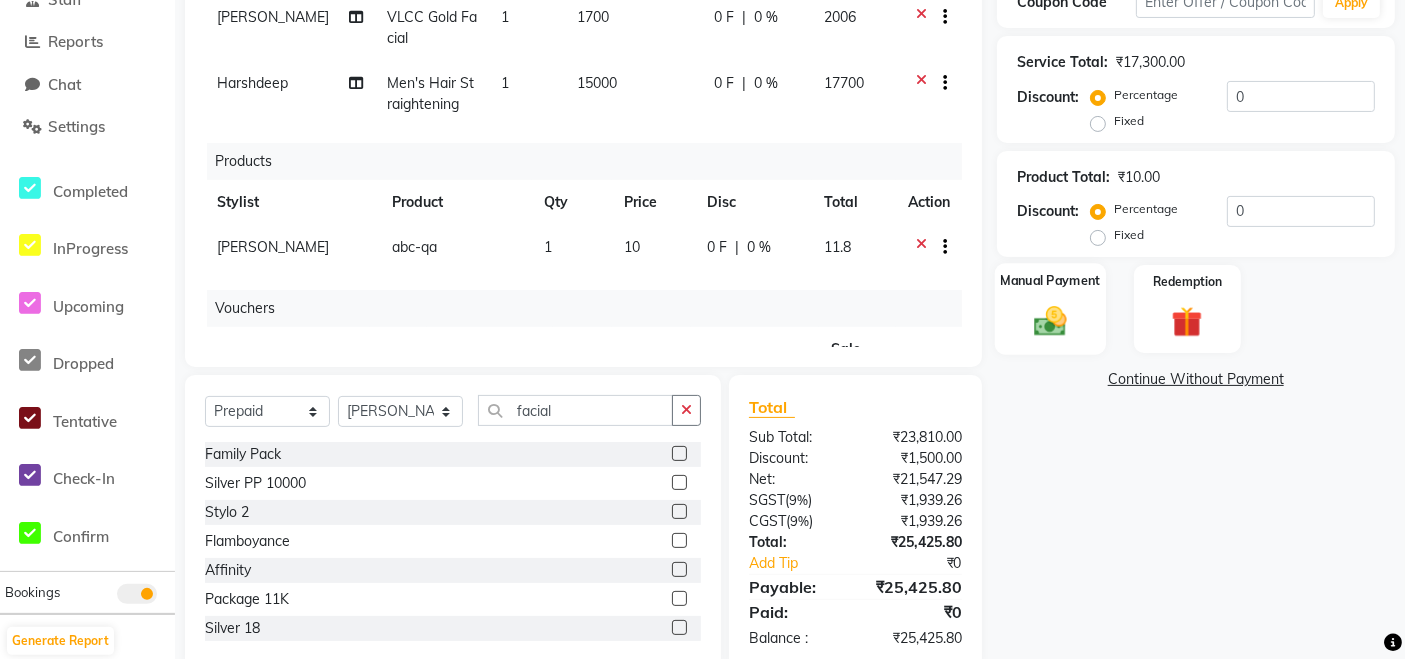 click 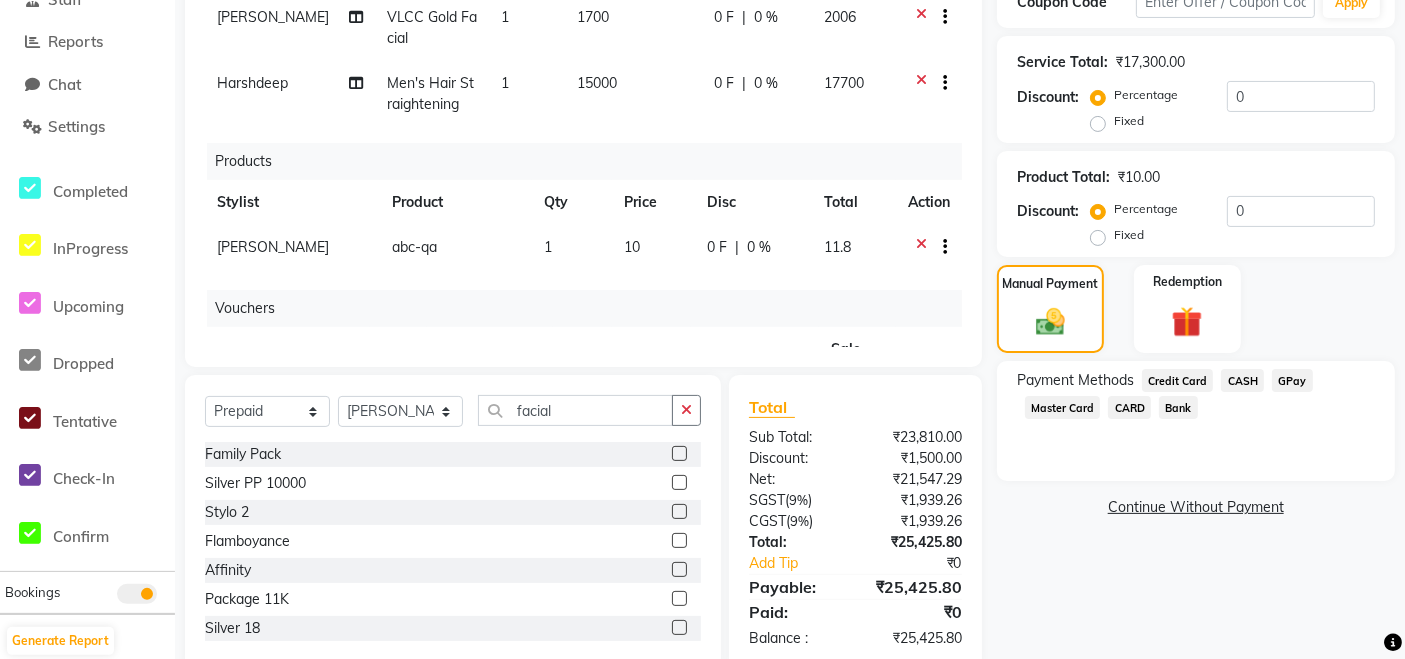 scroll, scrollTop: 278, scrollLeft: 0, axis: vertical 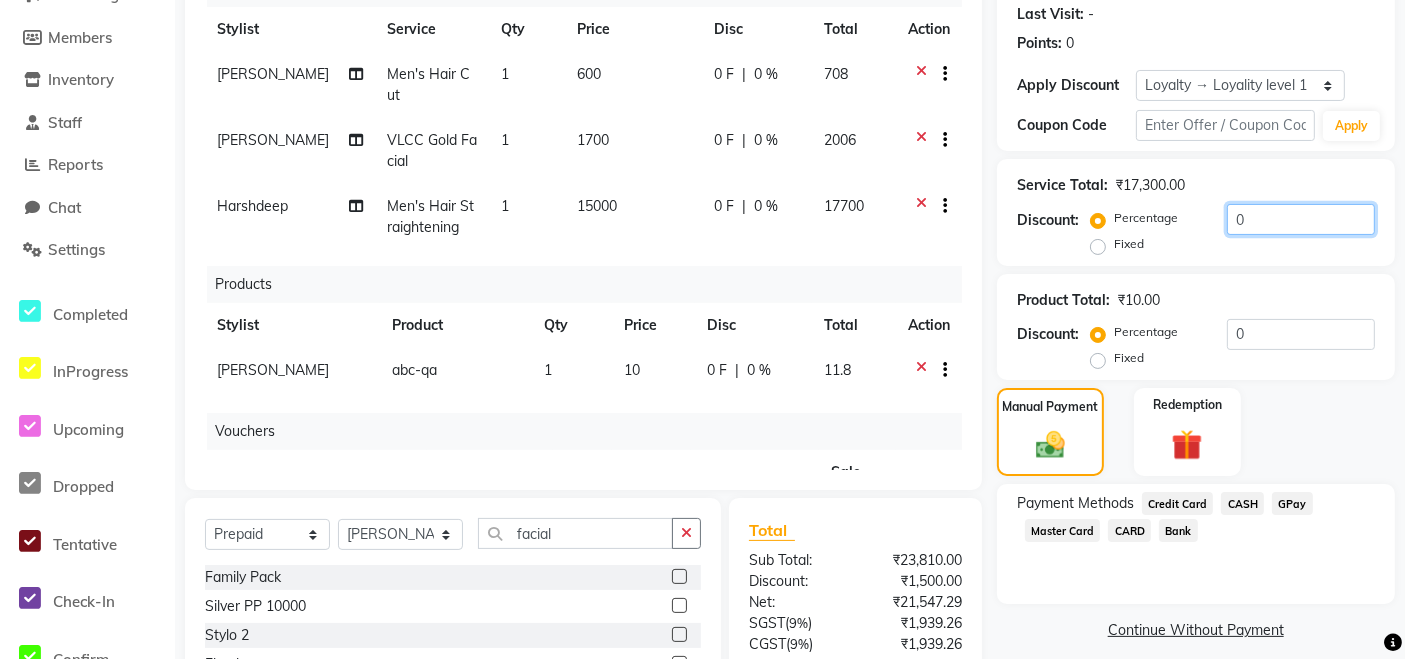 click on "0" 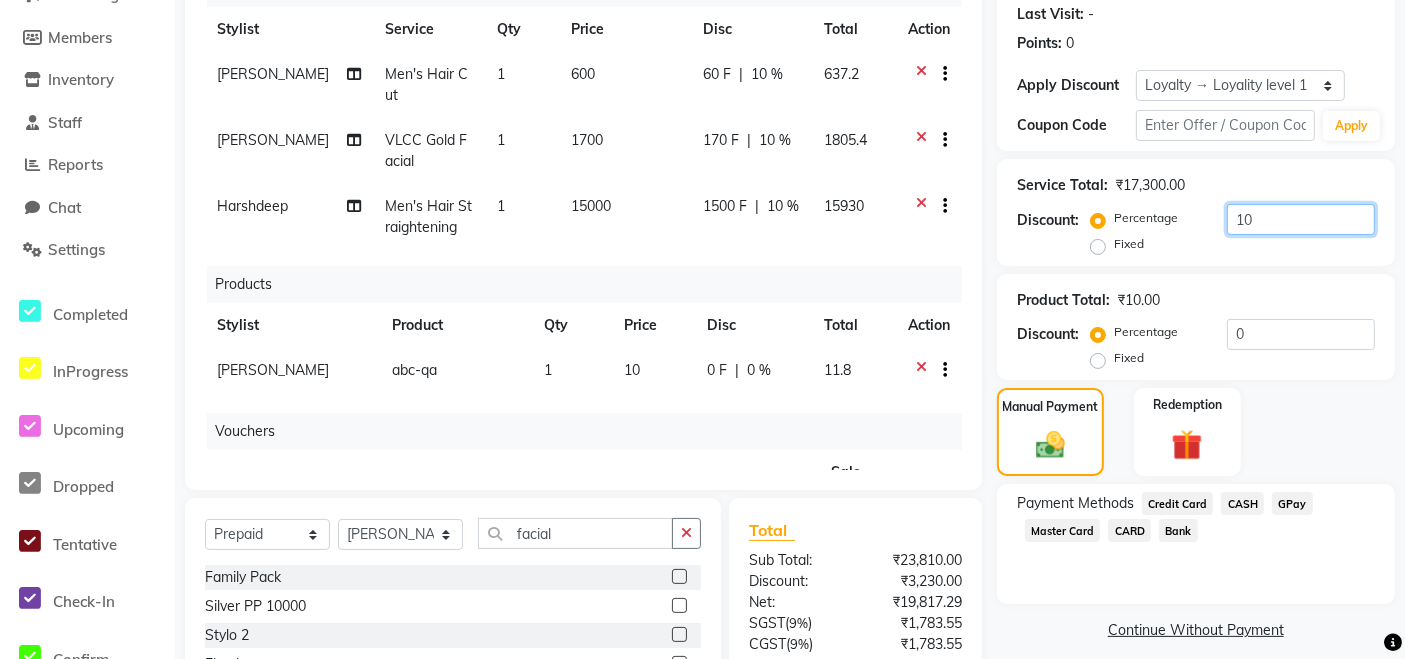 type on "10" 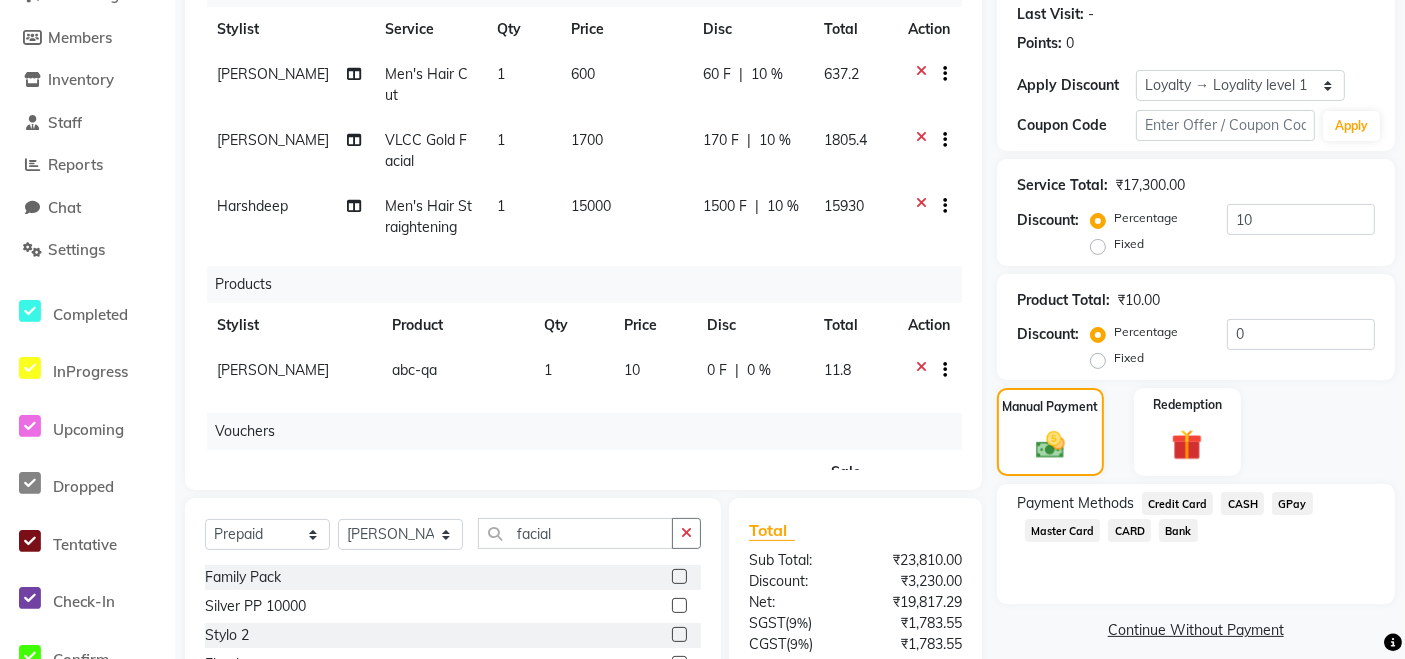 drag, startPoint x: 757, startPoint y: 195, endPoint x: 768, endPoint y: 187, distance: 13.601471 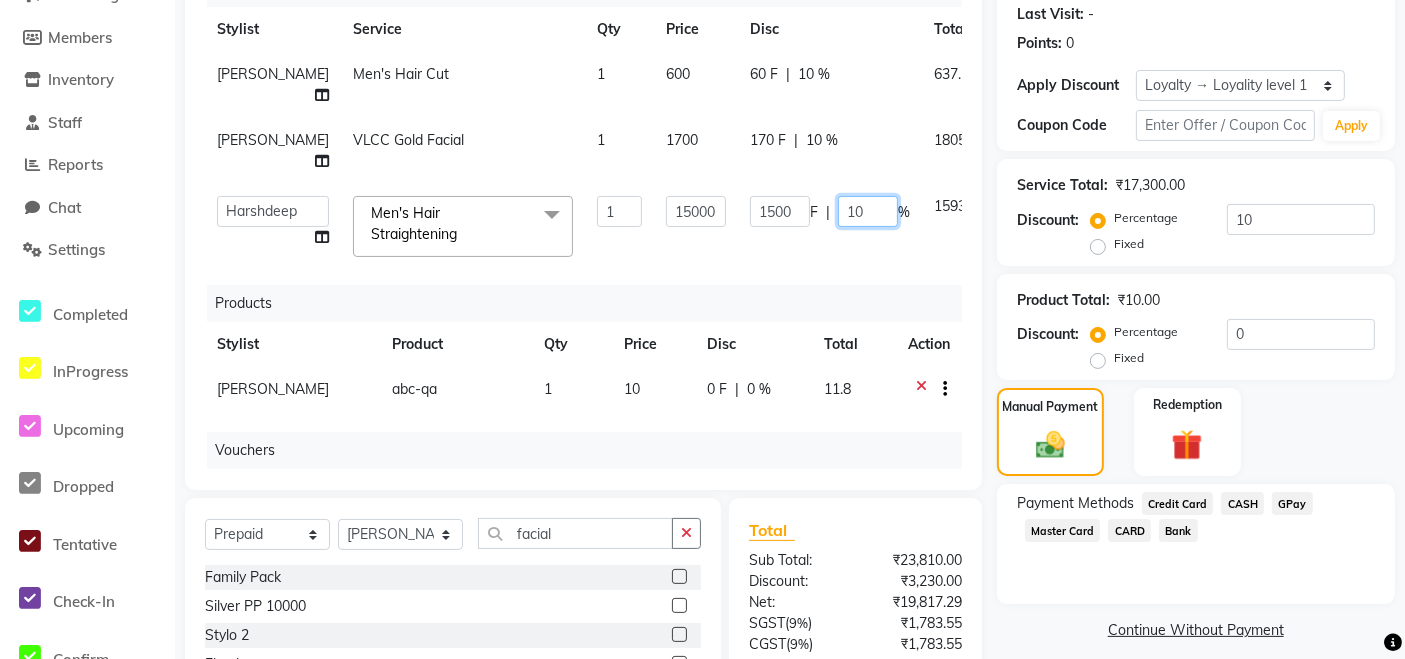 click on "10" 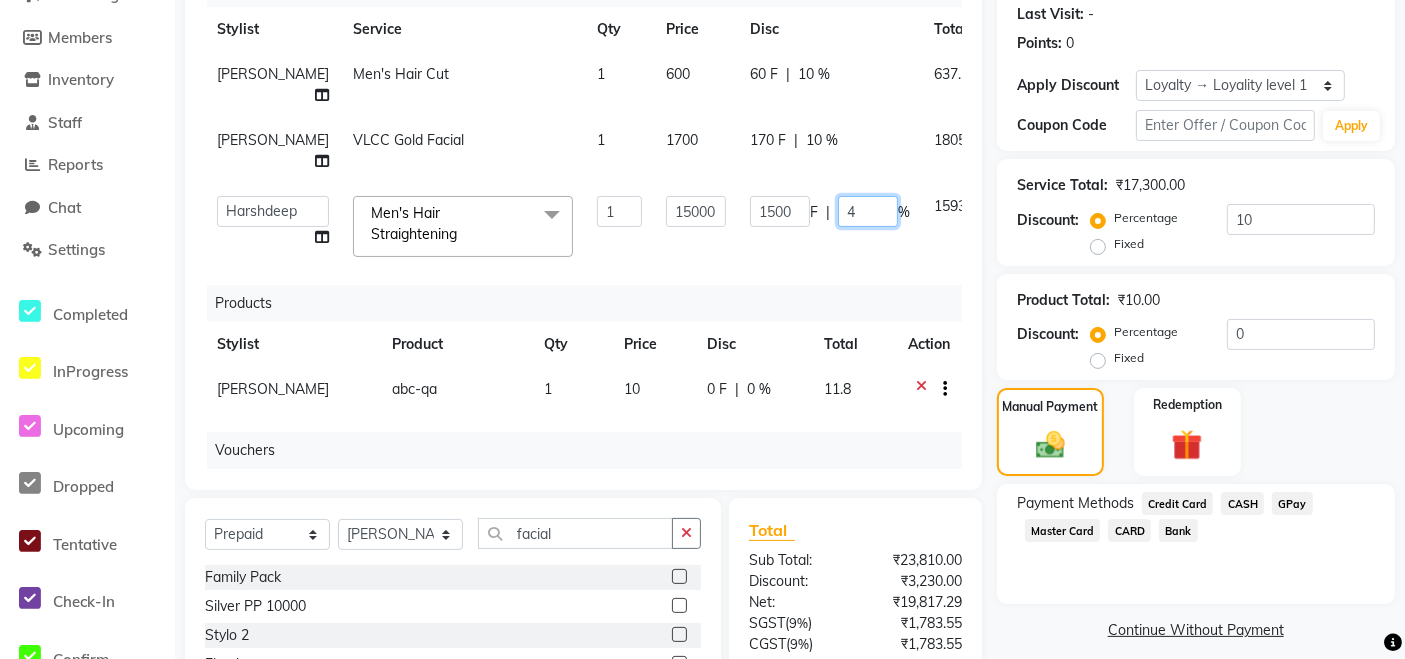 type on "40" 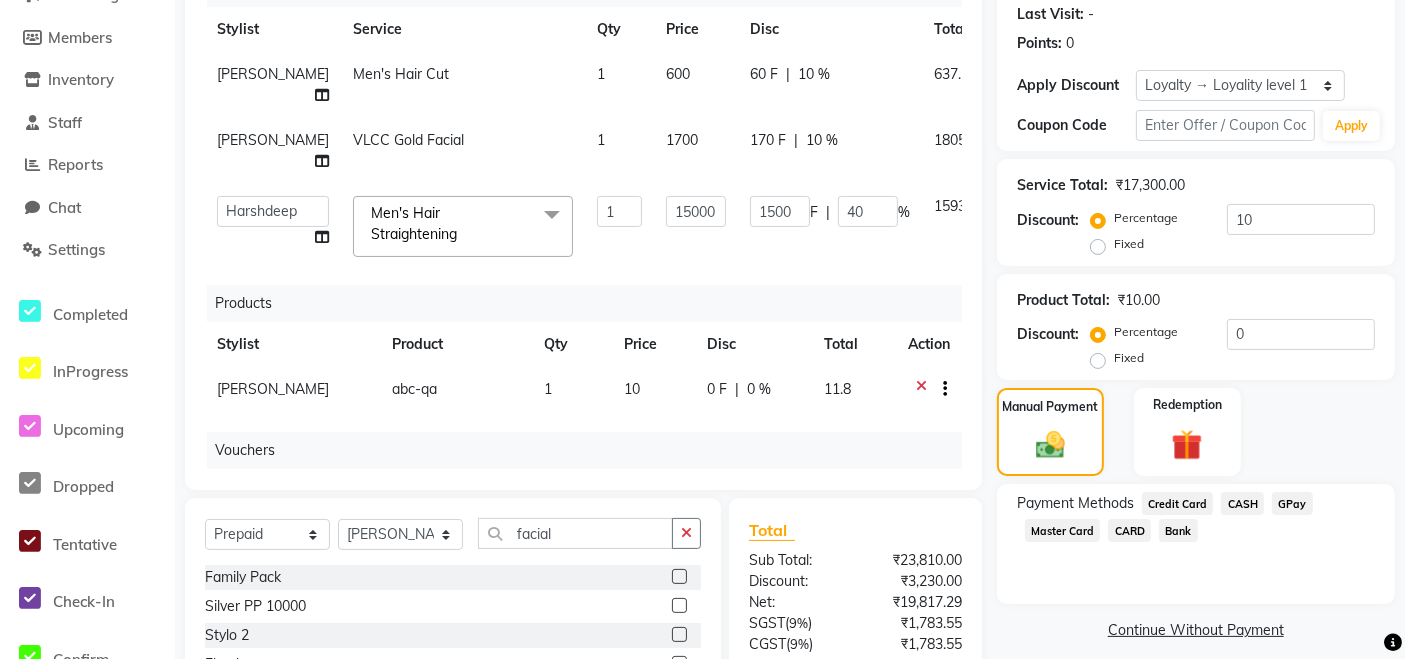 click on "Products" 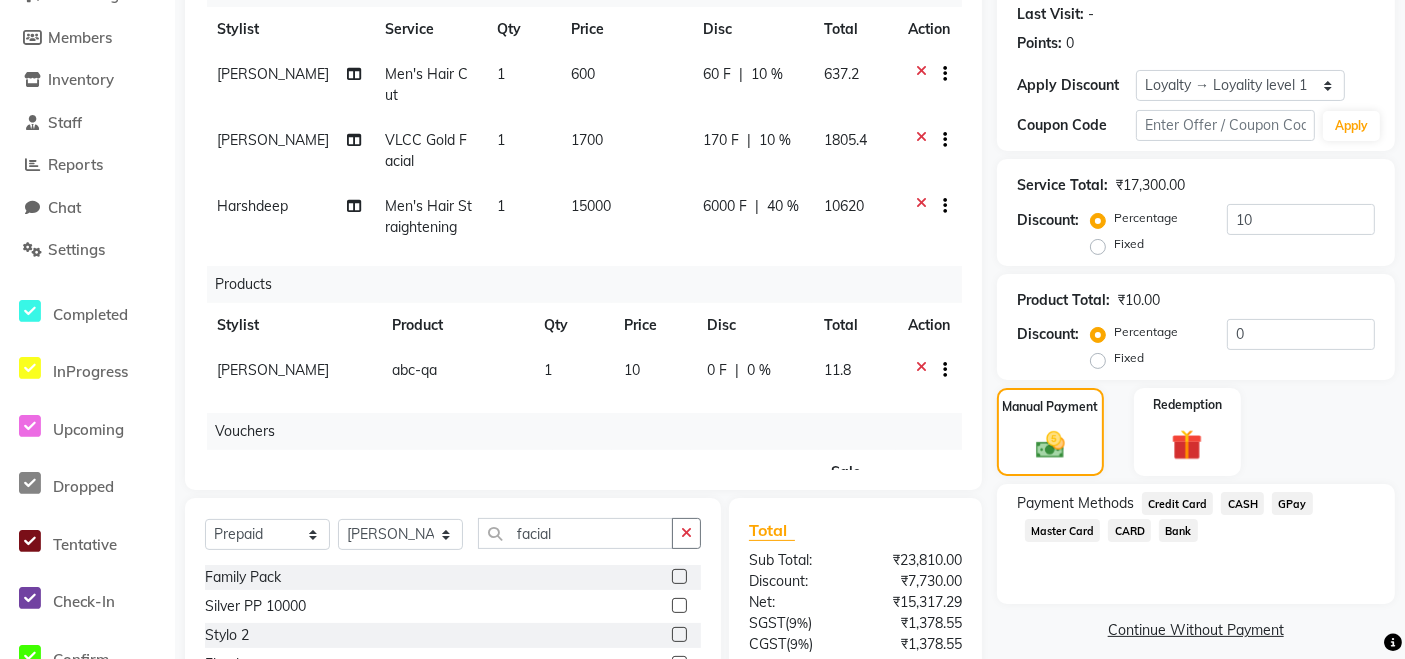 click on "CASH" 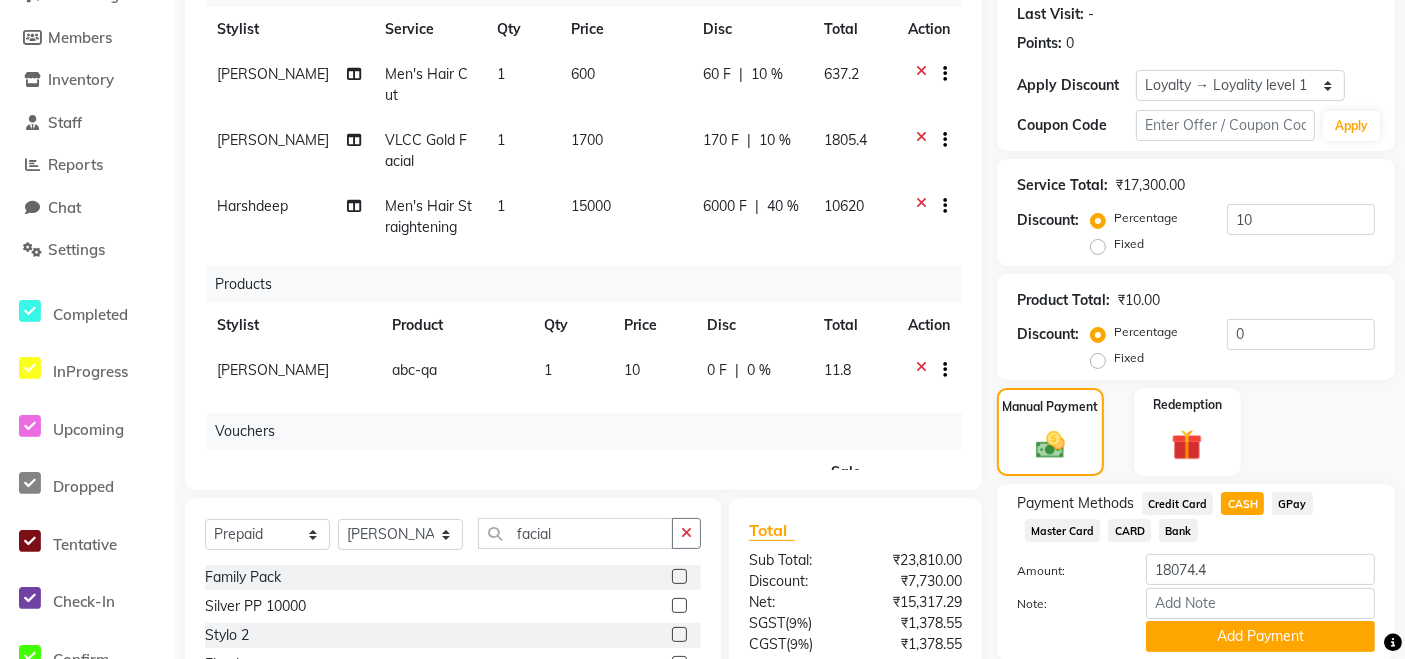 scroll, scrollTop: 441, scrollLeft: 0, axis: vertical 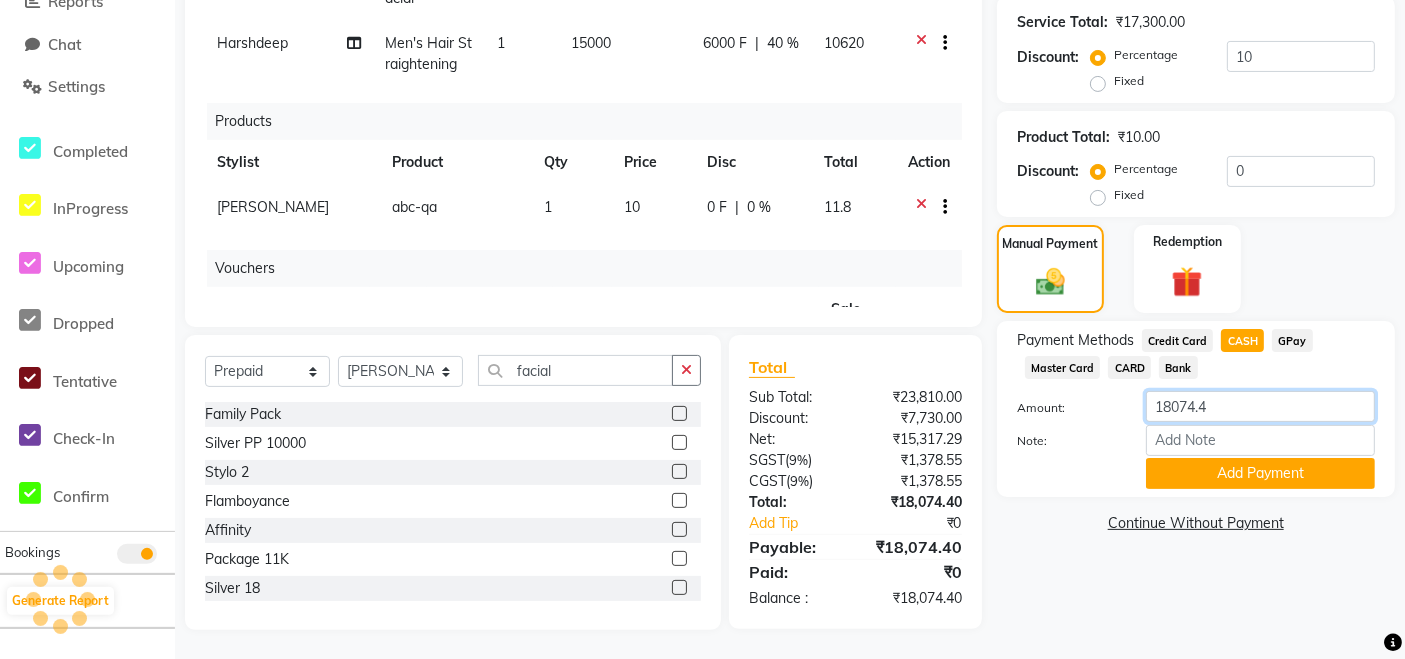 drag, startPoint x: 1226, startPoint y: 416, endPoint x: 483, endPoint y: 564, distance: 757.59686 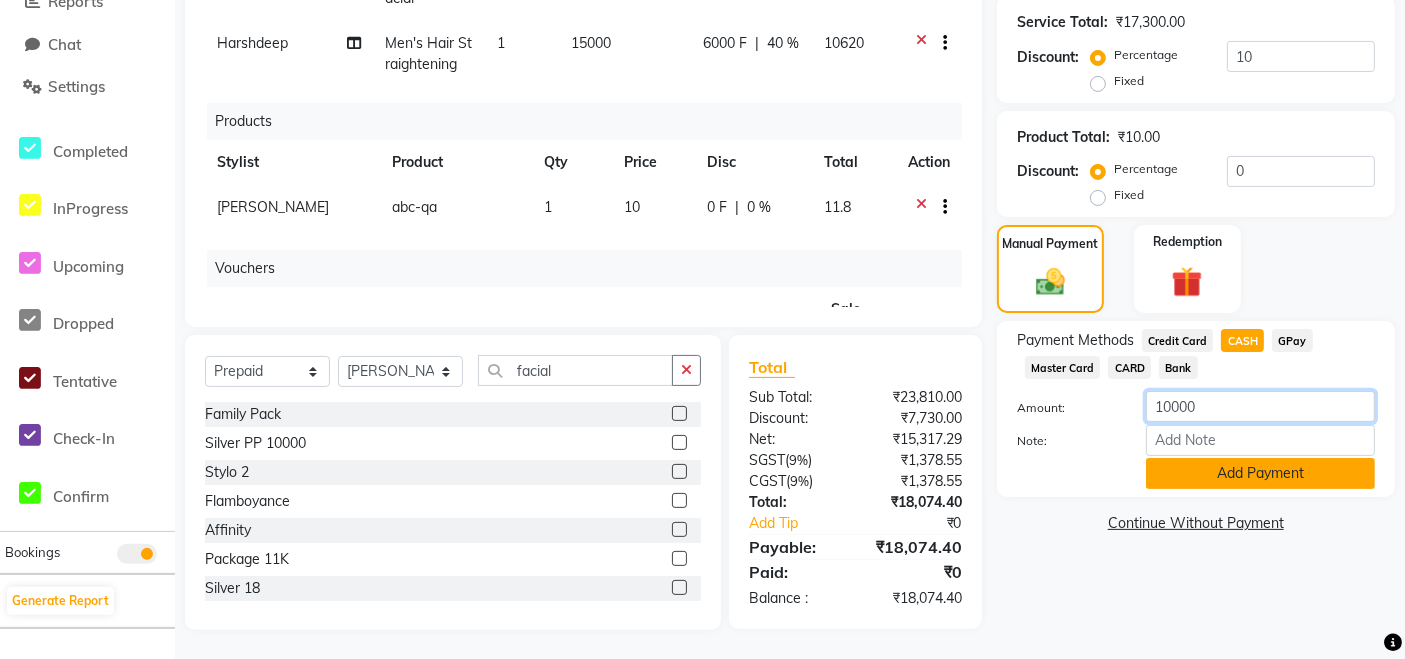 type on "10000" 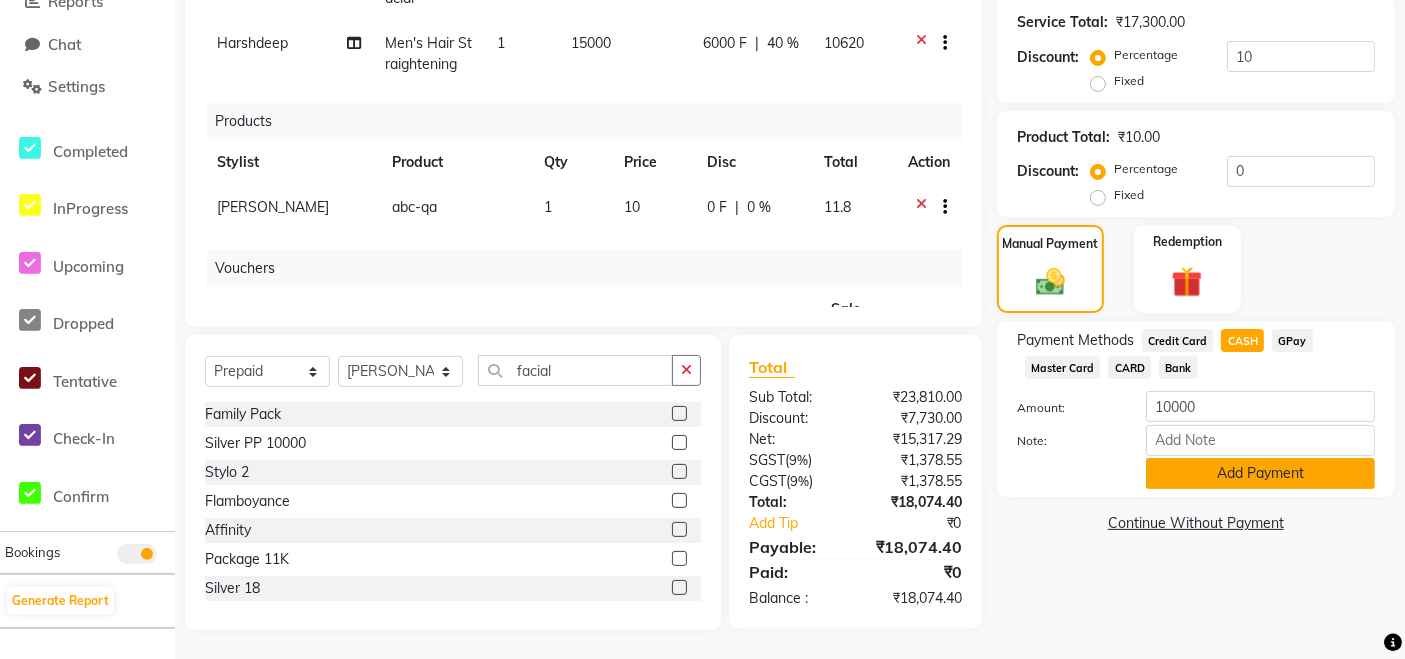 click on "Add Payment" 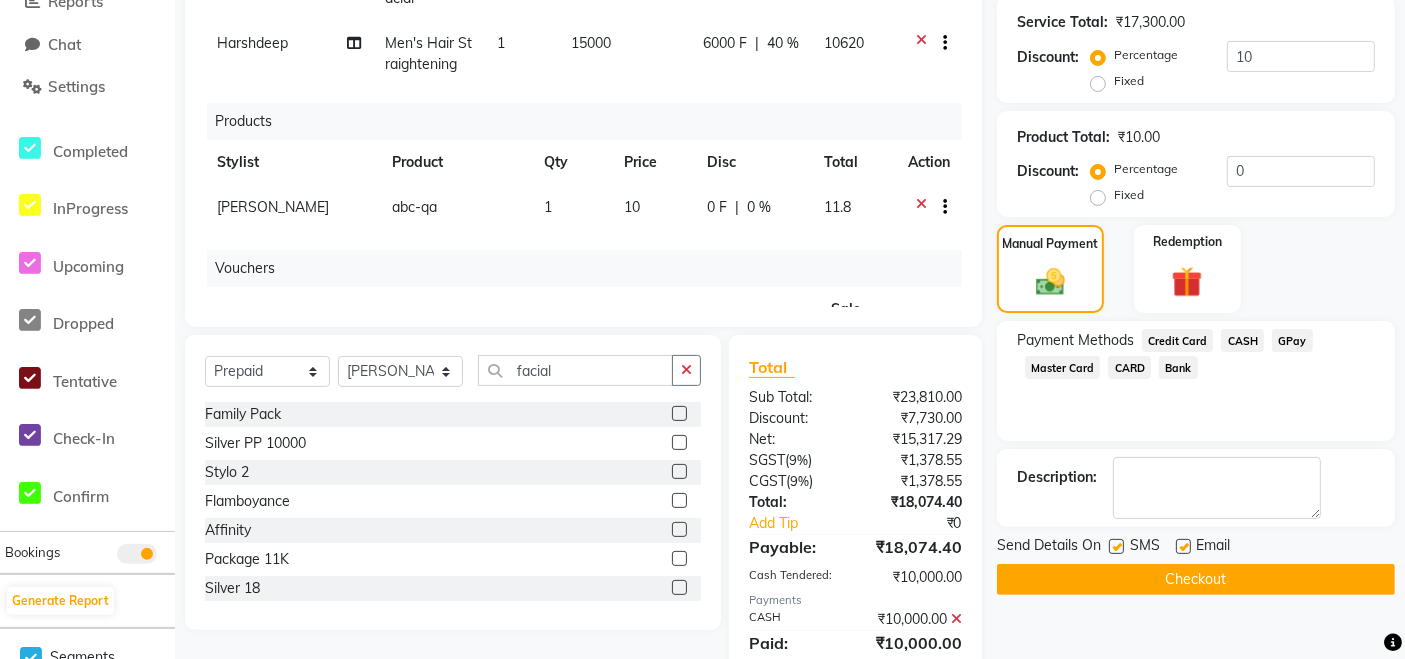 scroll, scrollTop: 594, scrollLeft: 0, axis: vertical 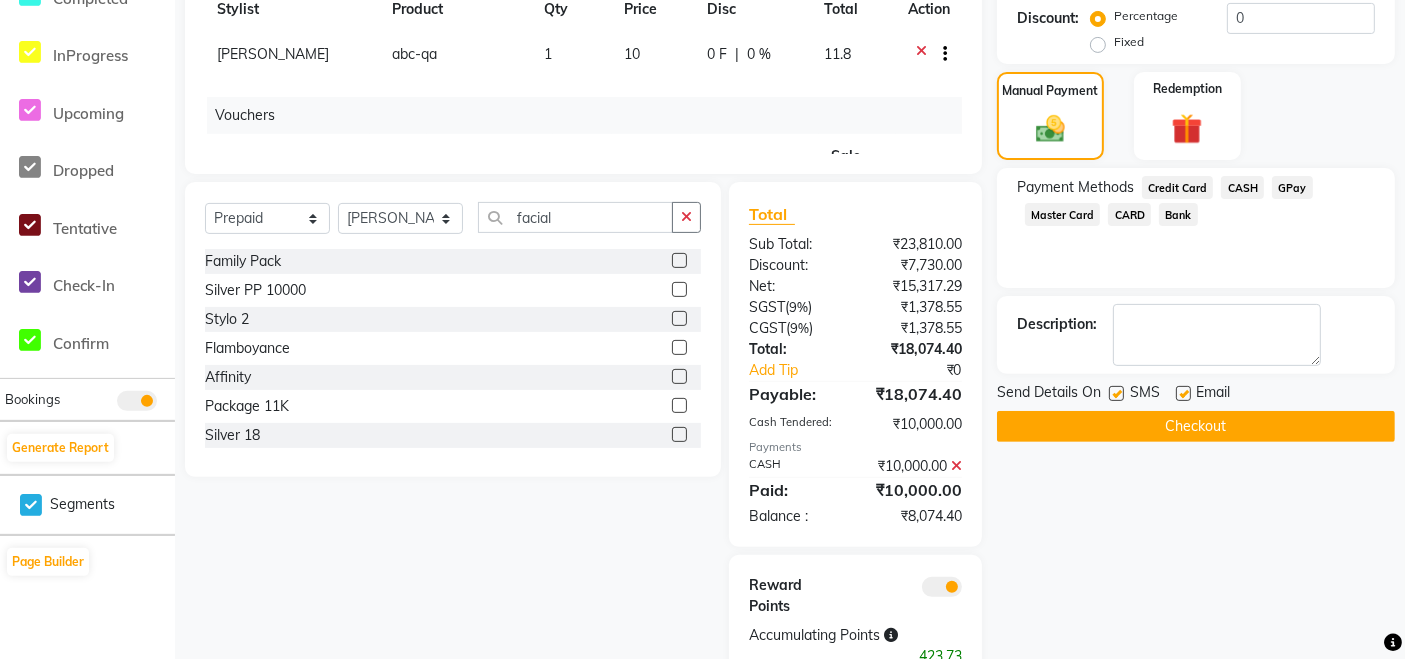 click on "GPay" 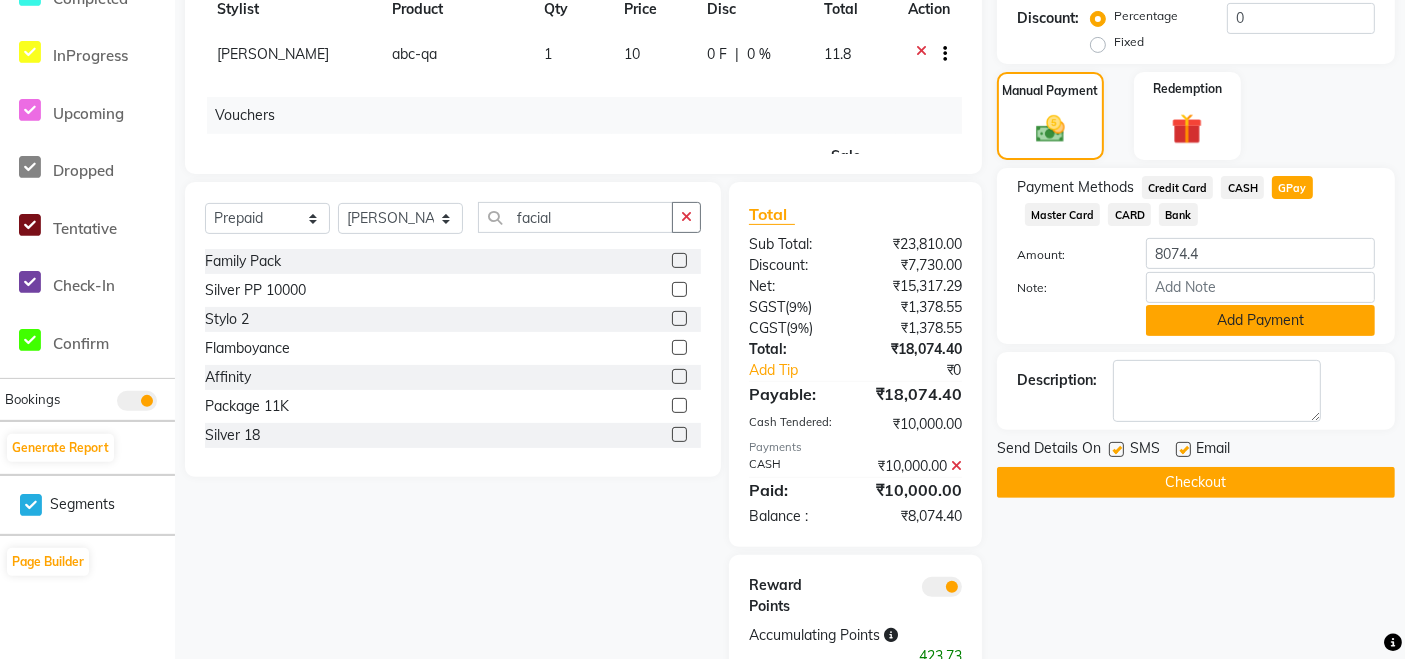 click on "Add Payment" 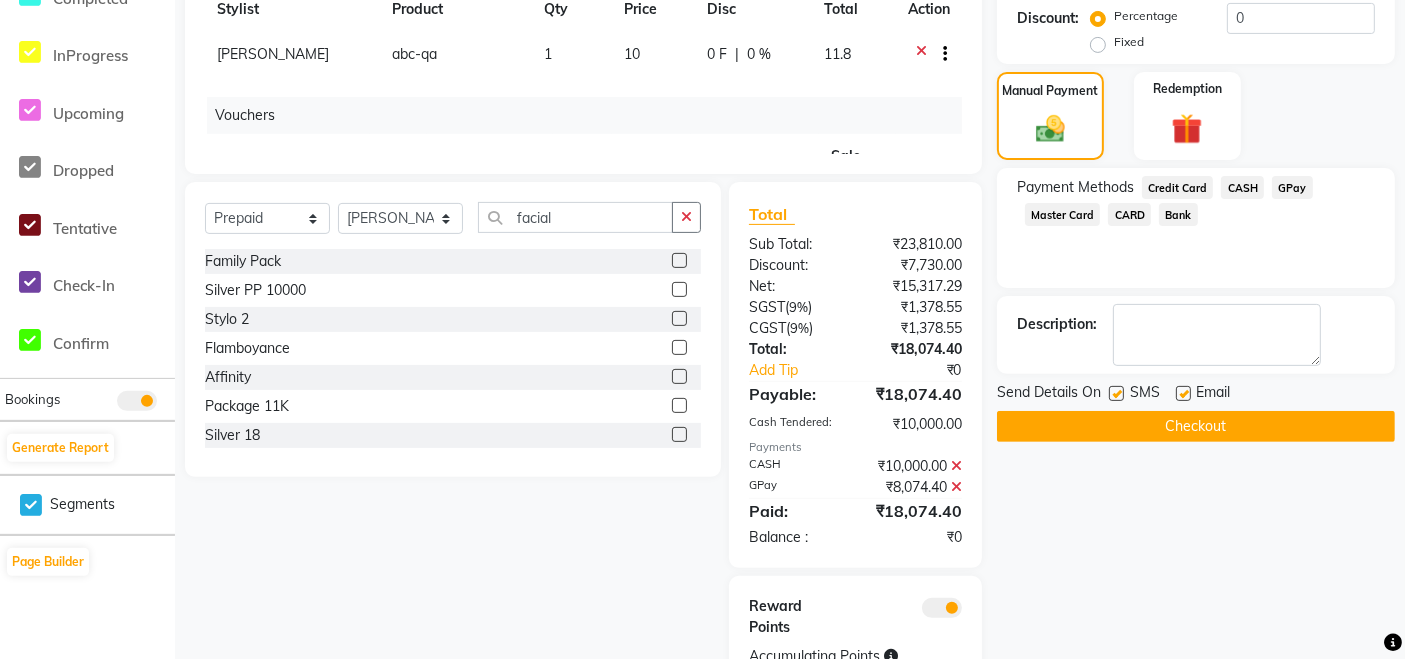 scroll, scrollTop: 713, scrollLeft: 0, axis: vertical 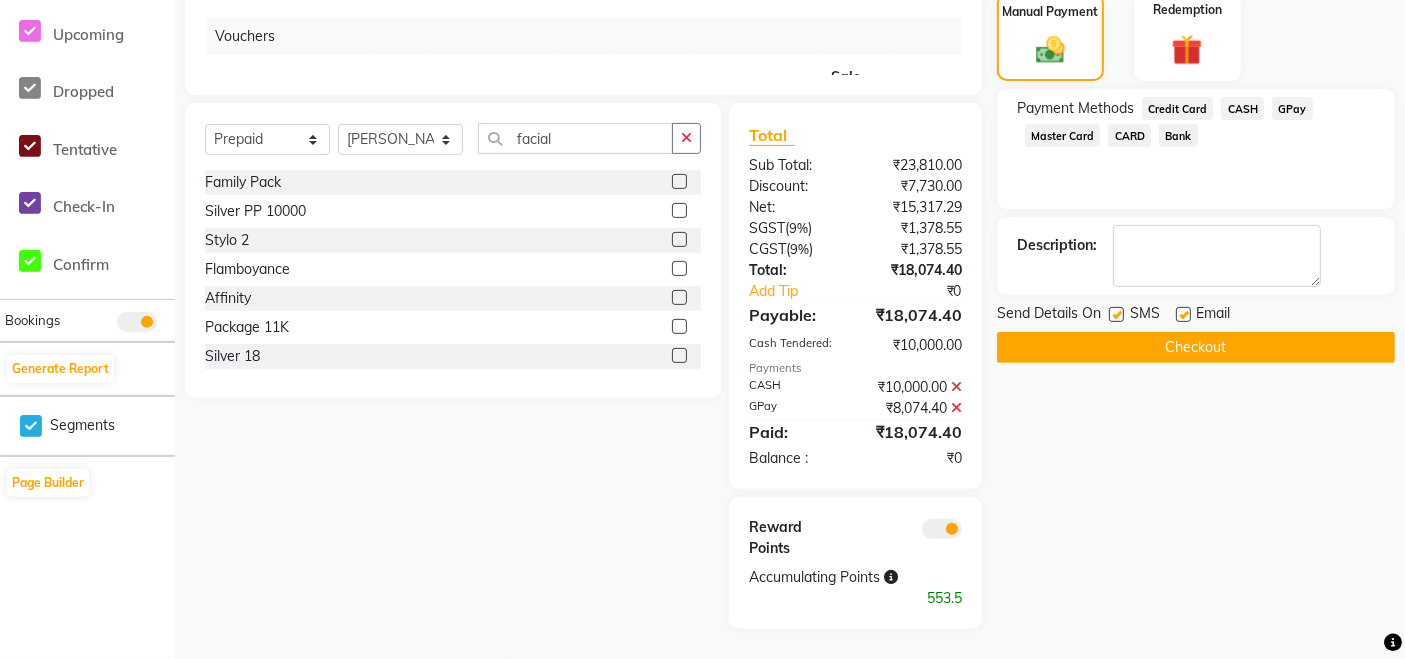 click on "Checkout" 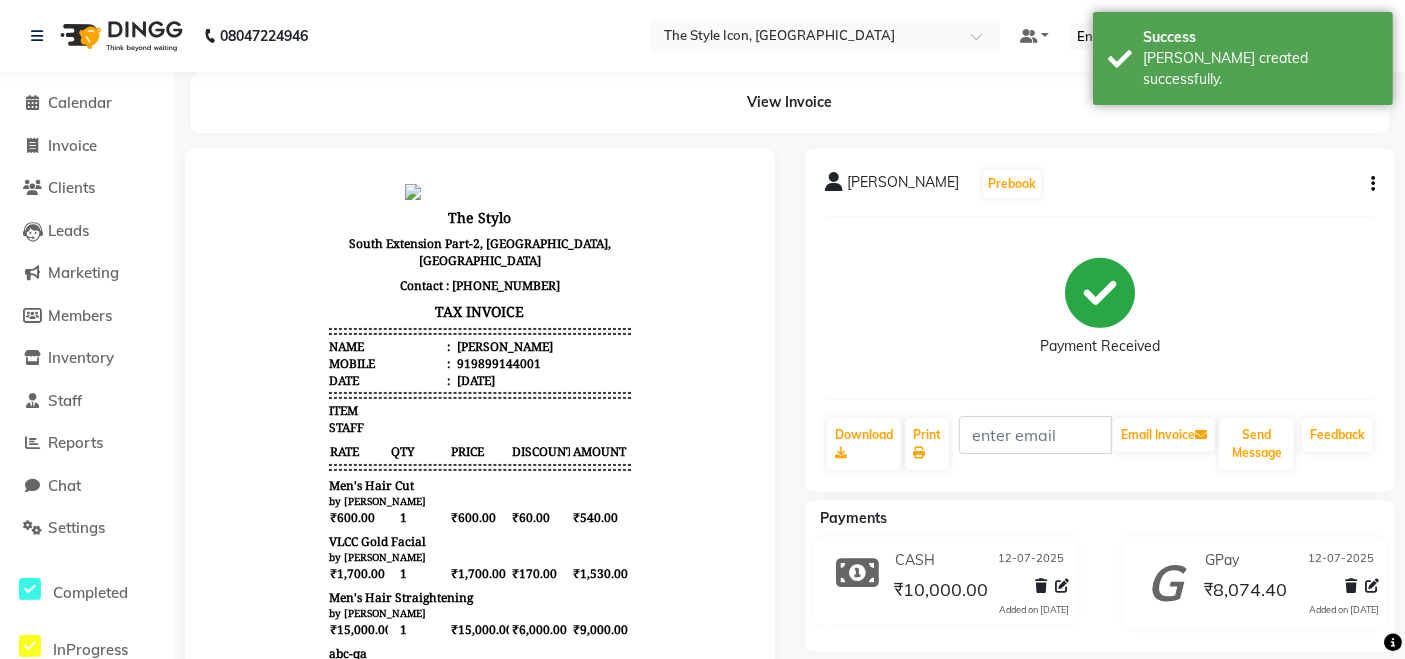 scroll, scrollTop: 368, scrollLeft: 0, axis: vertical 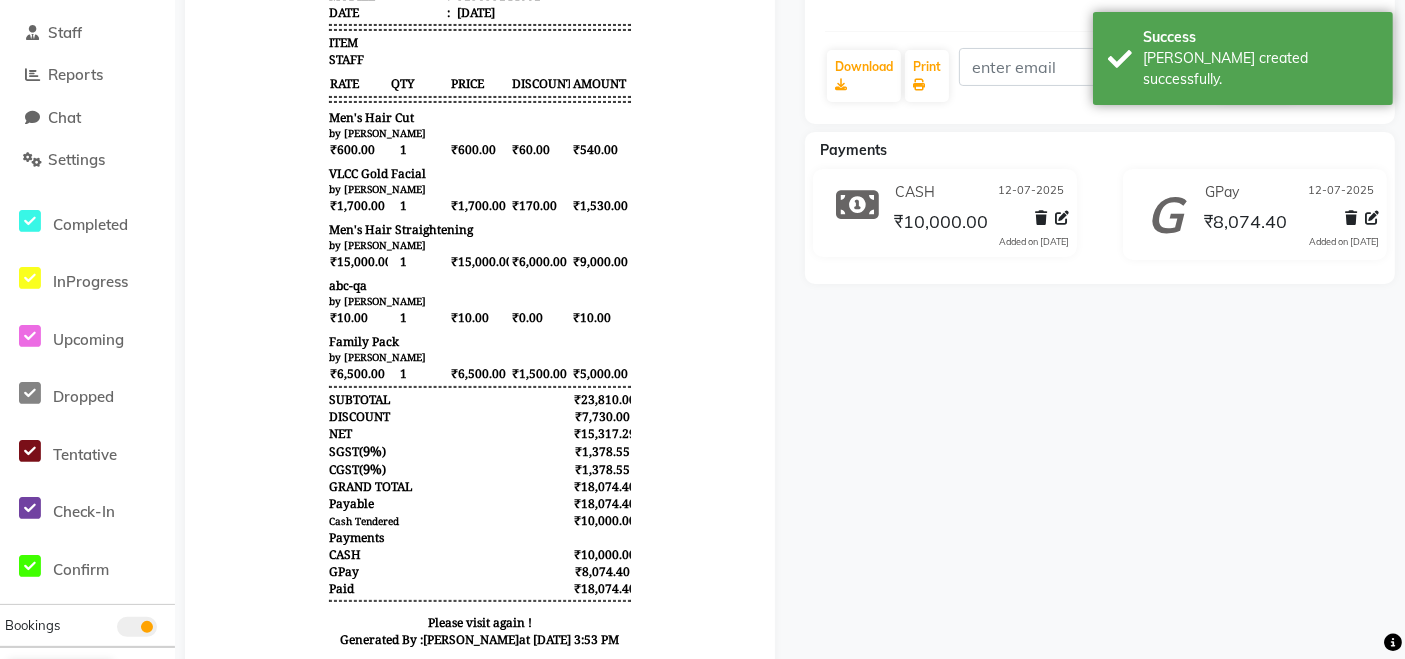 drag, startPoint x: 1392, startPoint y: 464, endPoint x: 1385, endPoint y: 529, distance: 65.37584 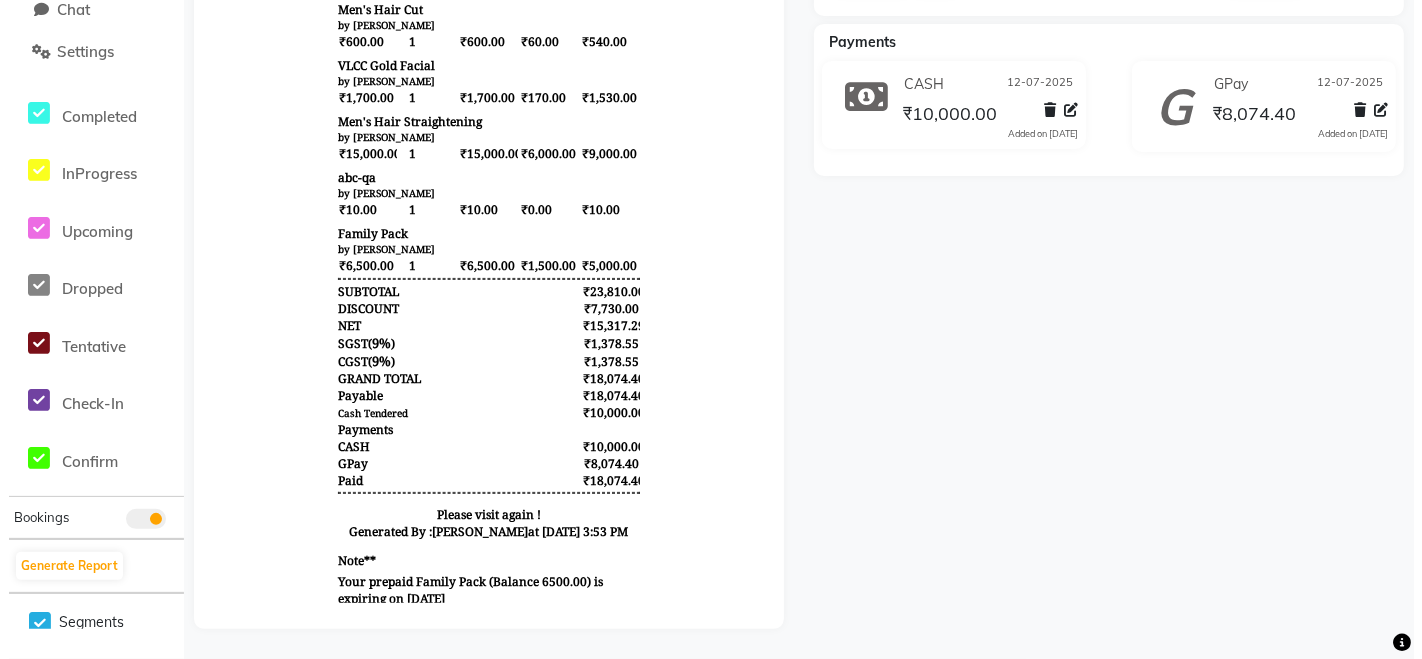 scroll, scrollTop: 0, scrollLeft: 0, axis: both 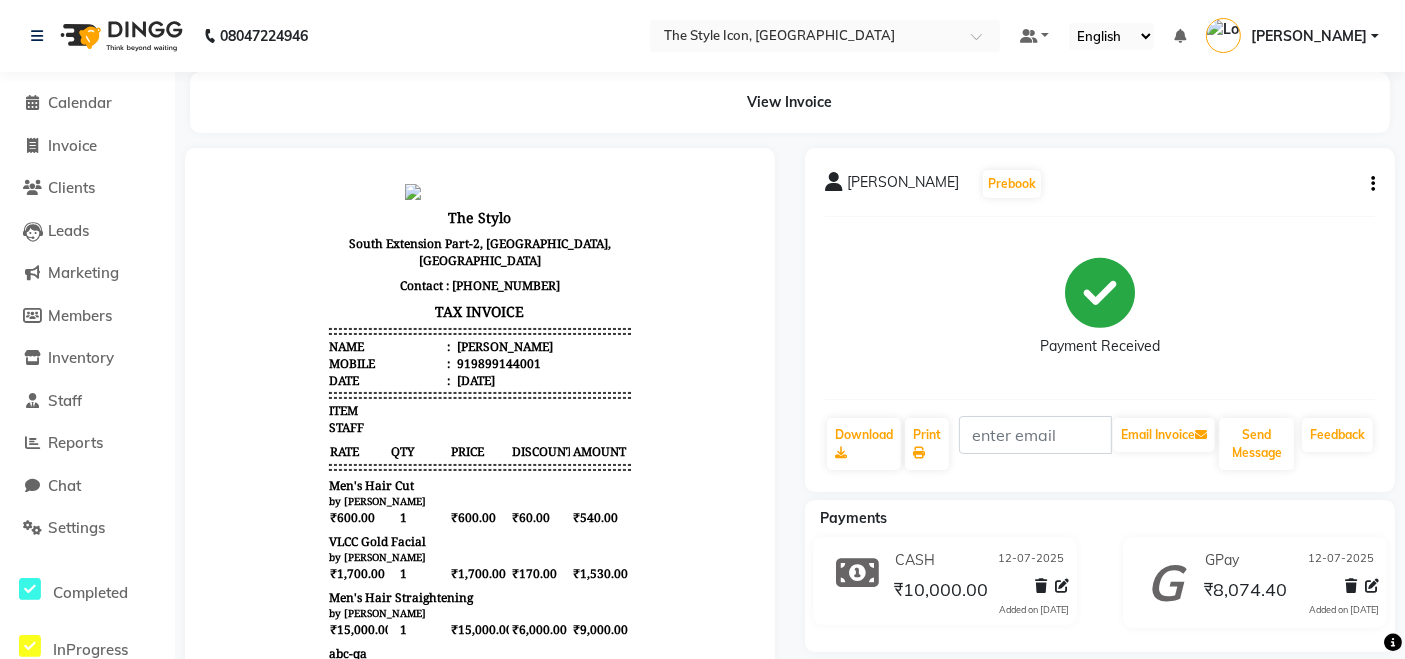 click on "Invoice" 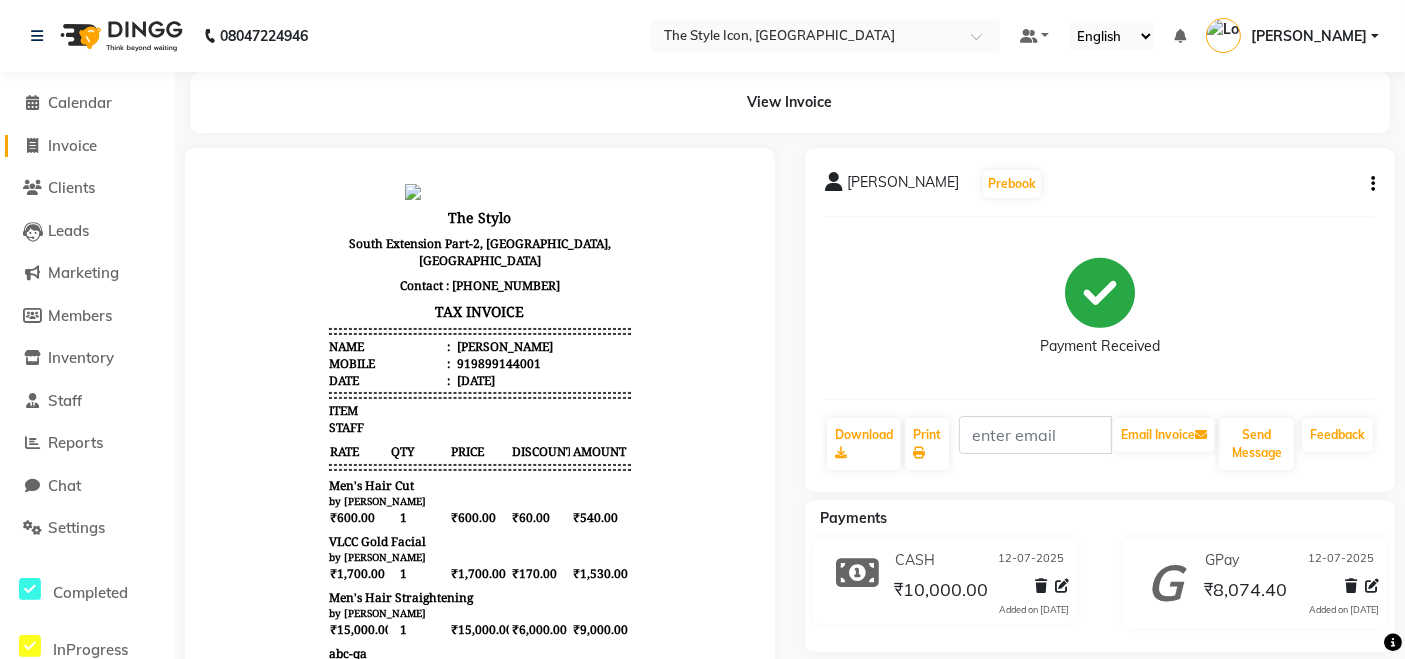 click on "Invoice" 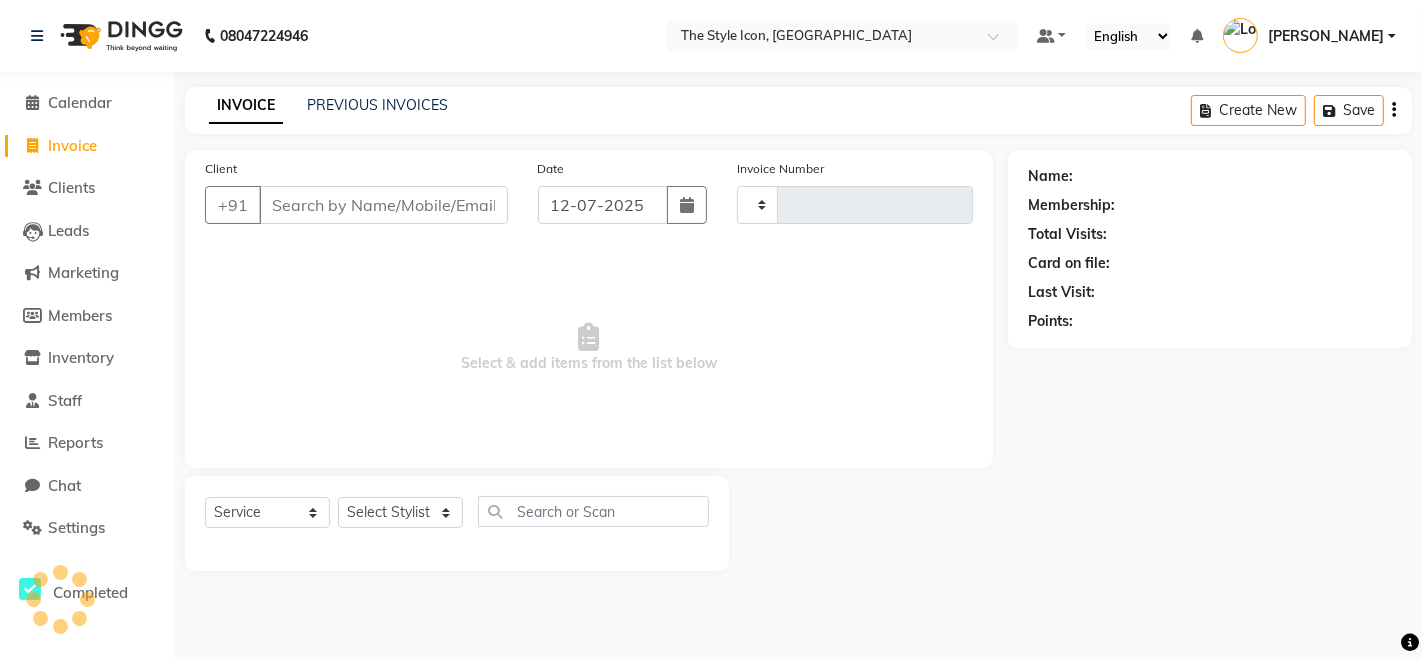 type on "0049" 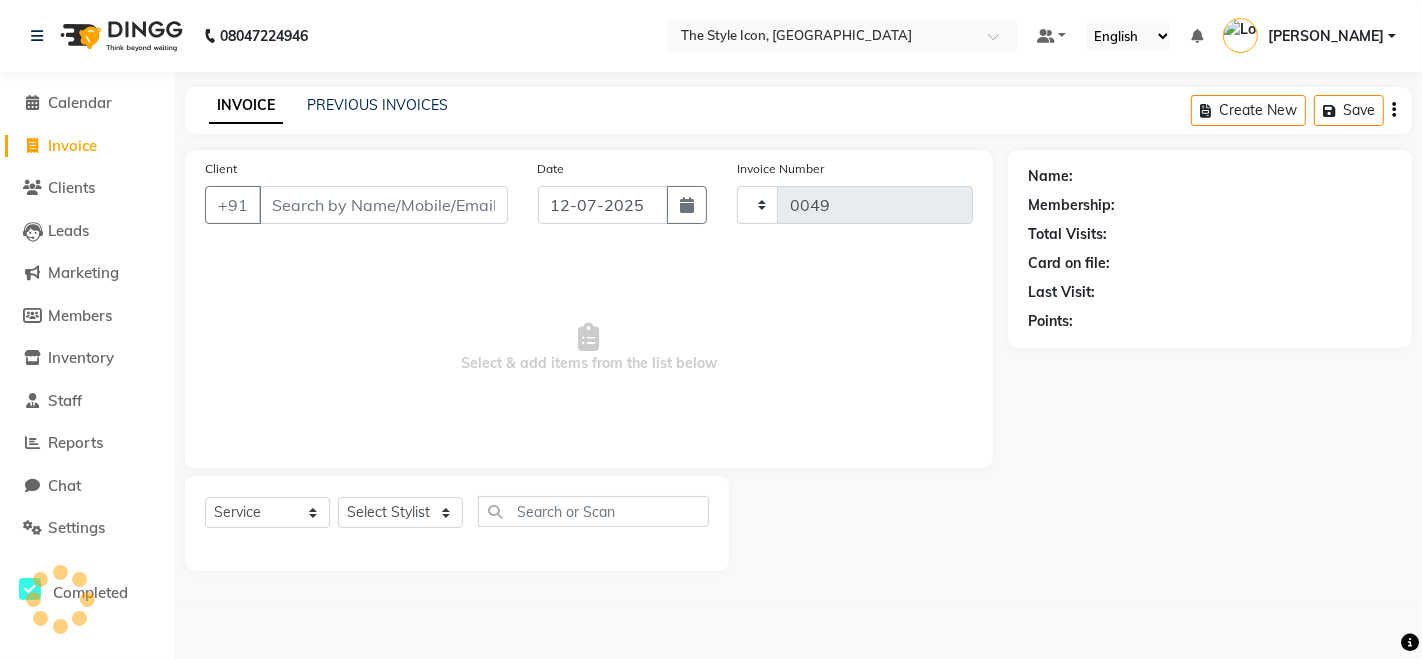 select on "6267" 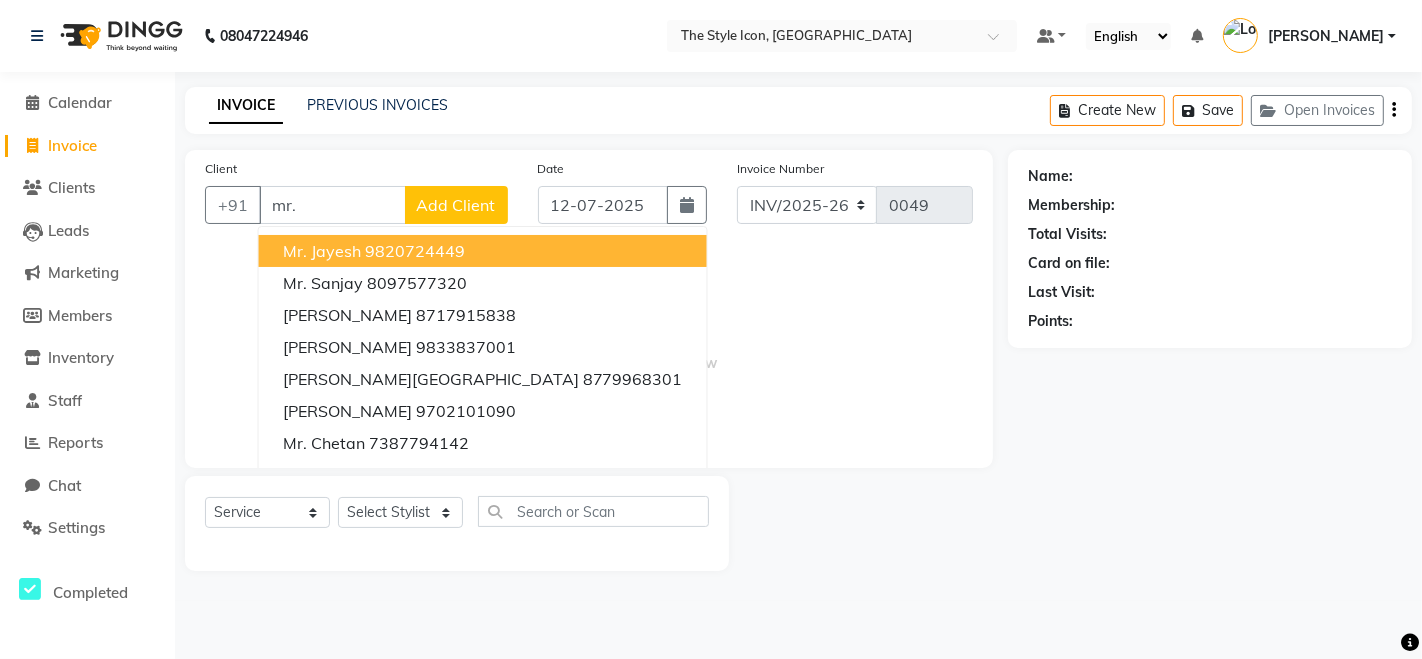 type on "mr." 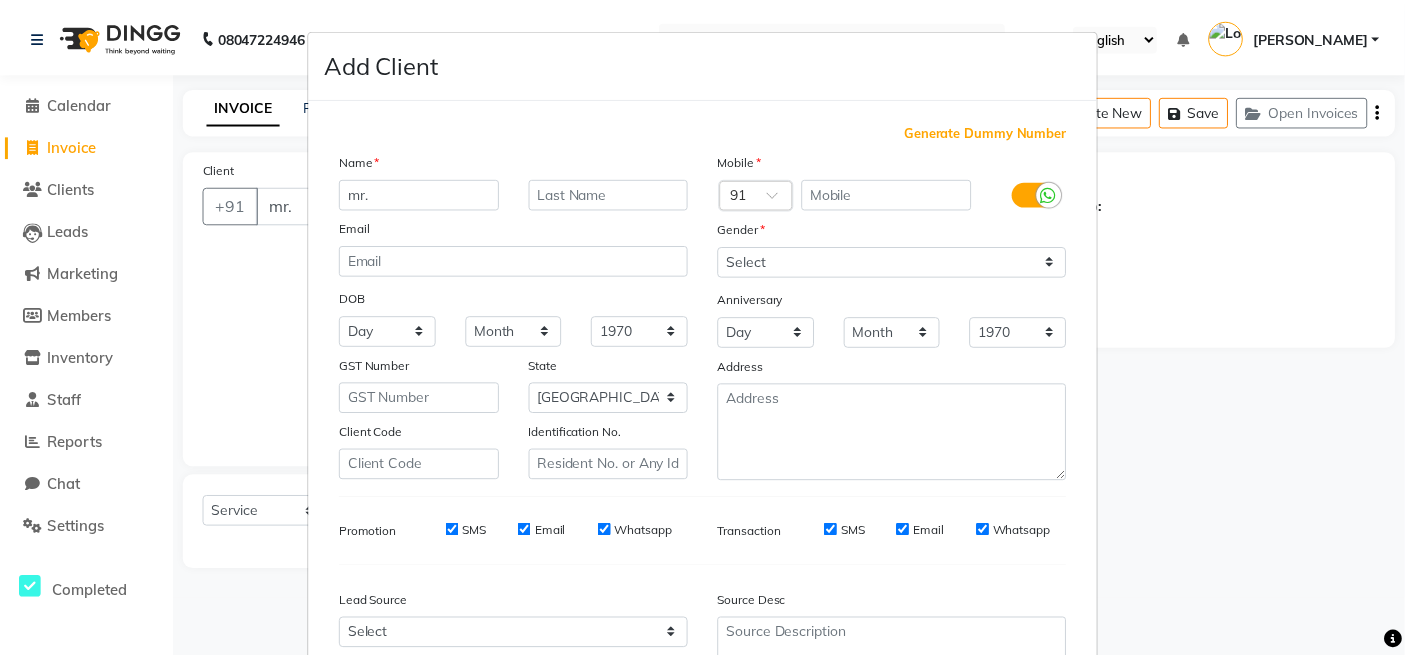scroll, scrollTop: 188, scrollLeft: 0, axis: vertical 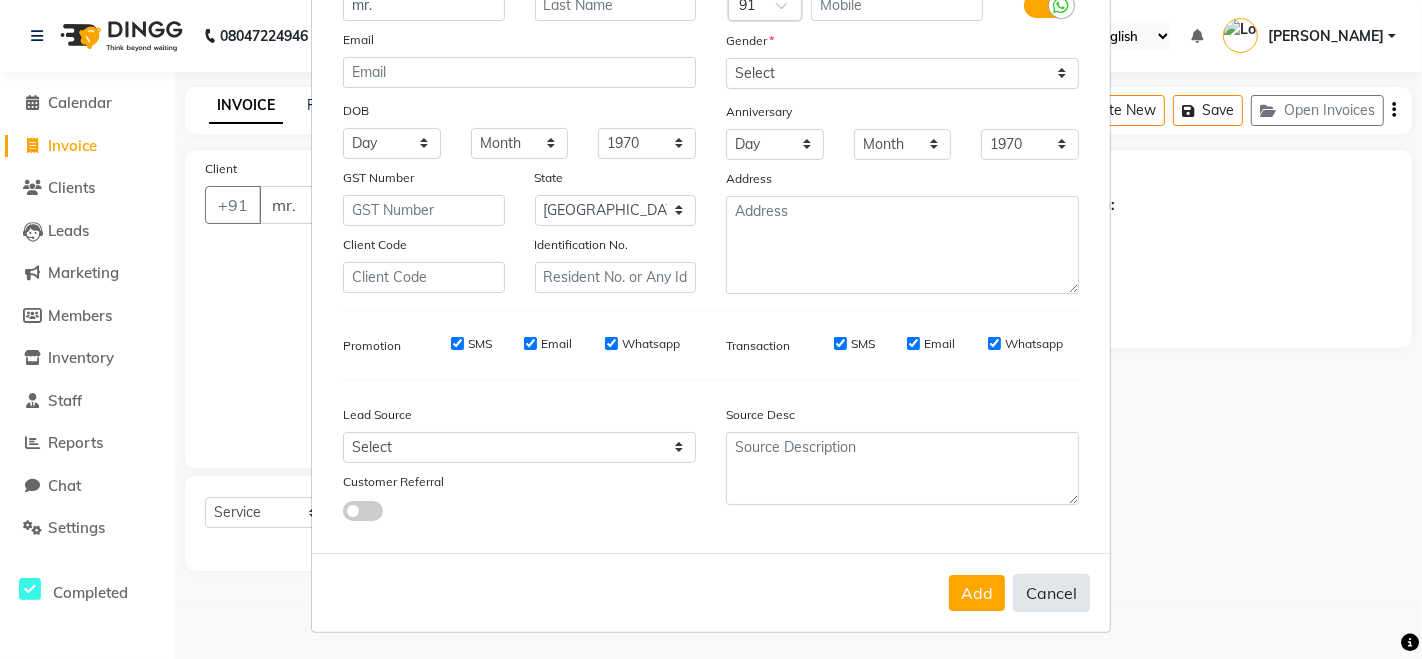 click on "Cancel" at bounding box center (1051, 593) 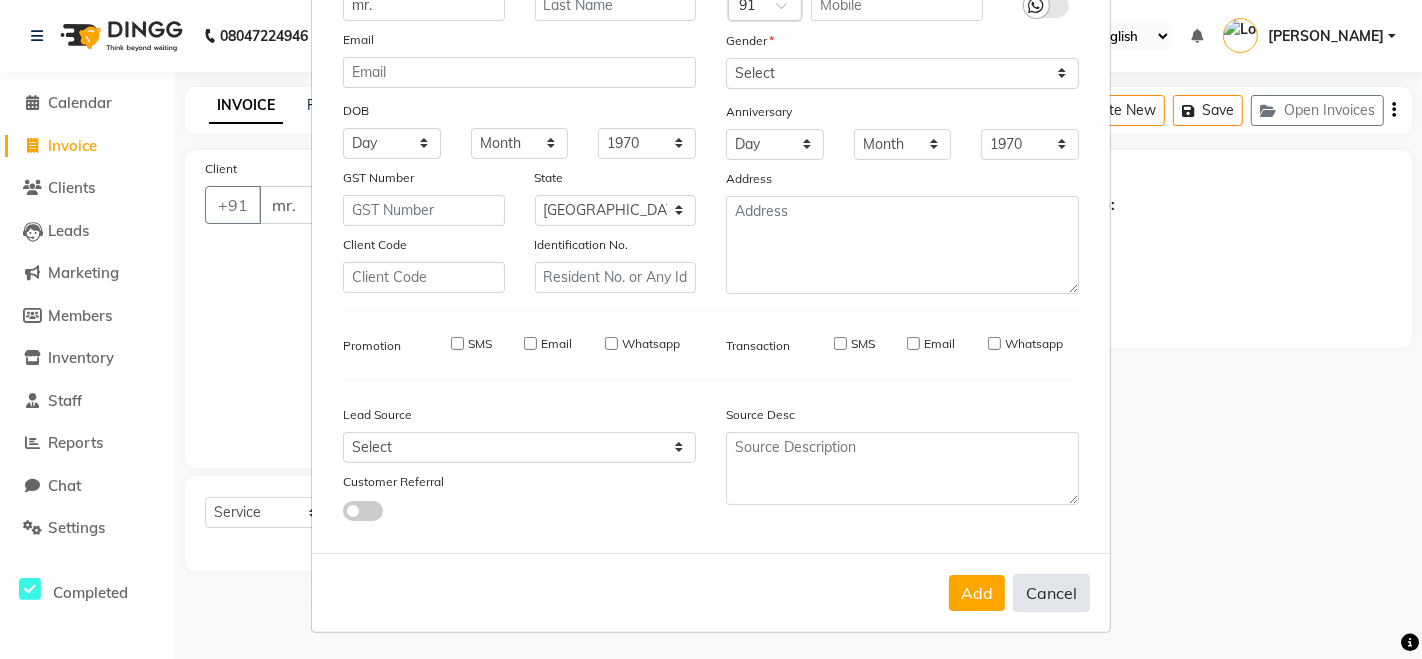 type 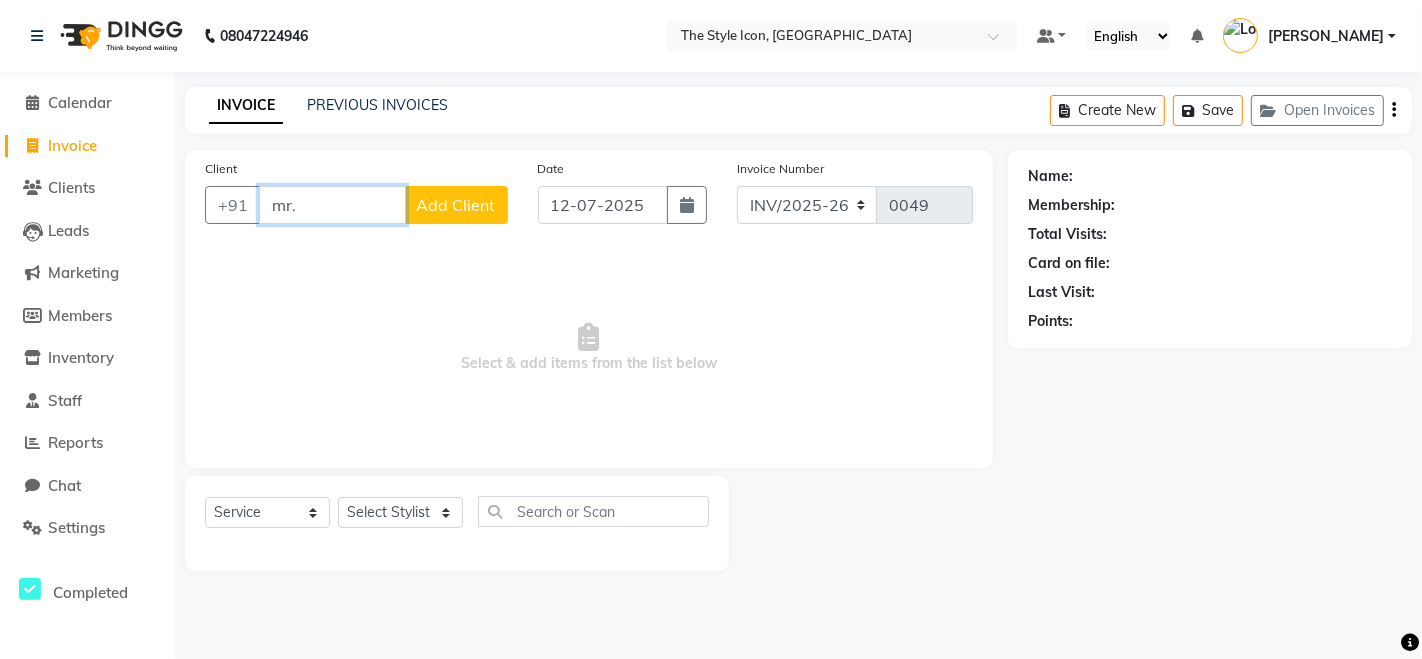 click on "mr." at bounding box center (332, 205) 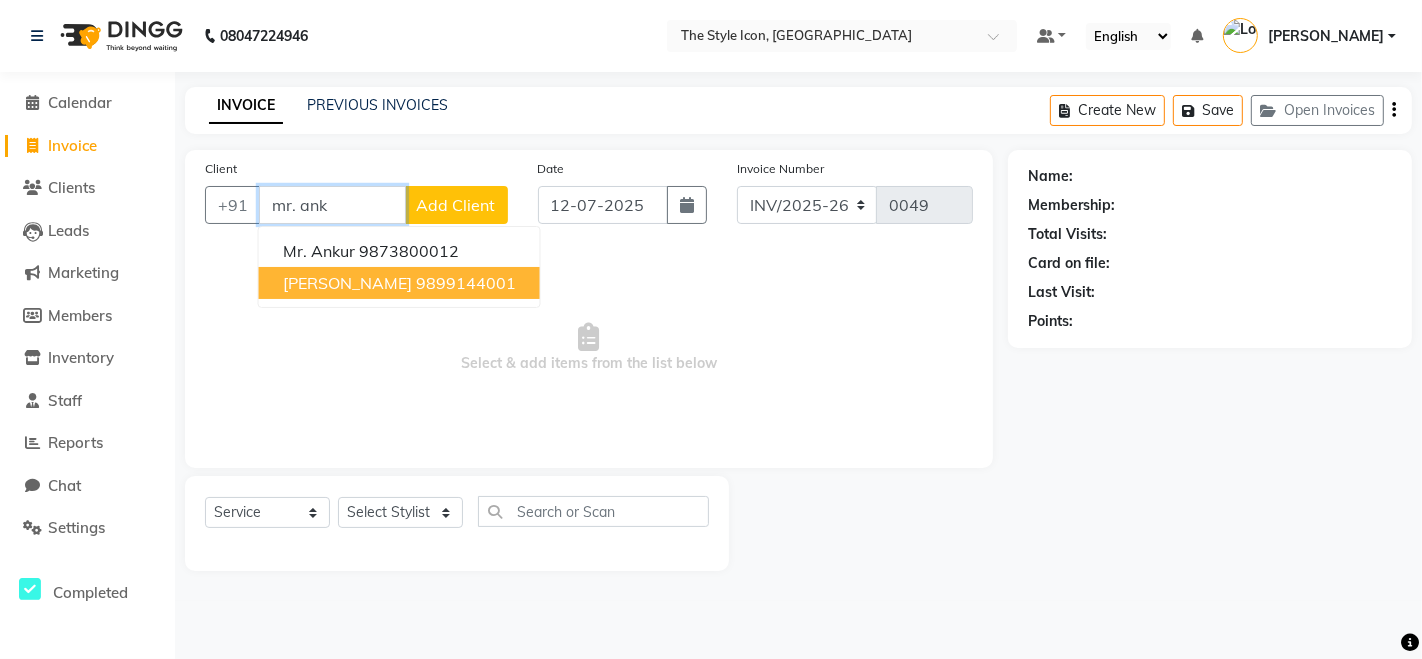 click on "[PERSON_NAME]" at bounding box center (347, 283) 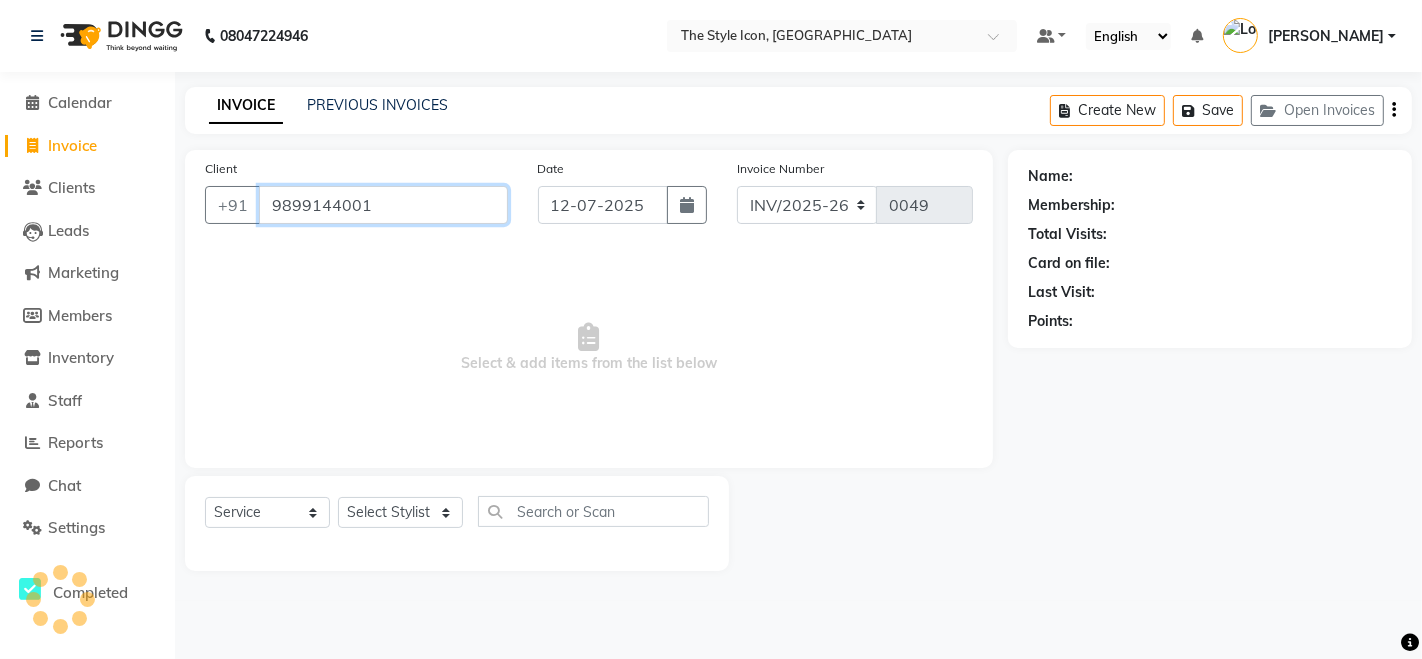 type on "9899144001" 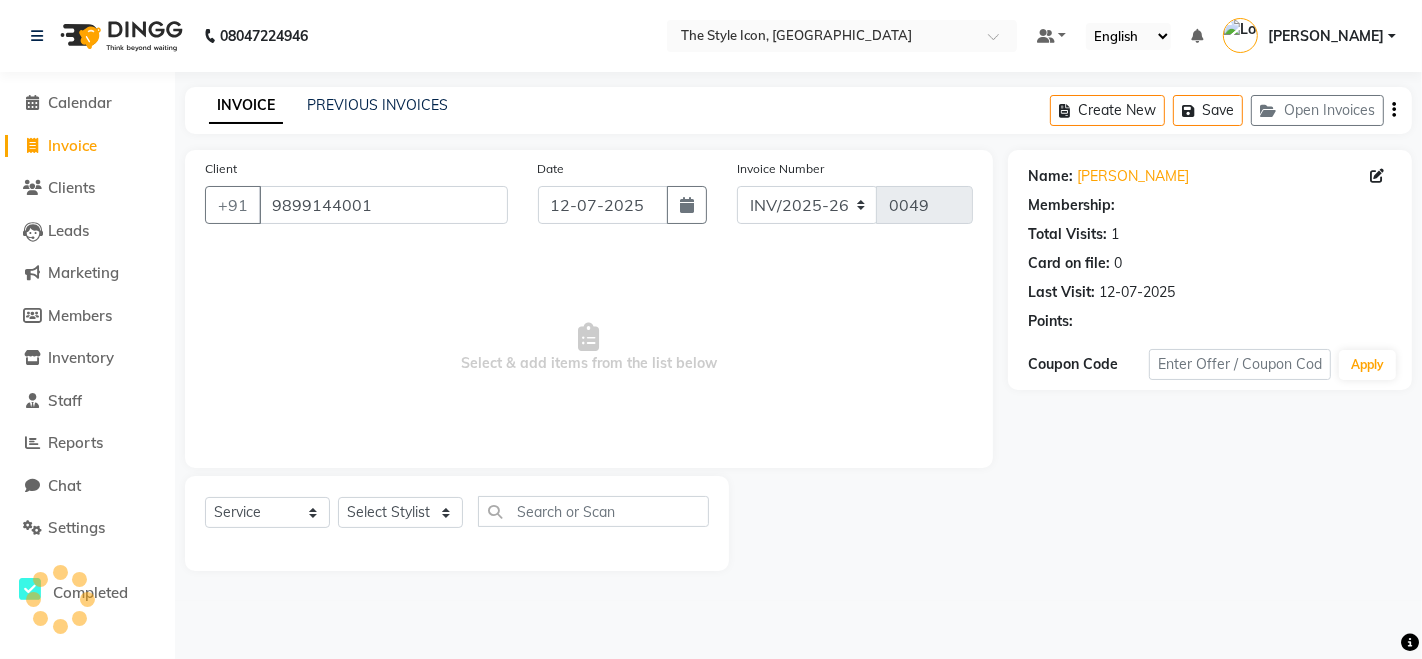 select on "1: Object" 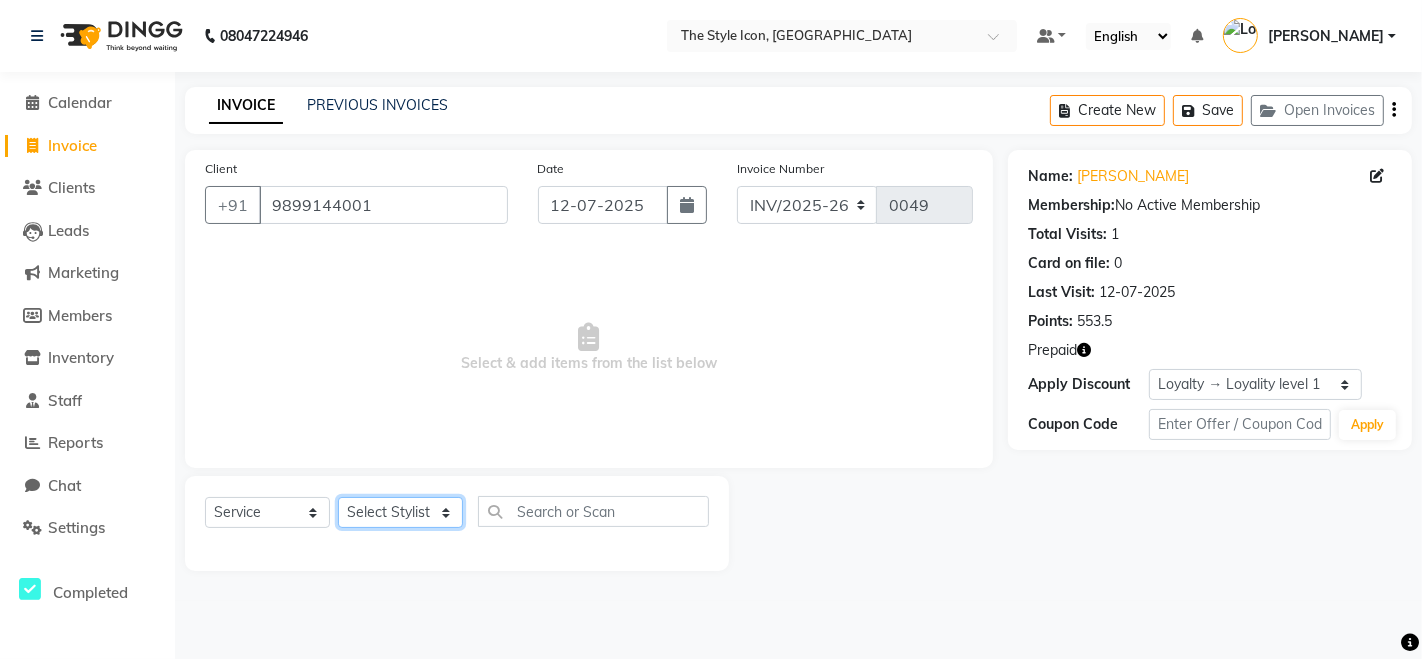 drag, startPoint x: 407, startPoint y: 516, endPoint x: 388, endPoint y: 515, distance: 19.026299 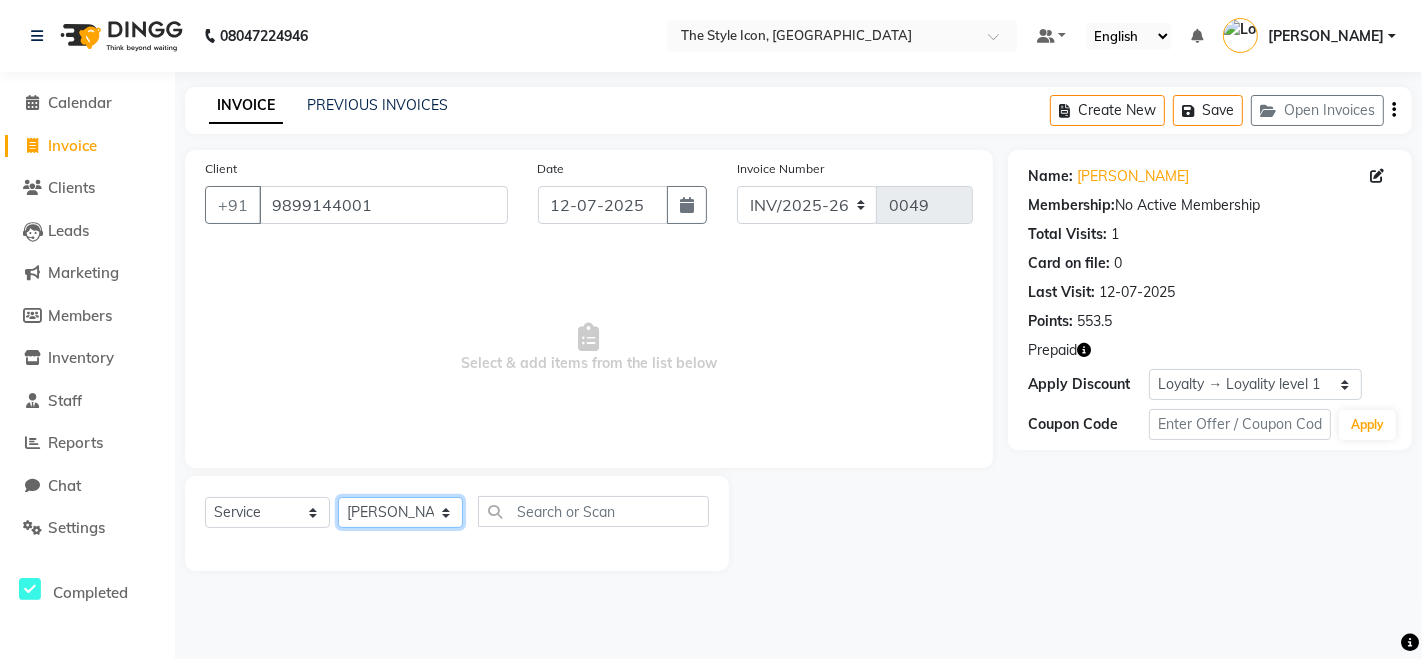 click on "Select Stylist [PERSON_NAME] M [PERSON_NAME] [PERSON_NAME] Manager [PERSON_NAME] [PERSON_NAME] [PERSON_NAME]" 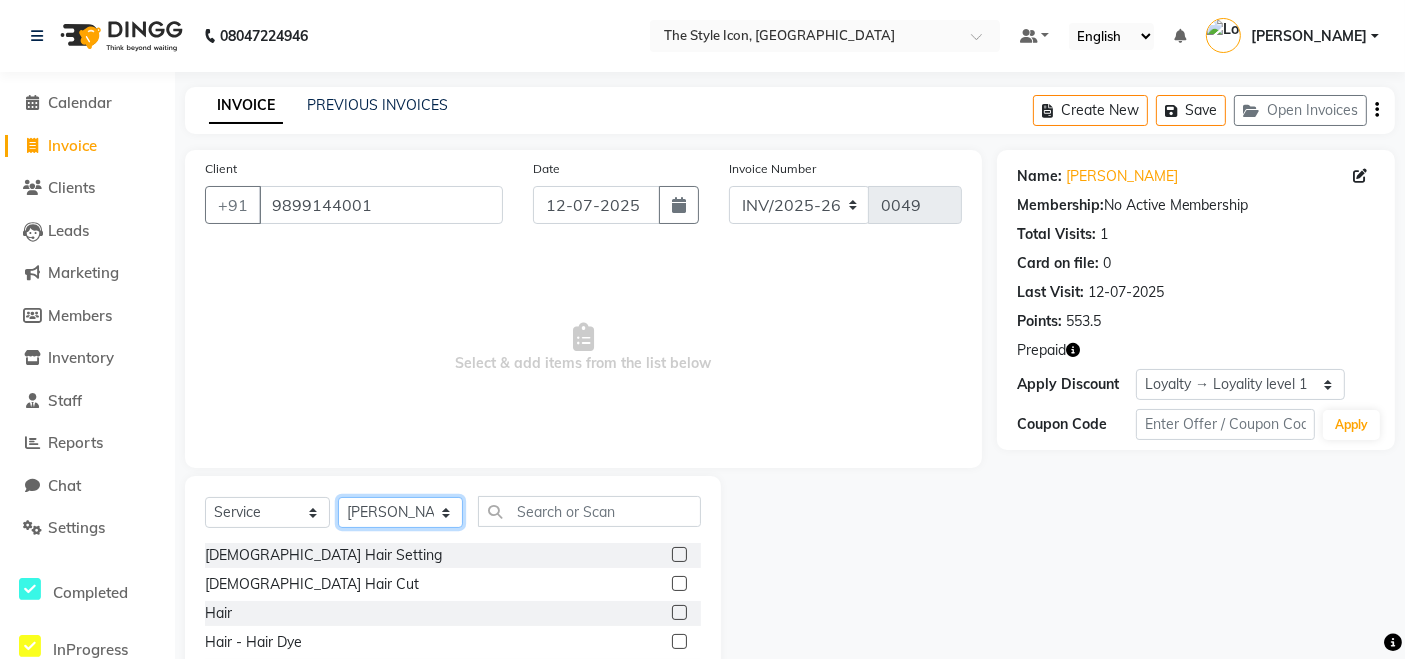 scroll, scrollTop: 120, scrollLeft: 0, axis: vertical 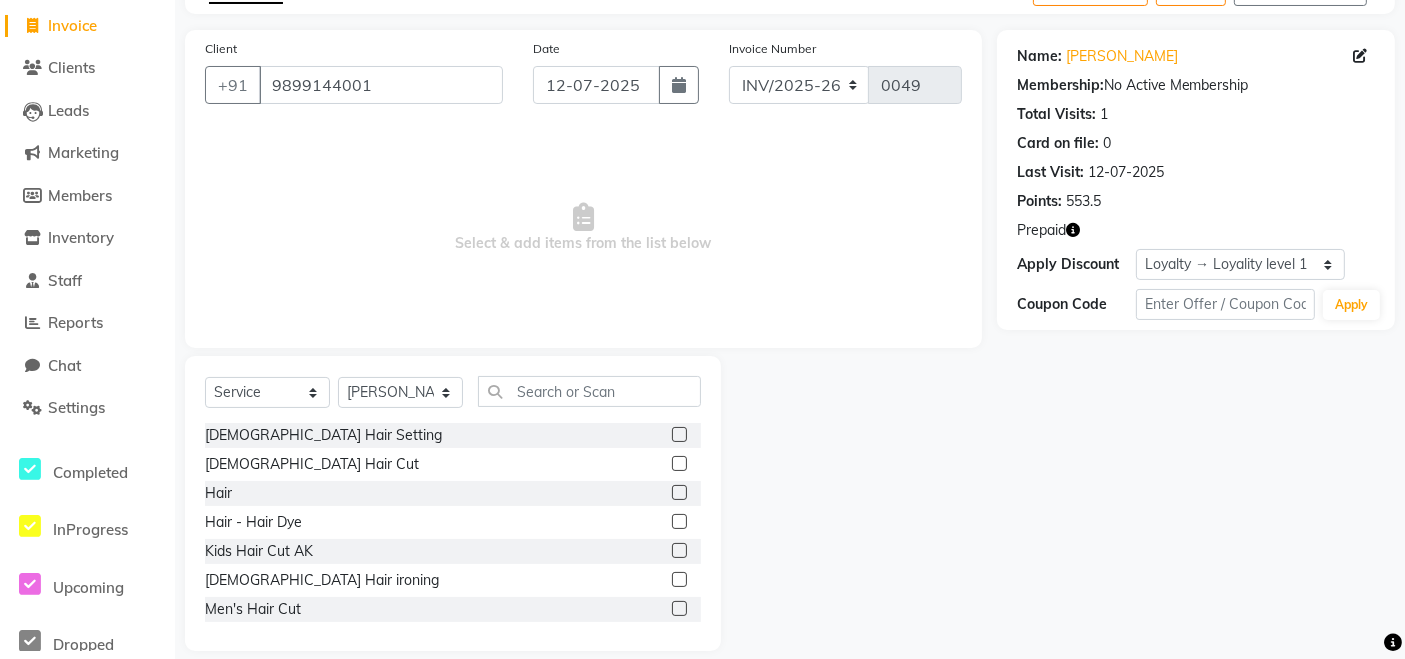 drag, startPoint x: 1125, startPoint y: 209, endPoint x: 1054, endPoint y: 200, distance: 71.568146 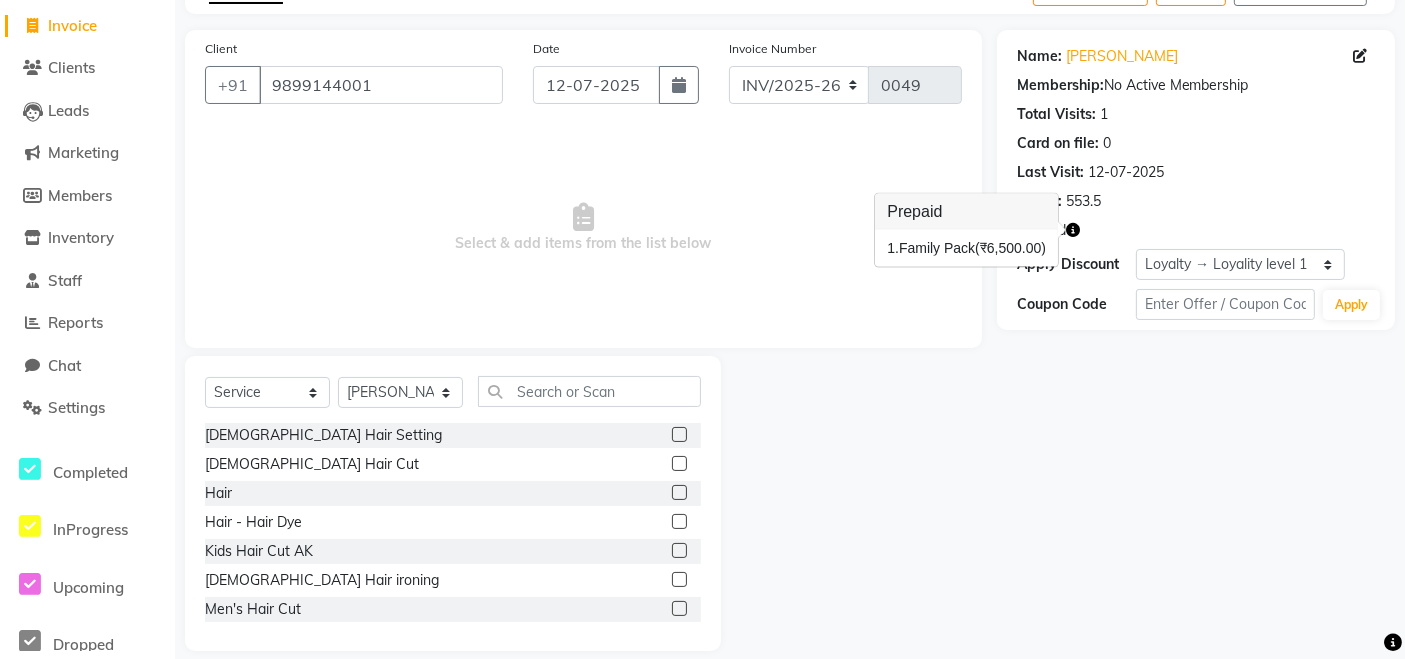 click on "Hair - Hair Dye" 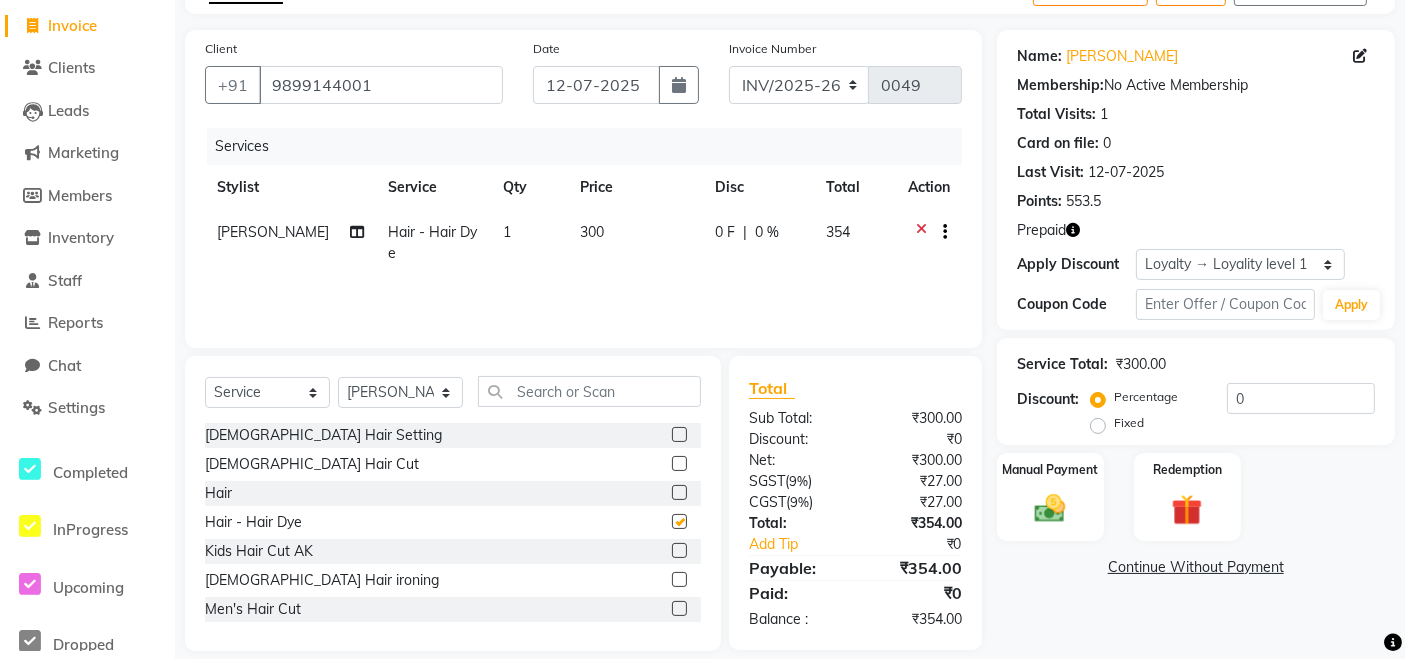 checkbox on "false" 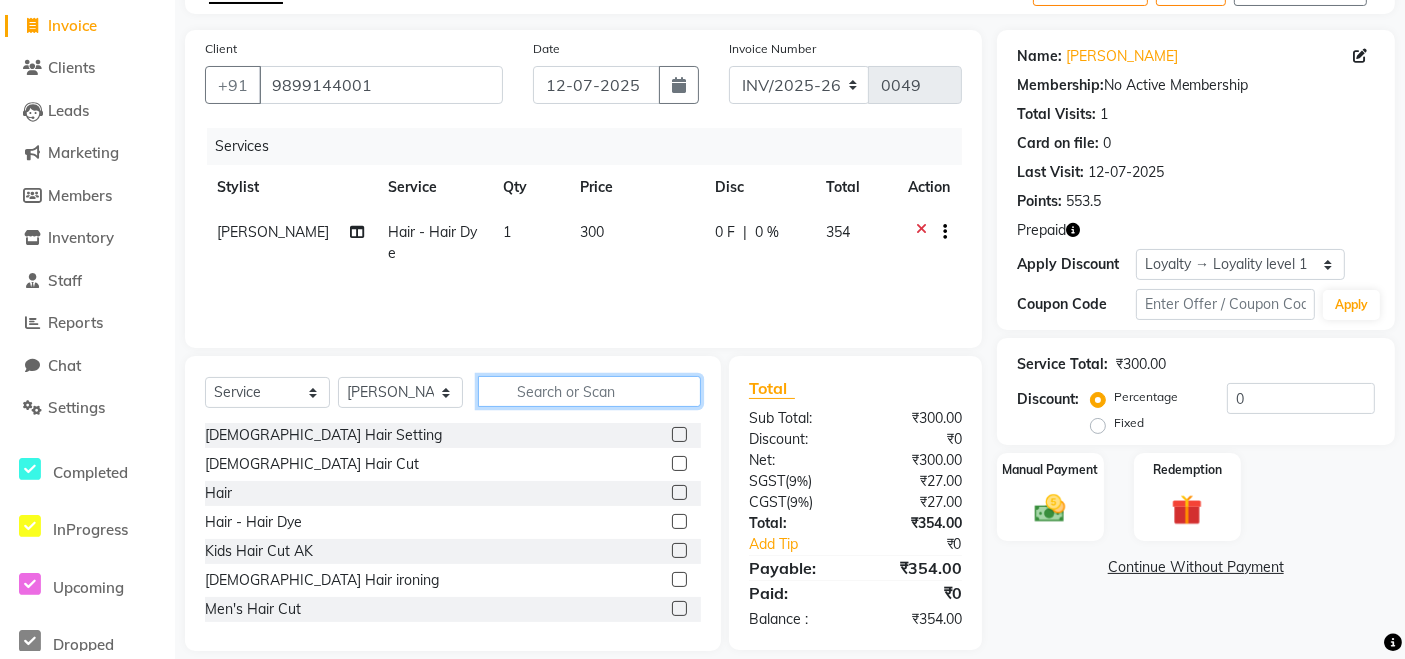 click 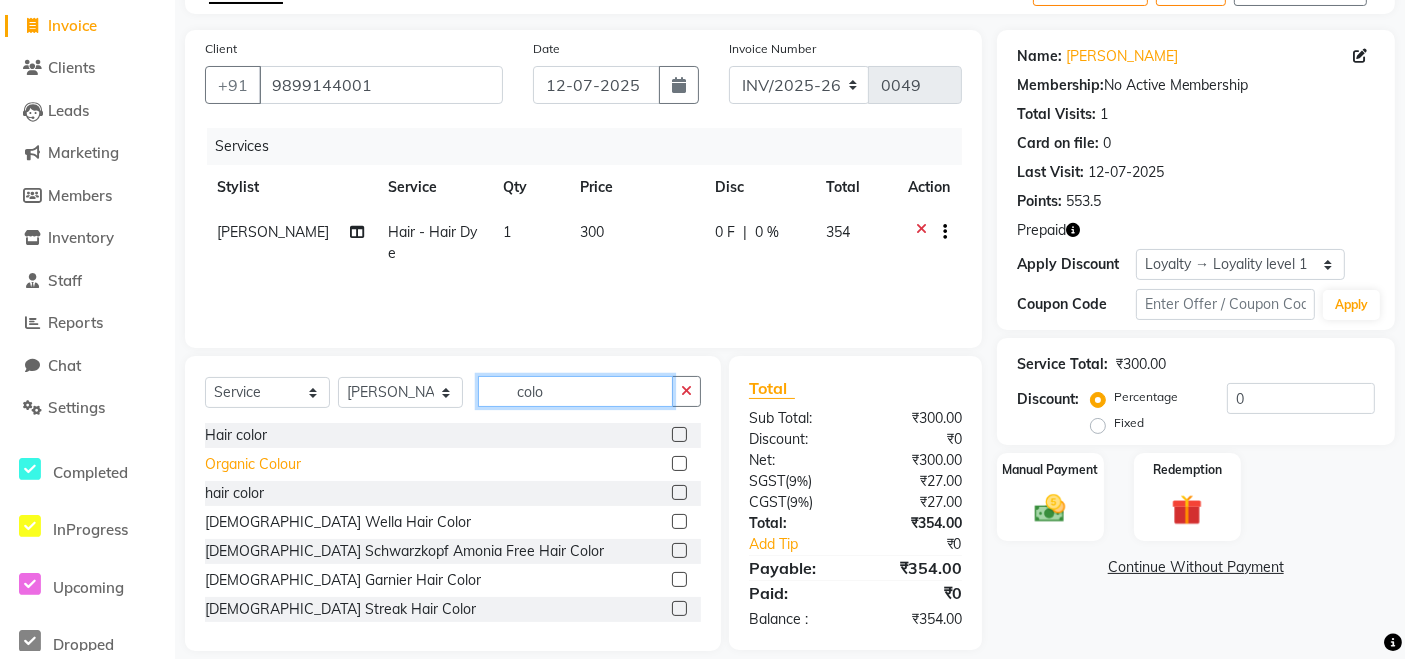 type on "colo" 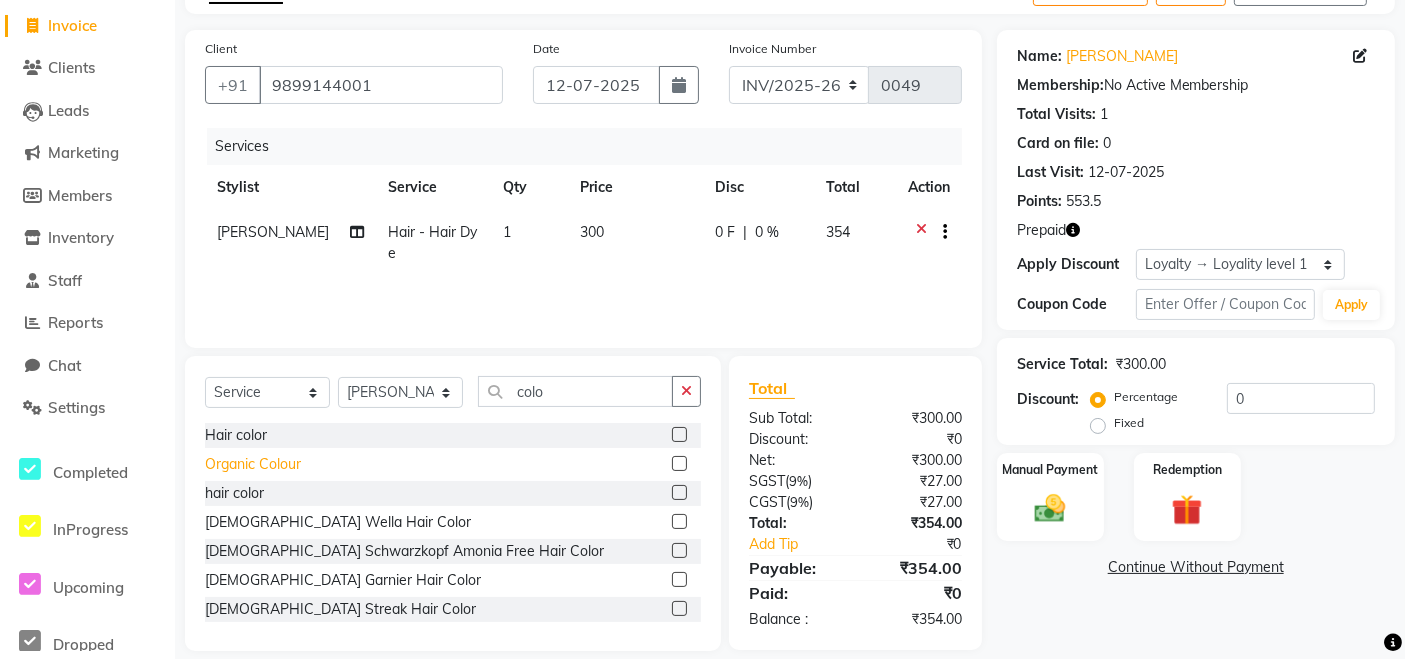 click on "Organic Colour" 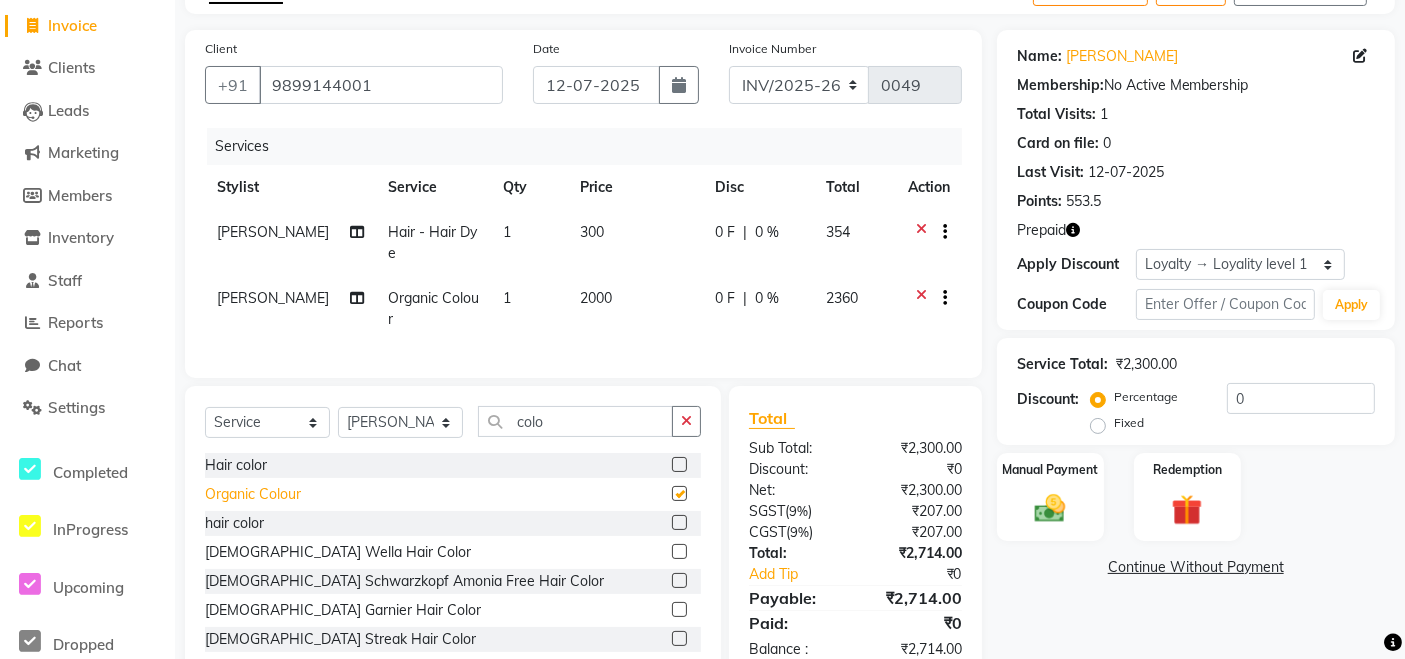 checkbox on "false" 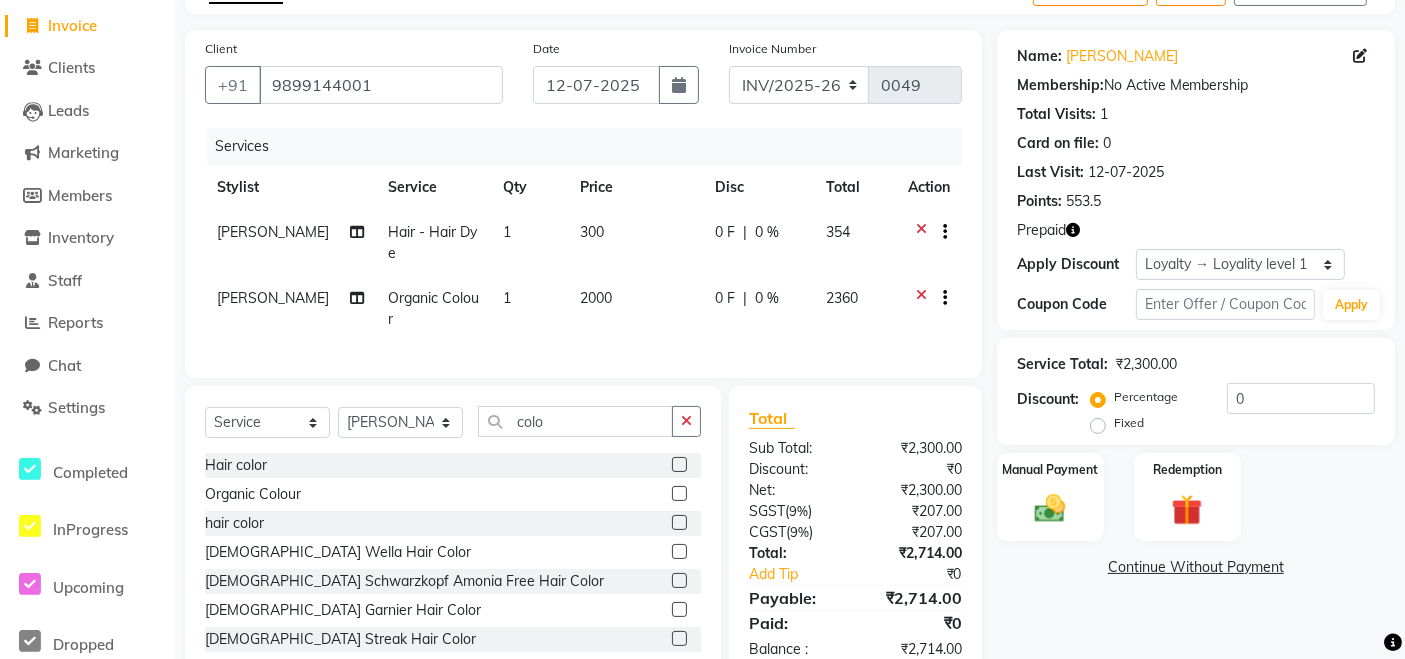 scroll, scrollTop: 188, scrollLeft: 0, axis: vertical 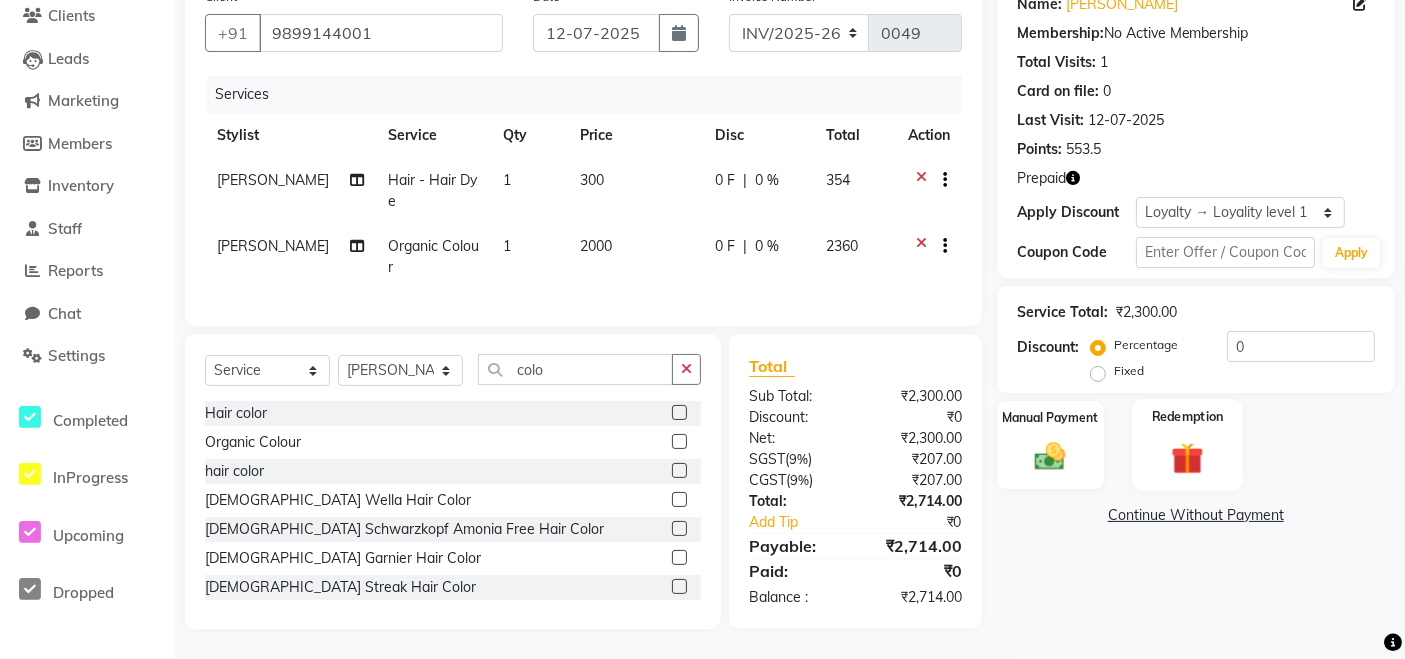 click on "Redemption" 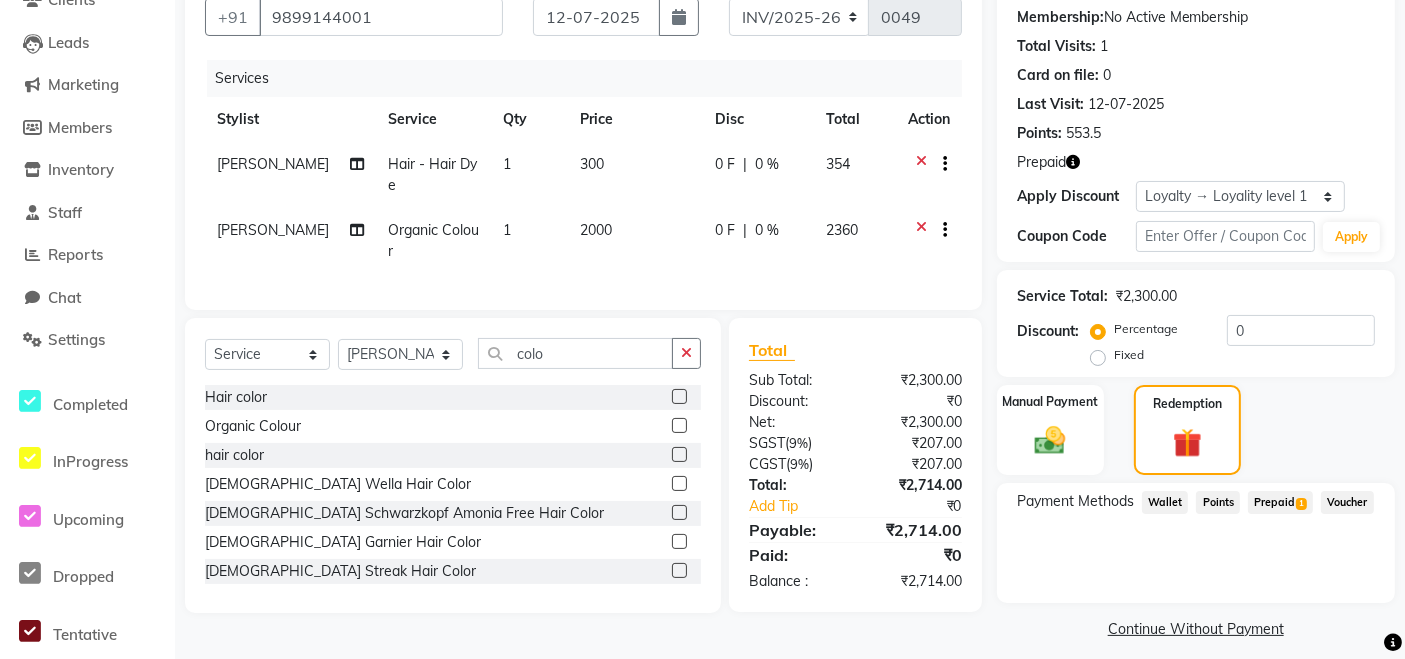 scroll, scrollTop: 201, scrollLeft: 0, axis: vertical 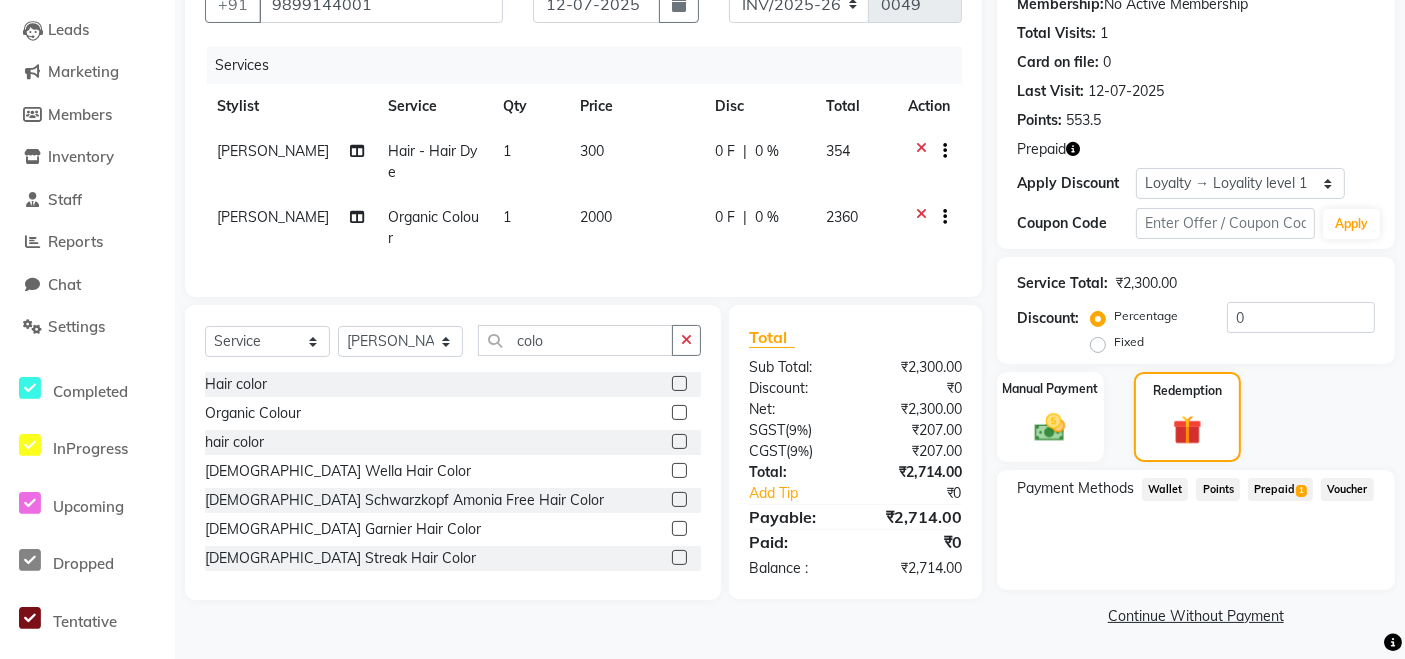 click on "Prepaid  1" 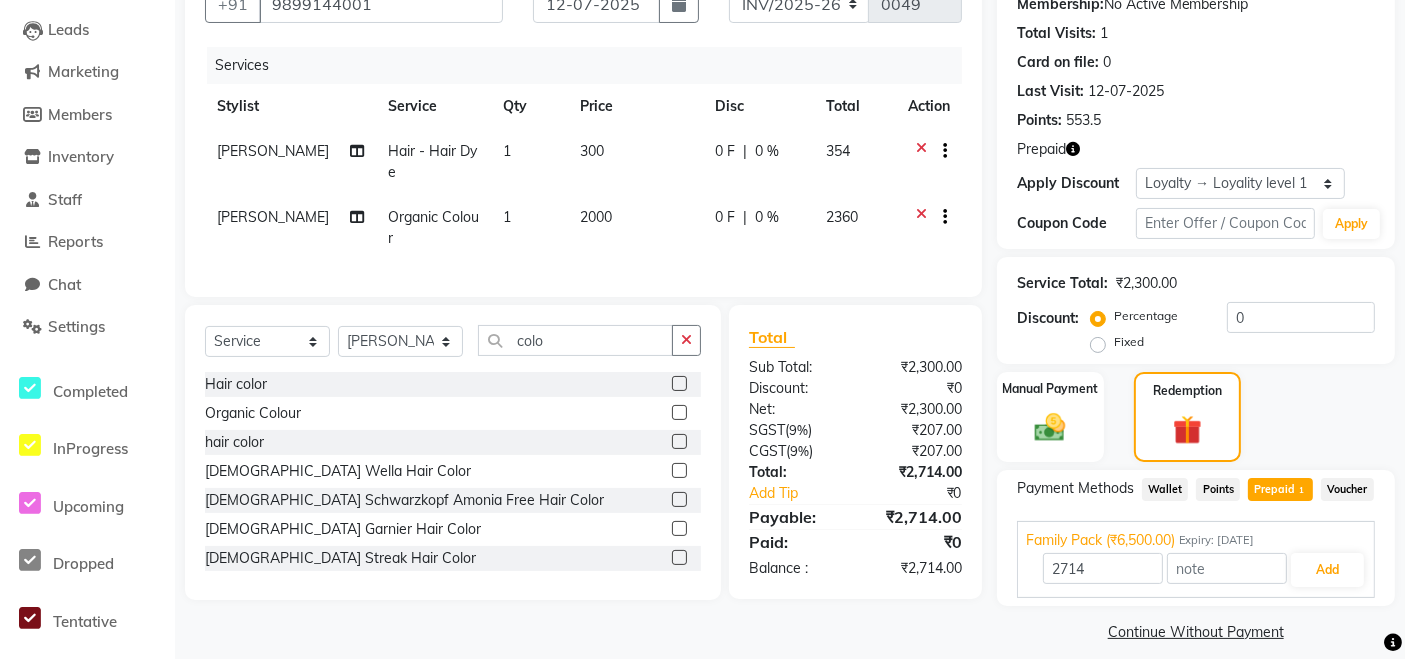 scroll, scrollTop: 217, scrollLeft: 0, axis: vertical 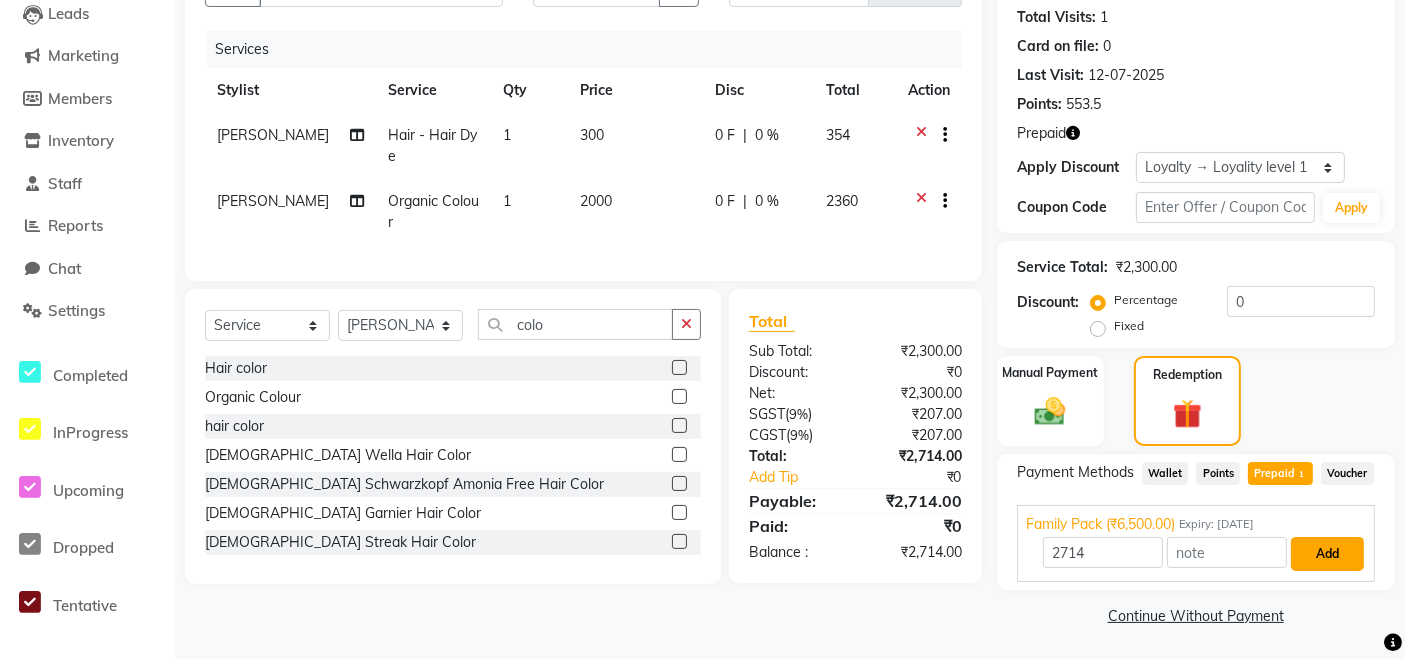 click on "Add" at bounding box center (1327, 554) 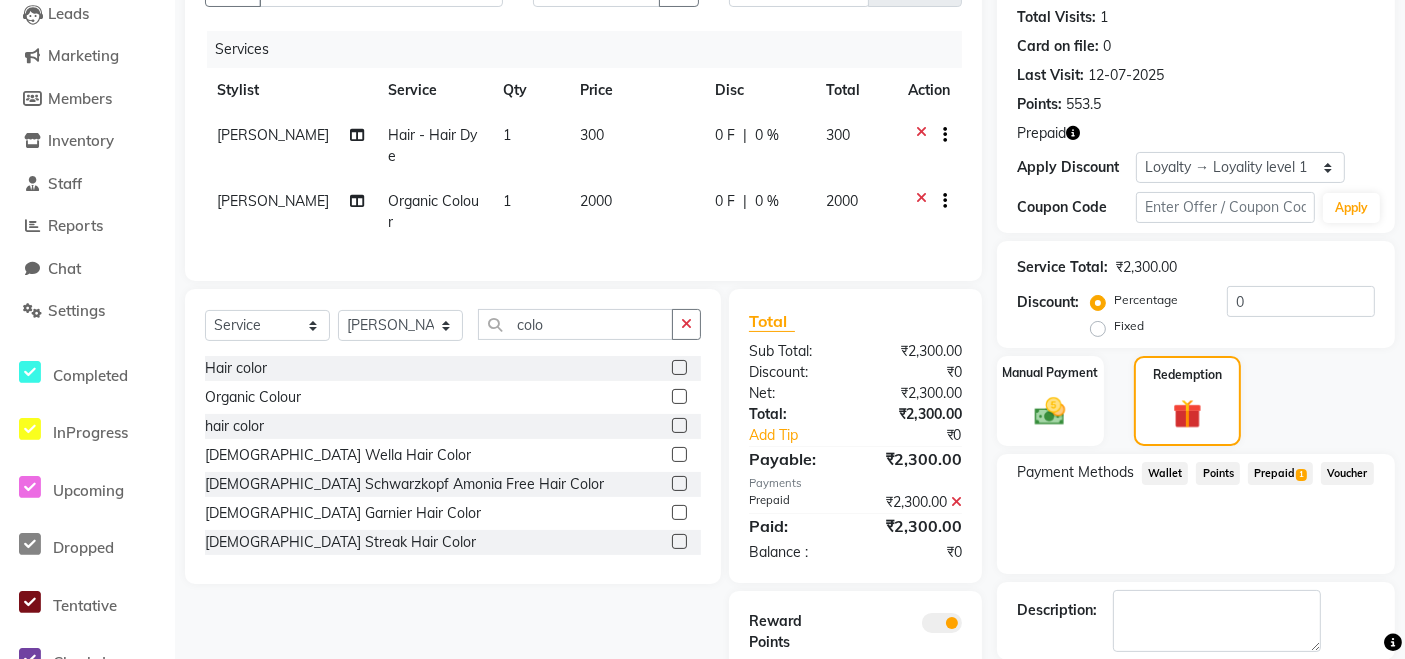 scroll, scrollTop: 326, scrollLeft: 0, axis: vertical 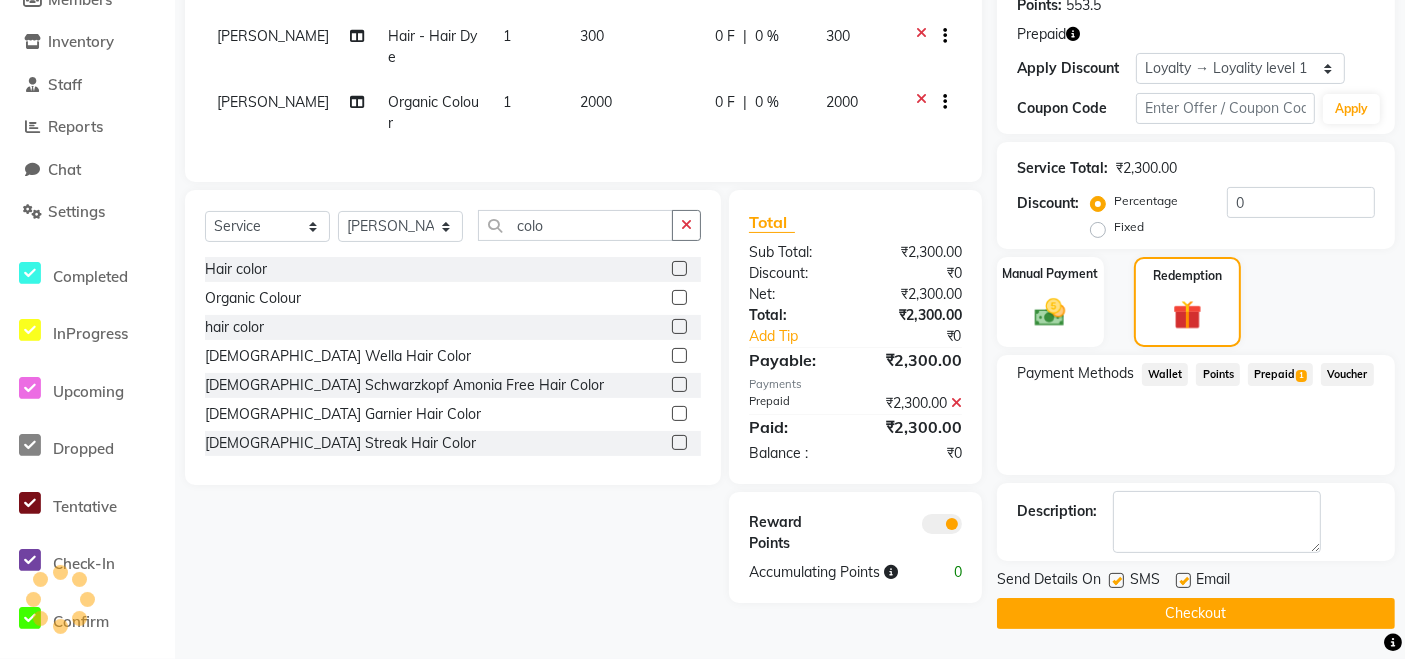 click on "Checkout" 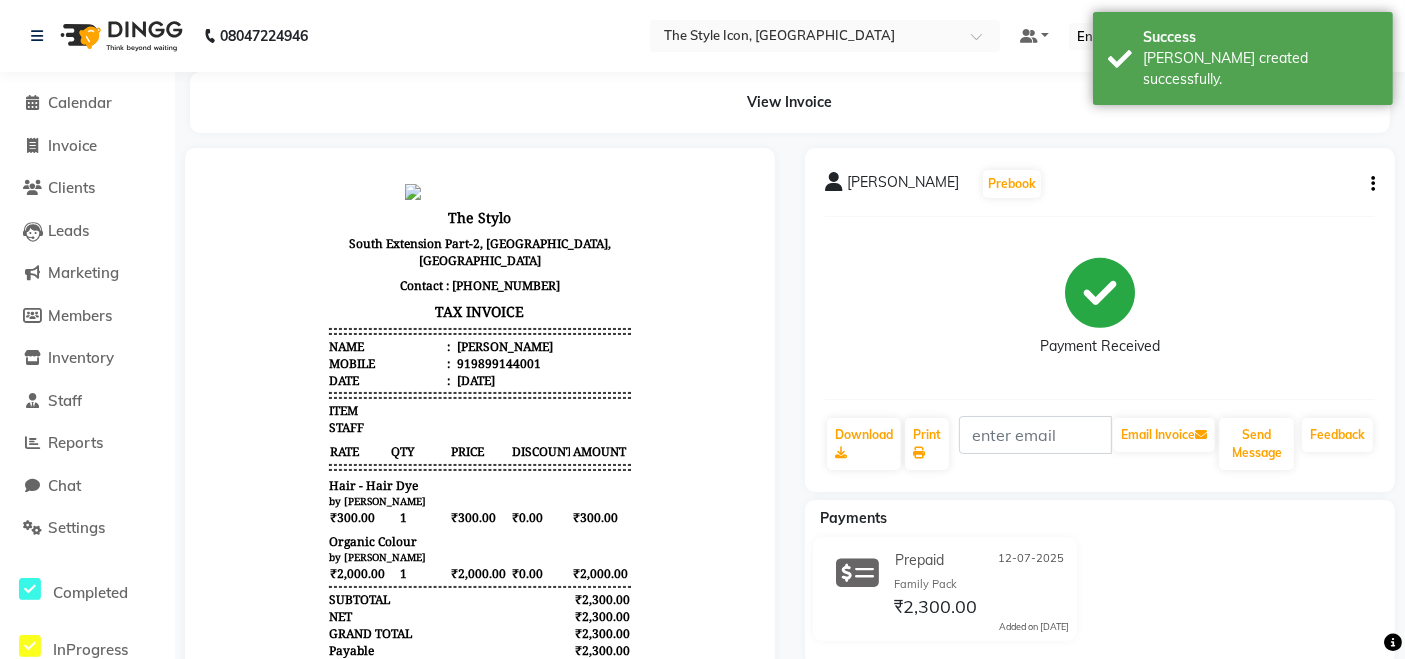 scroll, scrollTop: 245, scrollLeft: 0, axis: vertical 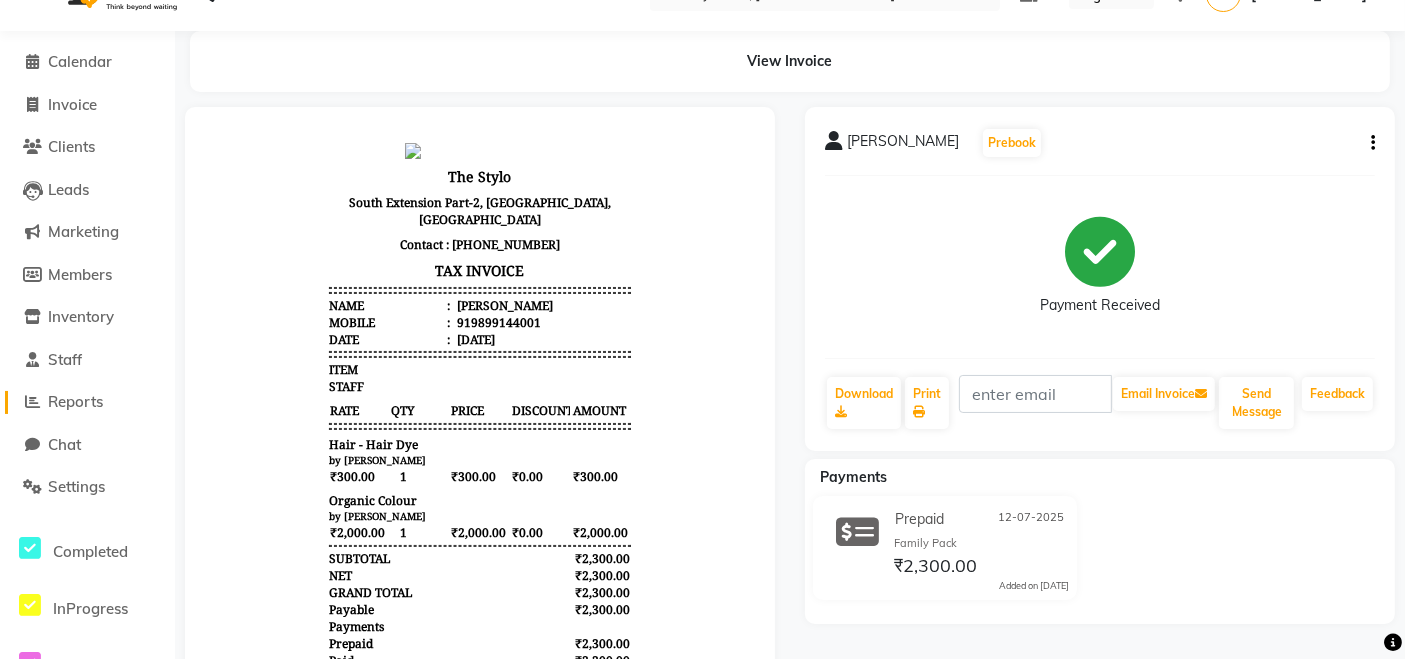 click on "Reports" 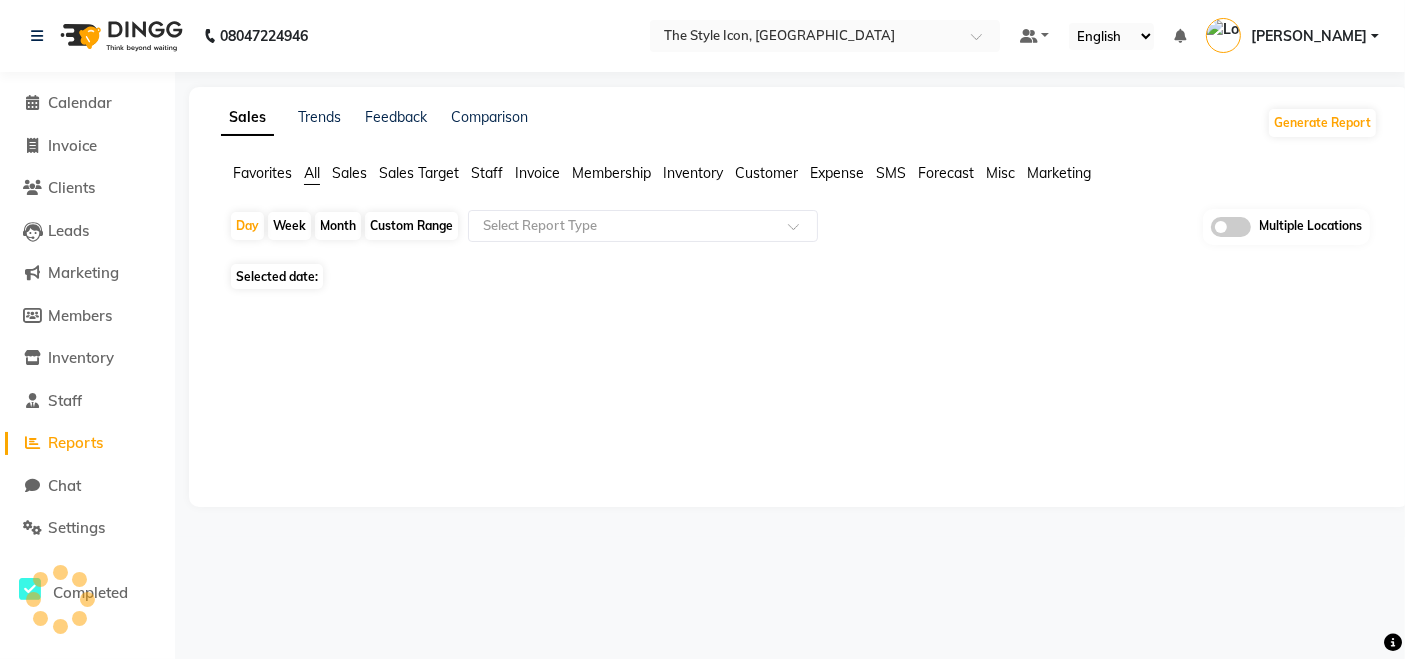 scroll, scrollTop: 0, scrollLeft: 0, axis: both 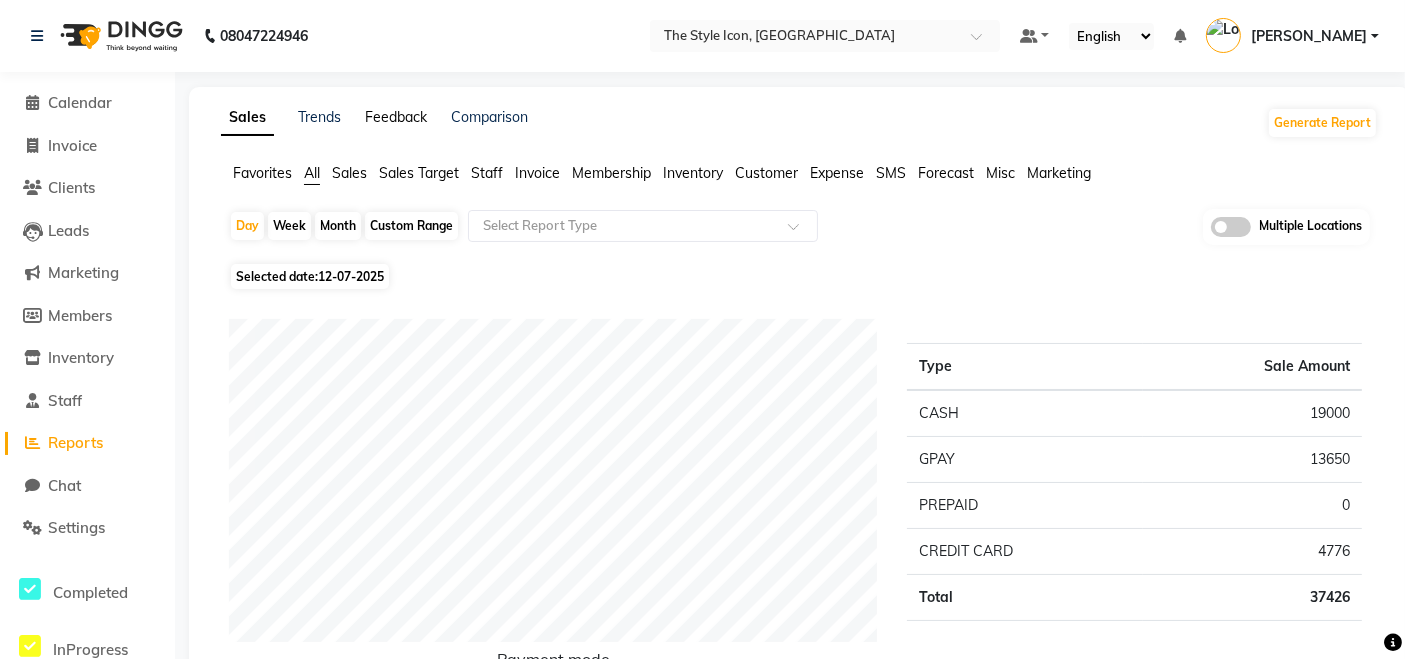 click on "Feedback" 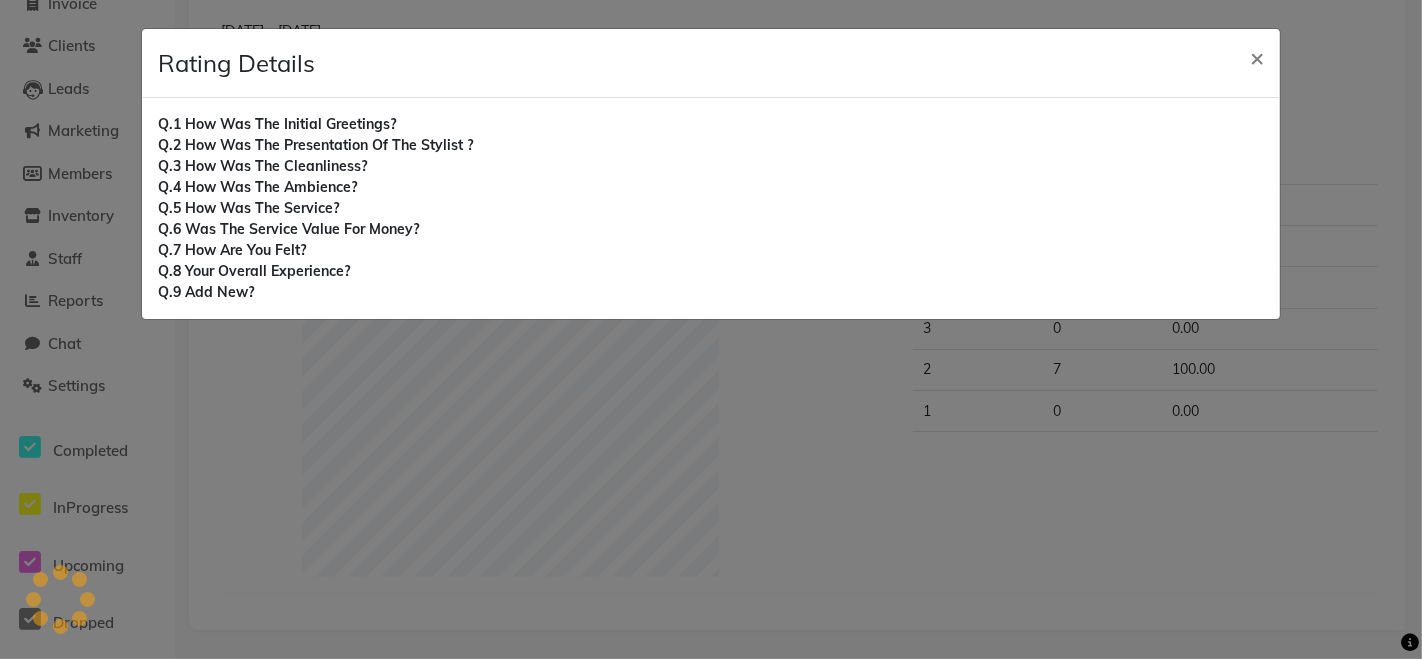 scroll, scrollTop: 140, scrollLeft: 0, axis: vertical 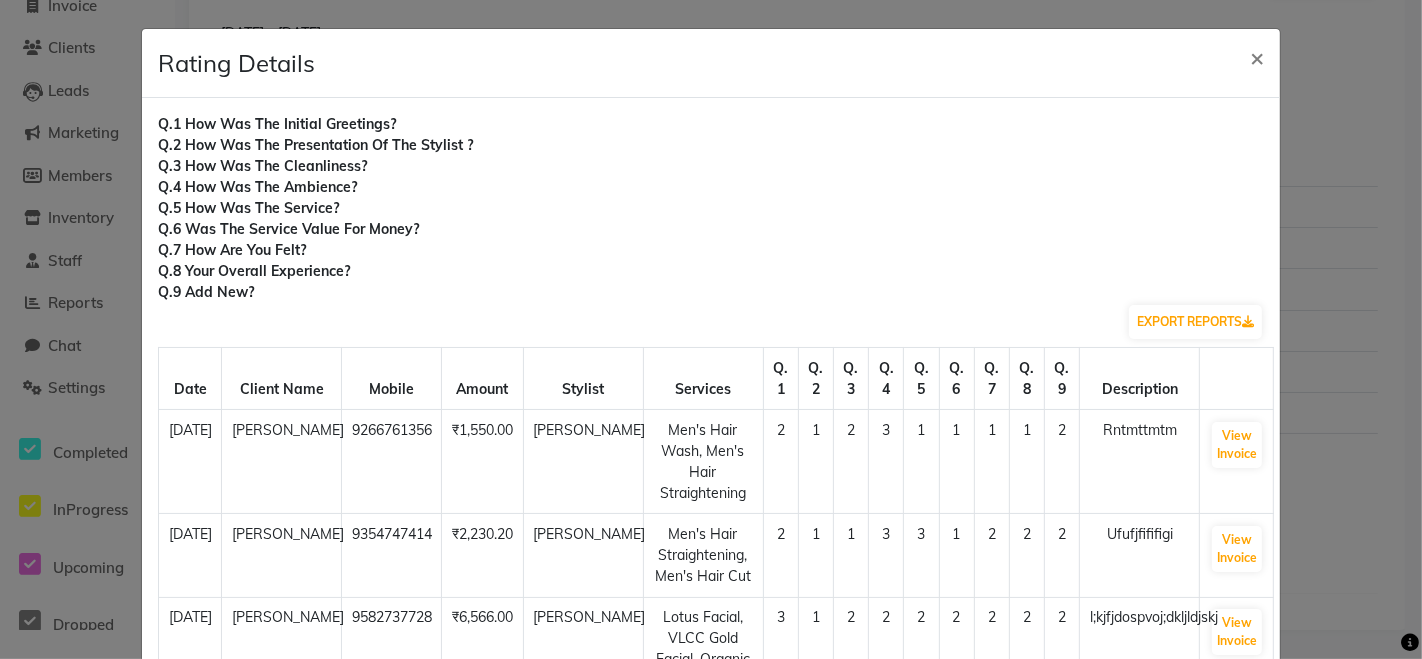 click on "Rating Details ×  Q.1 How was the Initial Greetings?   Q.2 How was the presentation of the stylist ?   Q.3 How was the cleanliness?   Q.4 How was The Ambience?   Q.5 How was the Service?   Q.6 Was the service value for money?   Q.7 how are you felt?   Q.8 your overall experience?   Q.9 Add New?  EXPORT REPORTS  Date Client Name Mobile Amount Stylist Services  Q. 1   Q. 2   Q. 3   Q. 4   Q. 5   Q. 6   Q. 7   Q. 8   Q. 9  Description [DATE] Sunil Ji 9266761356 ₹1,550.00 [PERSON_NAME] Men's Hair Wash, Men's Hair Straightening  2   1   2   3   1   1   1   1   2  Rntmttmtm  View Invoice  [DATE] [PERSON_NAME] 9354747414 ₹2,230.20 [PERSON_NAME] Men's Hair Straightening, Men's Hair Cut  2   1   1   3   3   1   2   2   2  Ufufjfififigi  View Invoice  [DATE] [PERSON_NAME] 9582737728 ₹6,566.00 [PERSON_NAME] Lotus Facial, VLCC Gold Facial, Organic Colour  3   1   2   2   2   2   2   2   2  l;kjfjdospvoj;dkljldjskj  View Invoice  [DATE] [PERSON_NAME]  9582850750 ₹2,124.00 [PERSON_NAME]  -   2   -   -   3" 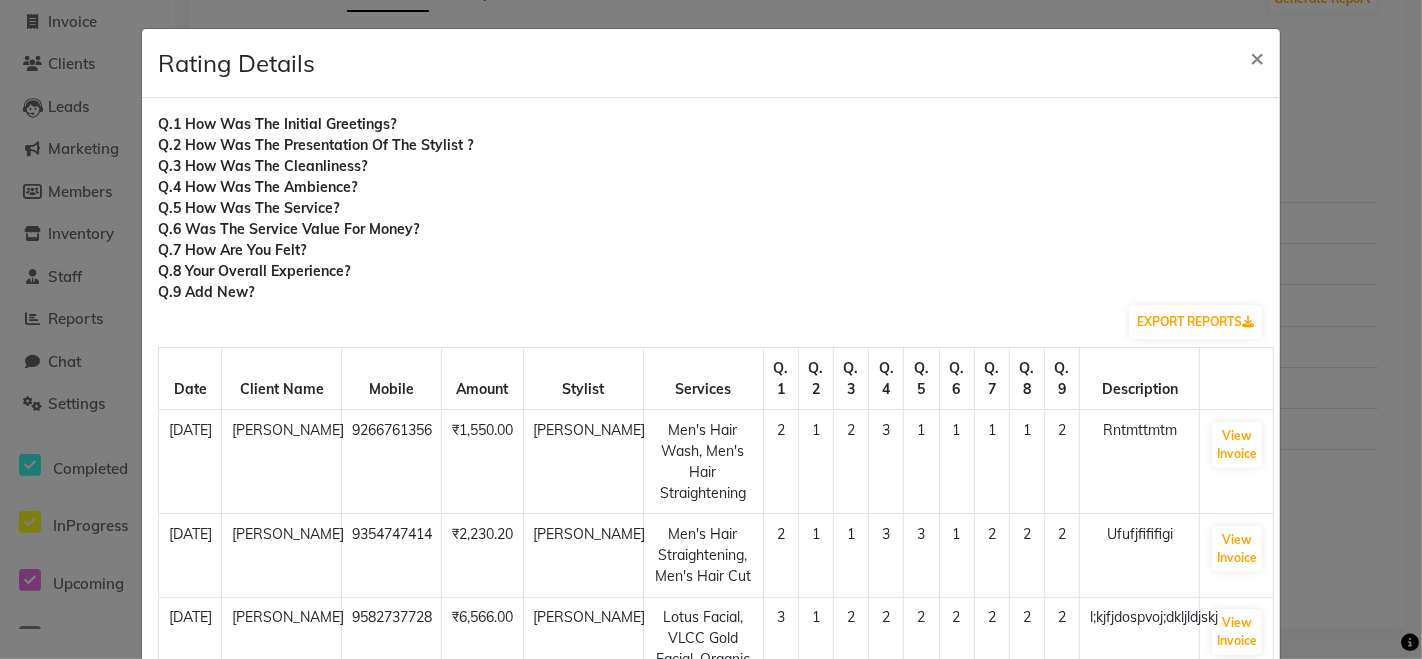 scroll, scrollTop: 120, scrollLeft: 0, axis: vertical 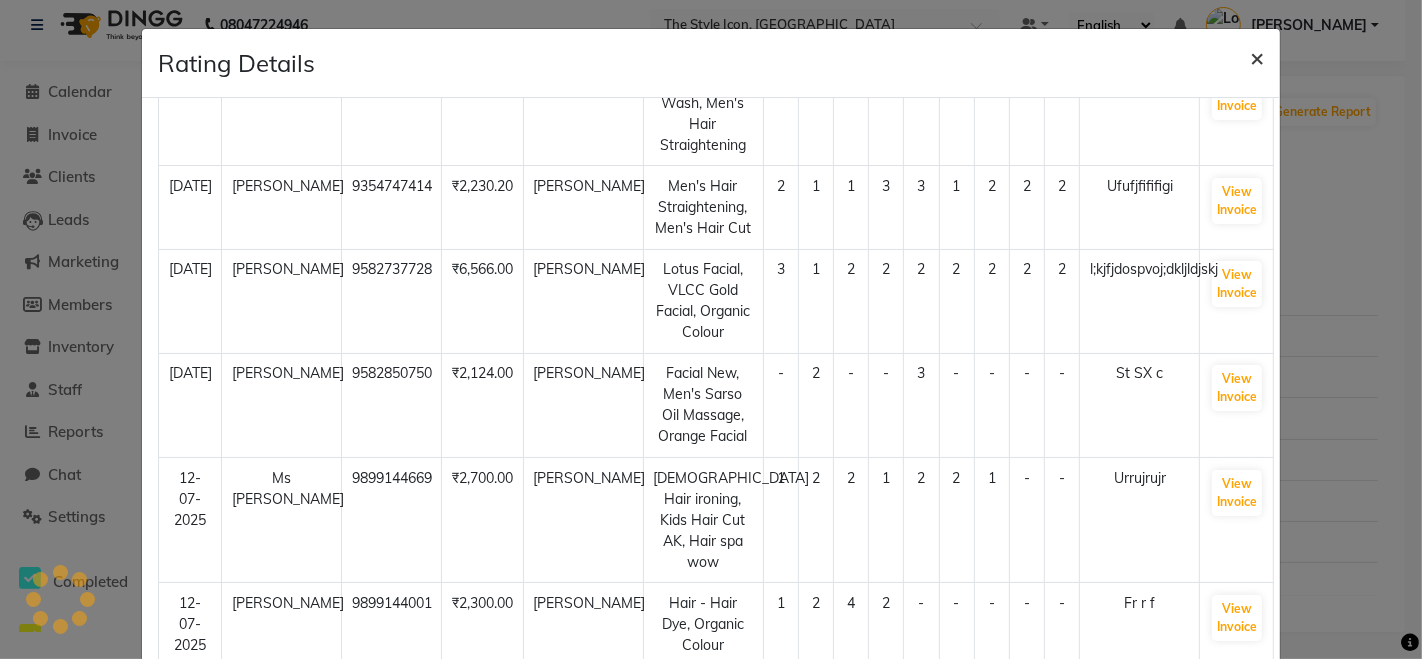 click on "×" 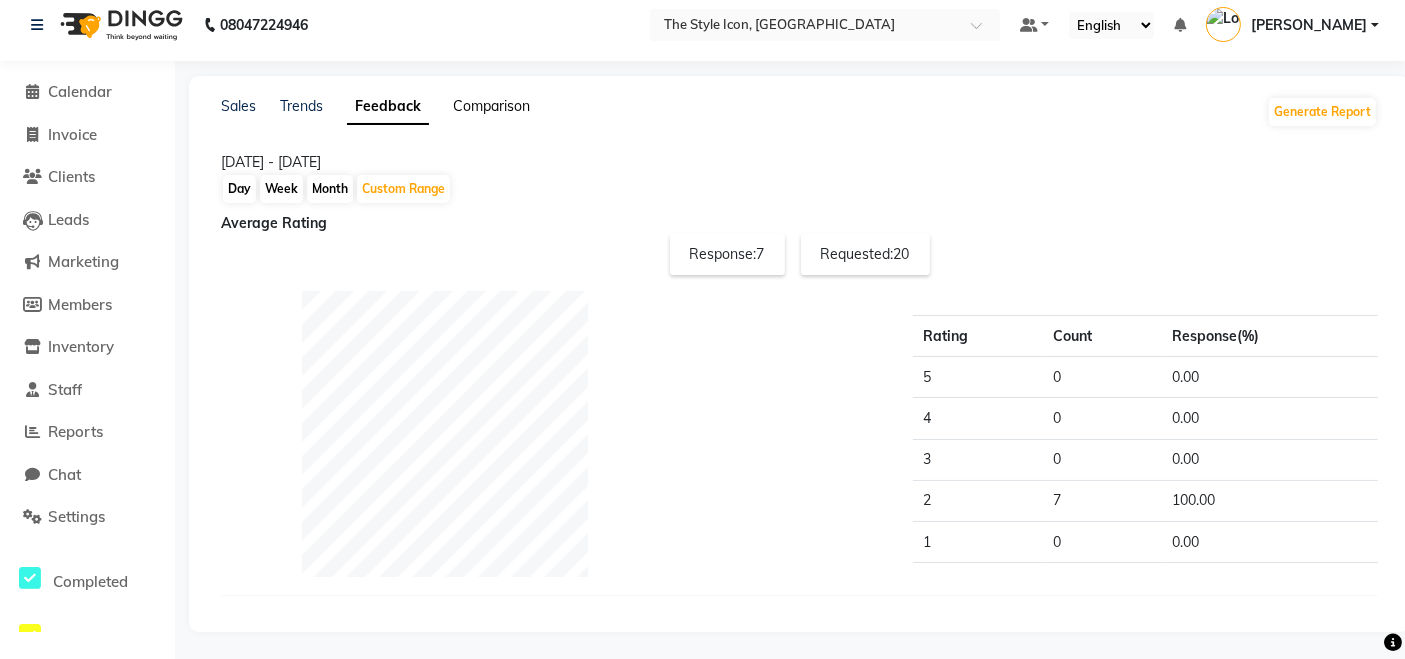 click on "Comparison" 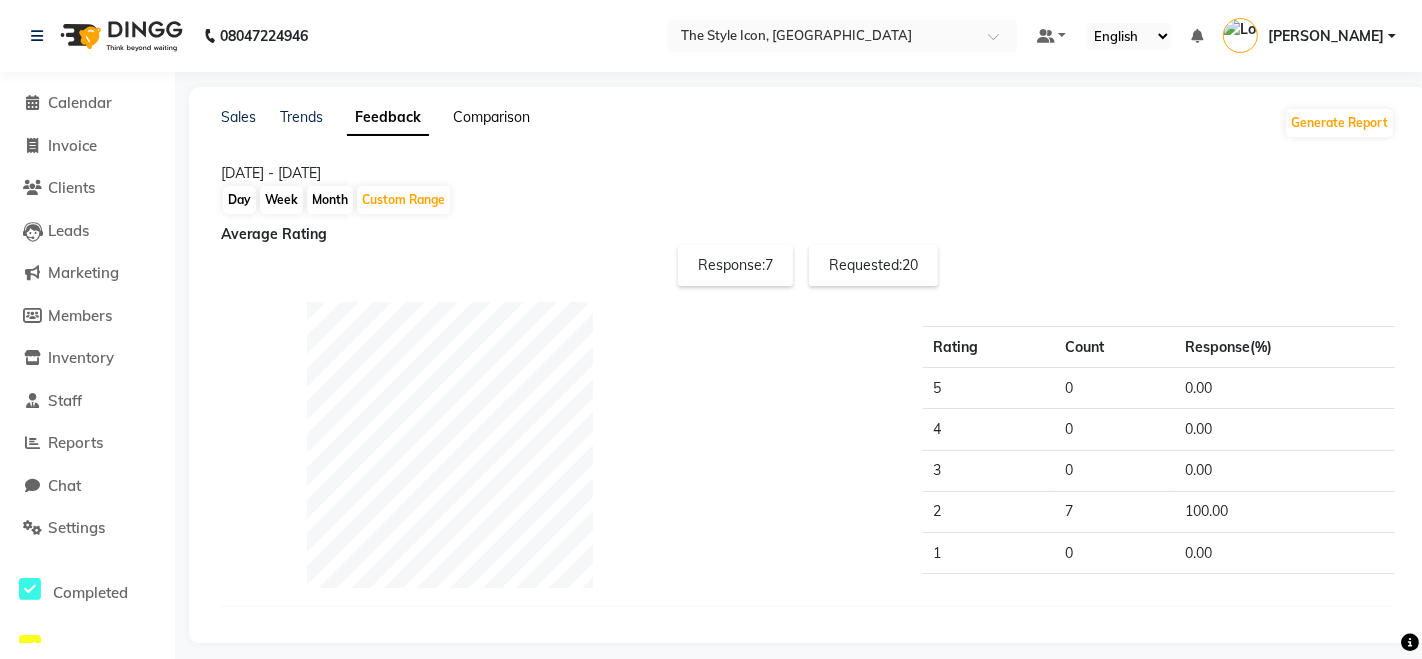 select on "single_date" 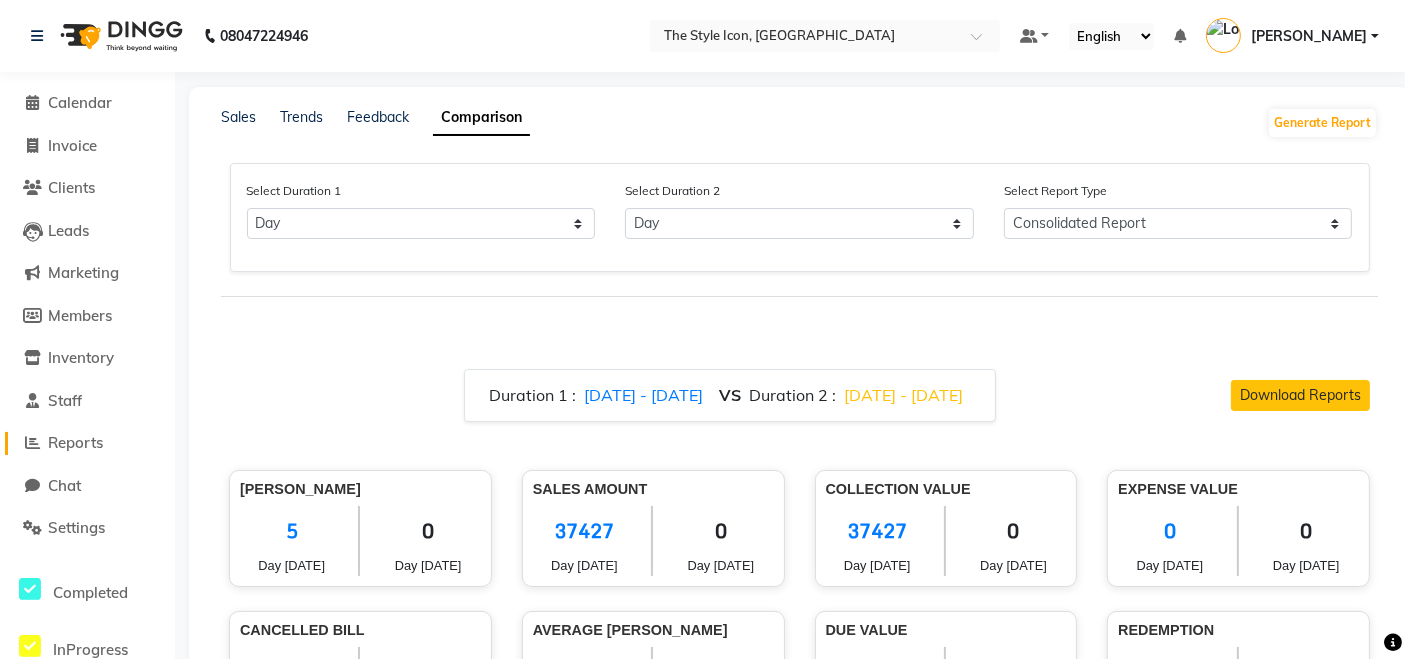 click on "Reports" 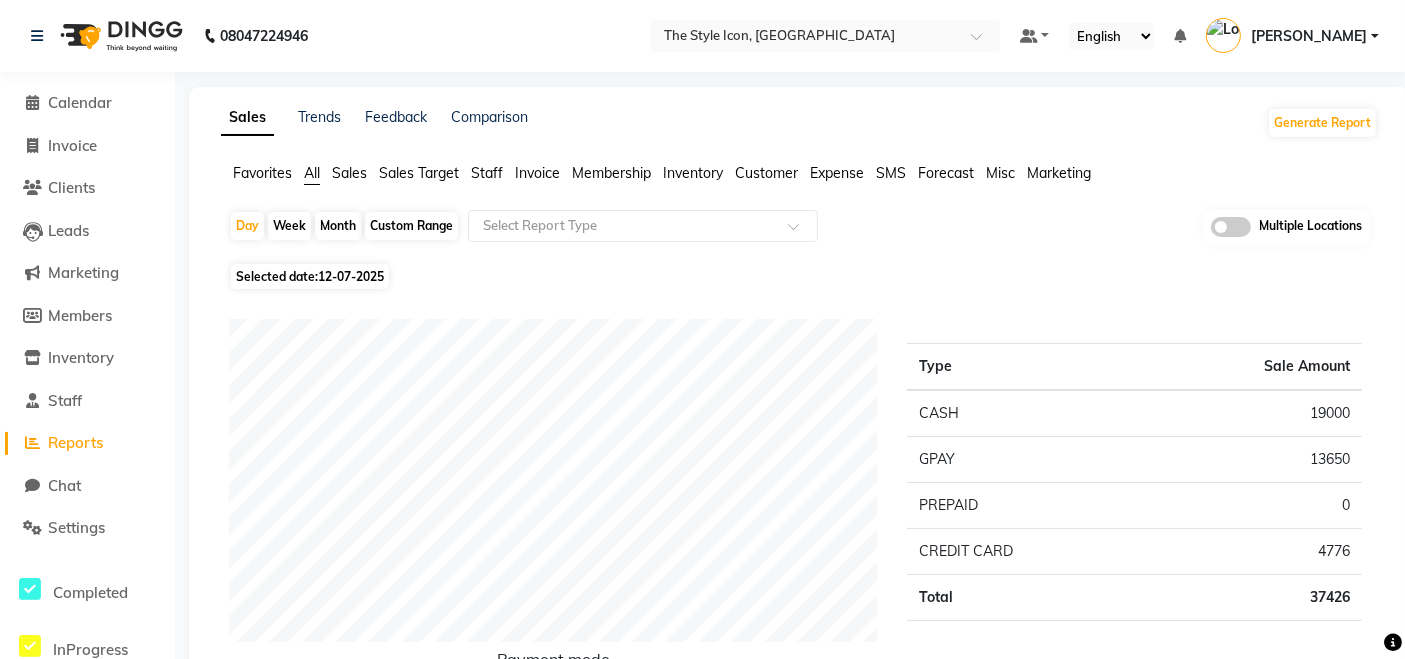 click on "Month" 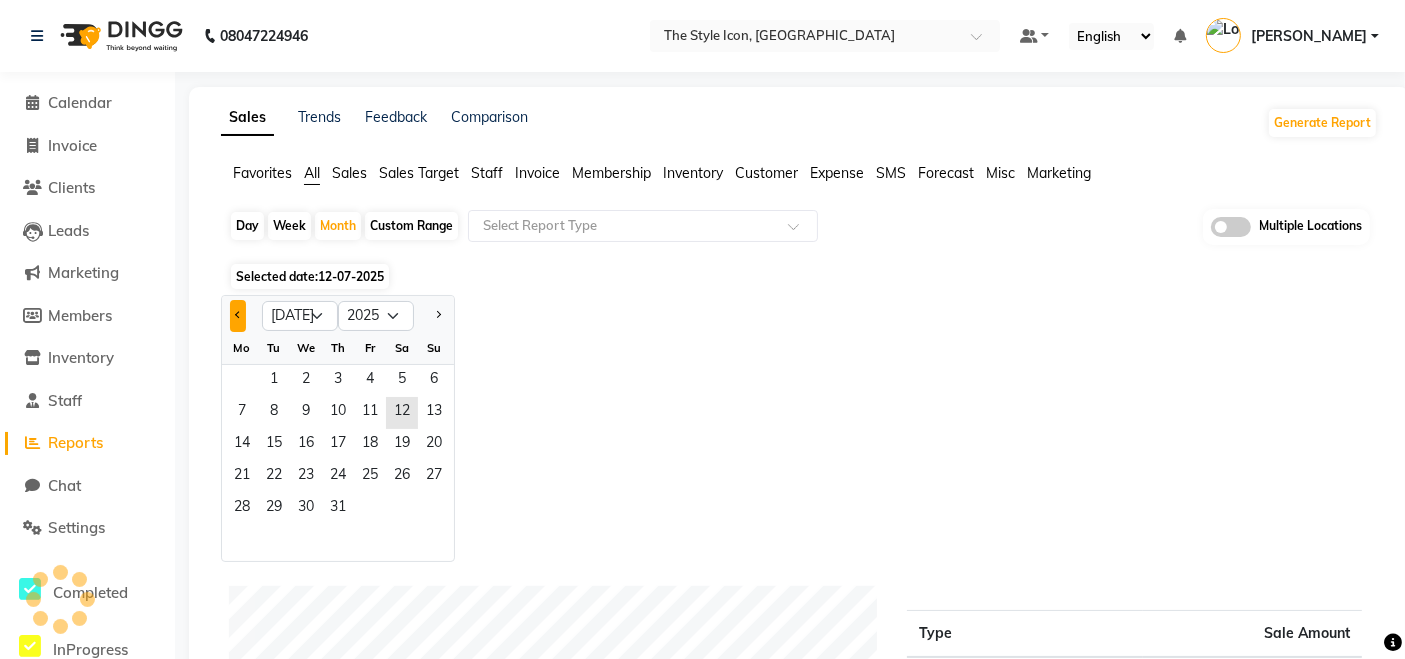 click 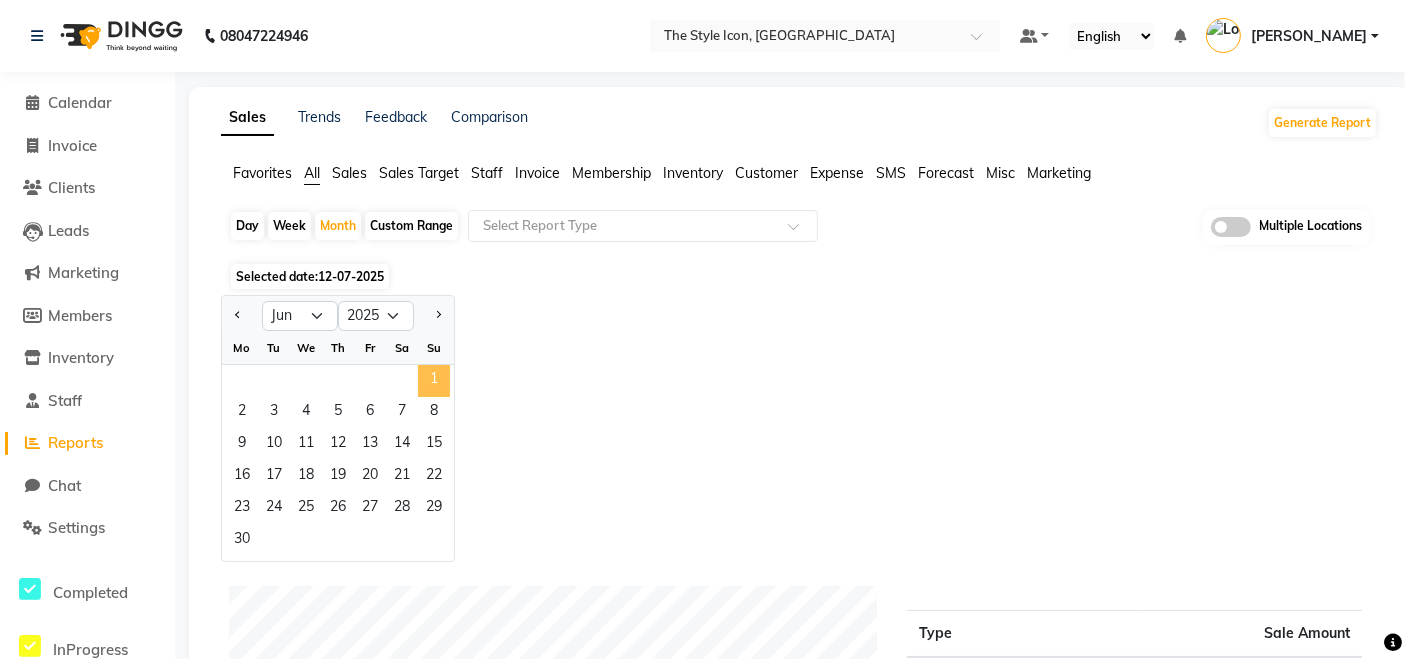 click on "1" 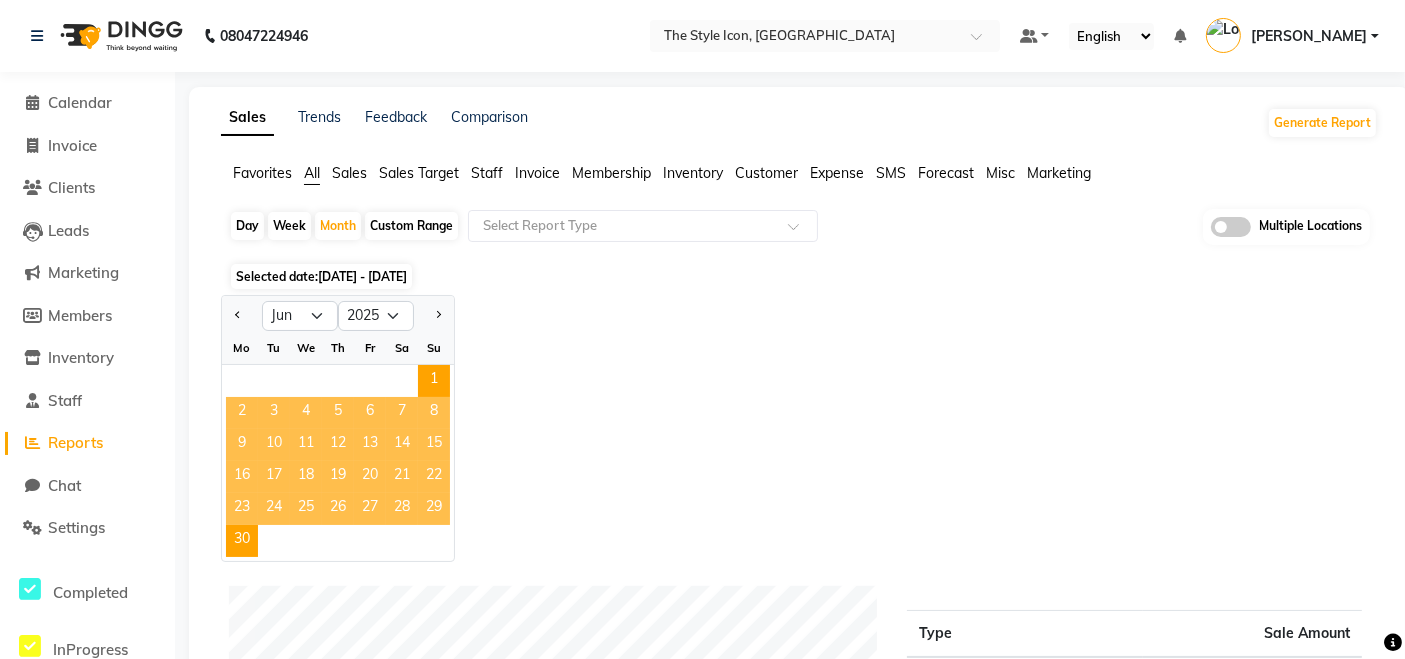 click on "Sales" 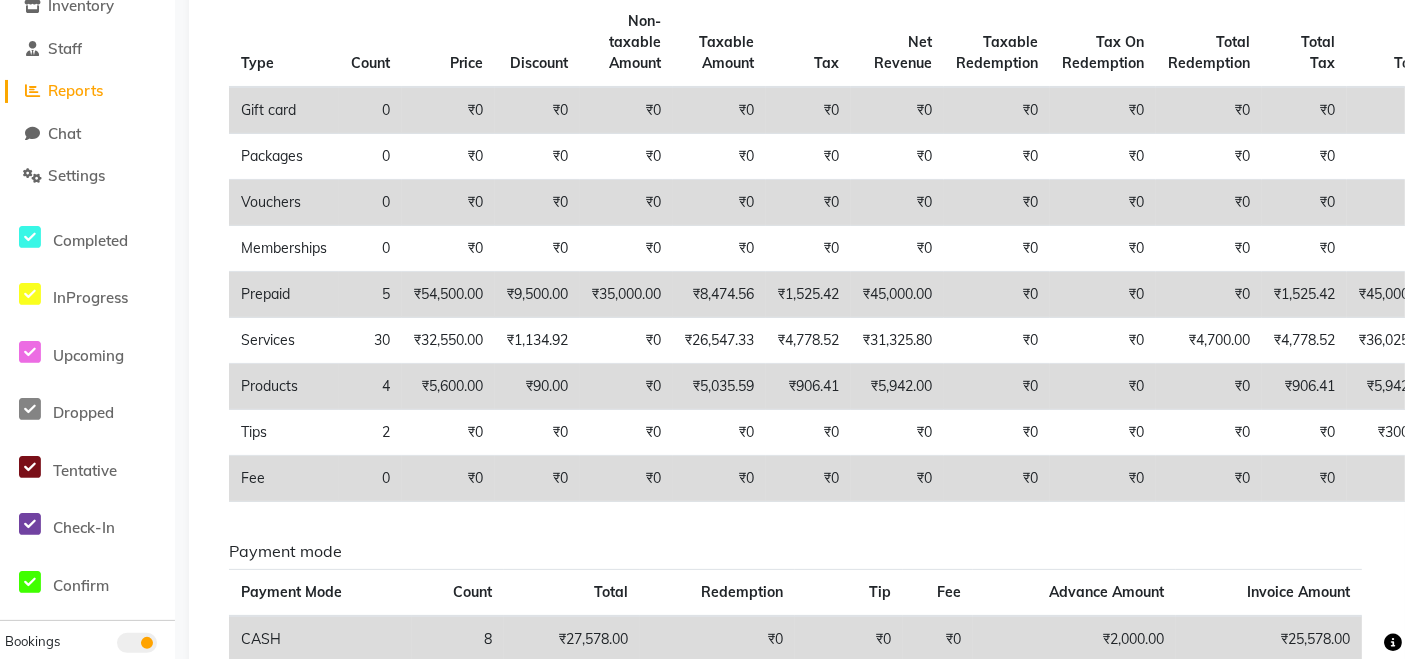 scroll, scrollTop: 355, scrollLeft: 0, axis: vertical 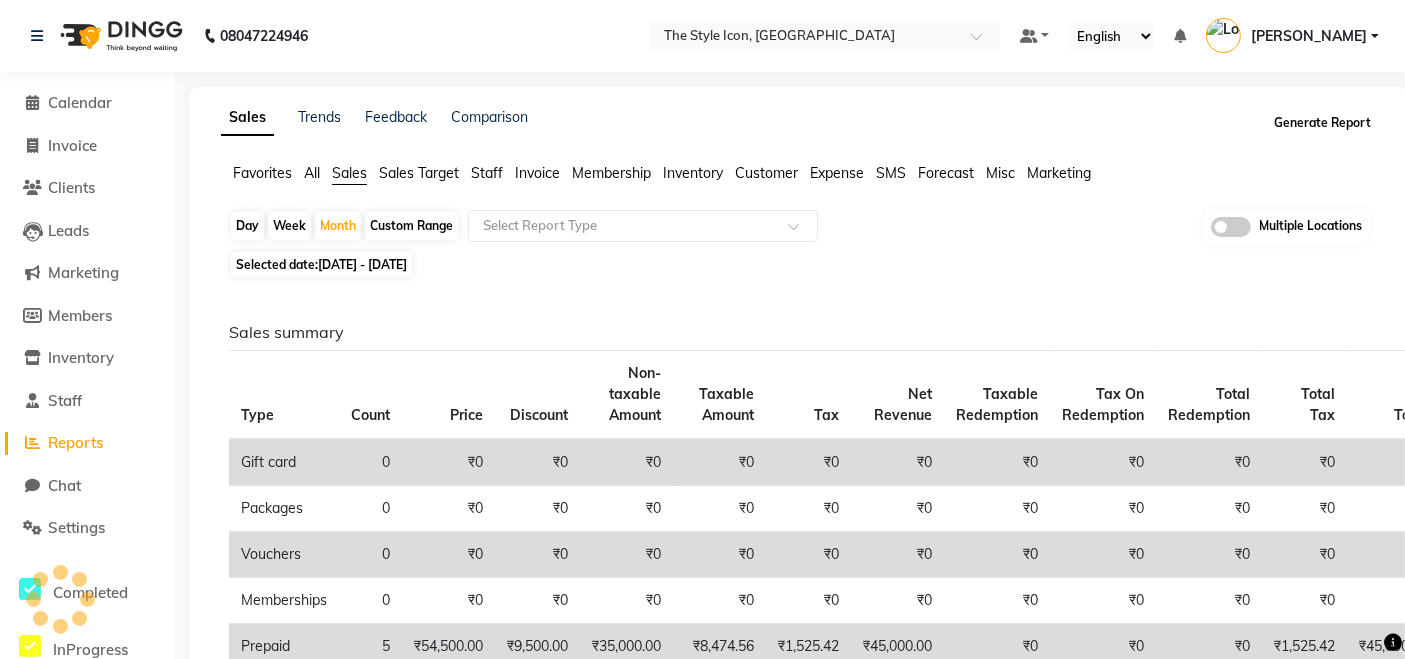 click on "Generate Report" 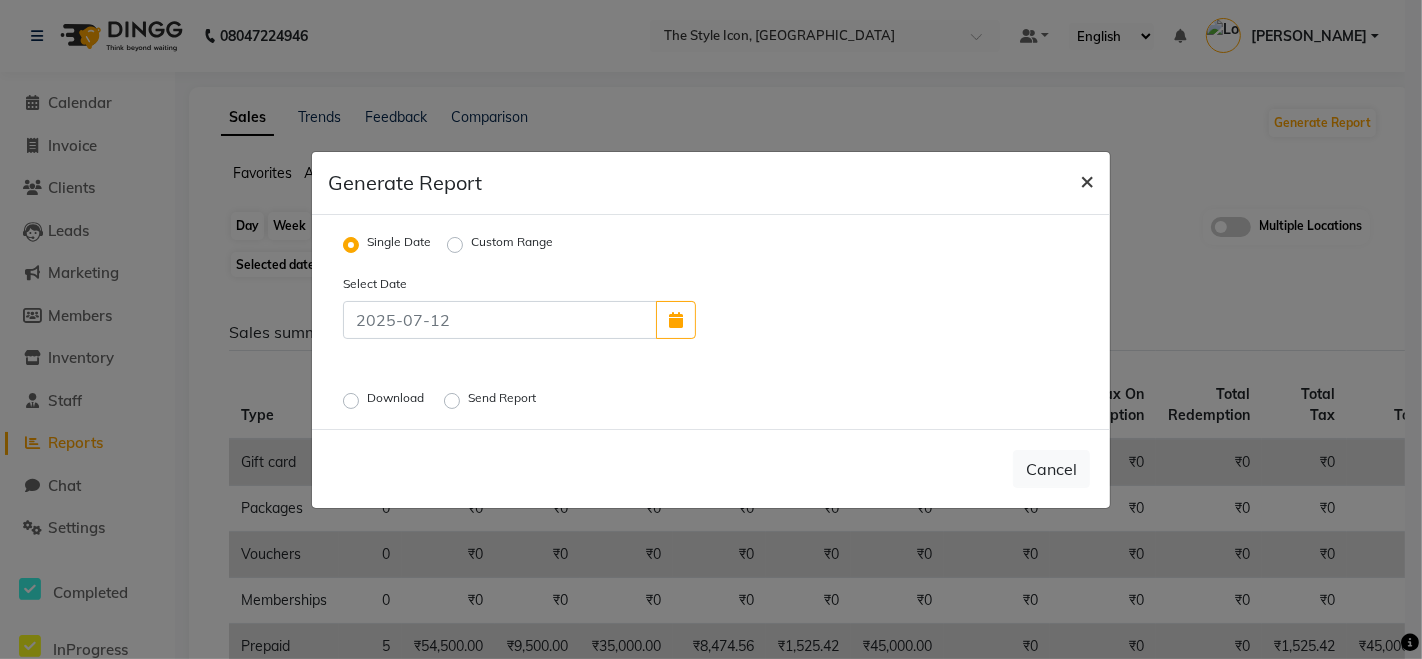 click on "×" 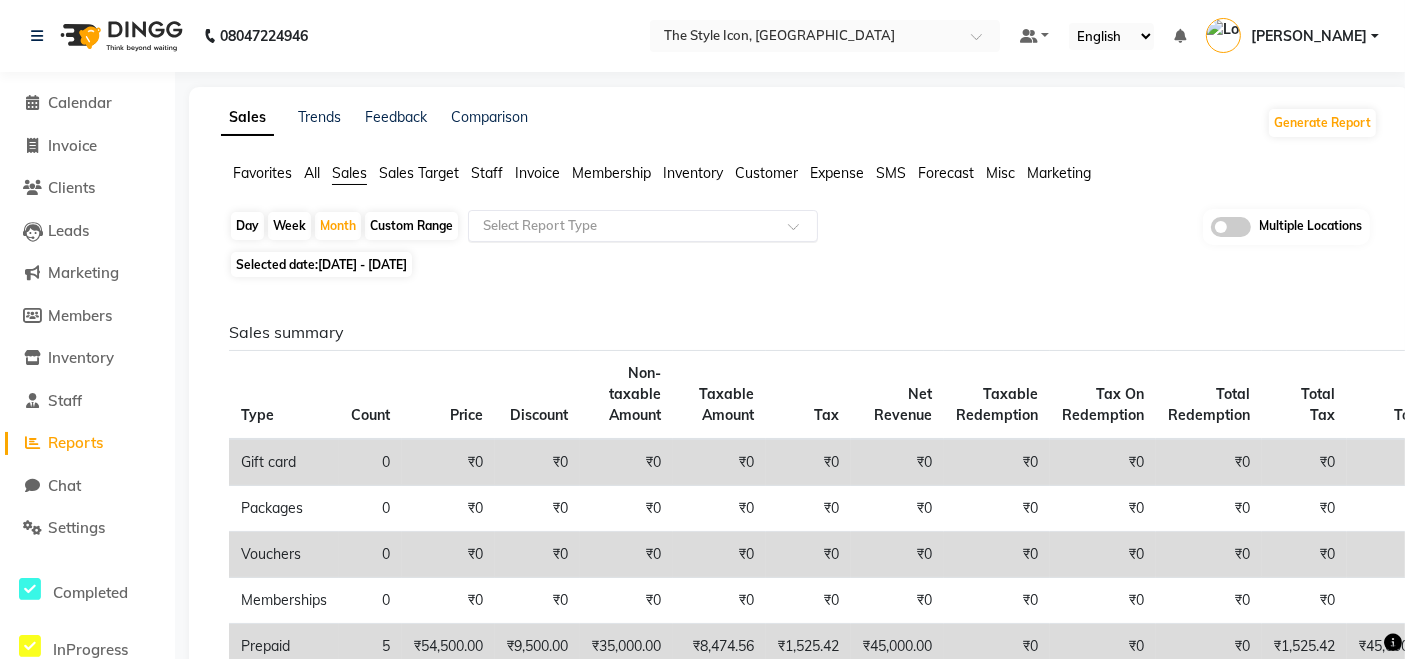 click 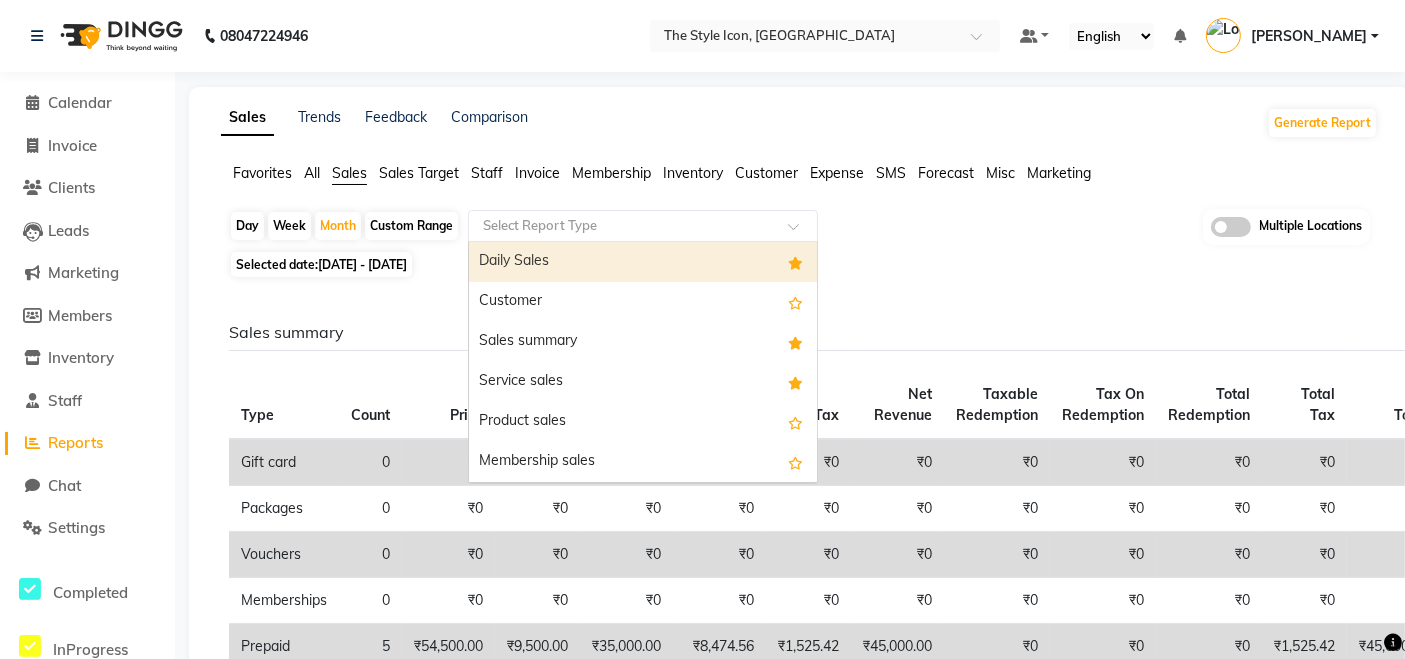 click on "Daily Sales" at bounding box center [643, 262] 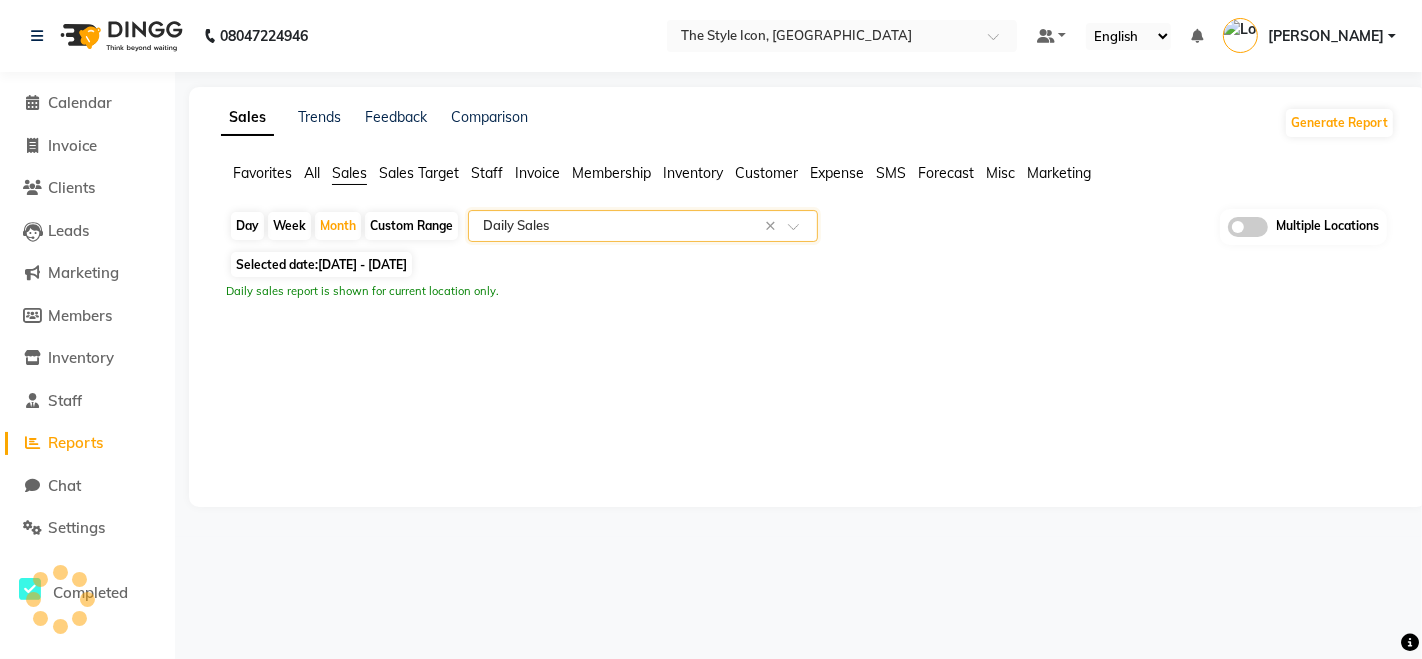 select on "csv" 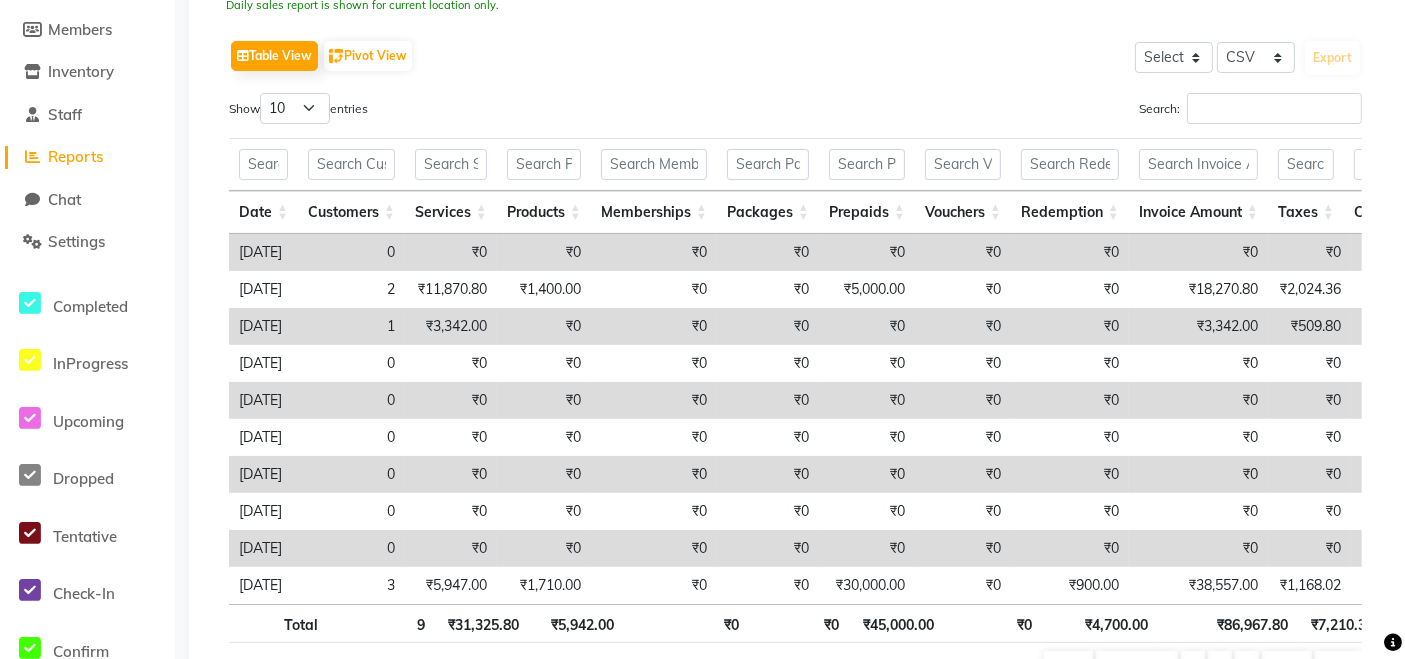 scroll, scrollTop: 201, scrollLeft: 0, axis: vertical 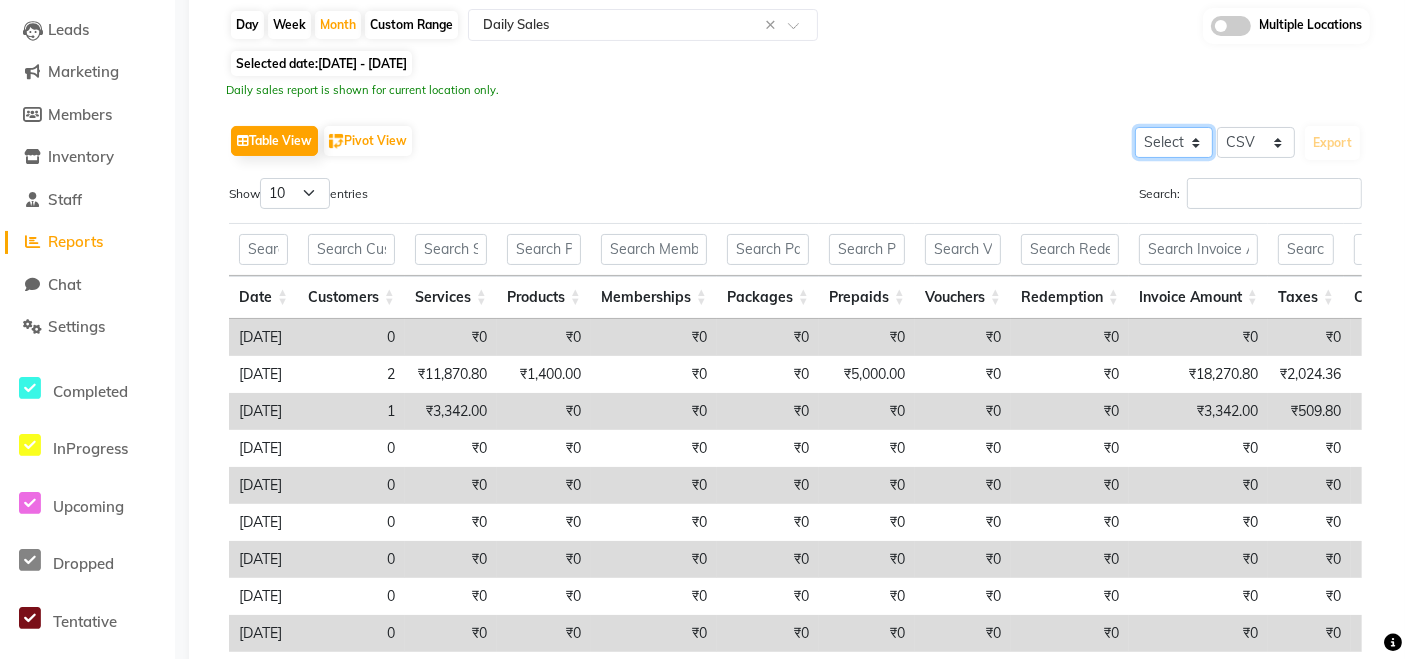 click on "Select" 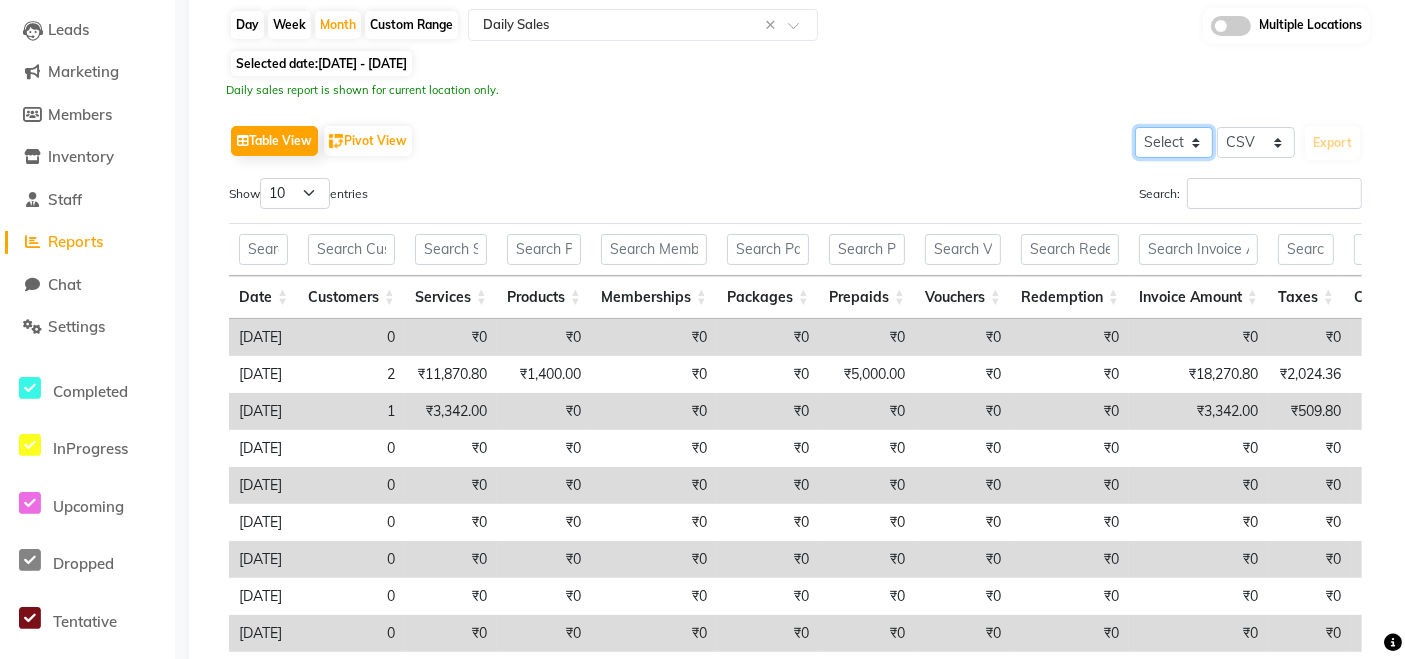 scroll, scrollTop: 112, scrollLeft: 0, axis: vertical 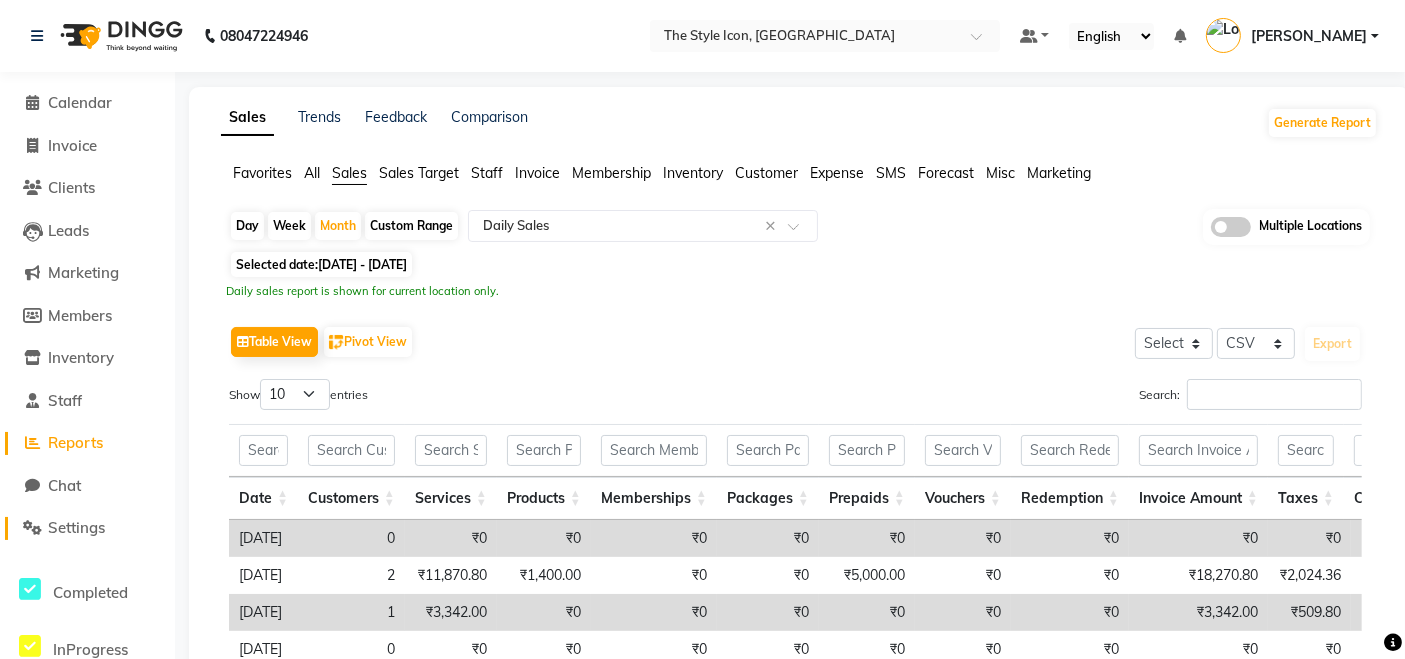 click 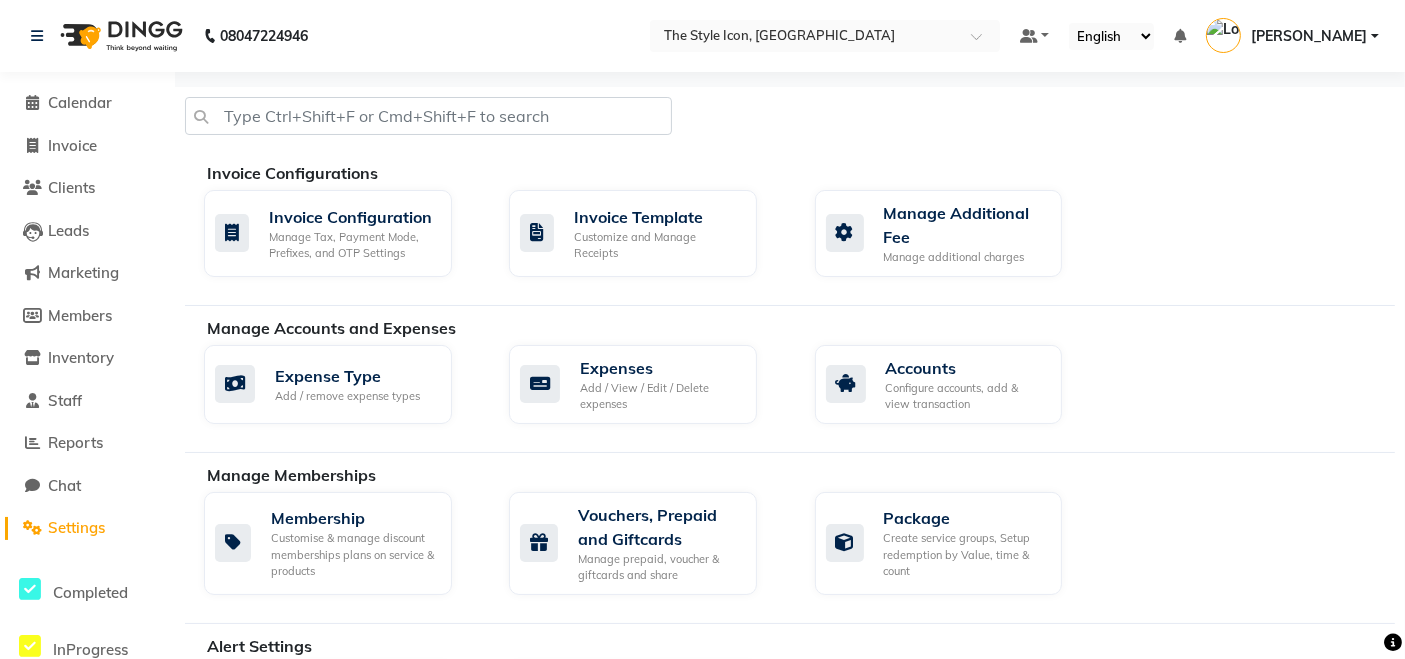 click on "Invoice Configurations" 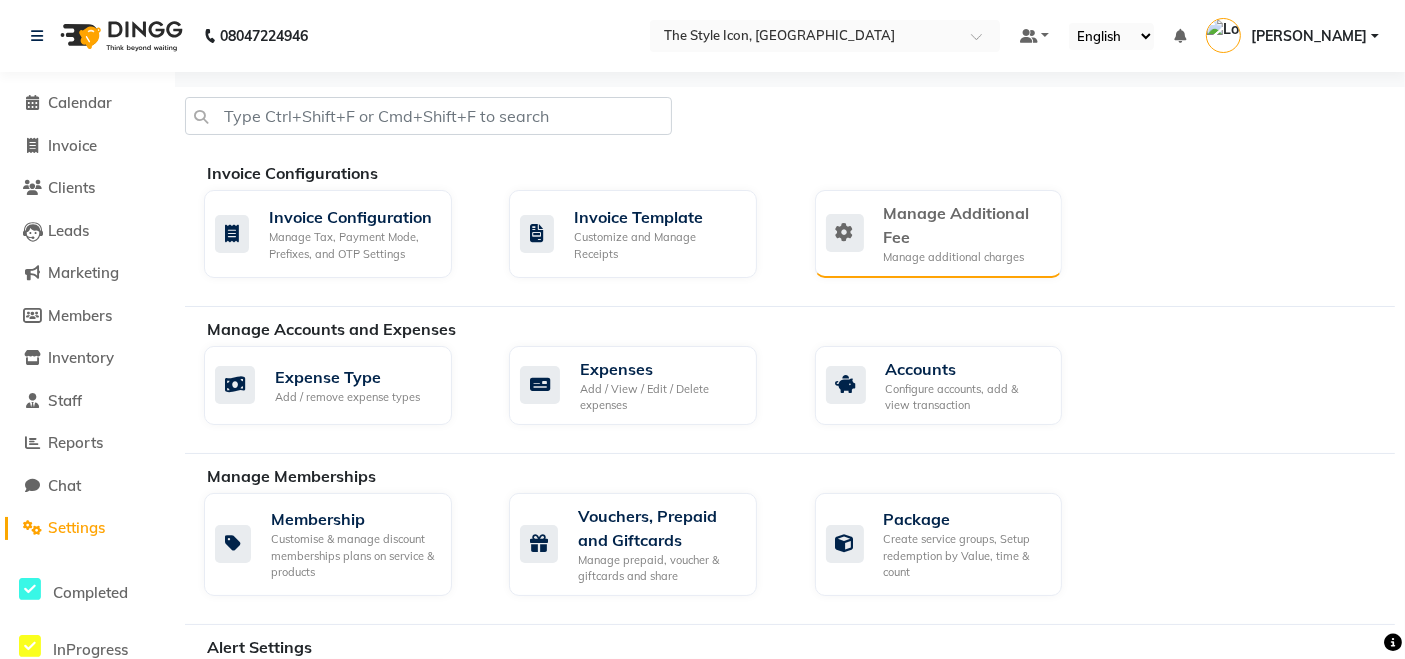 click on "Manage Additional Fee Manage additional charges" 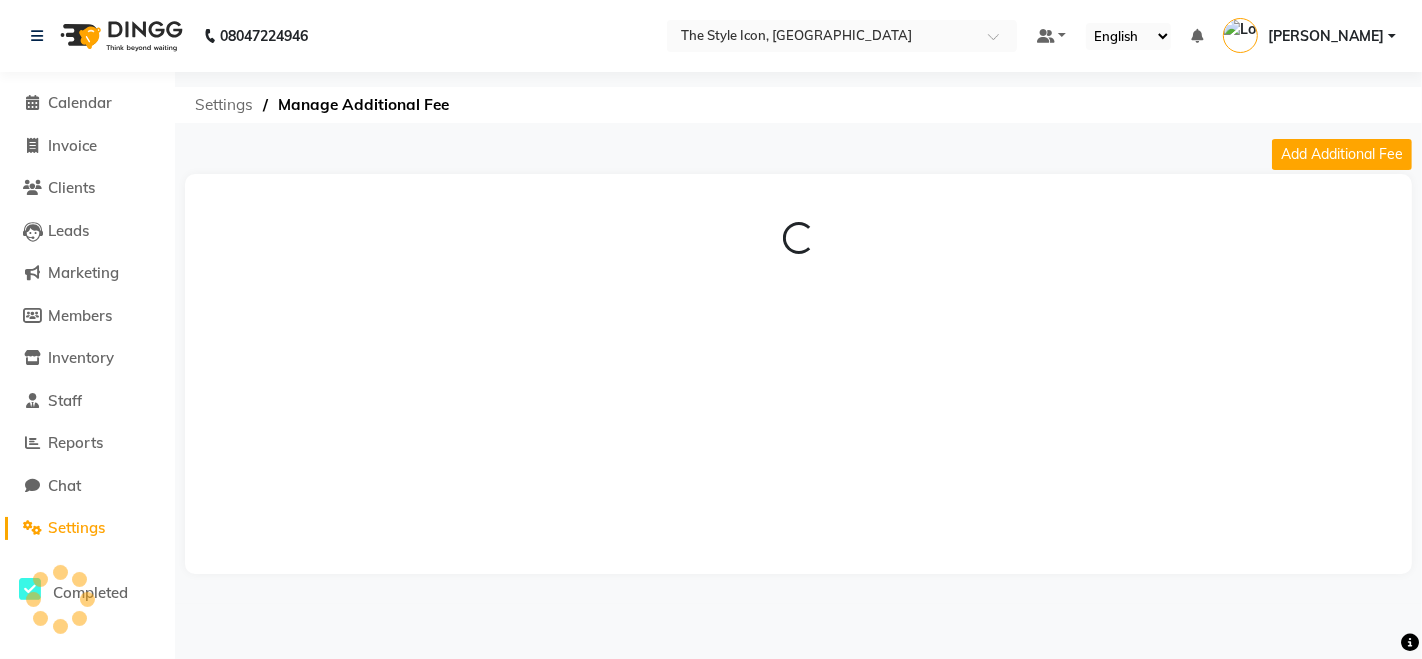 click on "Settings" 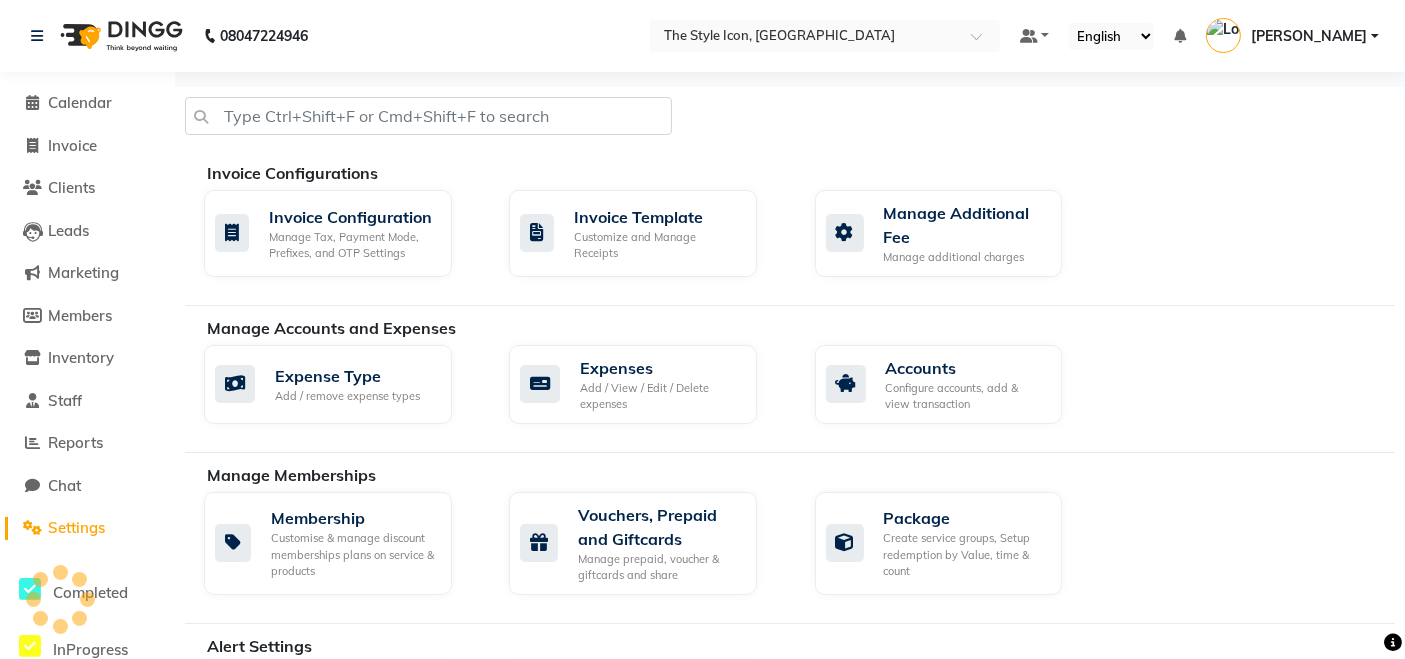 scroll, scrollTop: 228, scrollLeft: 0, axis: vertical 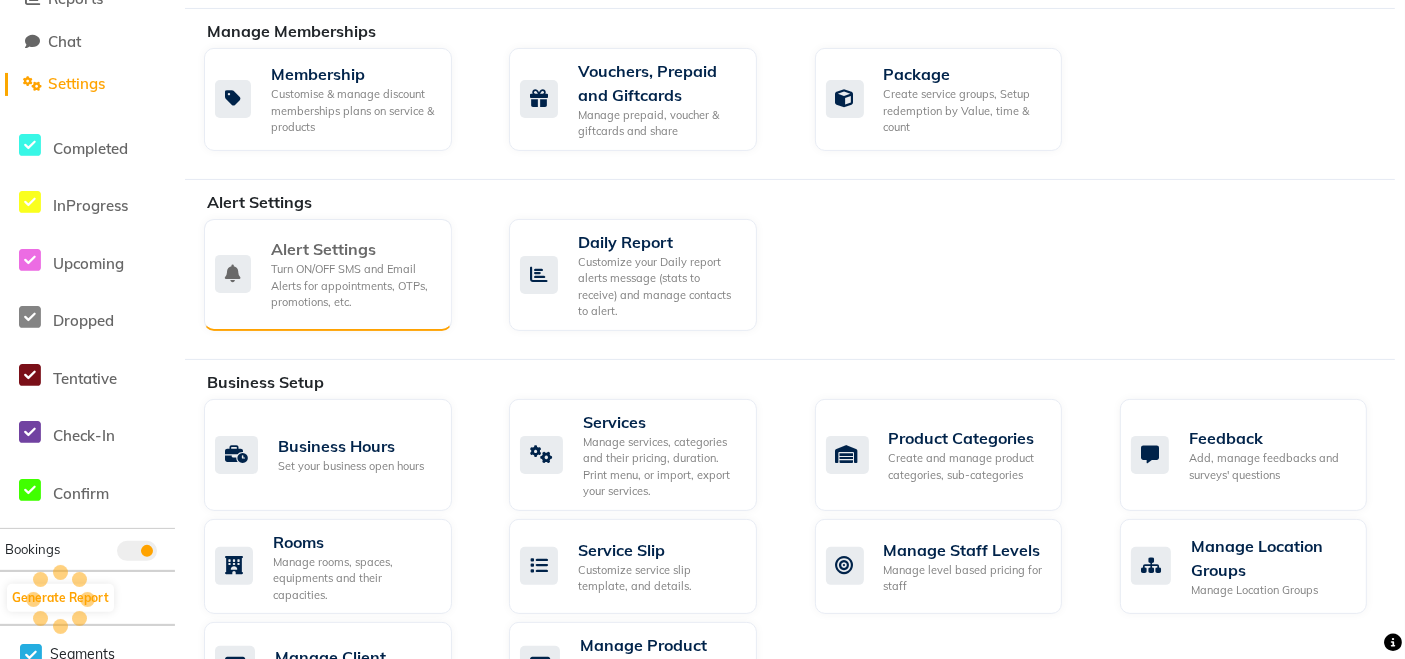 click on "Alert Settings" 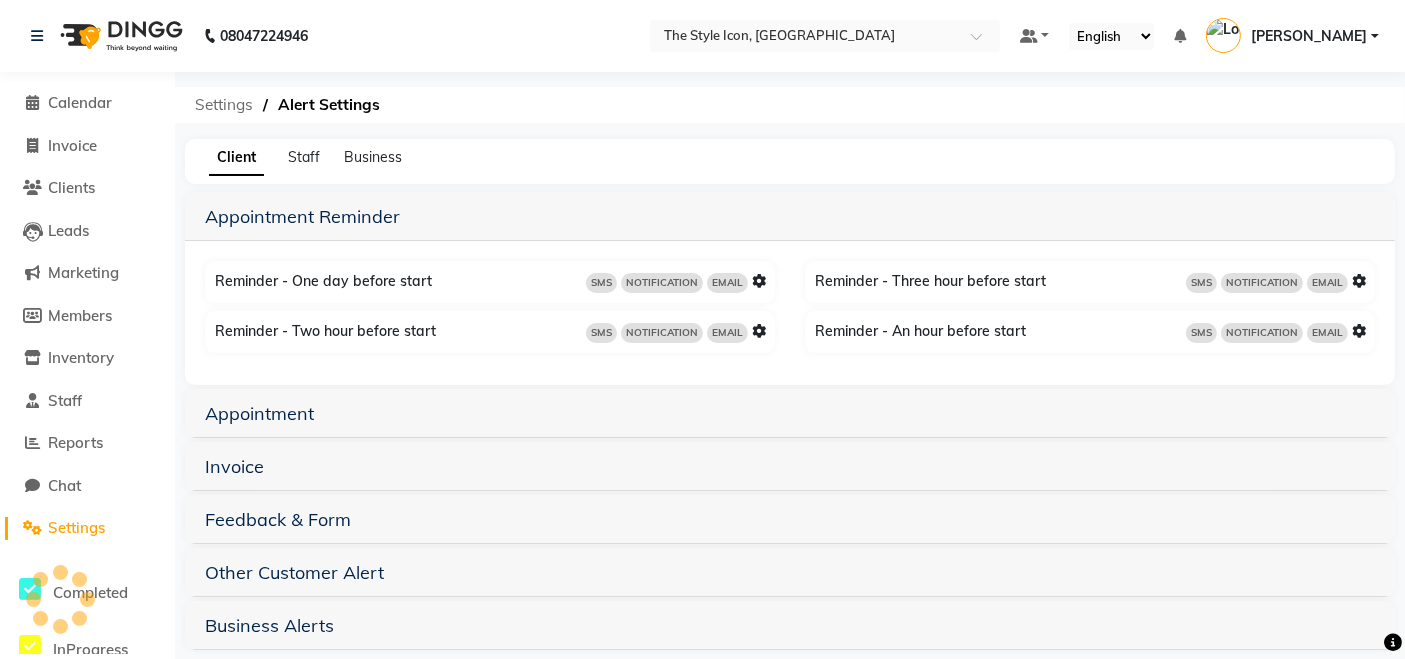 click on "Settings" 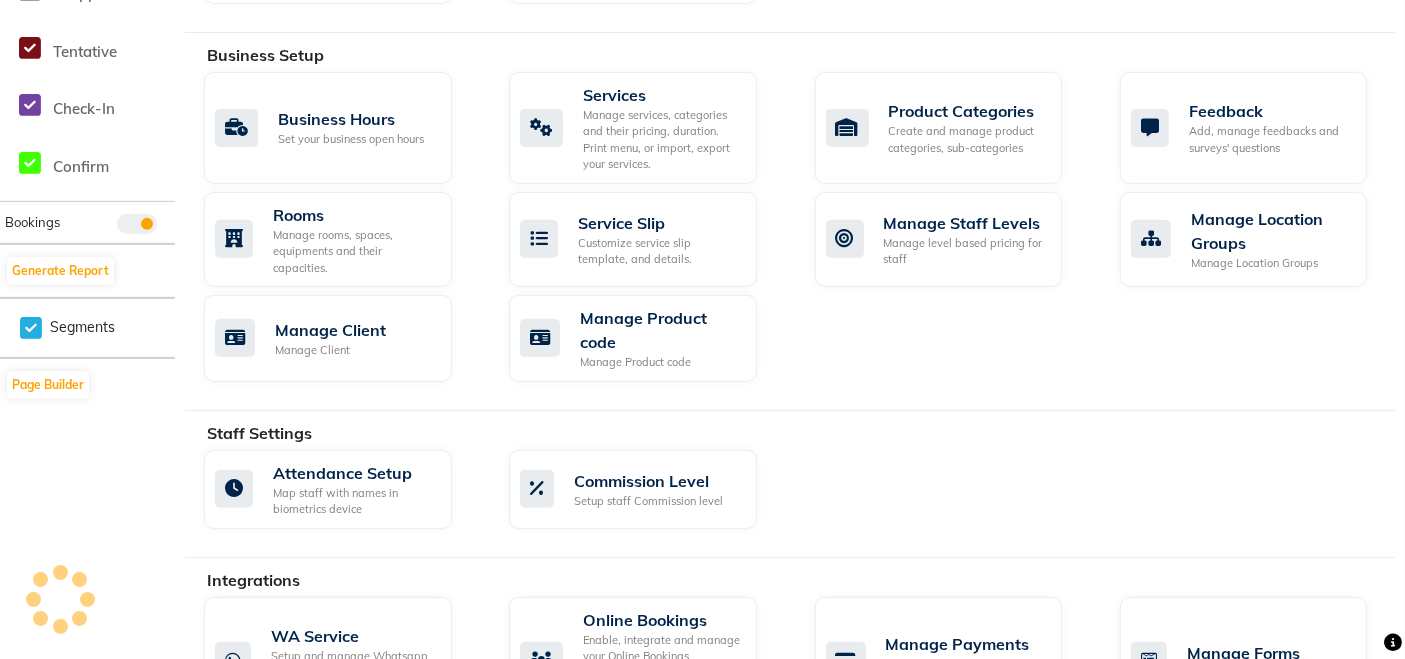 scroll, scrollTop: 773, scrollLeft: 0, axis: vertical 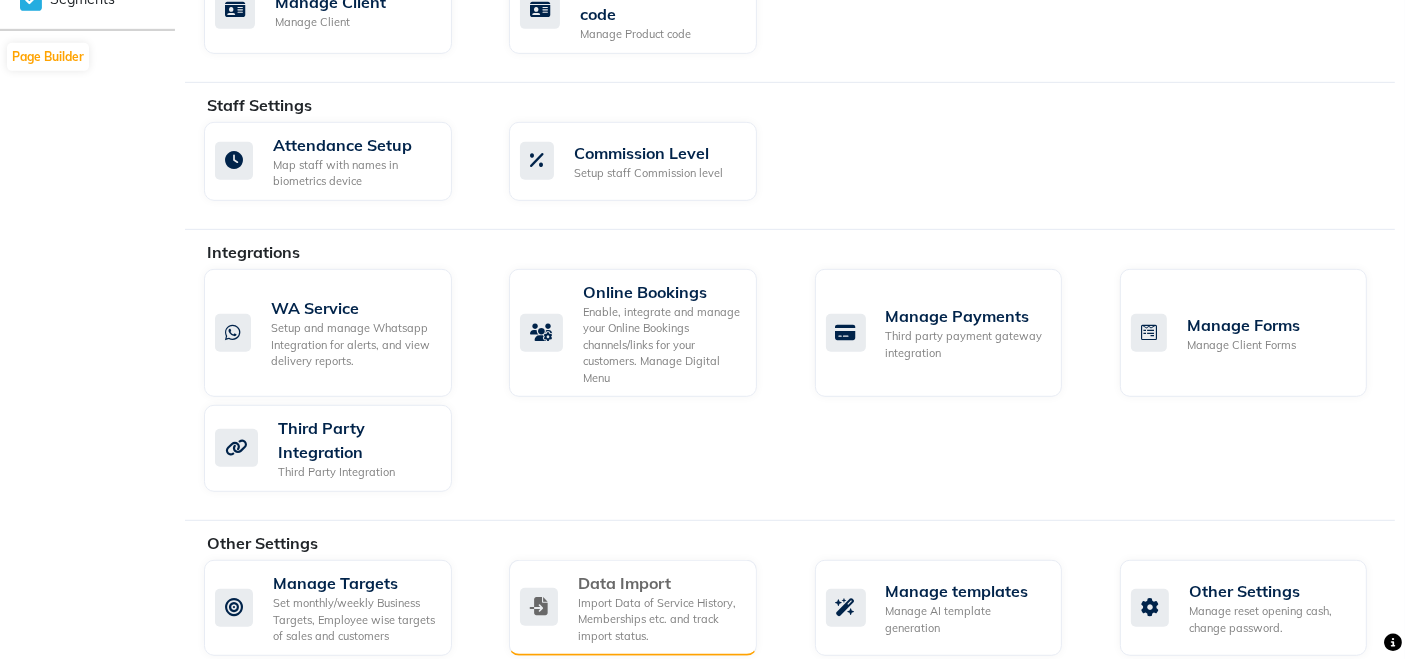 click on "Import Data of Service History, Memberships etc. and track import status." 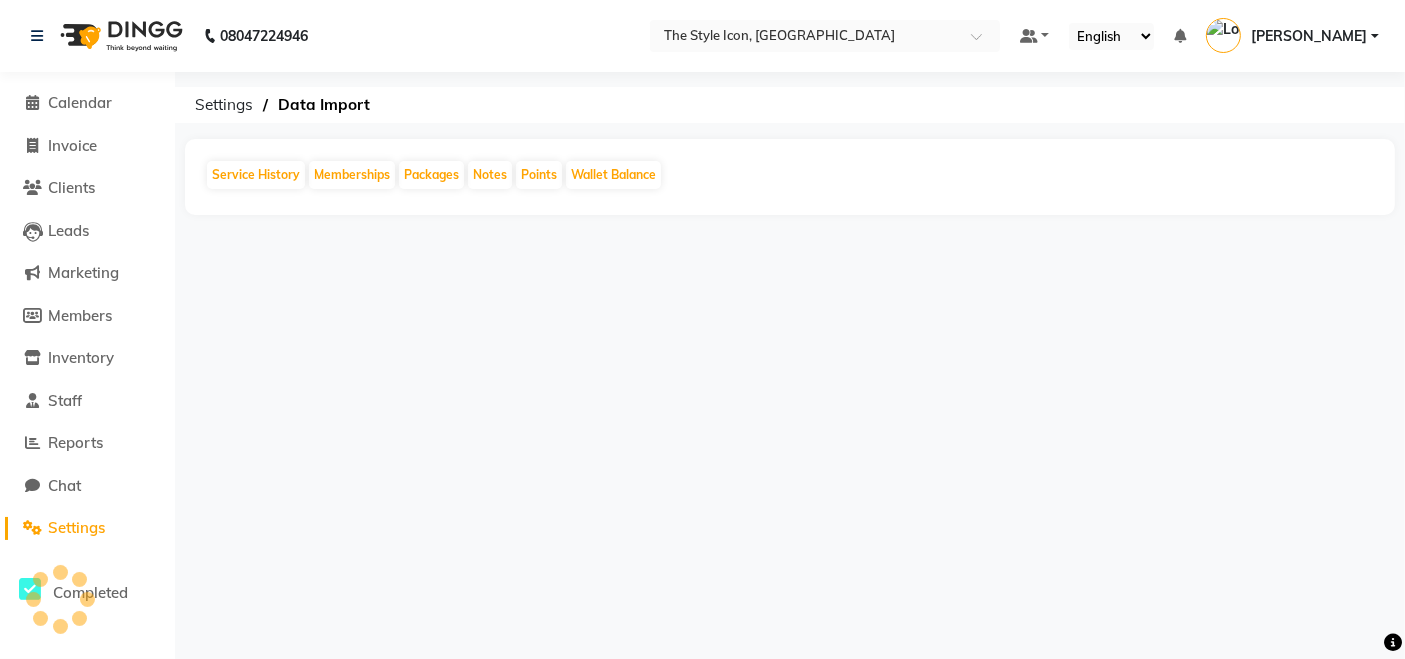scroll, scrollTop: 0, scrollLeft: 0, axis: both 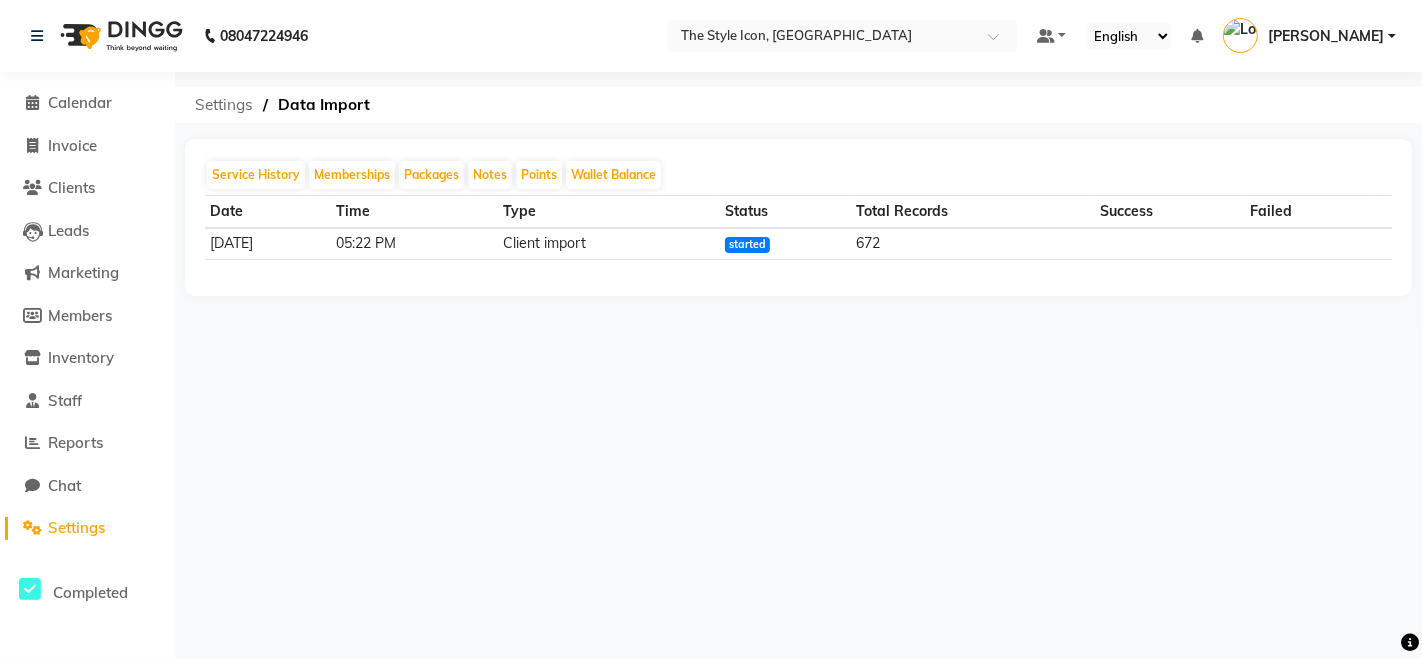 click on "Settings" 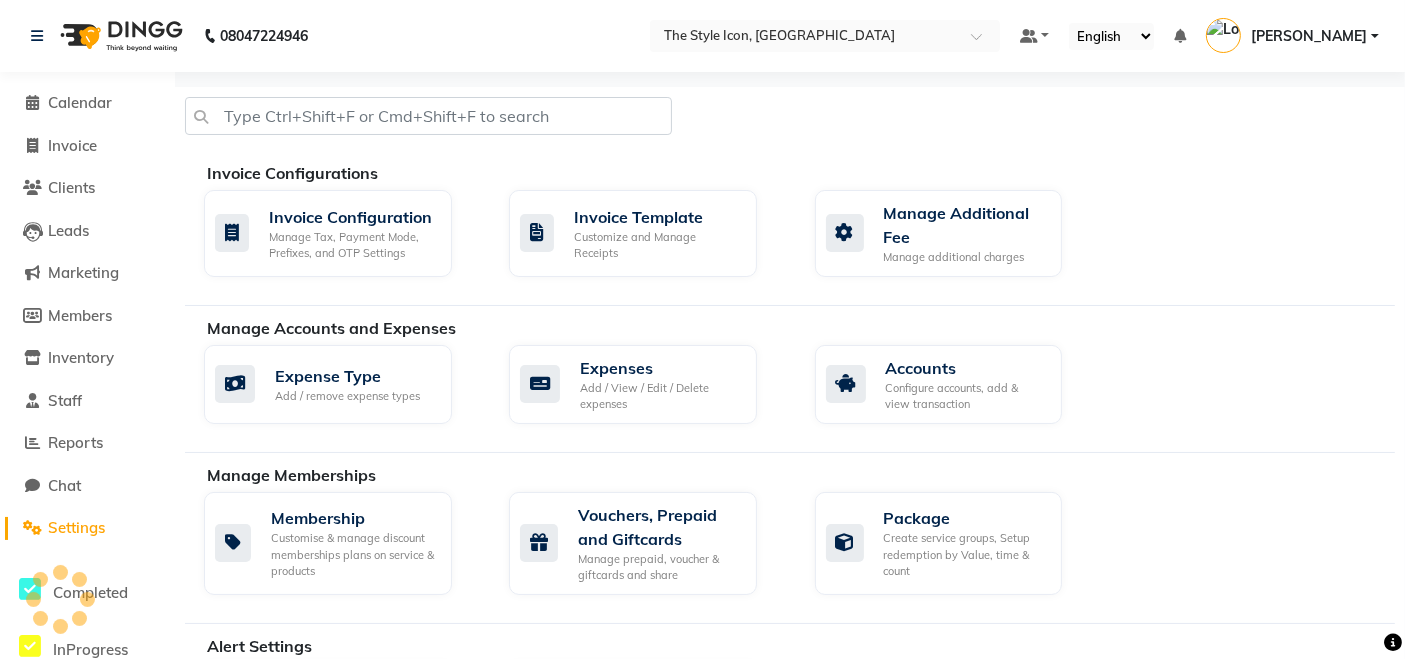 scroll, scrollTop: 1114, scrollLeft: 0, axis: vertical 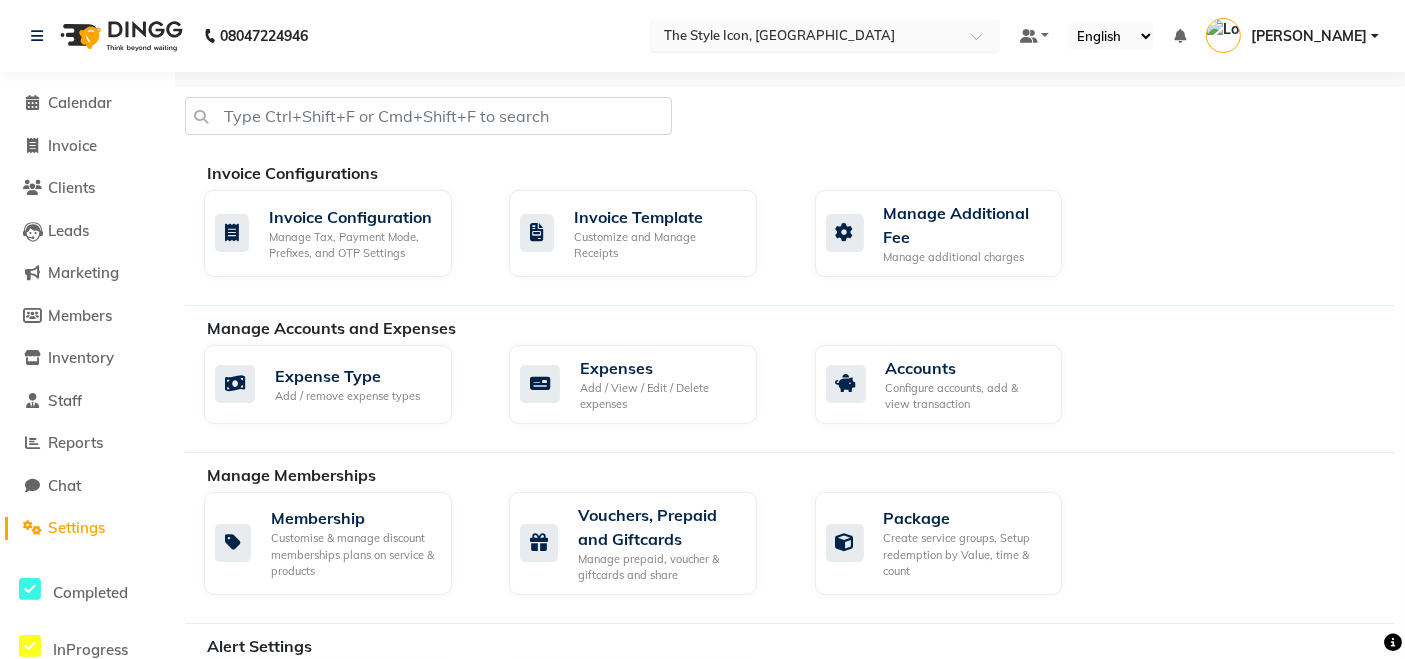 click at bounding box center [805, 35] 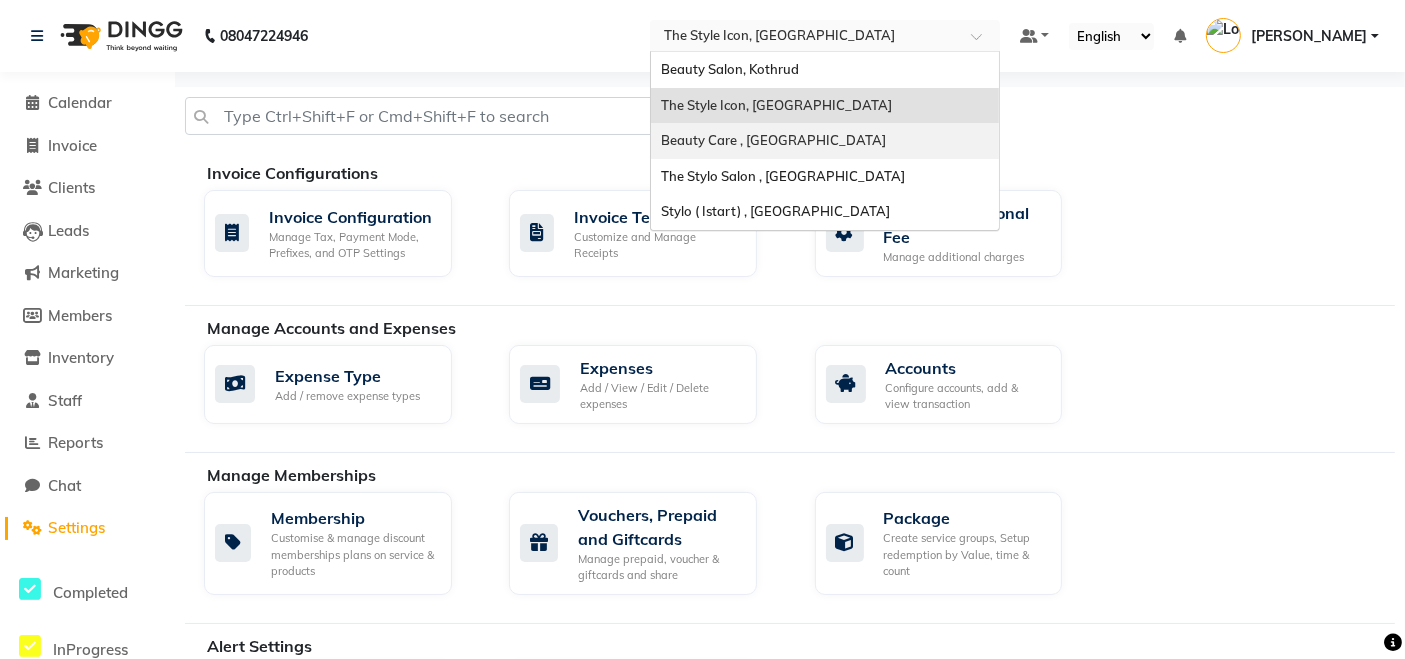 click on "Beauty Care , [GEOGRAPHIC_DATA]" at bounding box center [825, 141] 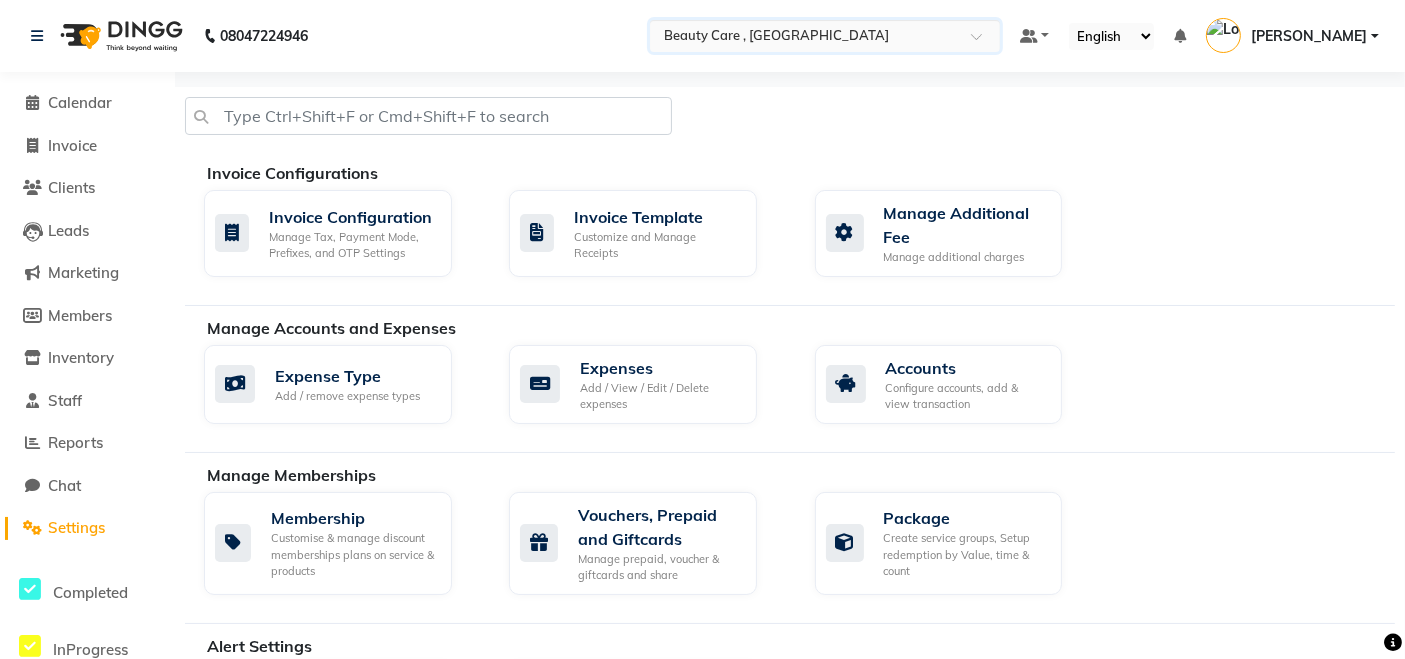scroll, scrollTop: 11, scrollLeft: 0, axis: vertical 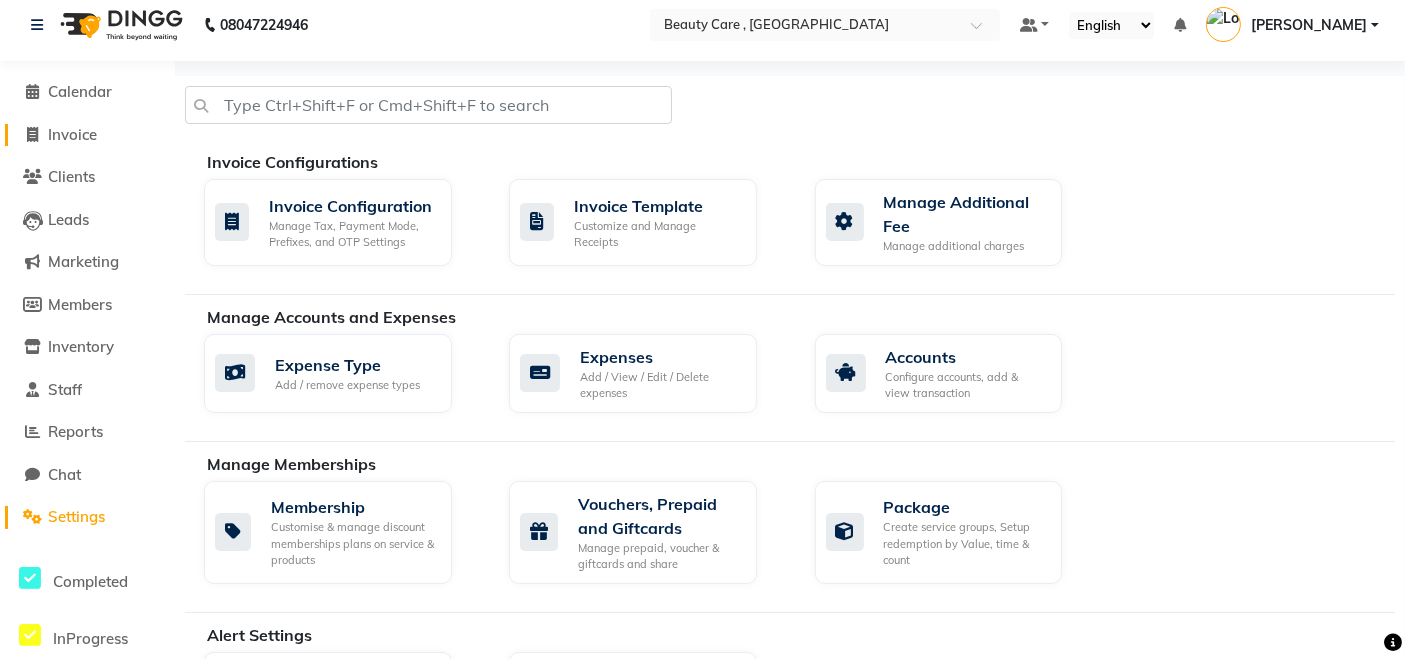 click on "Invoice" 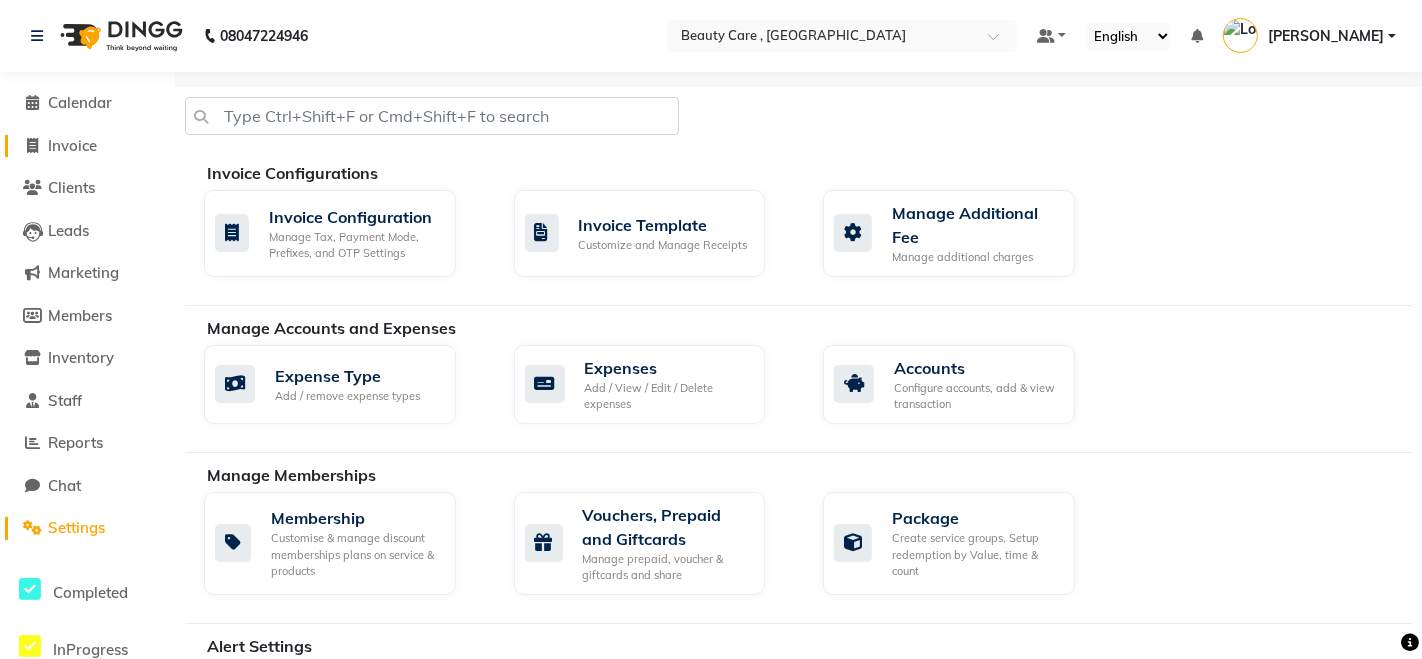 select on "6267" 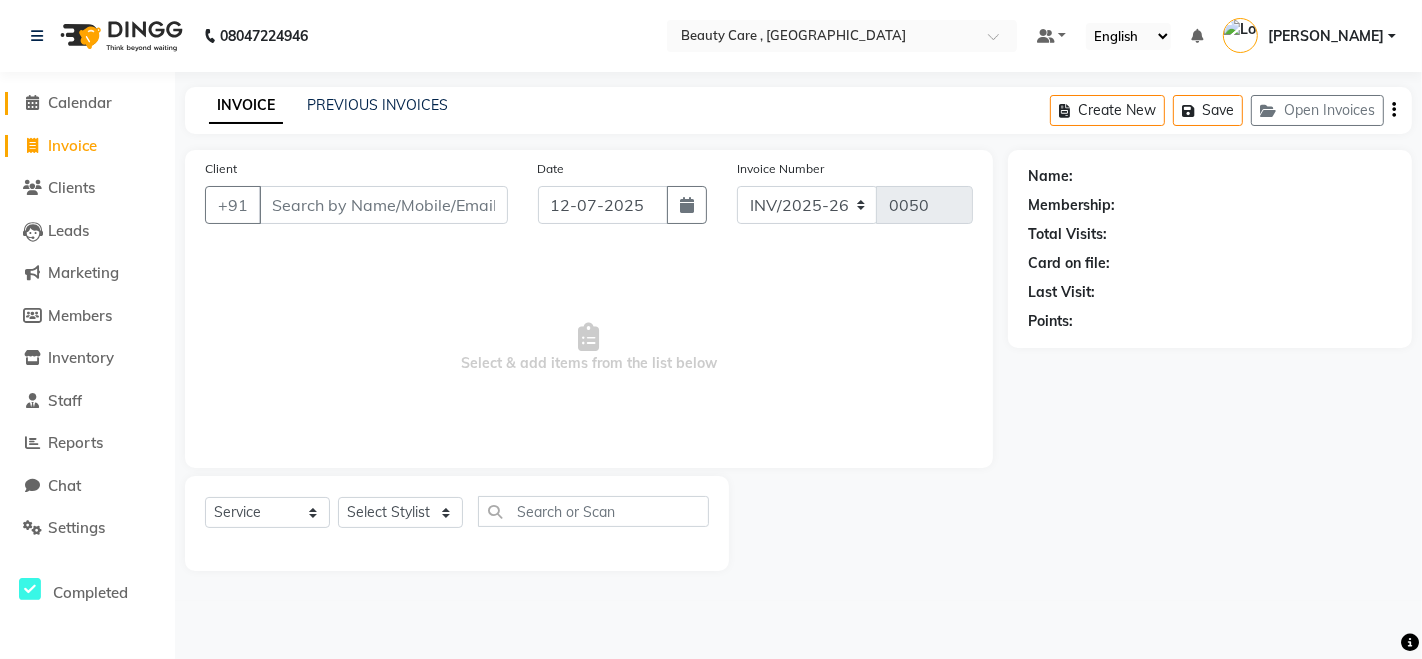 click on "Calendar" 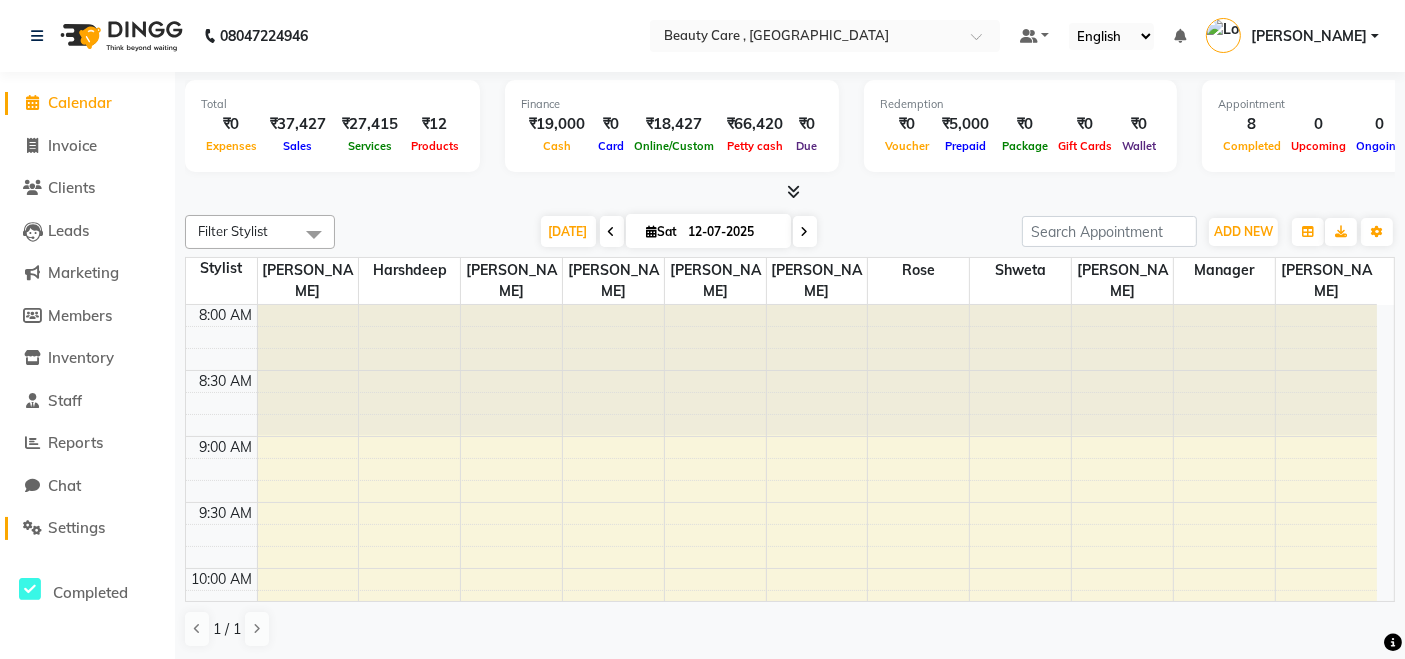 click on "Settings" 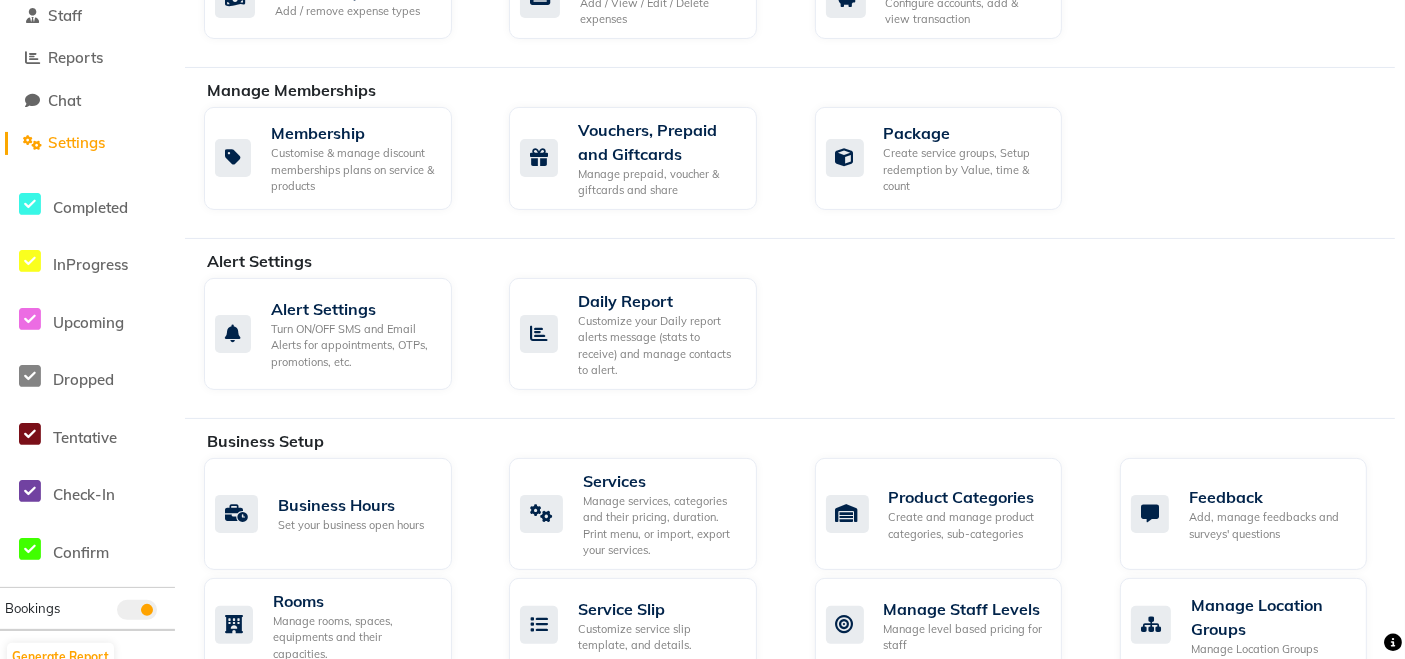 scroll, scrollTop: 1114, scrollLeft: 0, axis: vertical 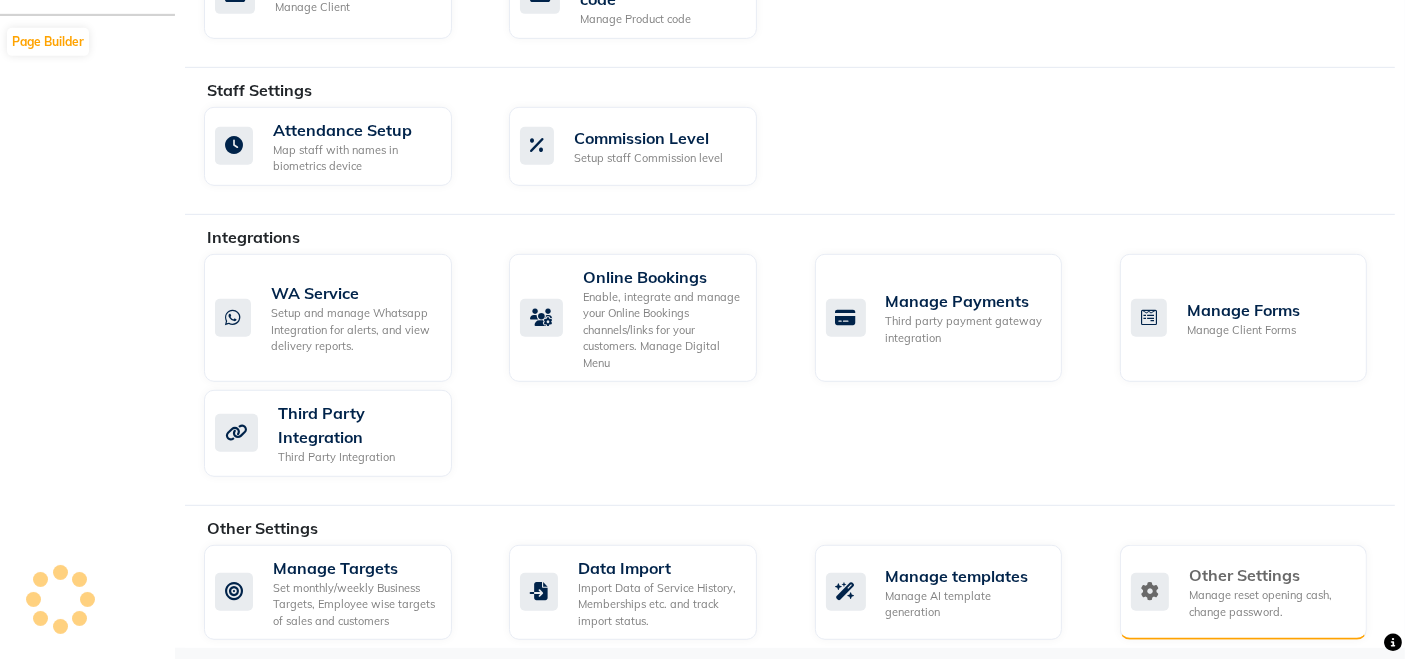 click on "Manage reset opening cash, change password." 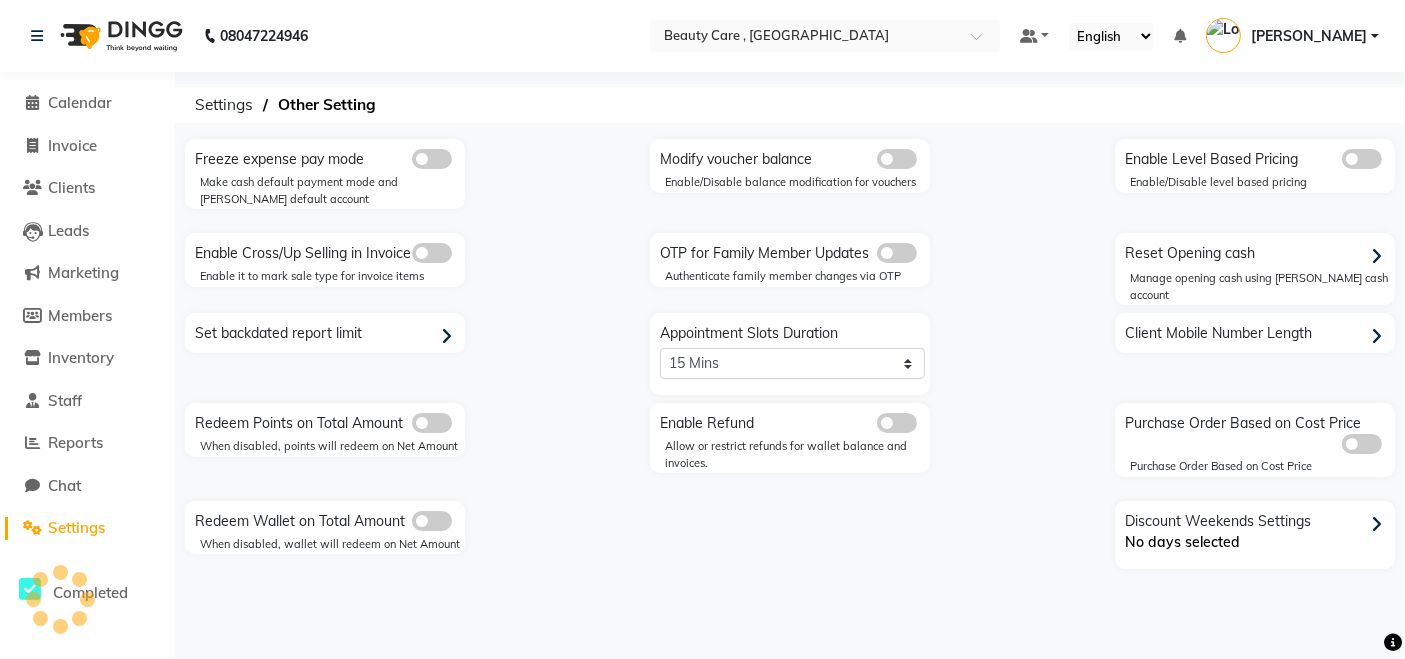 scroll, scrollTop: 0, scrollLeft: 0, axis: both 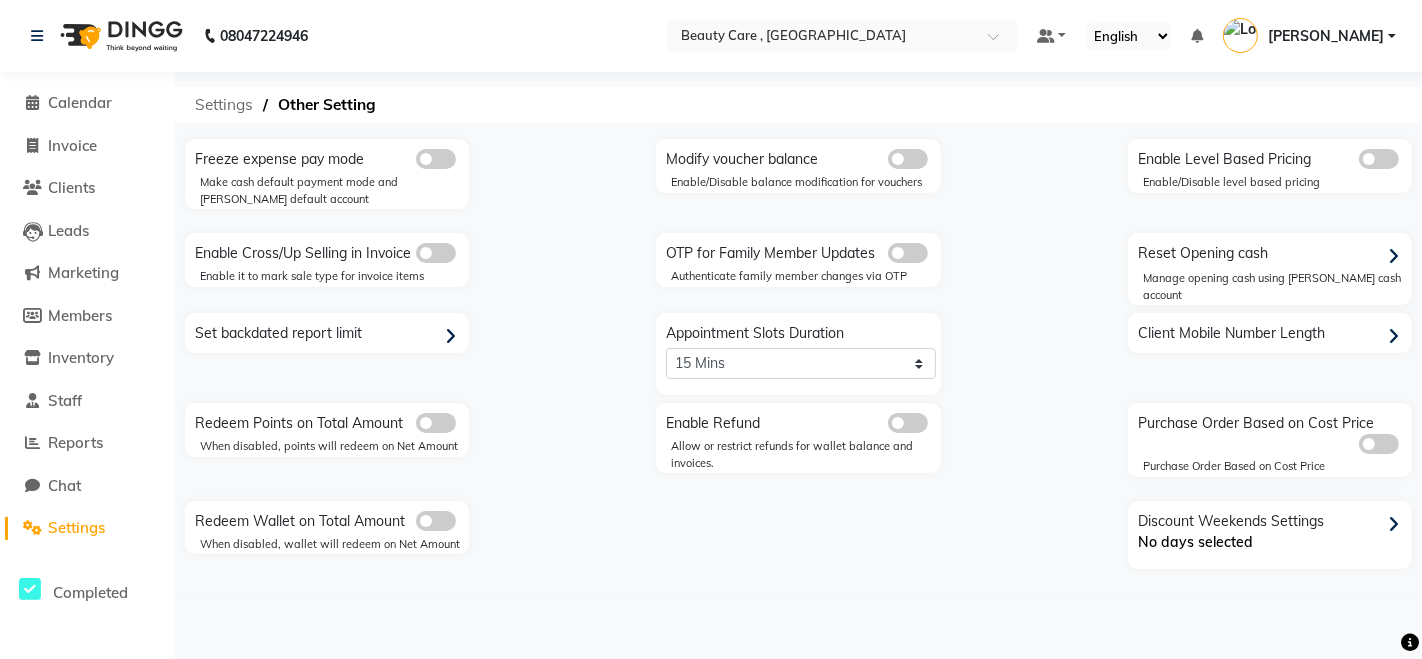 click on "Settings" 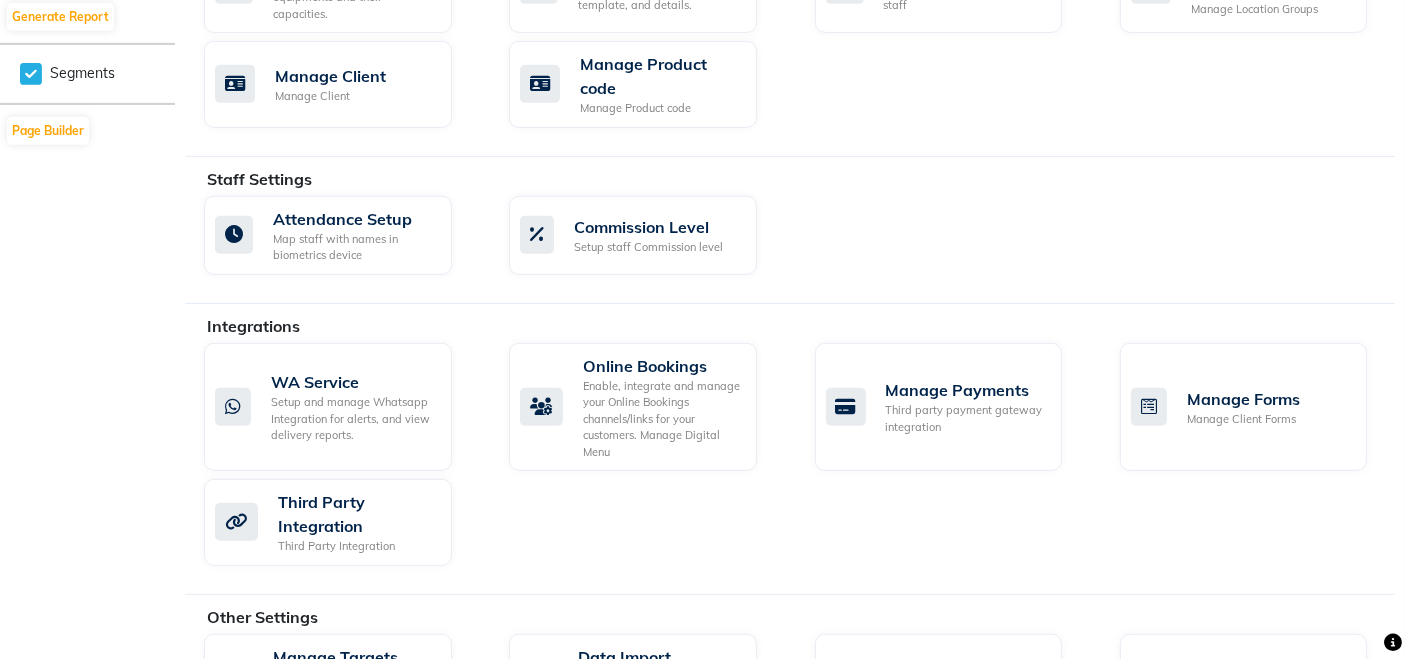 scroll, scrollTop: 1114, scrollLeft: 0, axis: vertical 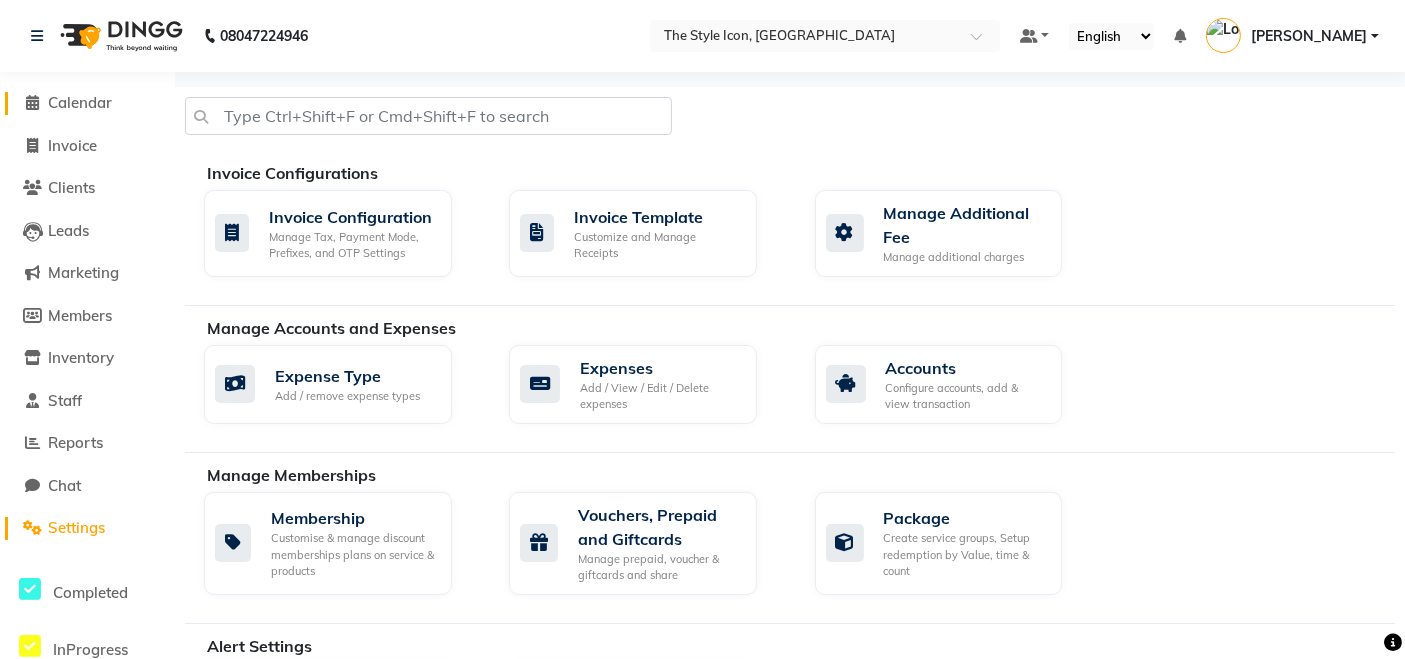 click on "Calendar" 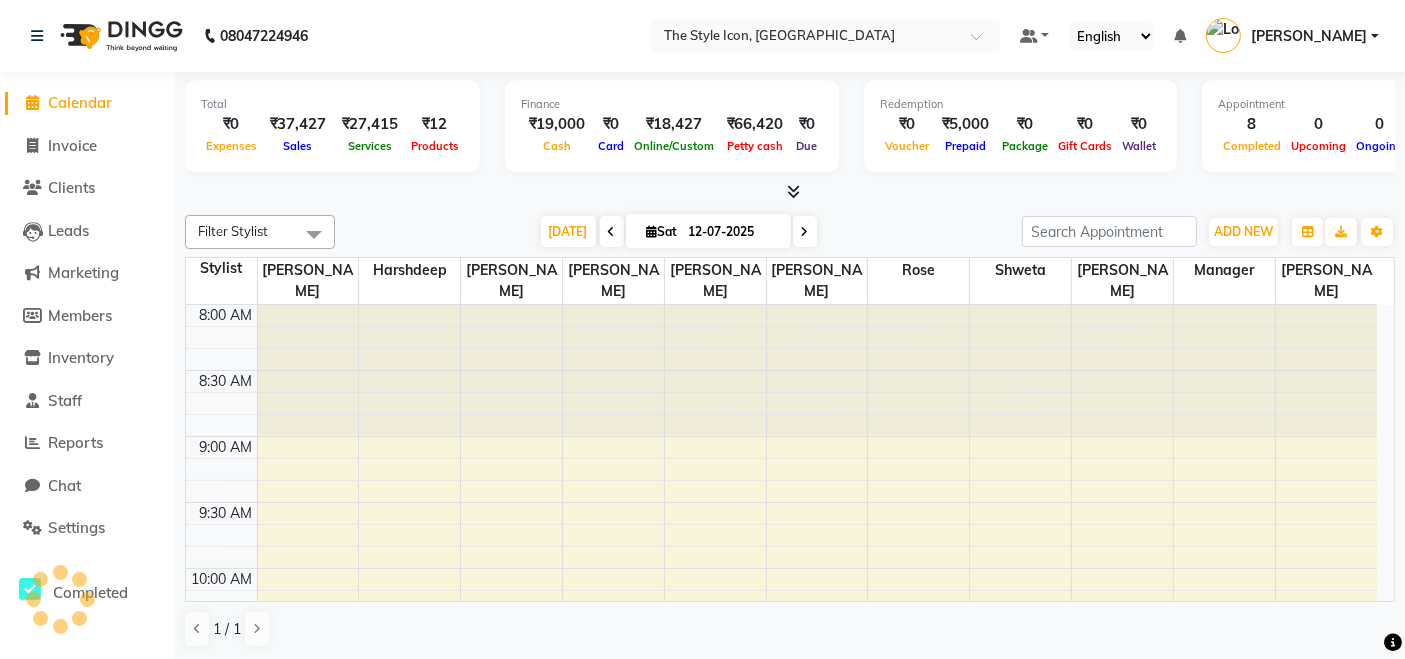 scroll, scrollTop: 0, scrollLeft: 0, axis: both 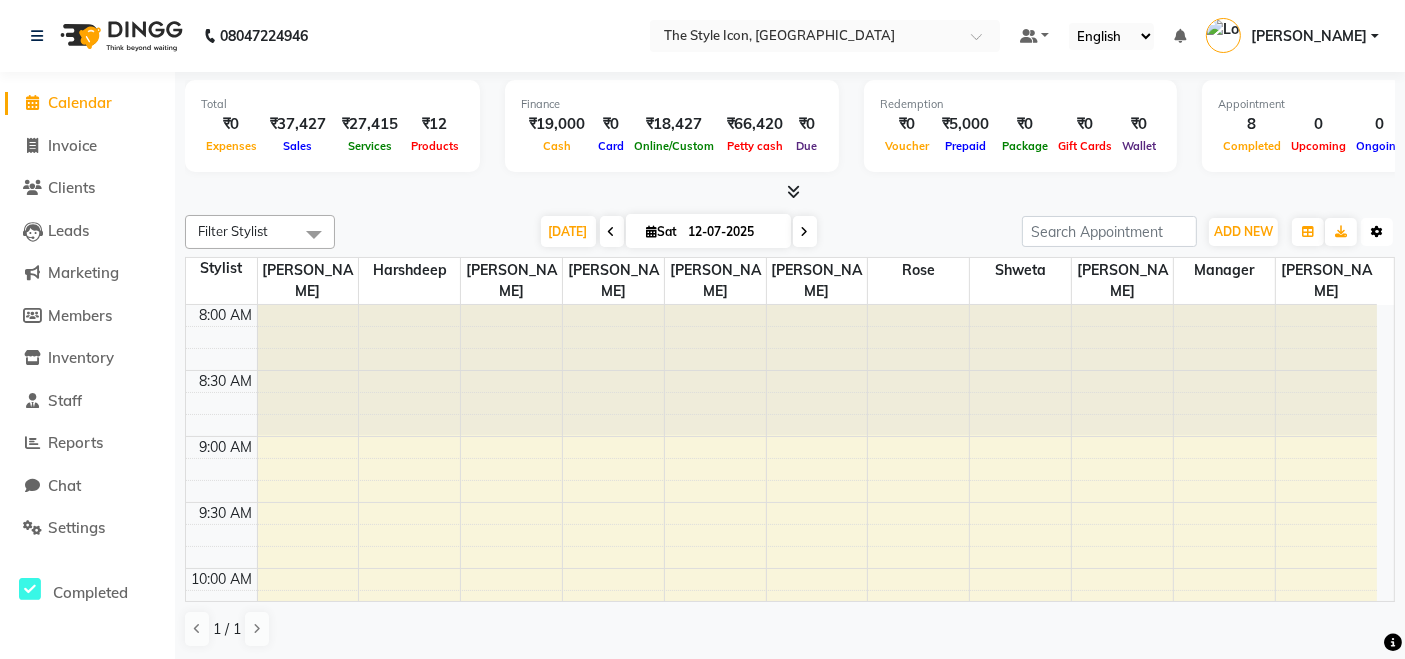 click at bounding box center [1377, 232] 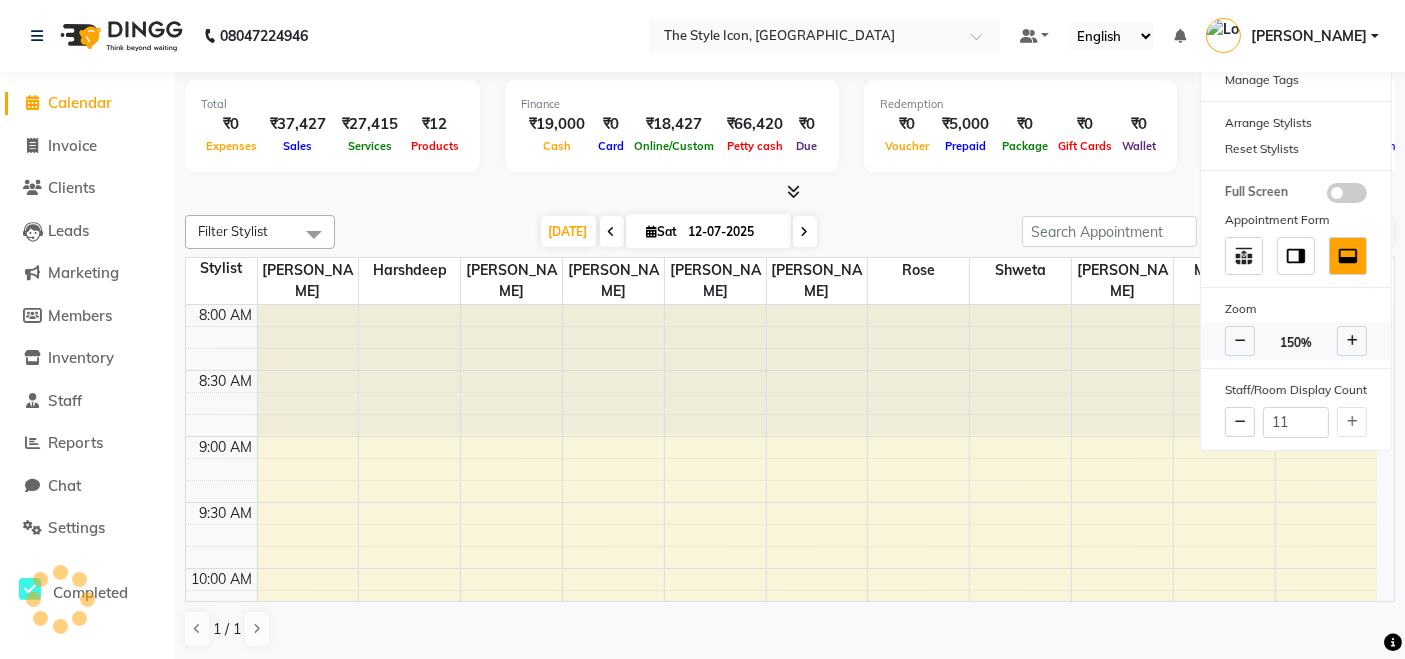 click at bounding box center (1352, 341) 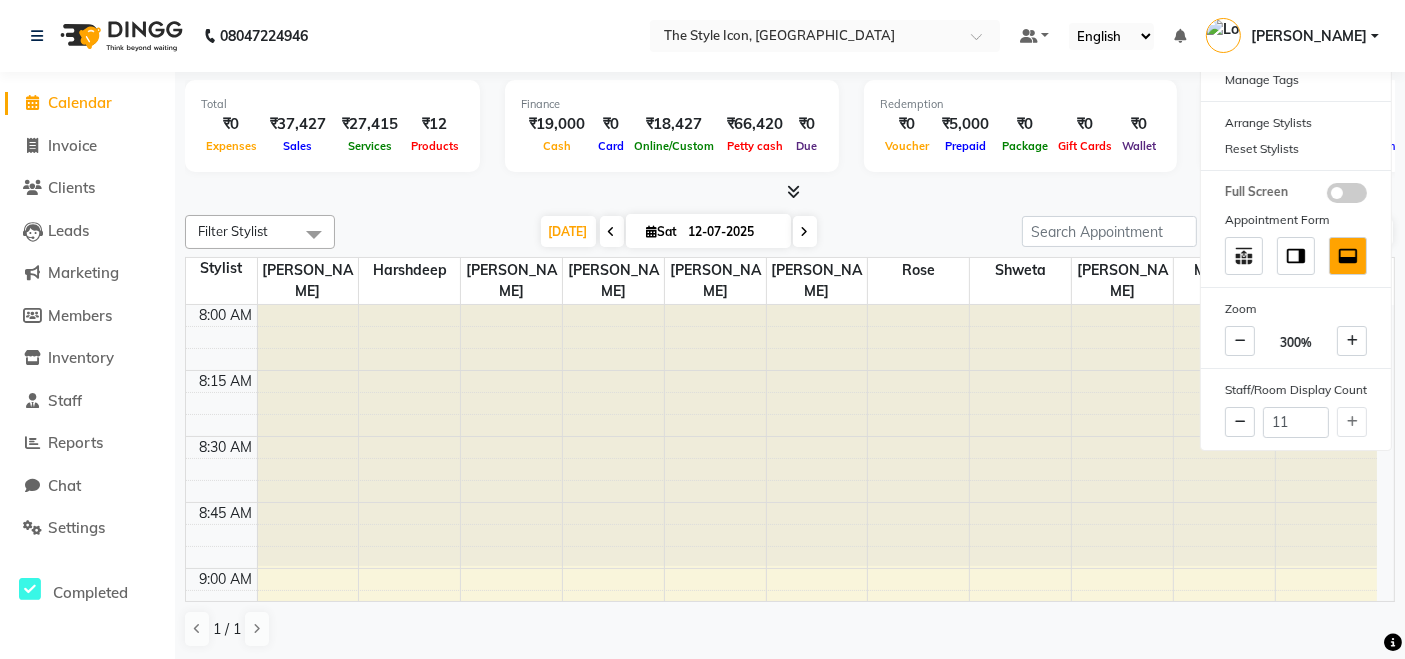 click on "Redemption  ₹0 Voucher ₹5,000 Prepaid ₹0 Package ₹0  Gift Cards ₹0  Wallet" at bounding box center (1020, 126) 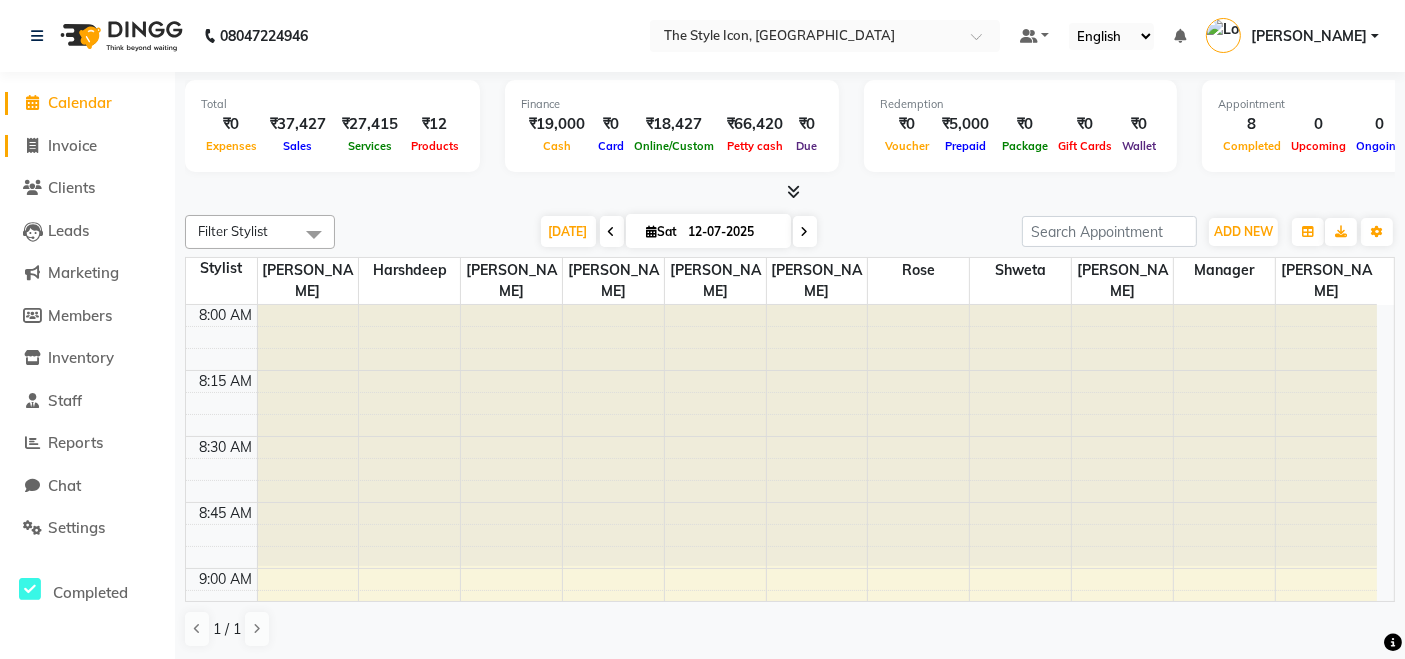 click on "Invoice" 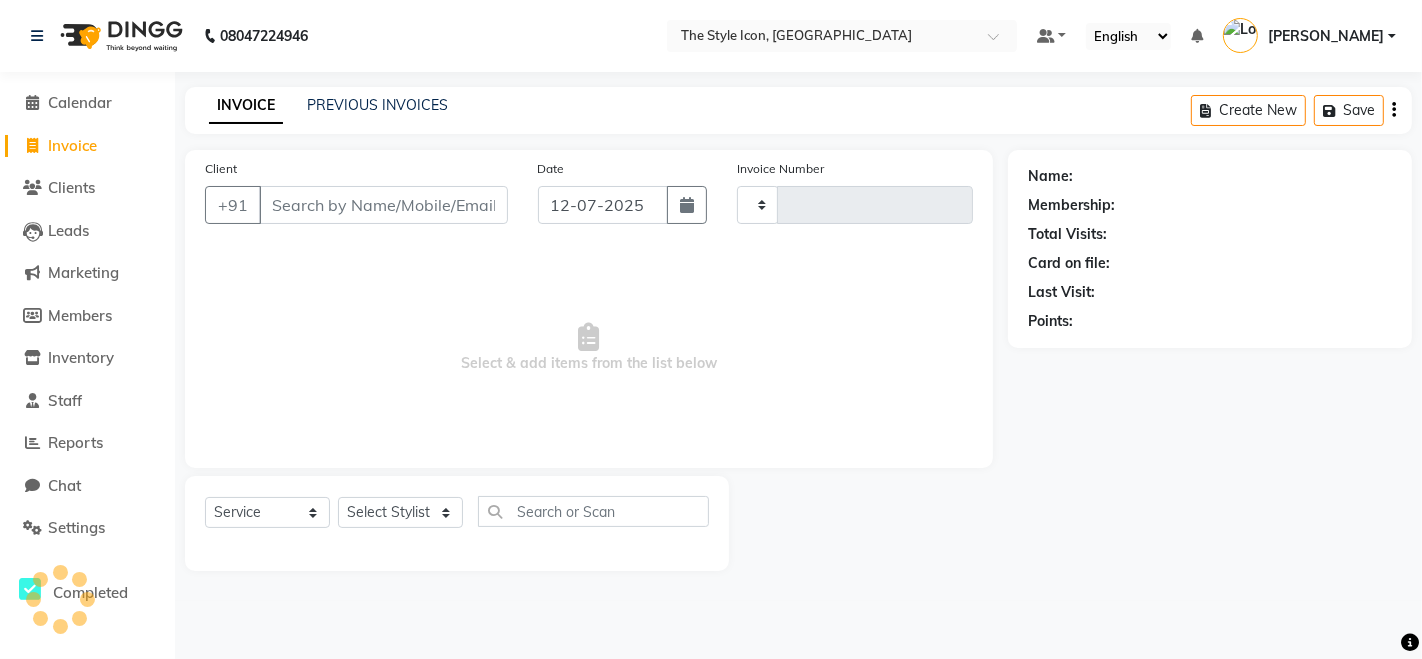 type on "0050" 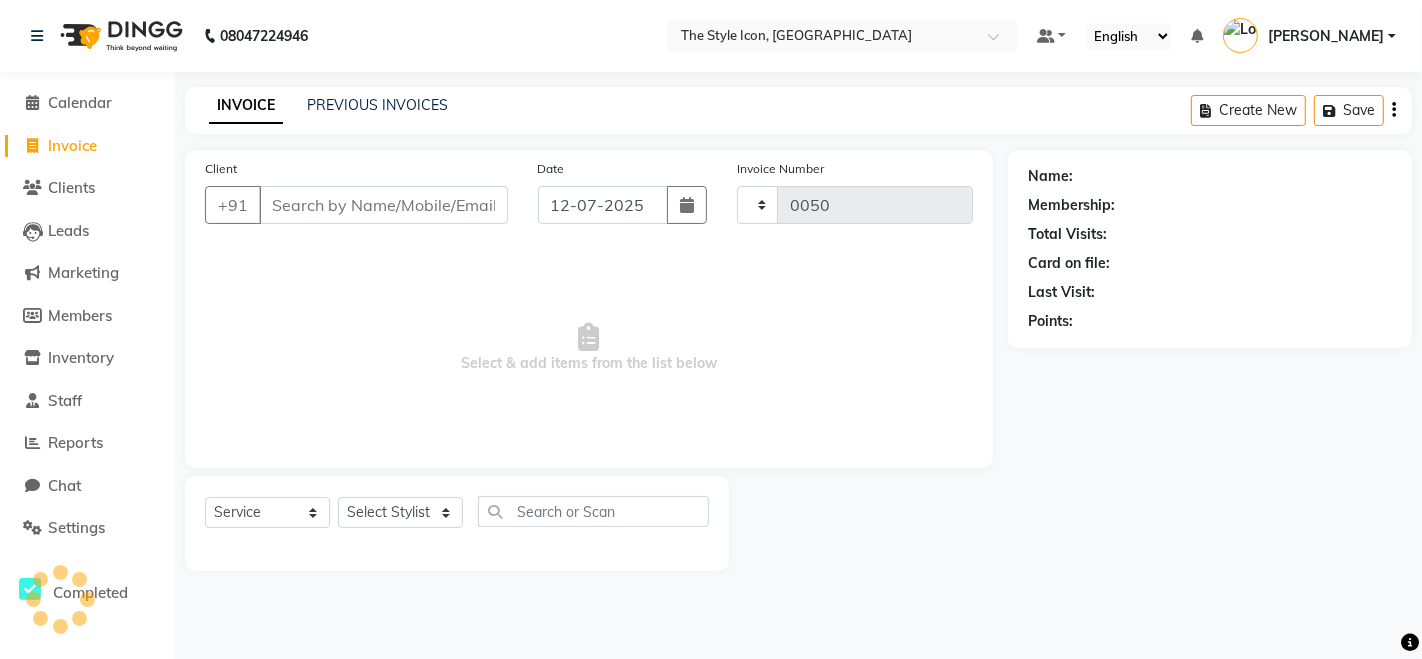 select on "6267" 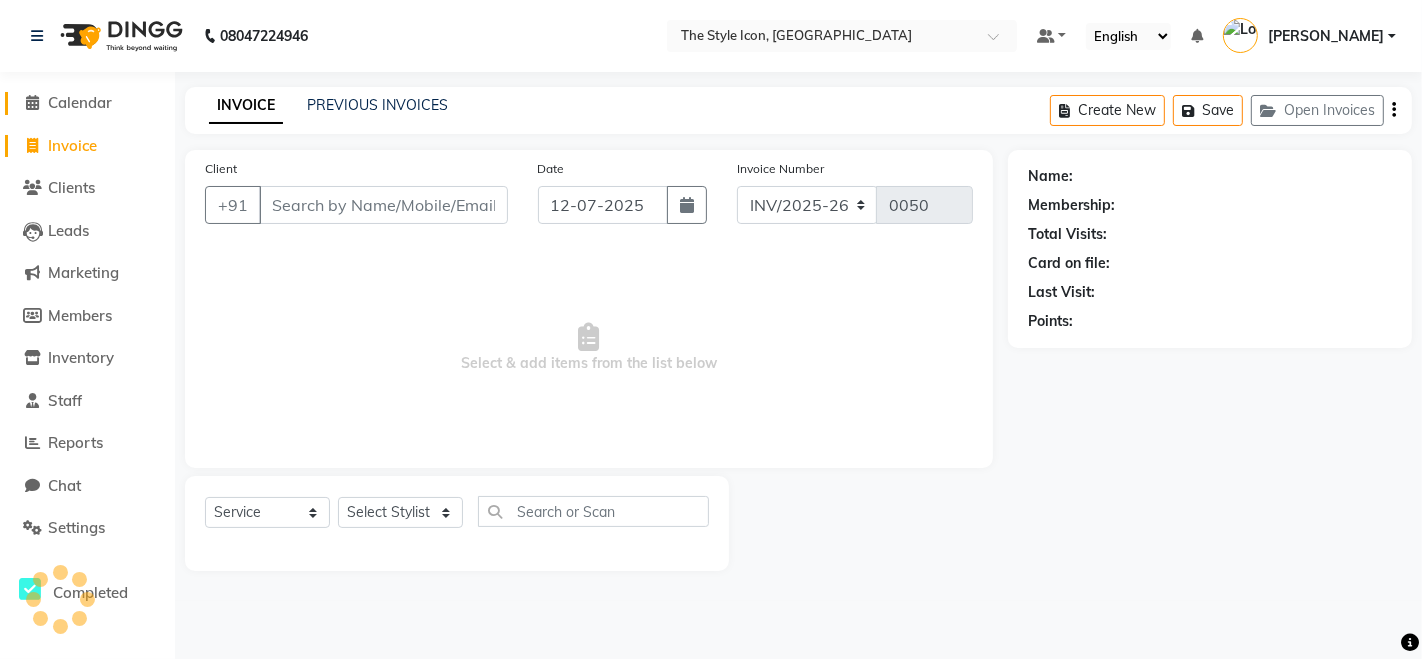 click on "Calendar" 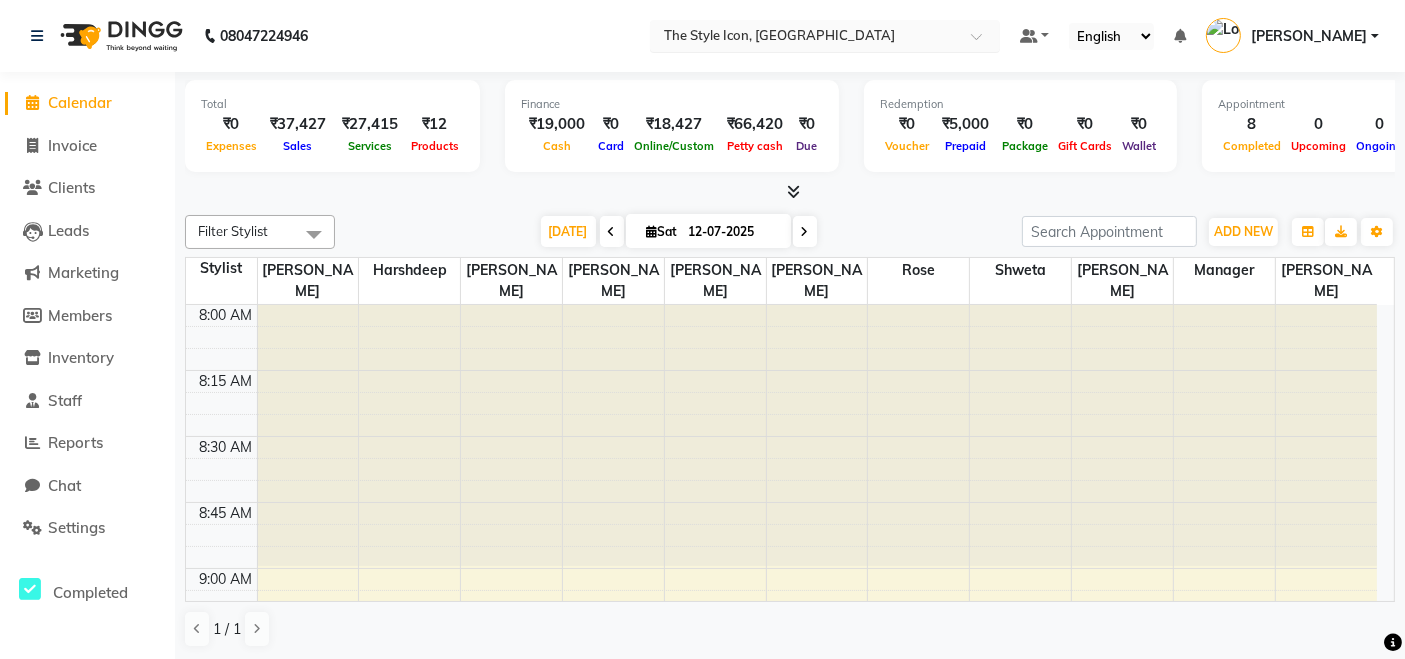 click at bounding box center [805, 35] 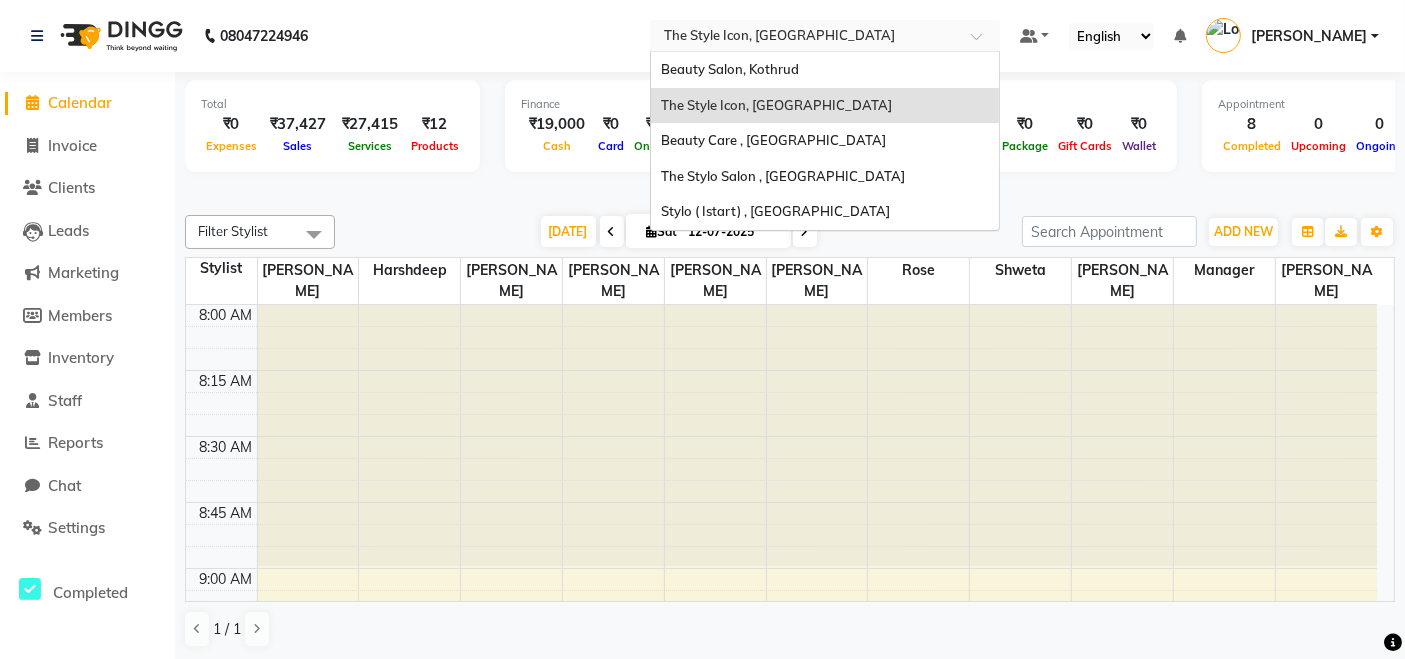 click on "The Style Icon, [GEOGRAPHIC_DATA]" at bounding box center (776, 105) 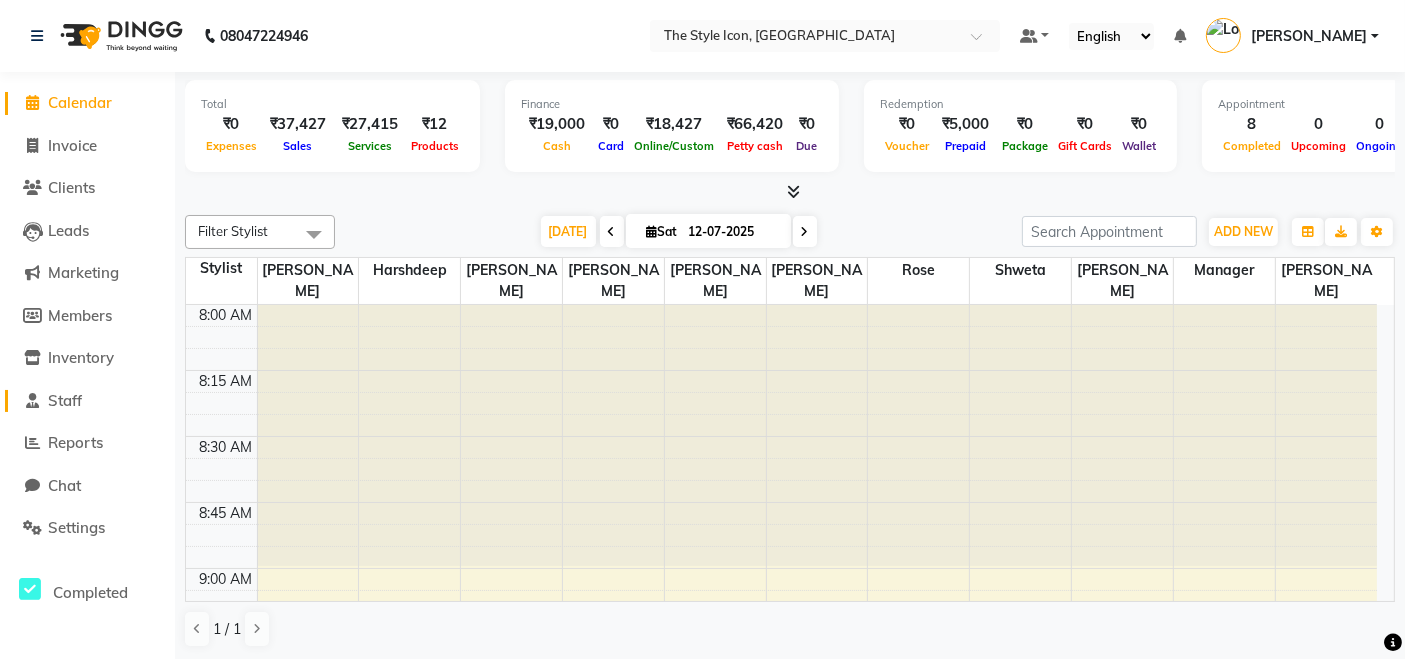 click on "Staff" 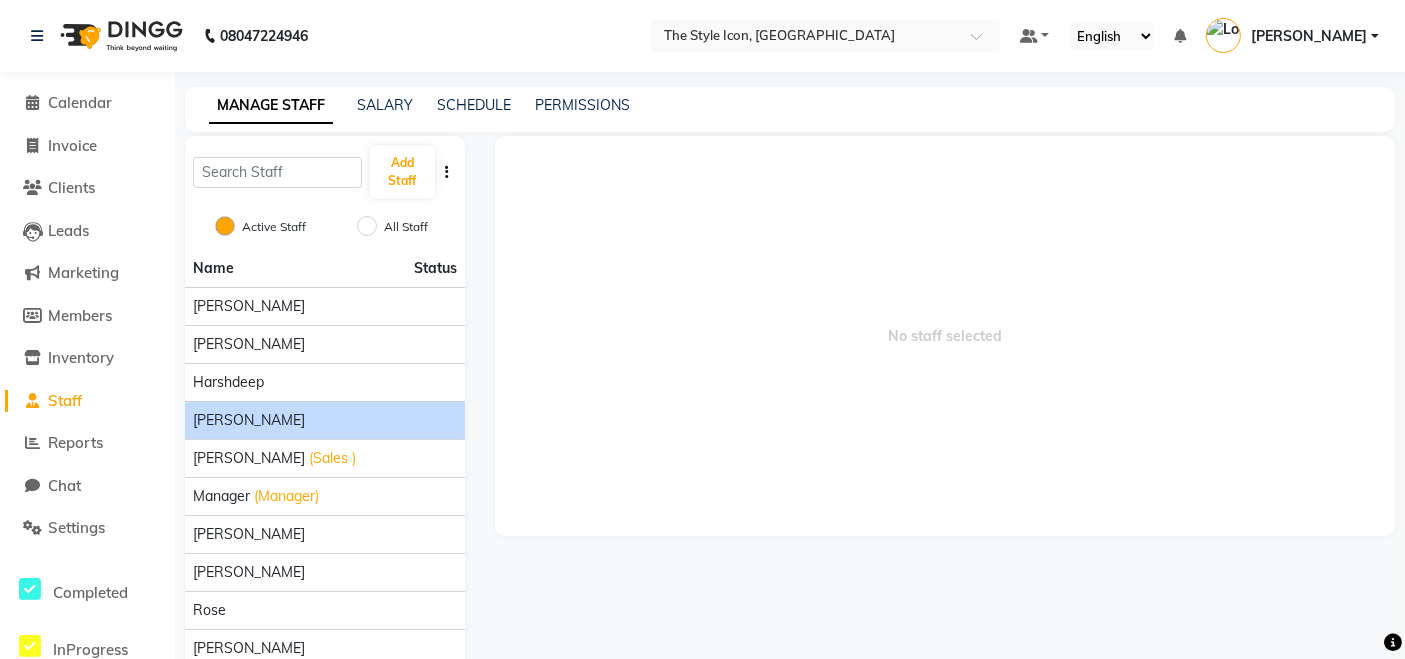 click on "[PERSON_NAME]" 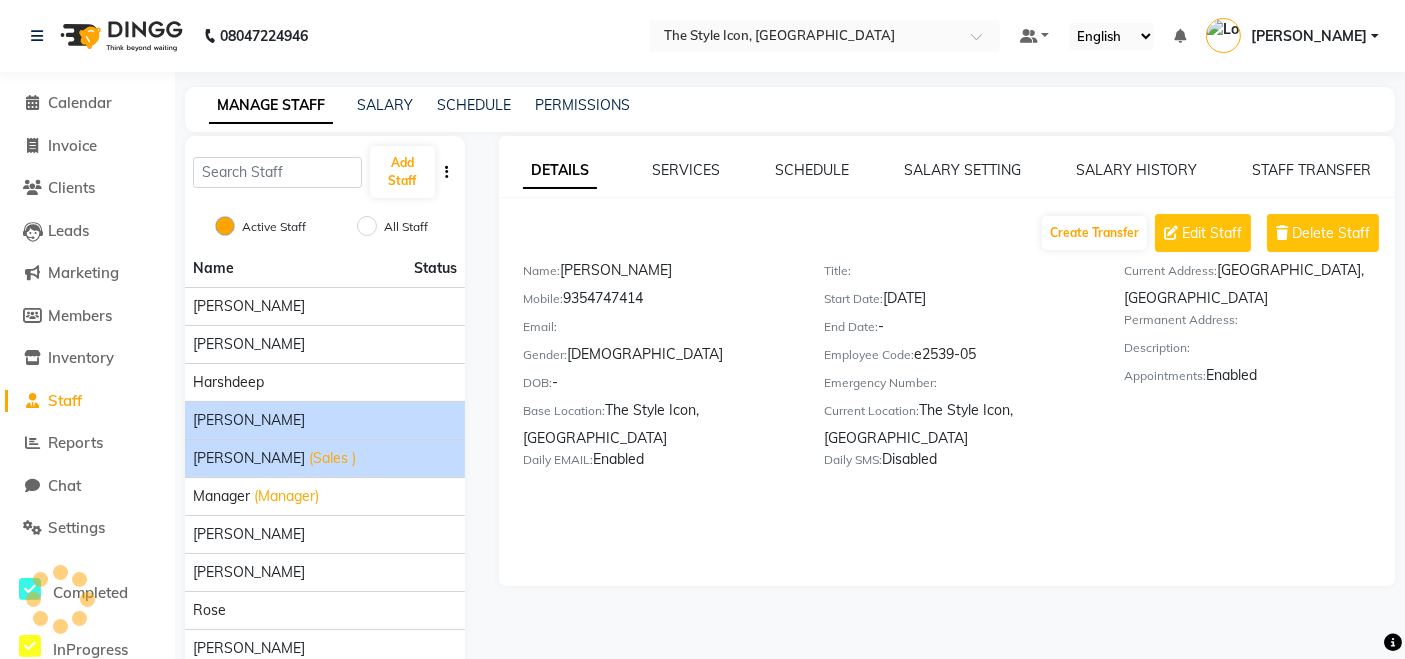 click on "[PERSON_NAME]" 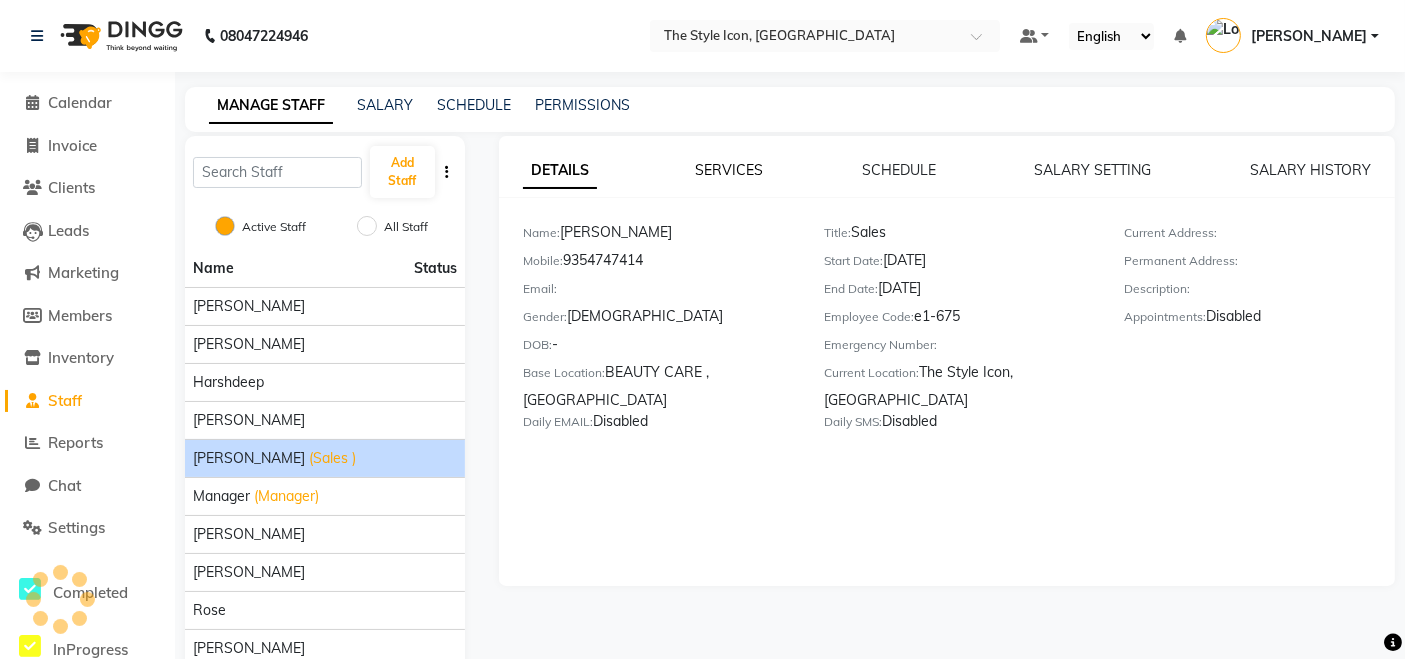 click on "SERVICES" 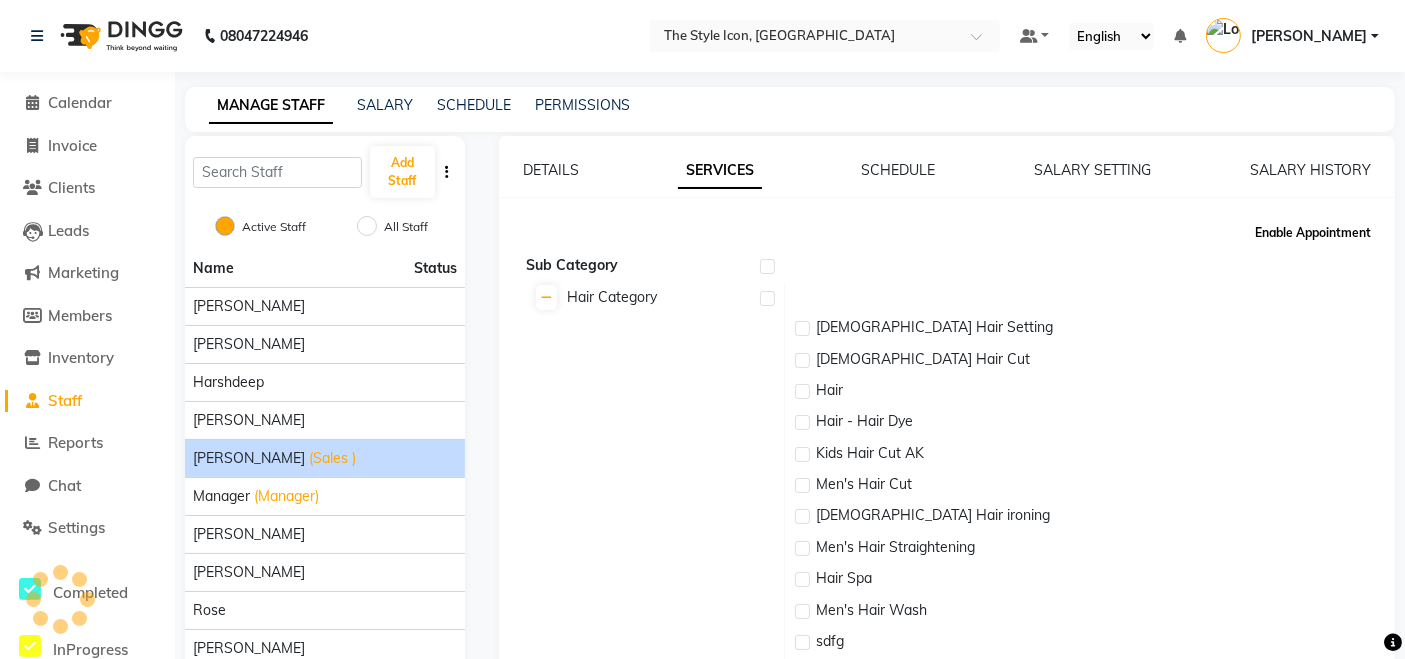 click on "Enable Appointment" 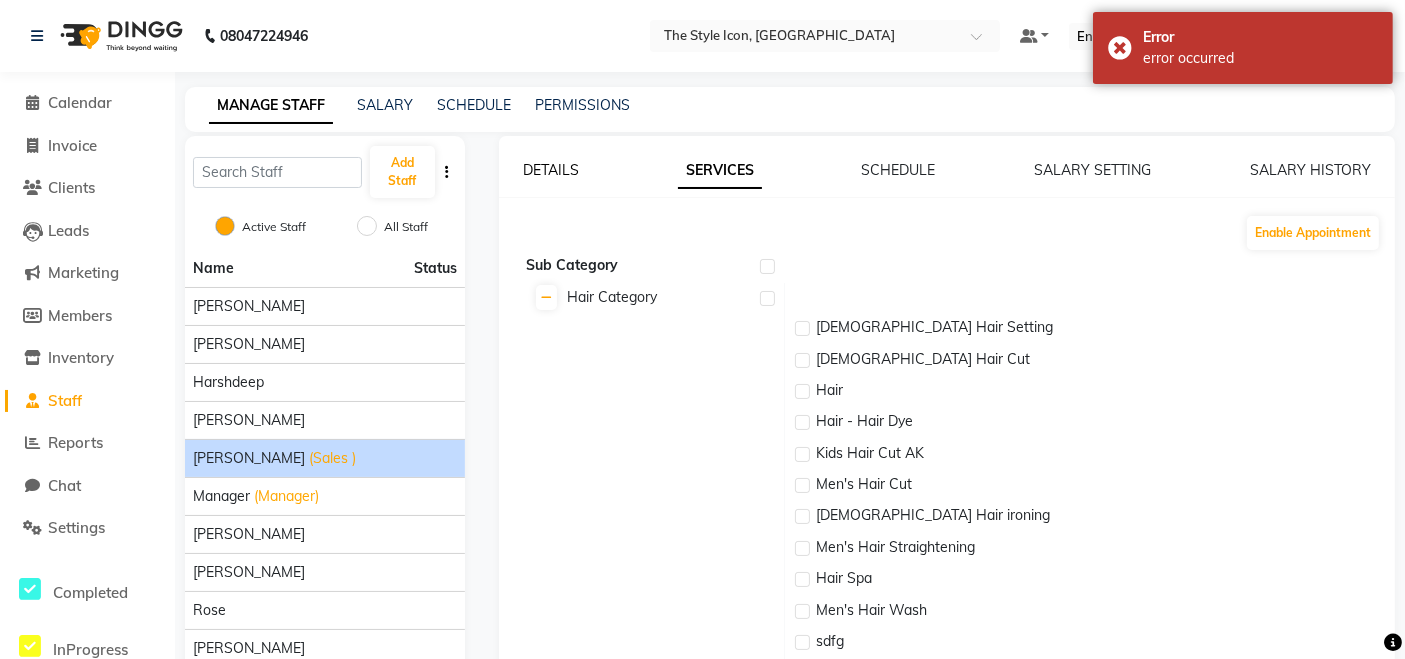 click on "DETAILS" 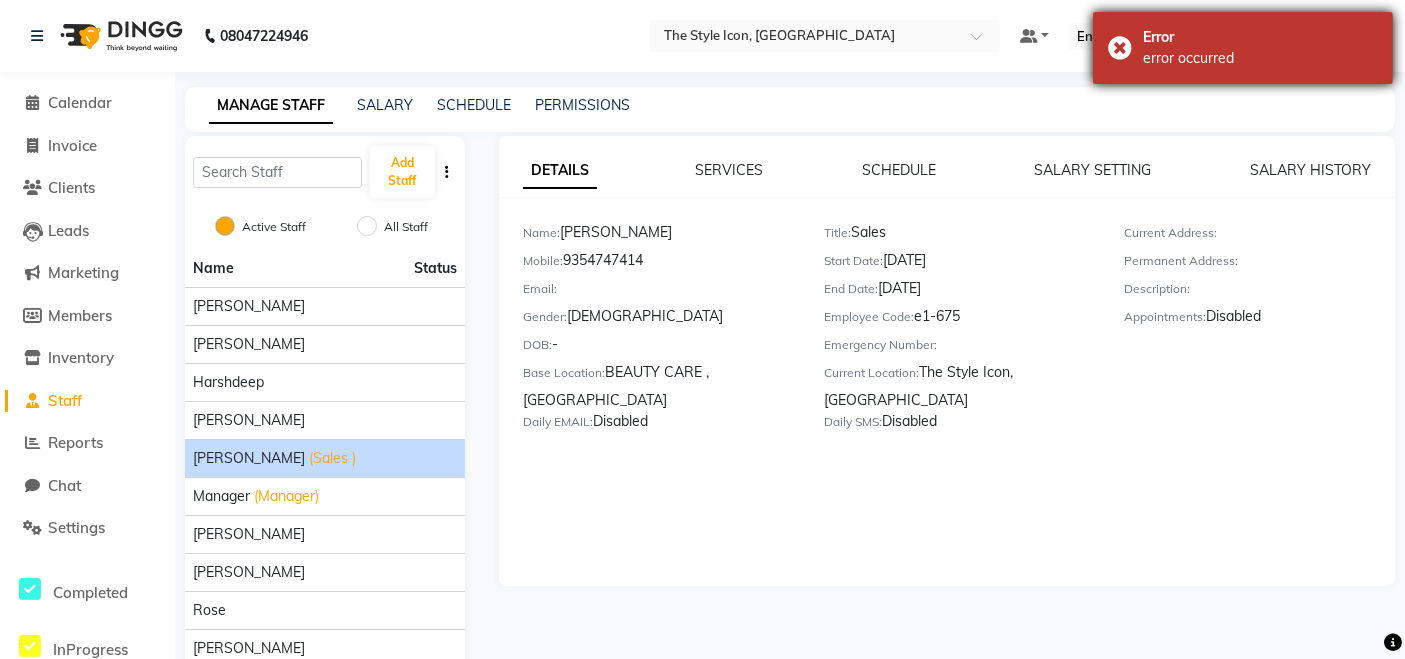 click on "error occurred" at bounding box center (1260, 58) 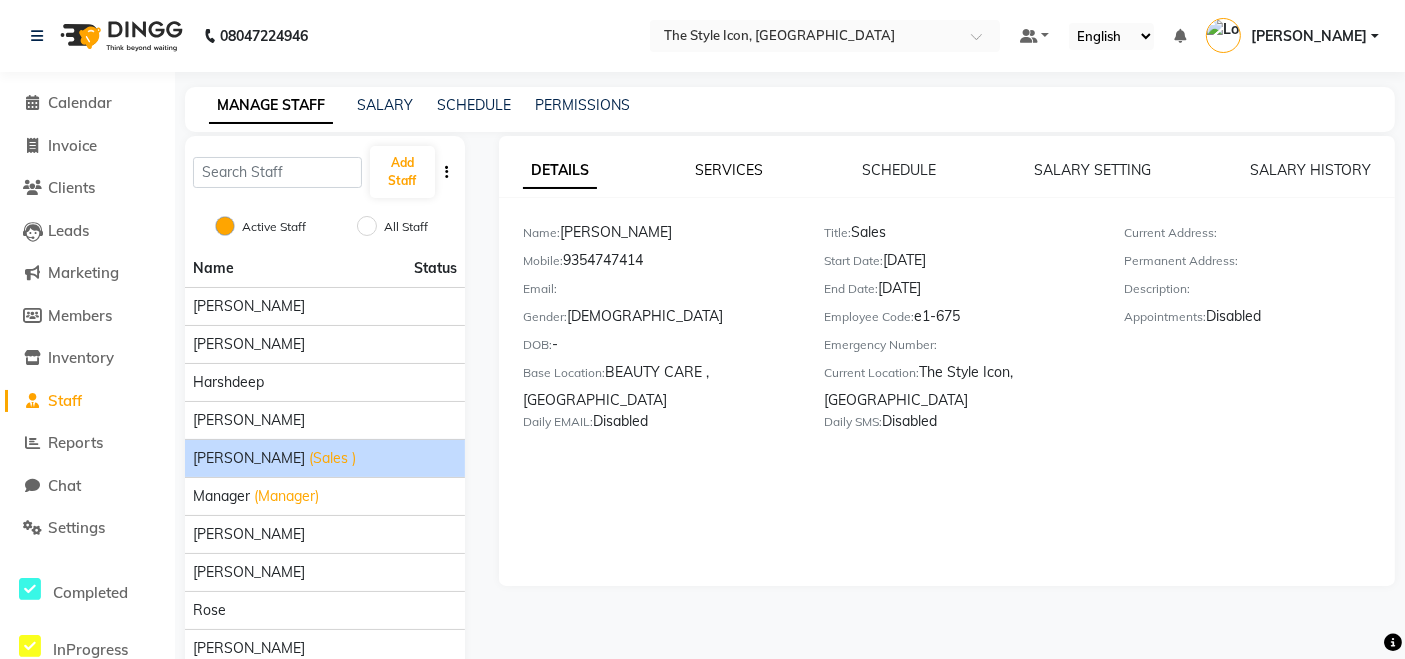 click on "SERVICES" 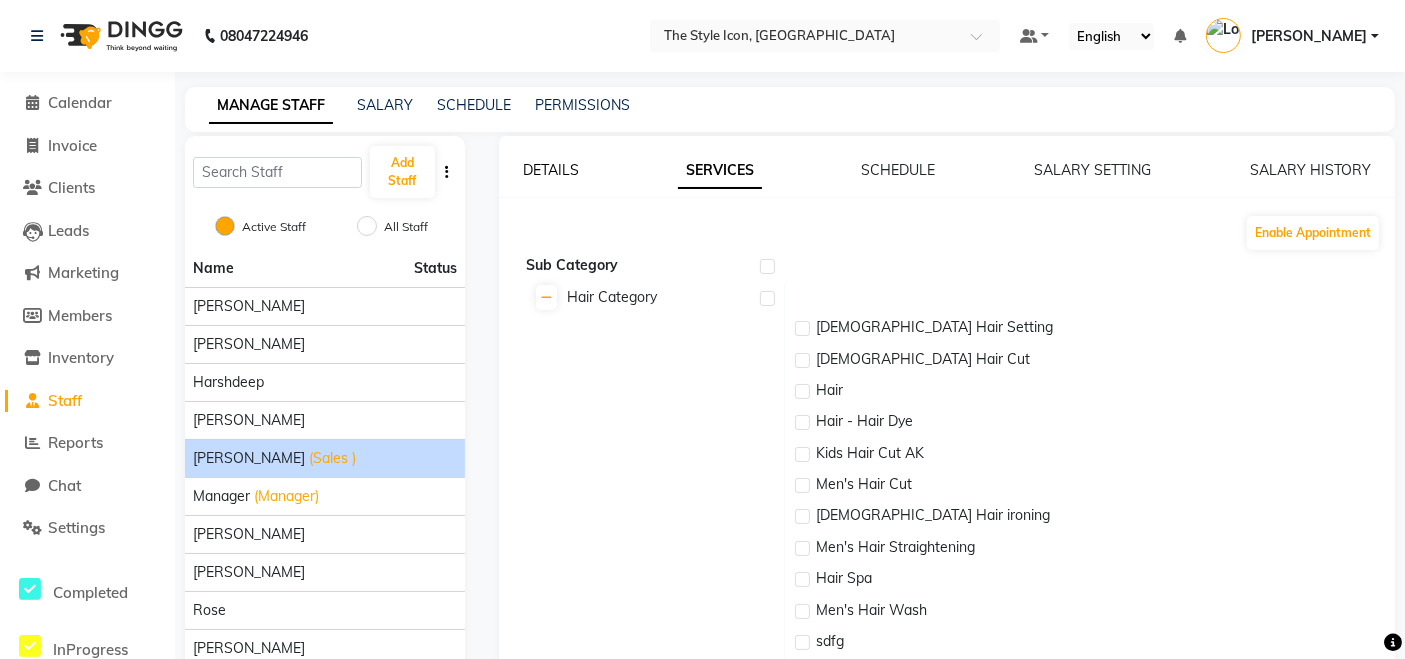 click on "DETAILS" 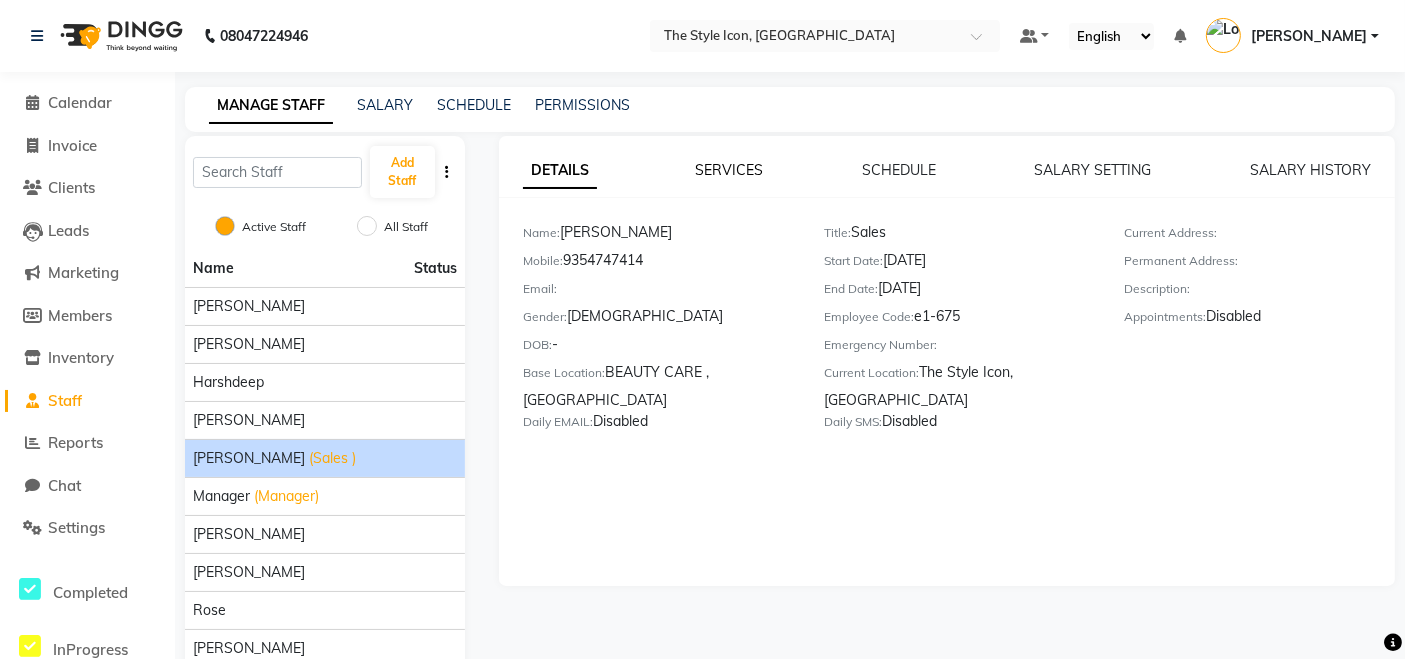 click on "SERVICES" 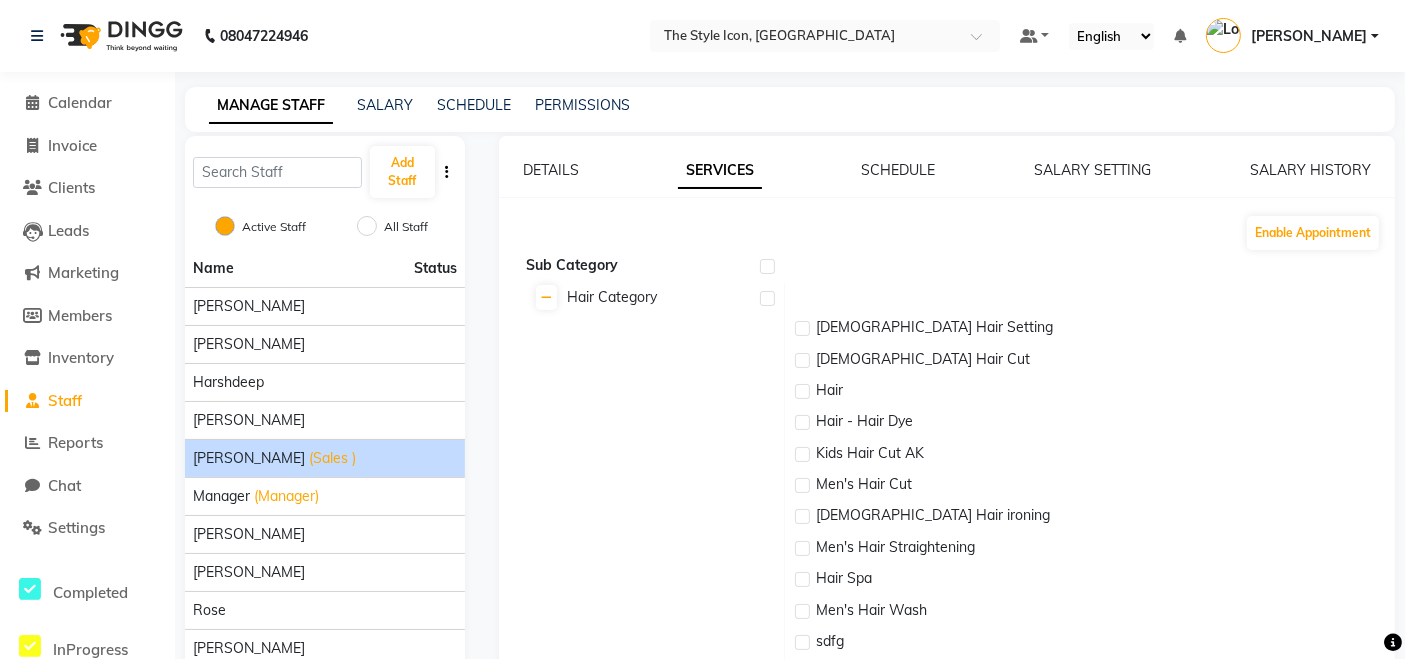 scroll, scrollTop: 576, scrollLeft: 0, axis: vertical 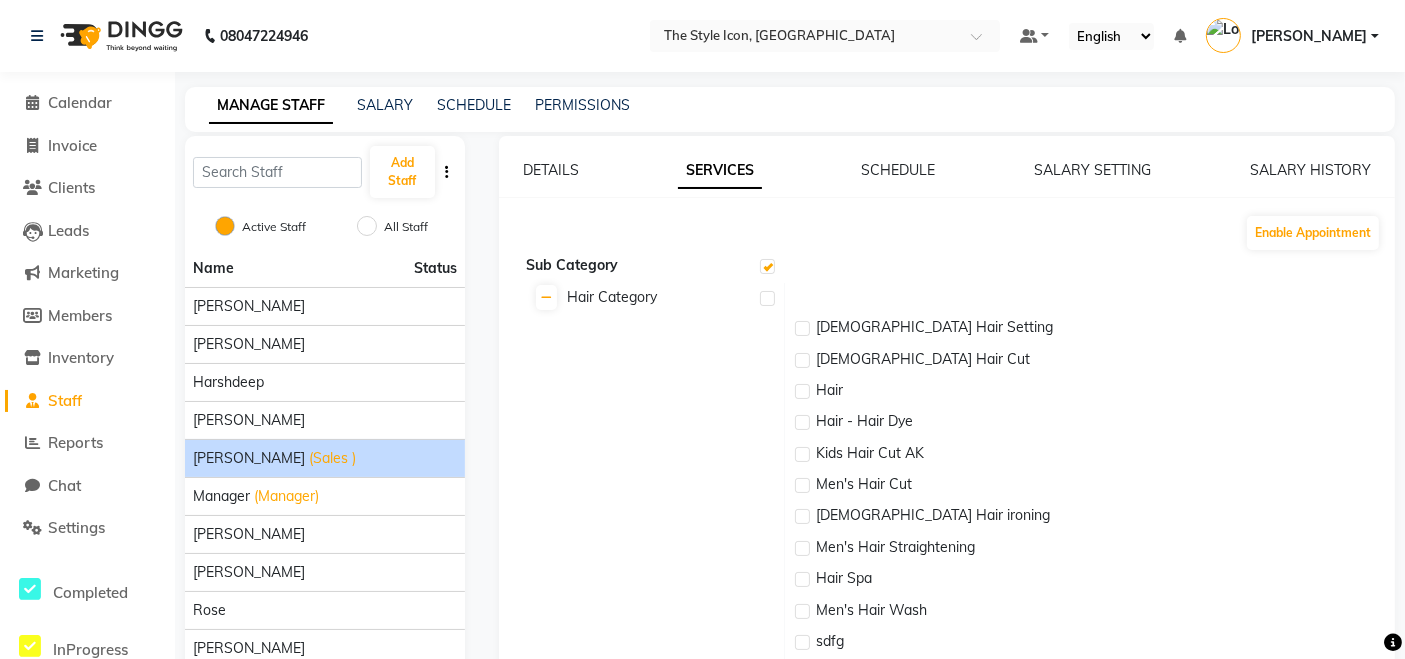 checkbox on "false" 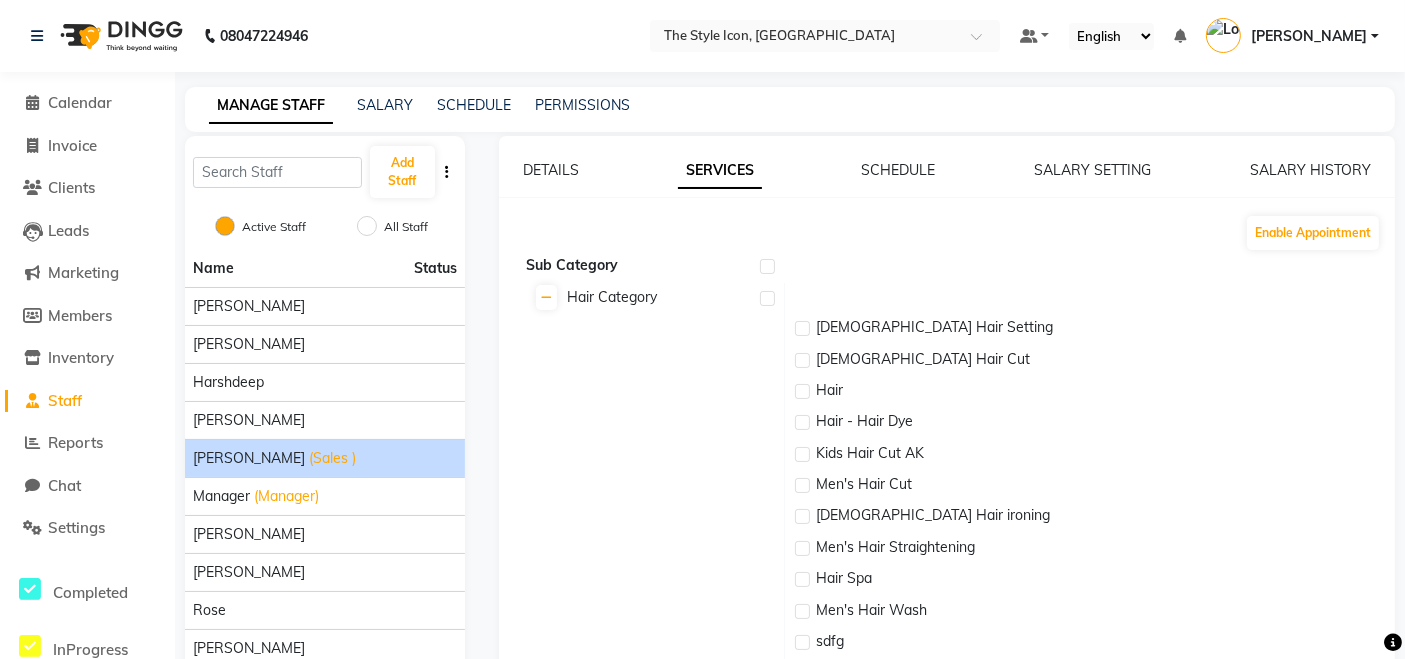 click on "Default Panel My Panel English ENGLISH Español العربية मराठी हिंदी ગુજરાતી தமிழ் 中文 Notifications nothing to show [PERSON_NAME] Profile Change Password Sign out  Version:3.15.4" at bounding box center (825, 36) 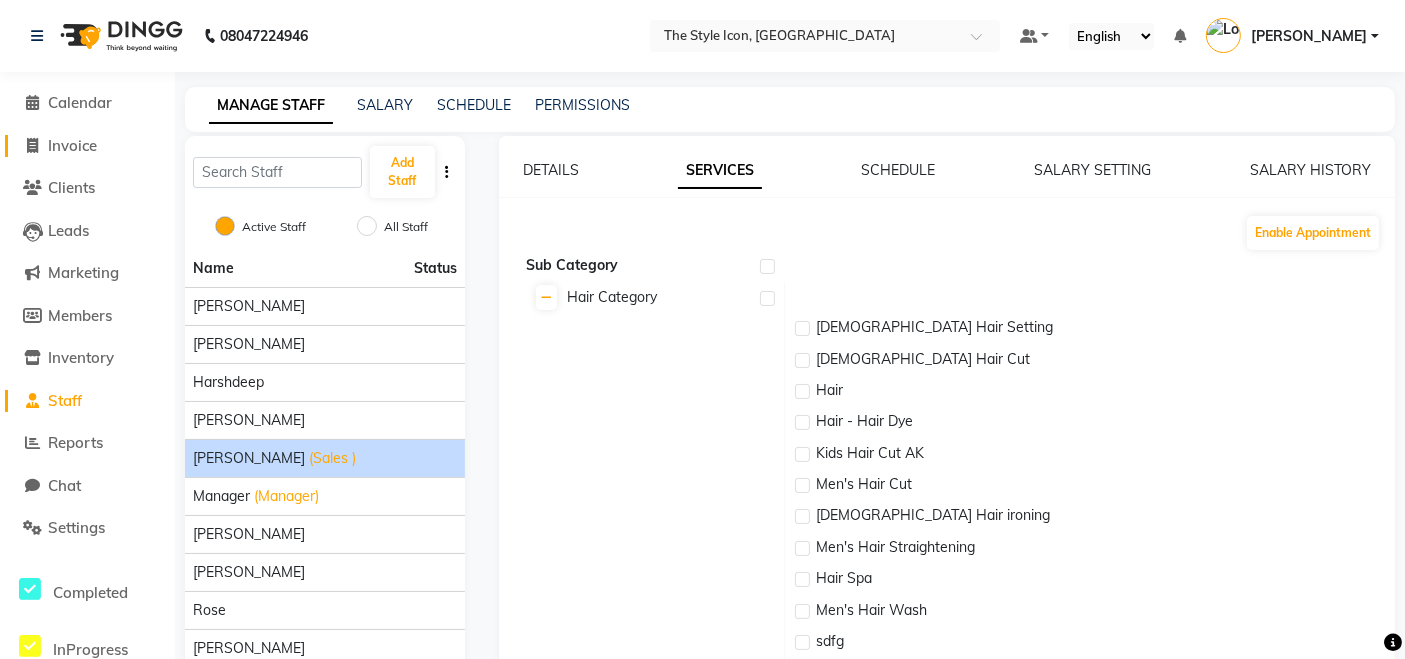 click on "Invoice" 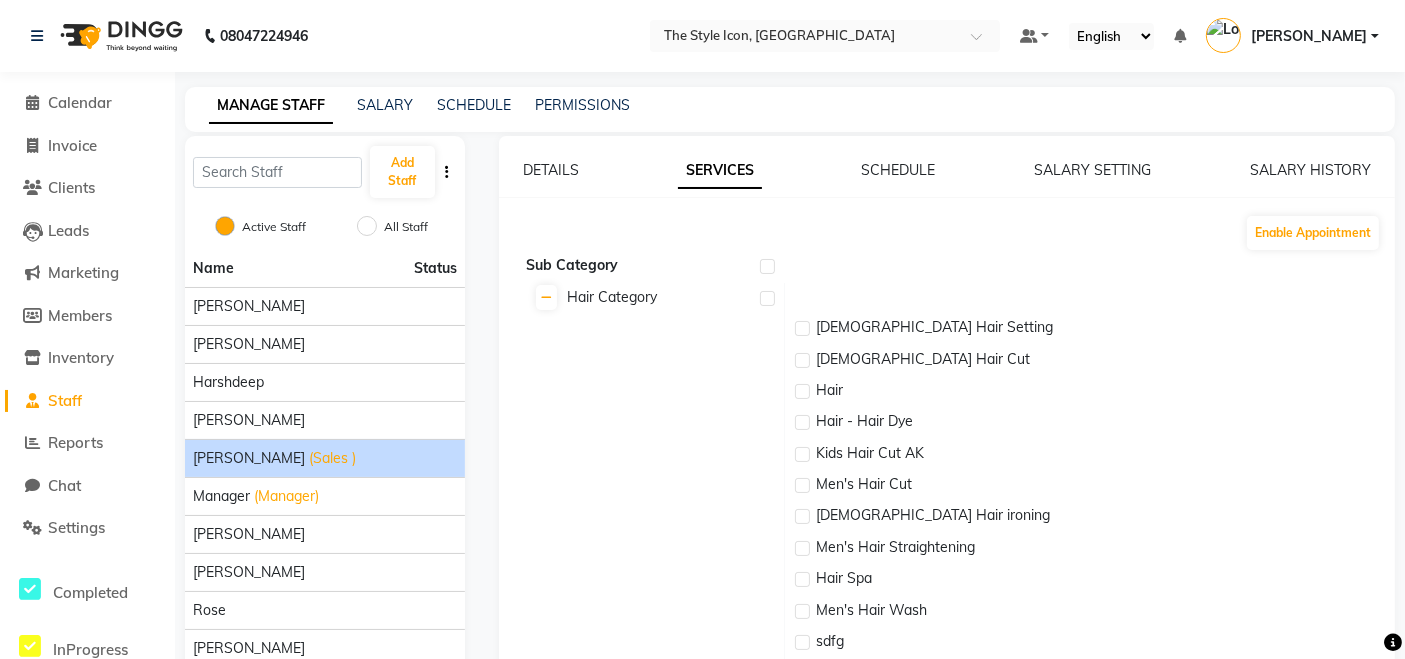 click on "Settings" 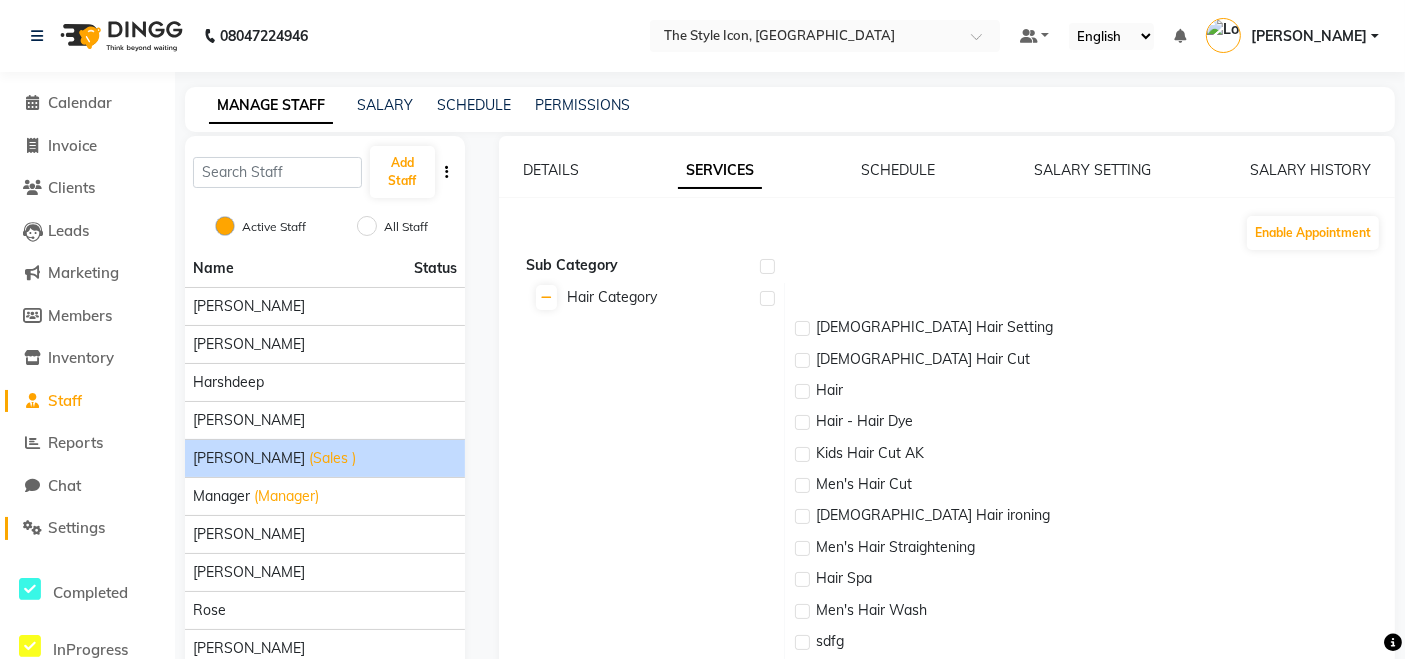 click on "Settings" 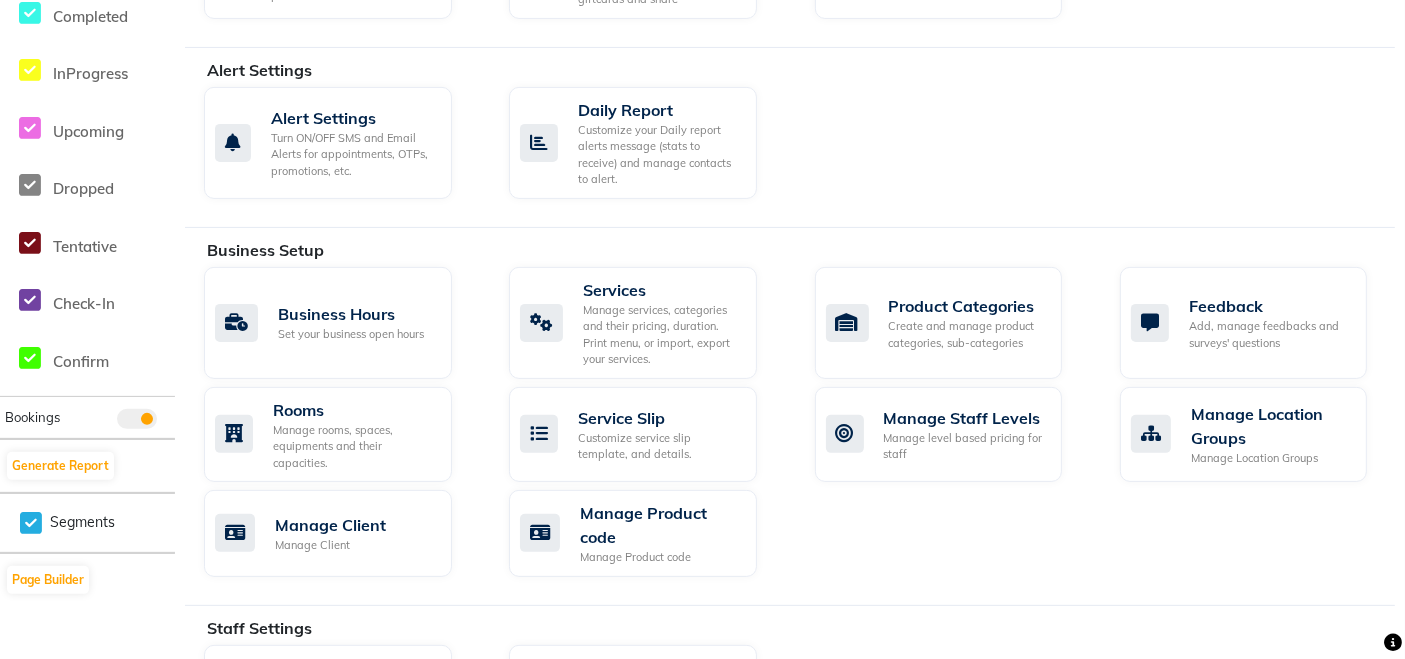 scroll, scrollTop: 1114, scrollLeft: 0, axis: vertical 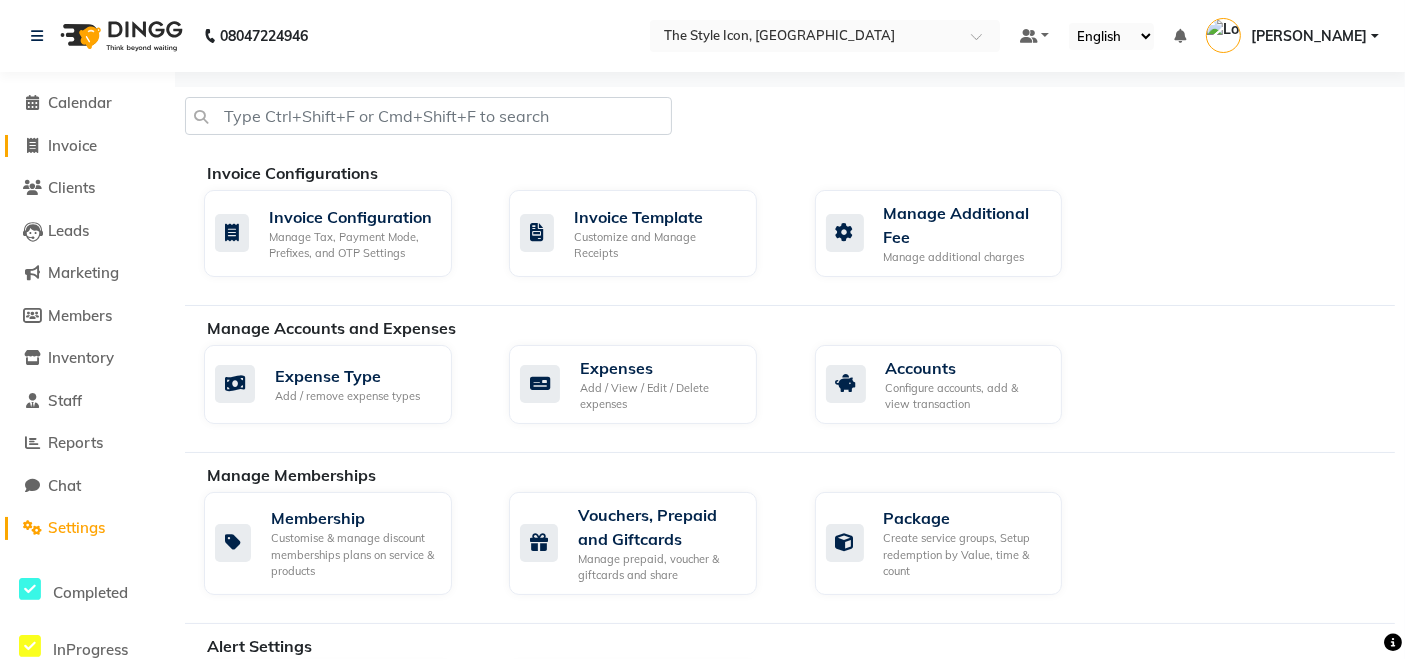 click 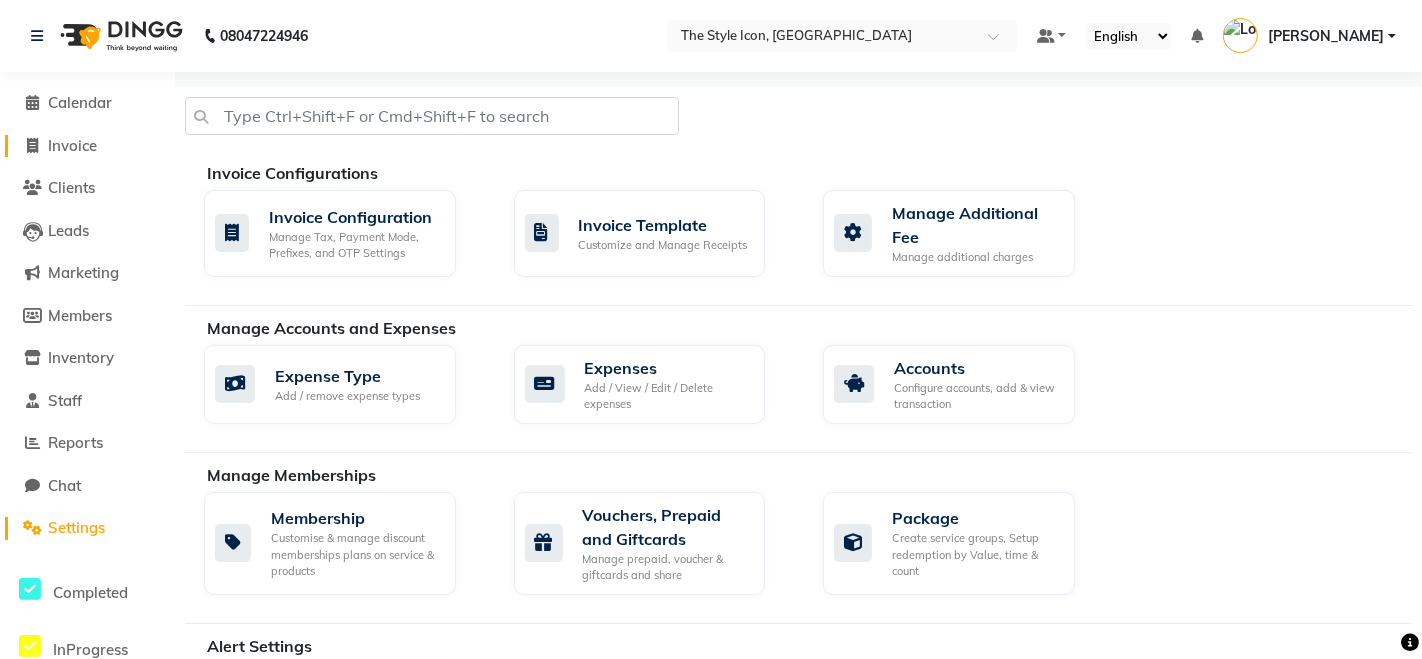 select on "service" 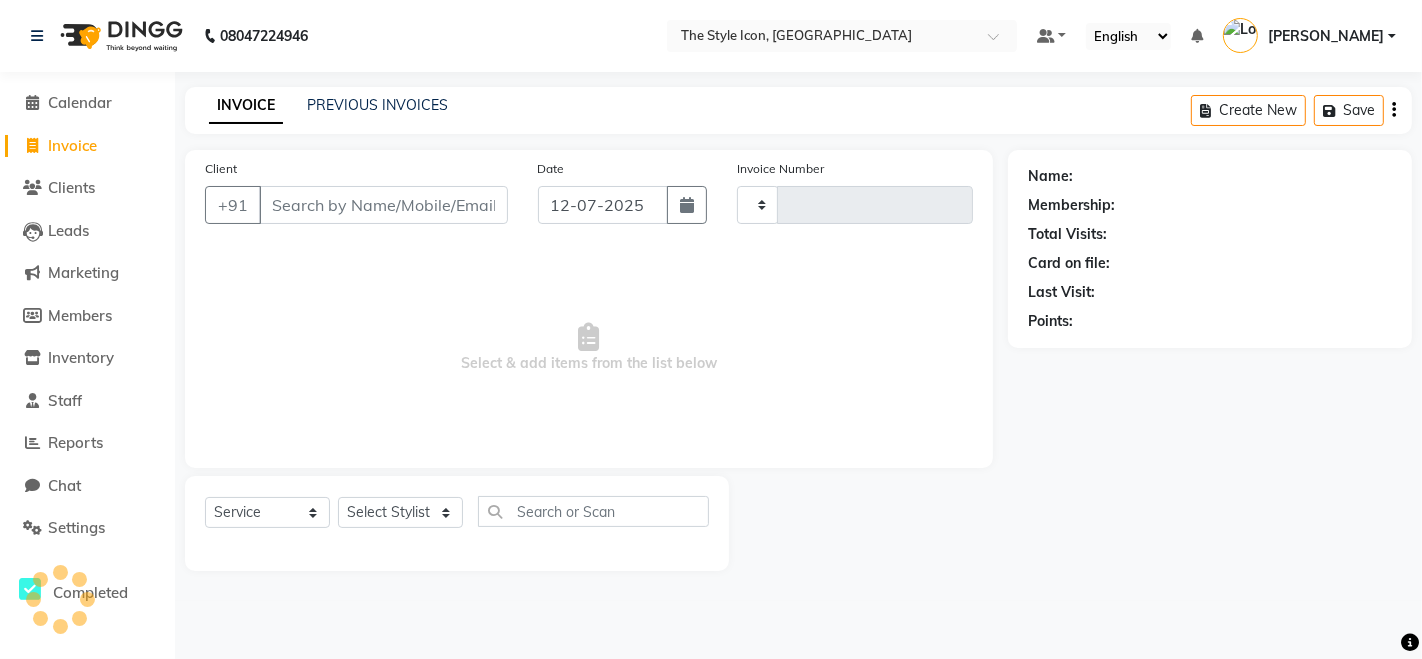 type on "0050" 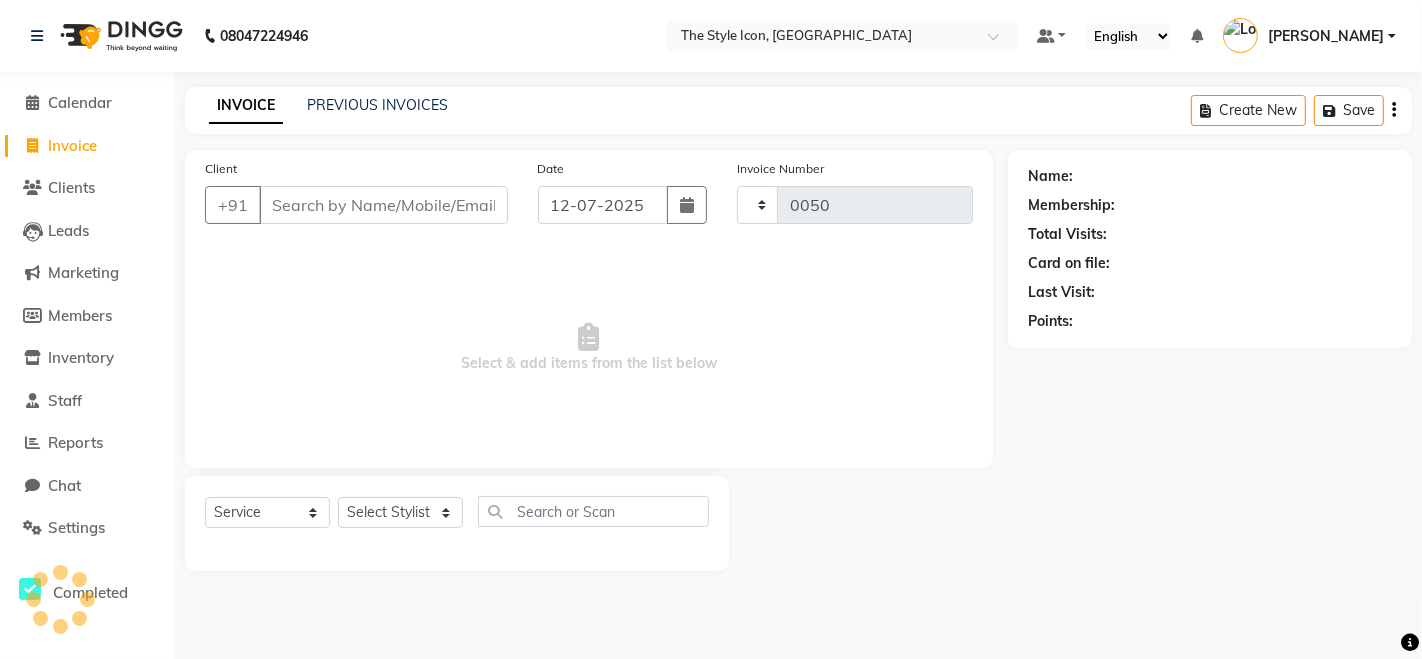 select on "6267" 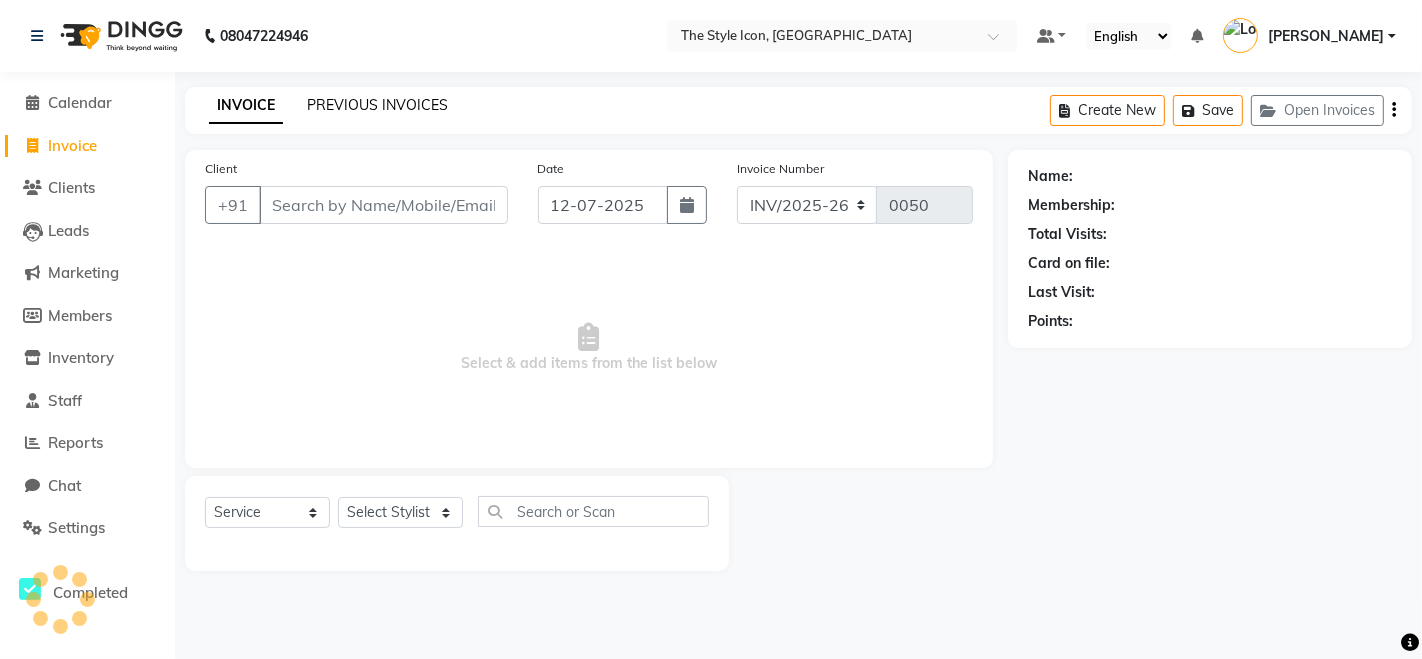 click on "PREVIOUS INVOICES" 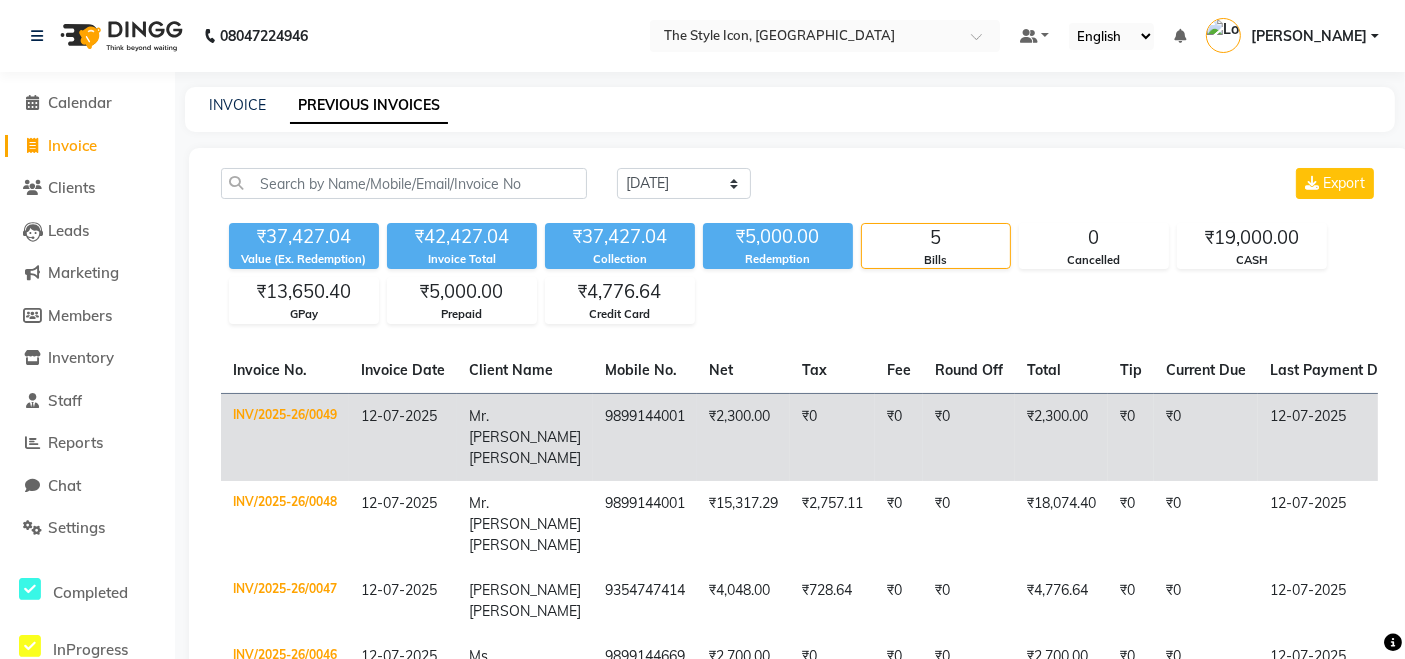 click on "₹0" 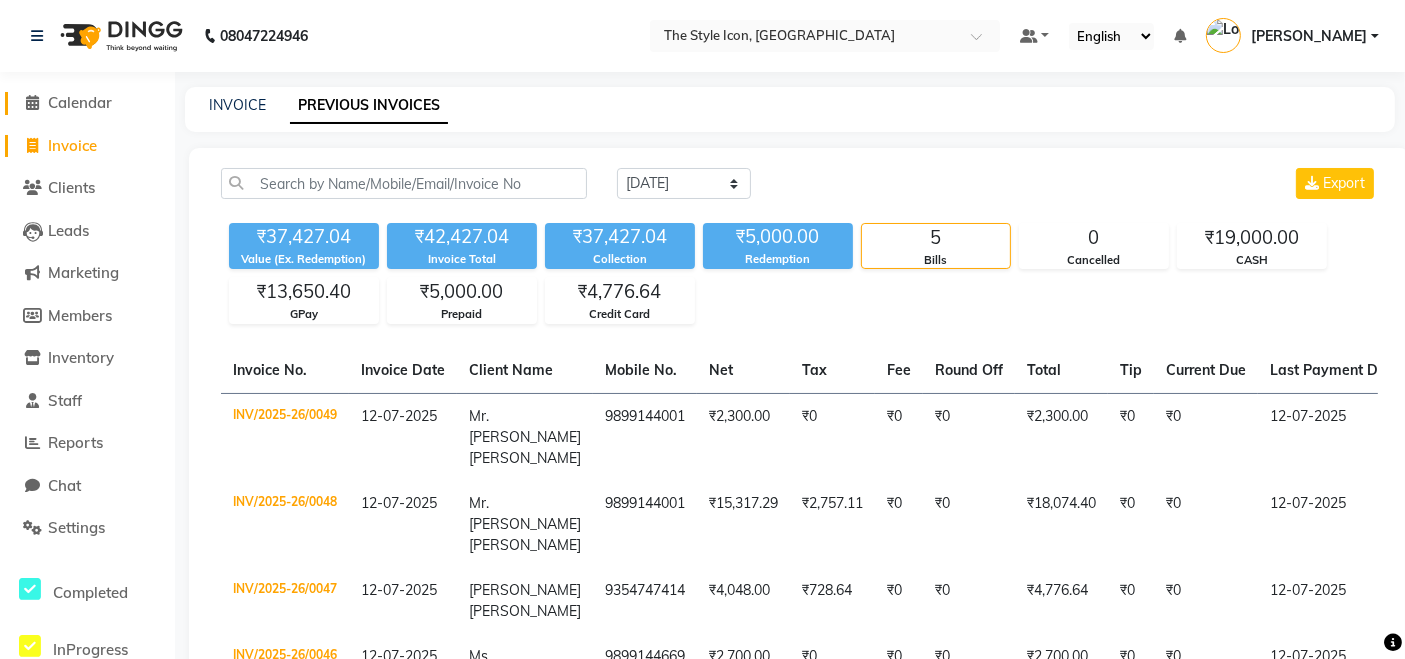 click on "Calendar" 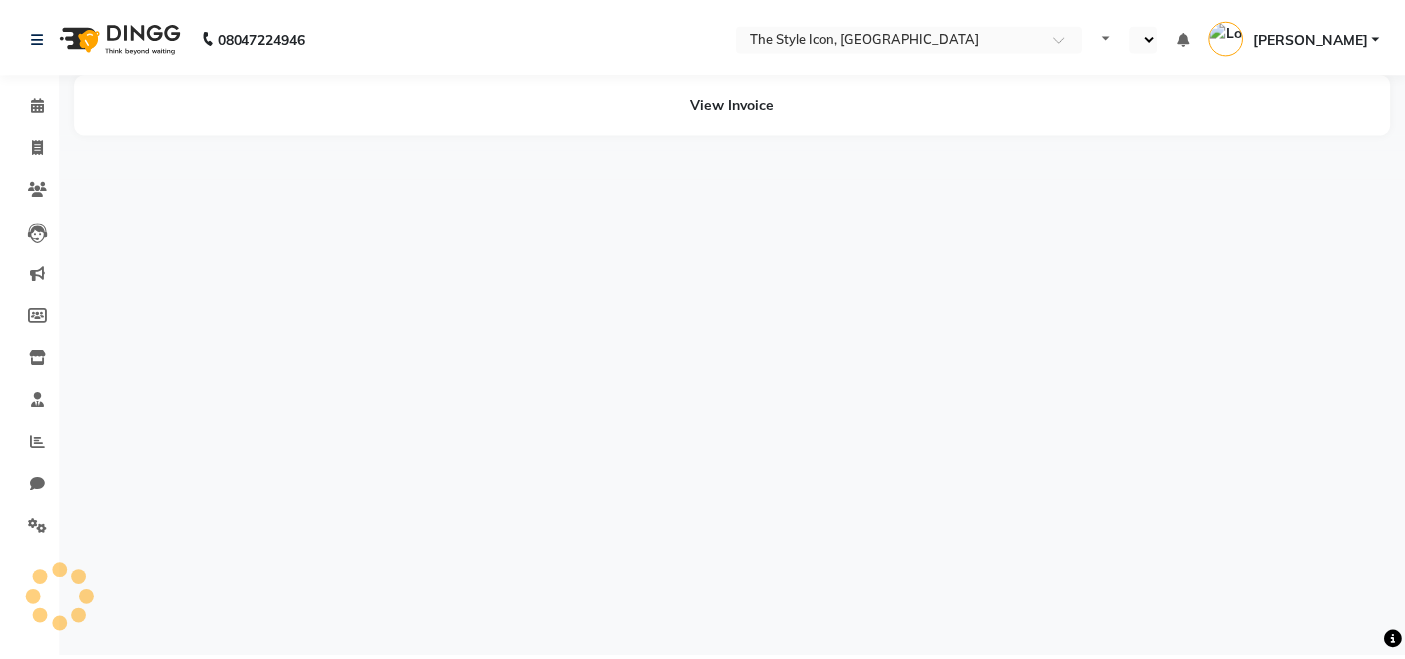 scroll, scrollTop: 0, scrollLeft: 0, axis: both 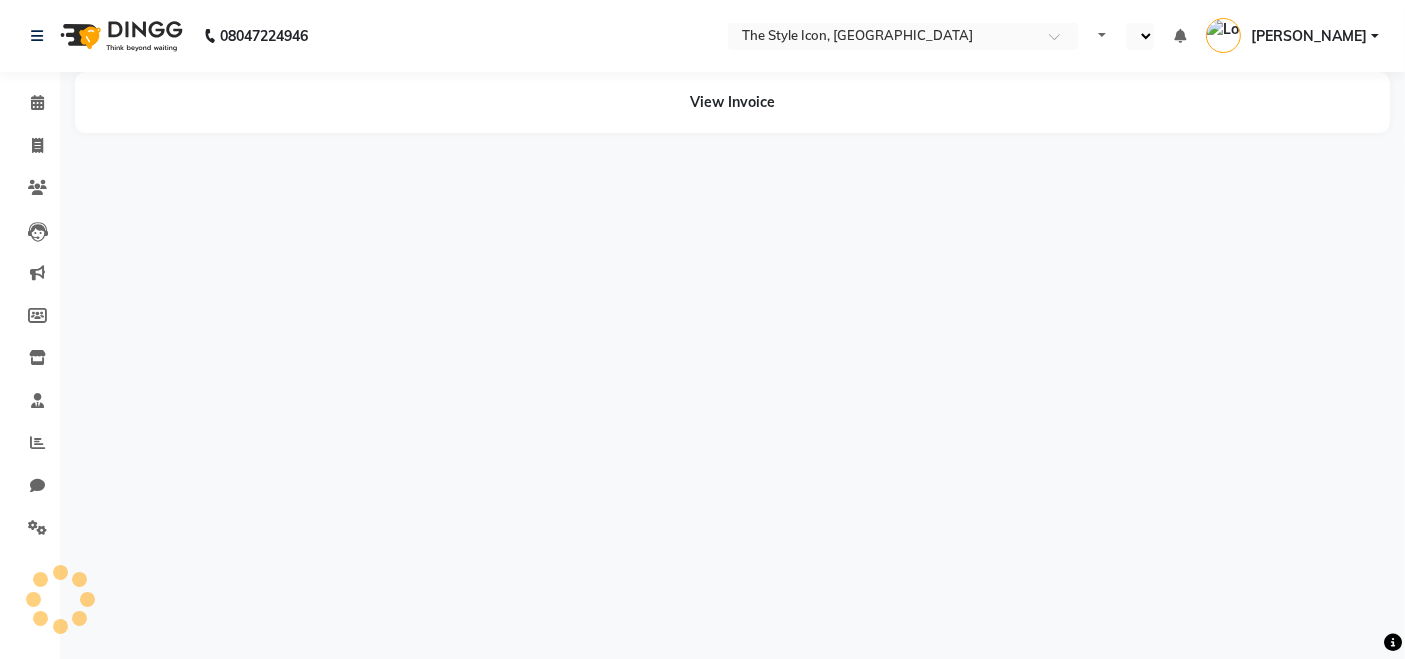 select on "en" 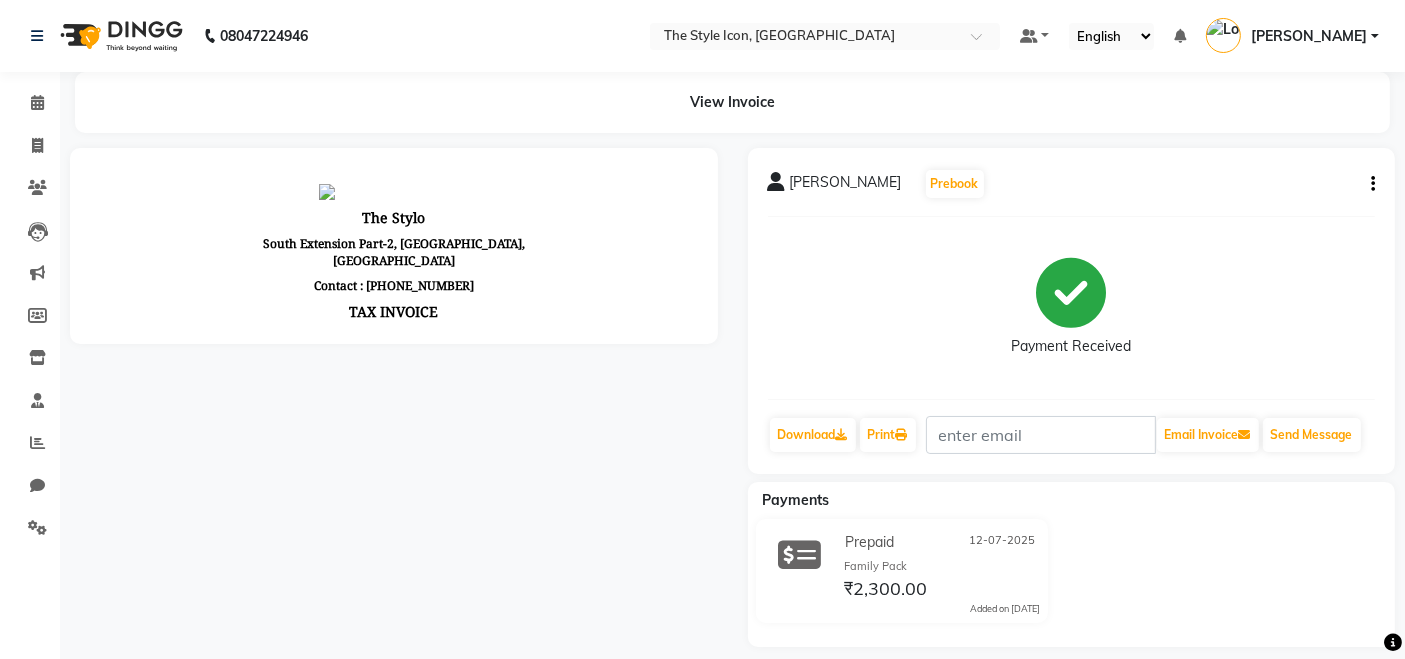 scroll, scrollTop: 0, scrollLeft: 0, axis: both 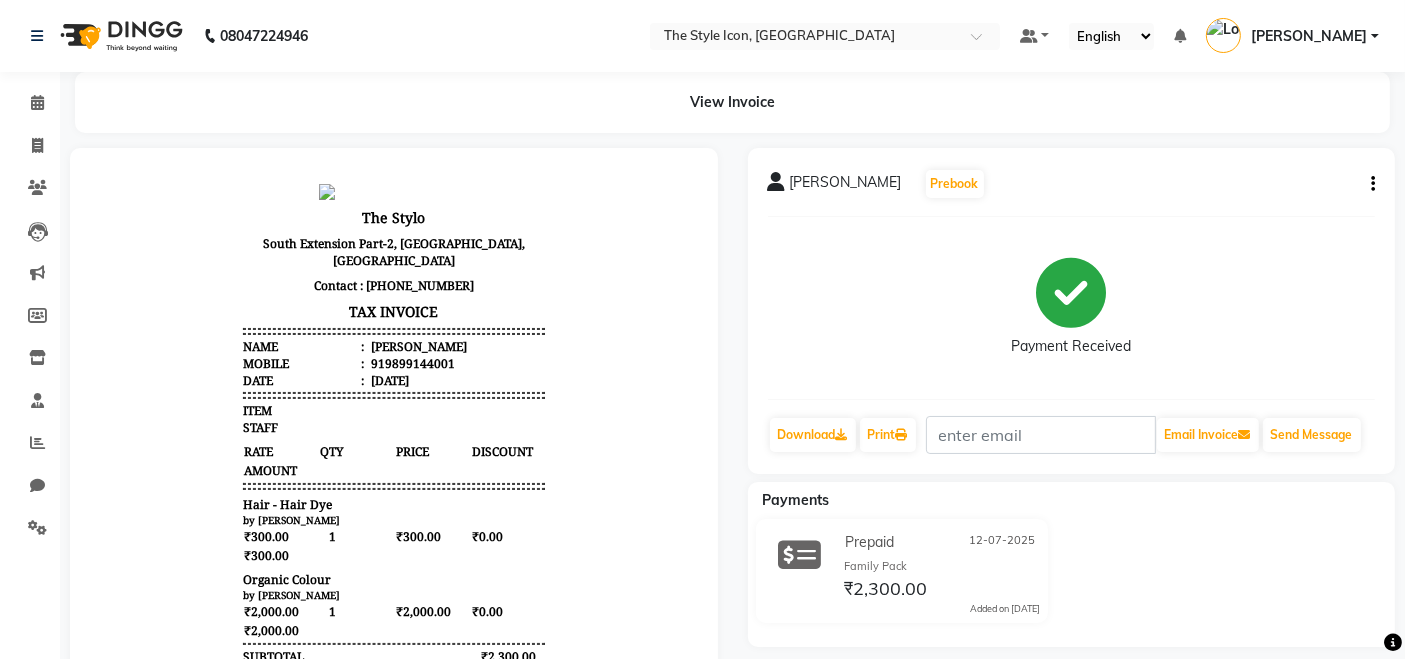 click on "Invoice" 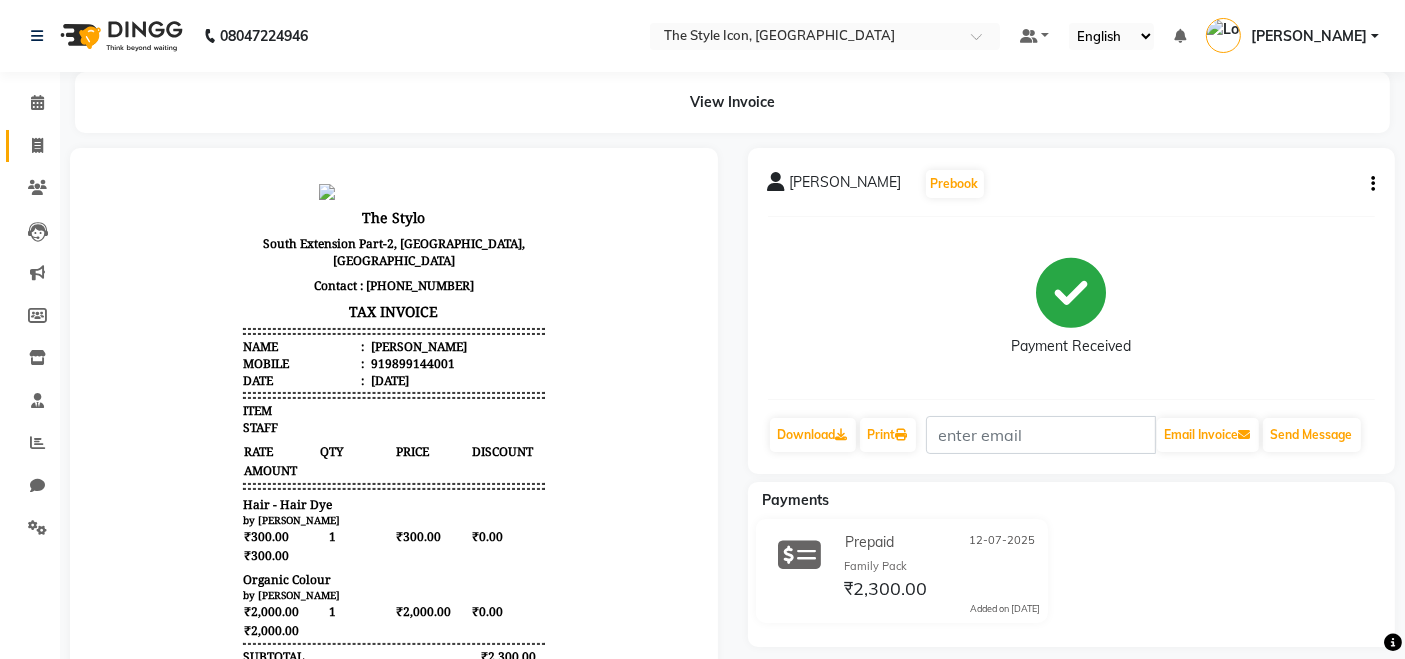 click on "Invoice" 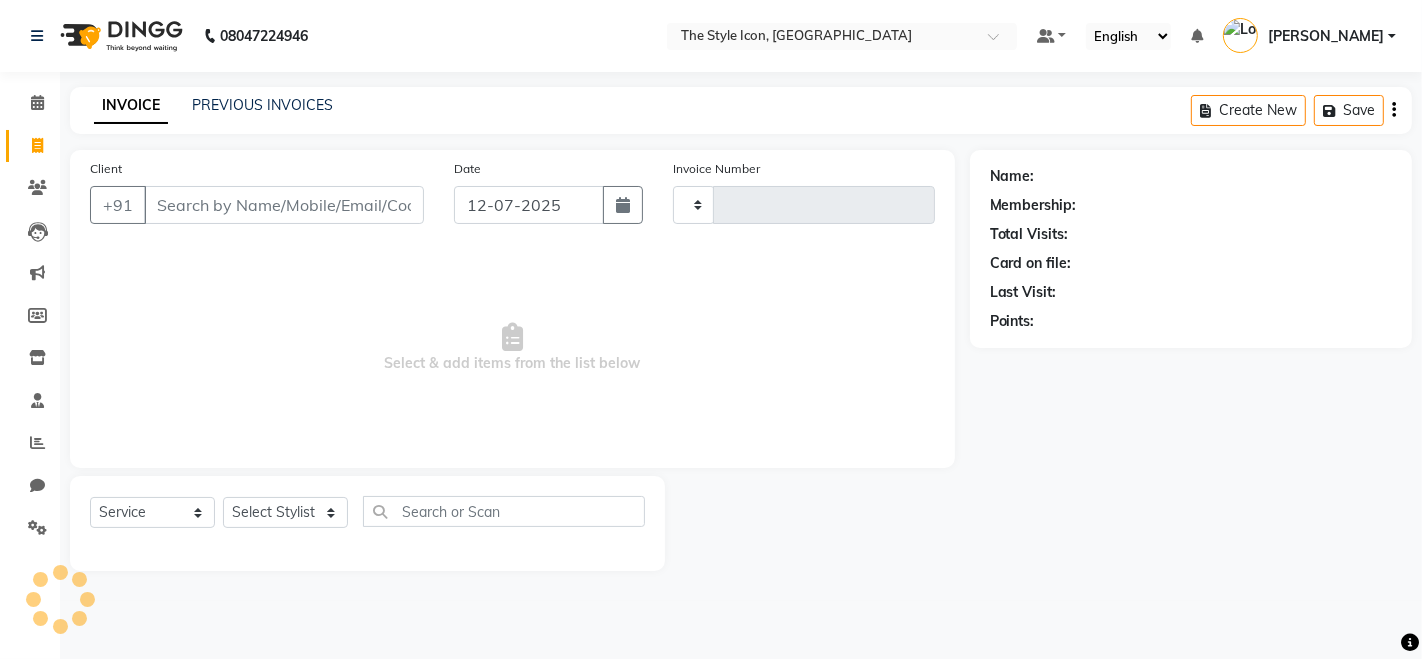 type on "0050" 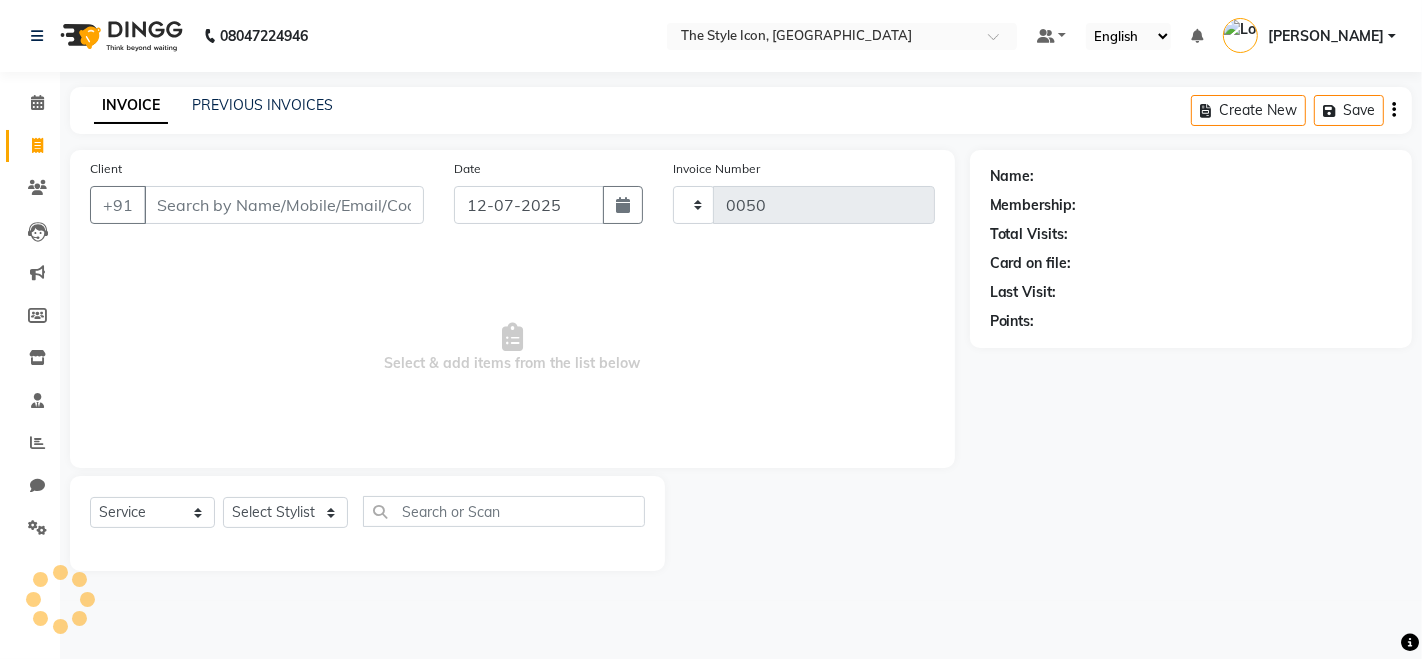 select on "6267" 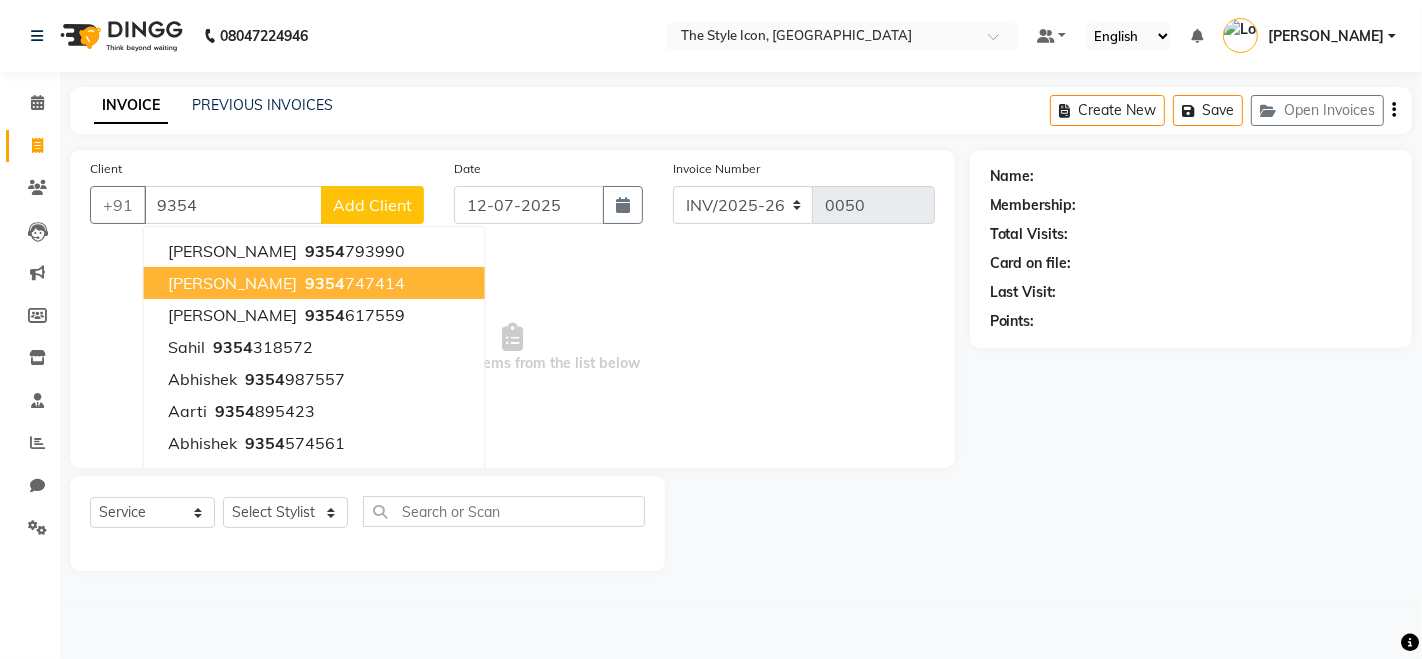 click on "9354 747414" at bounding box center (353, 283) 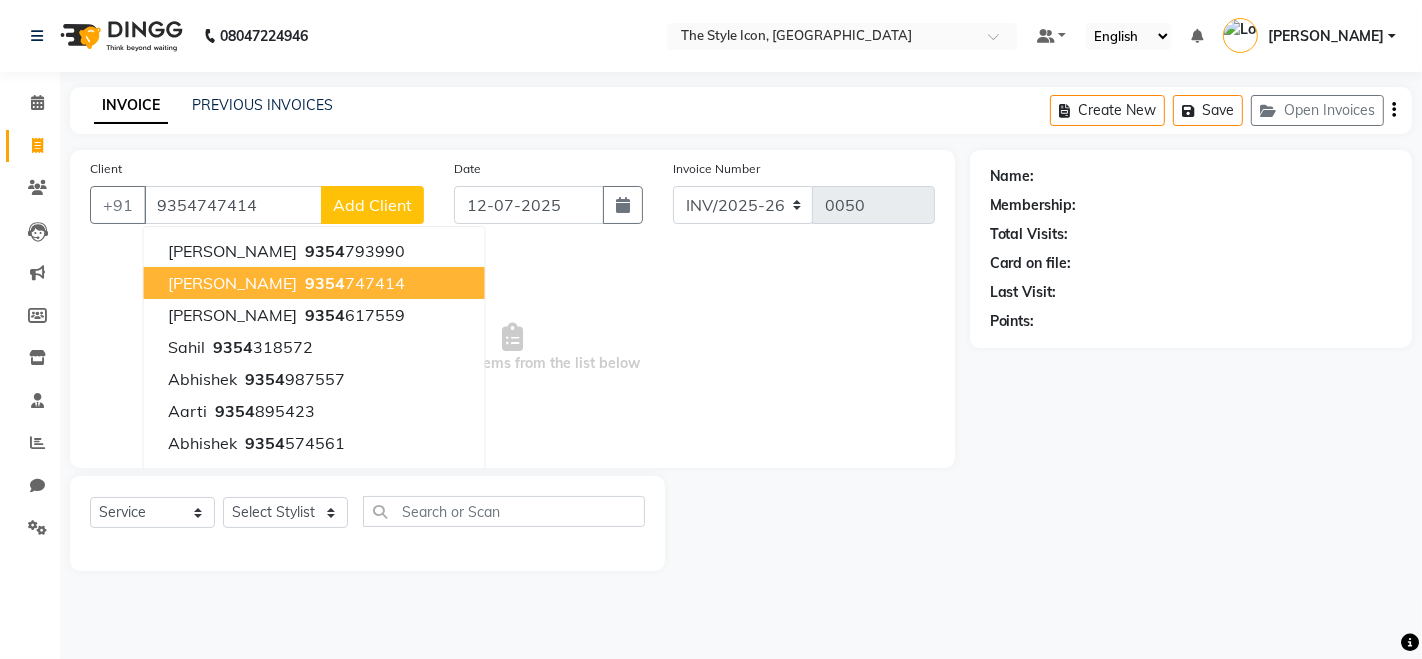 type on "9354747414" 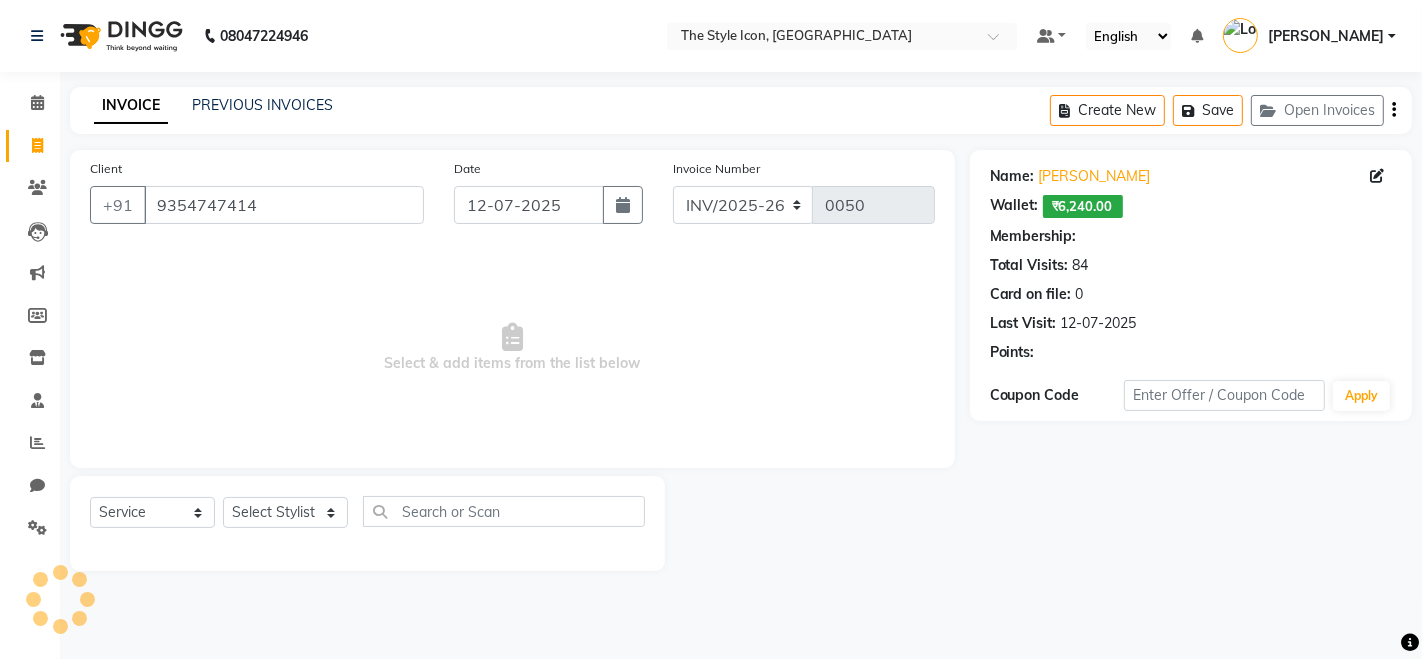 select on "2: Object" 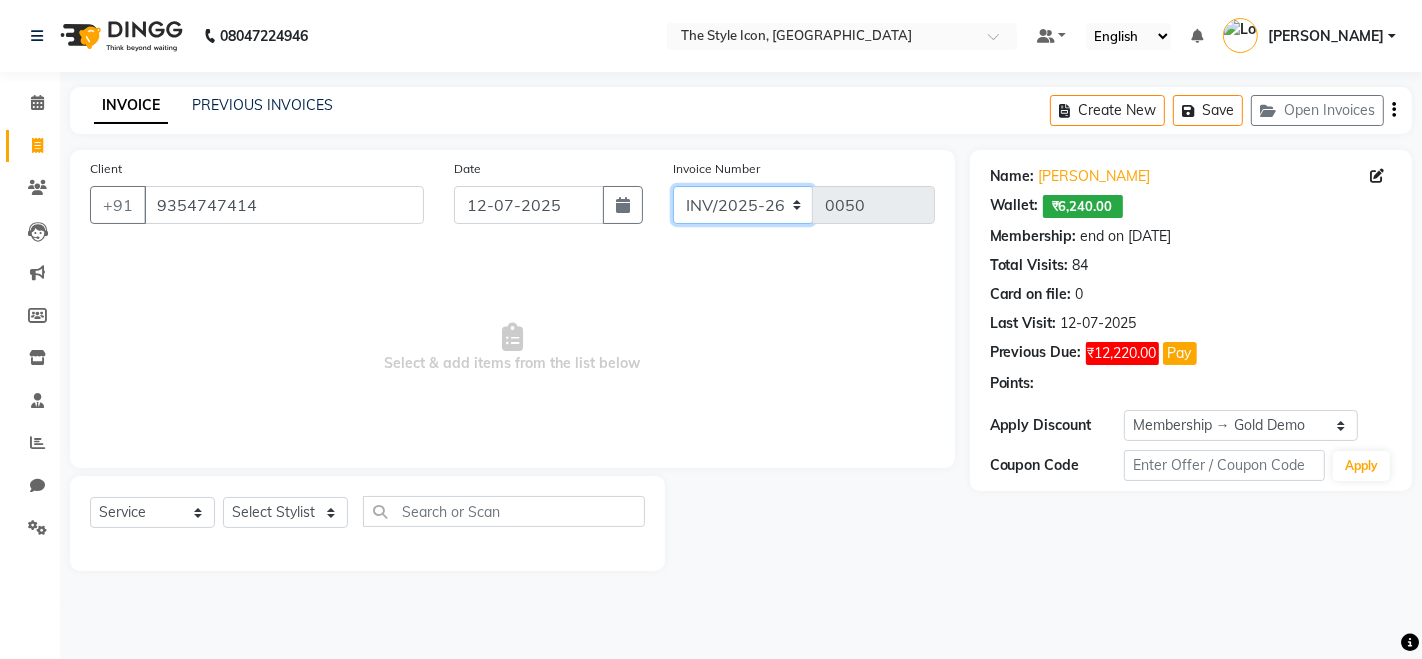 click on "CSH/25 INV/2025-26" 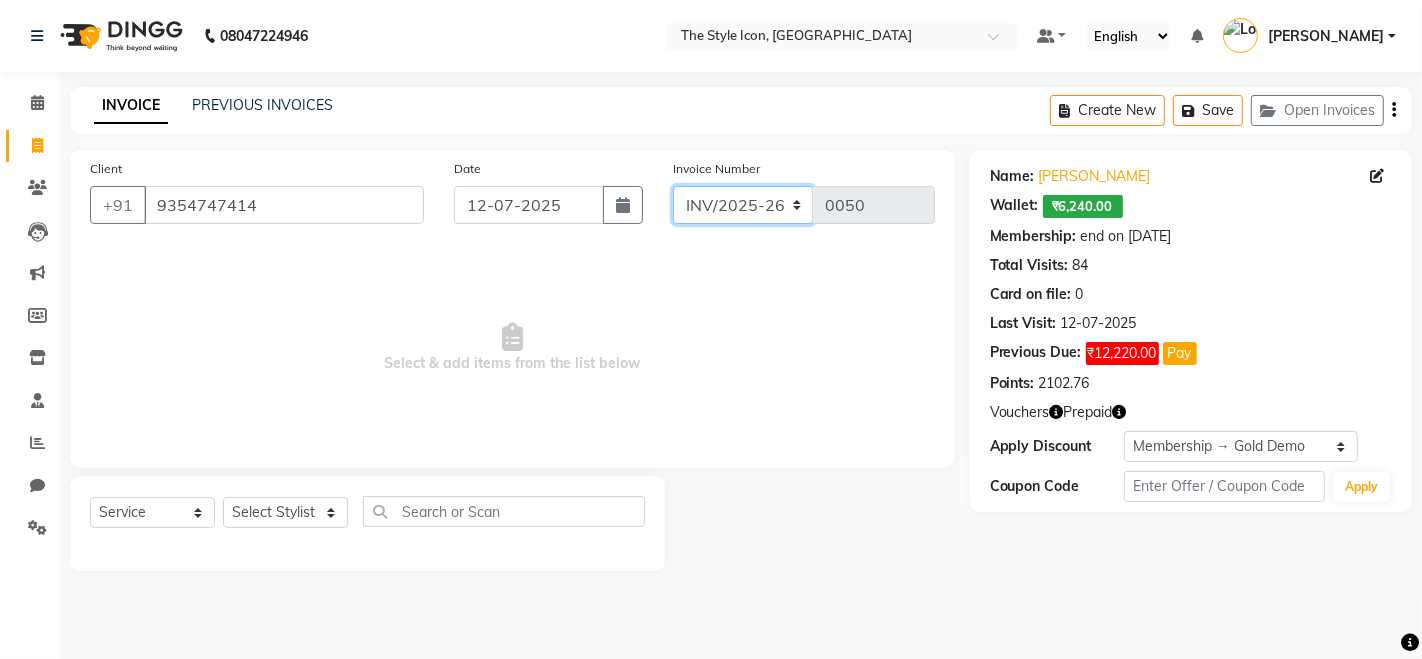 select on "7403" 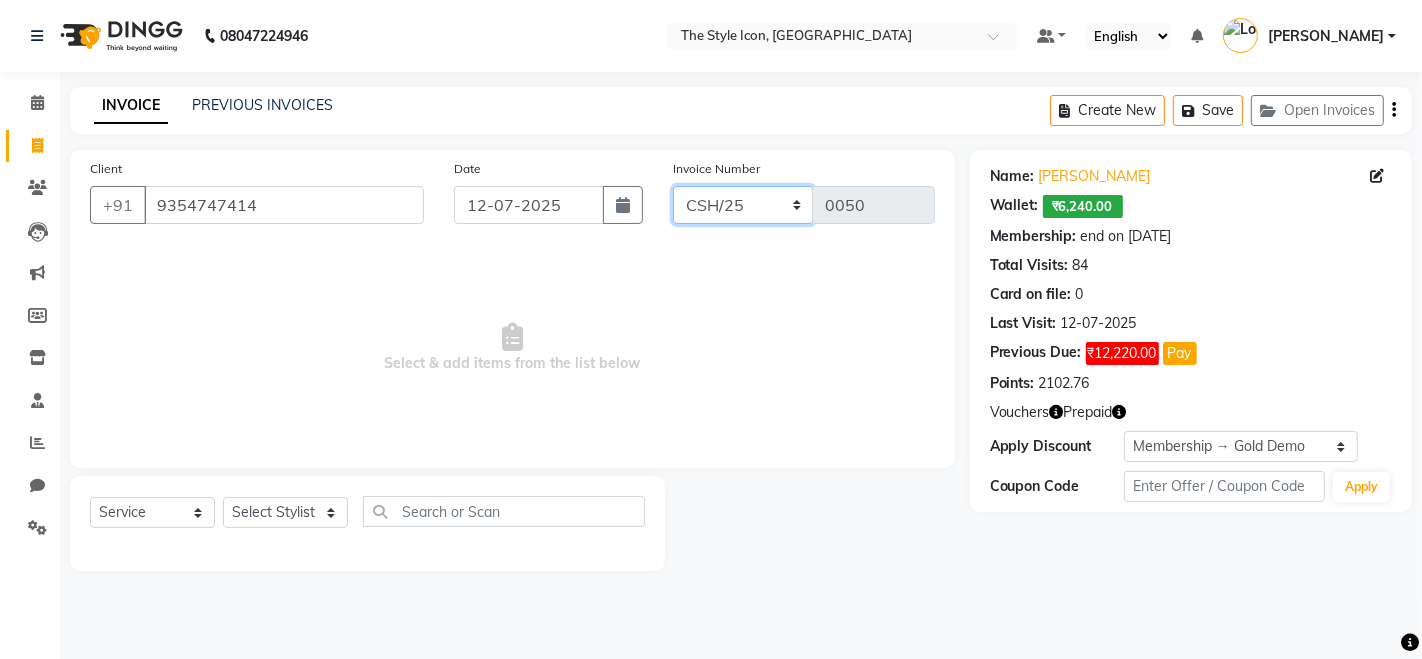 click on "CSH/25 INV/2025-26" 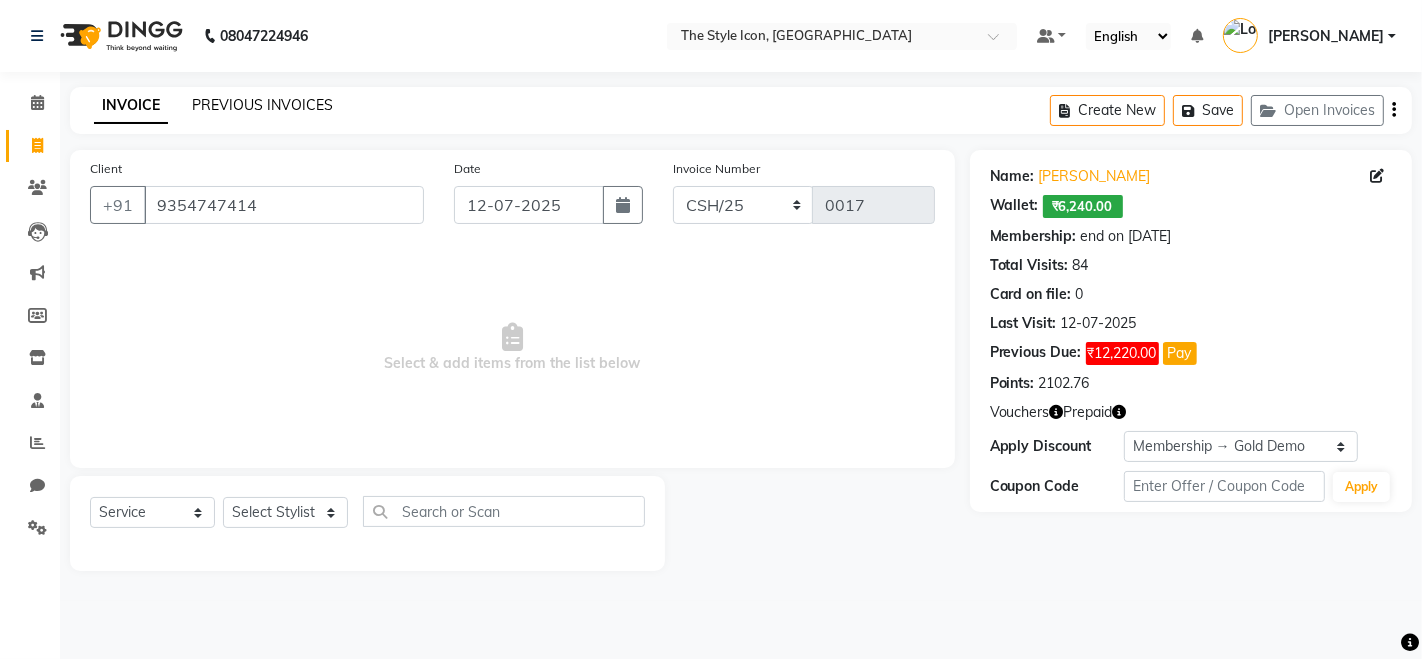 click on "PREVIOUS INVOICES" 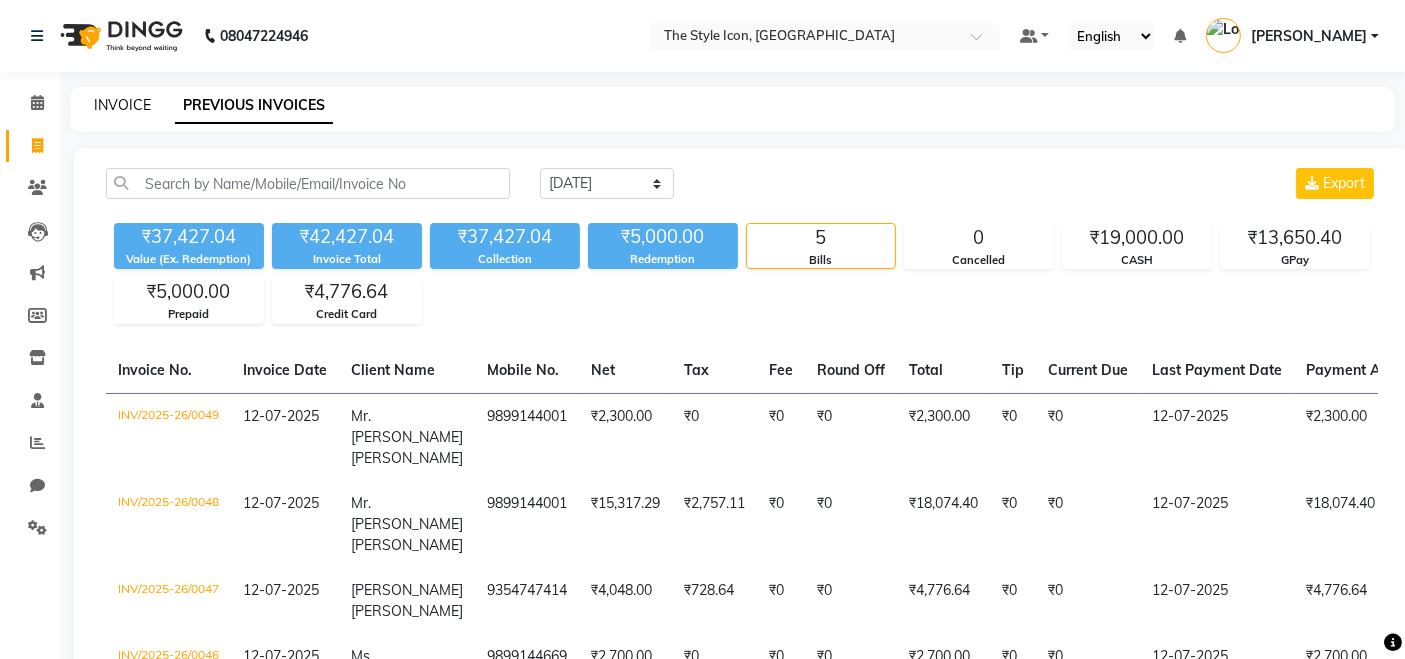 click on "INVOICE" 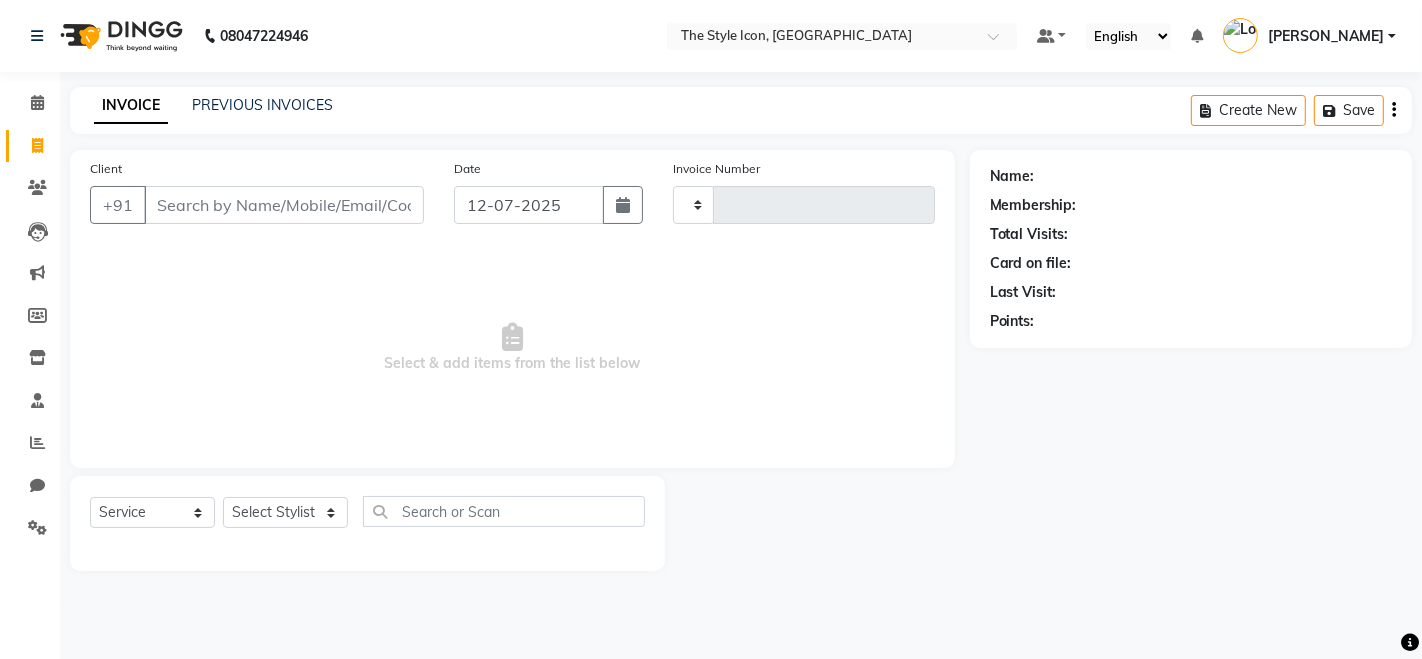type on "0050" 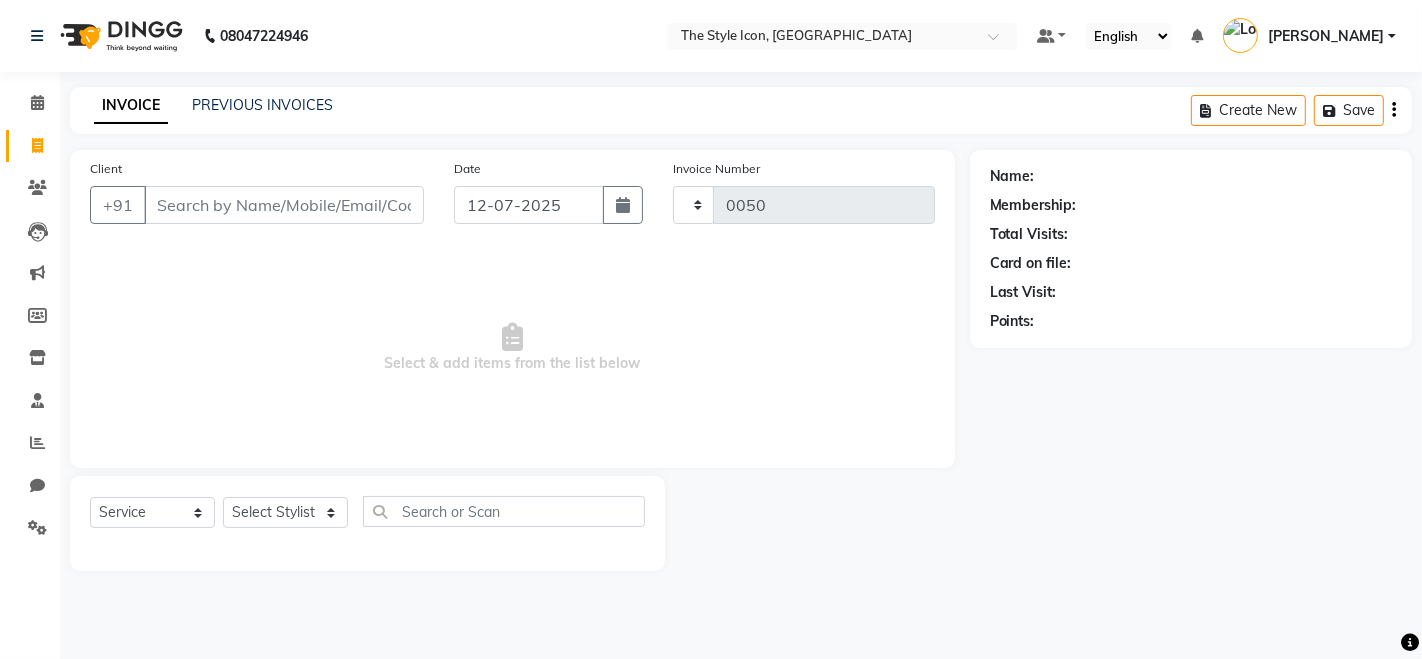select on "6267" 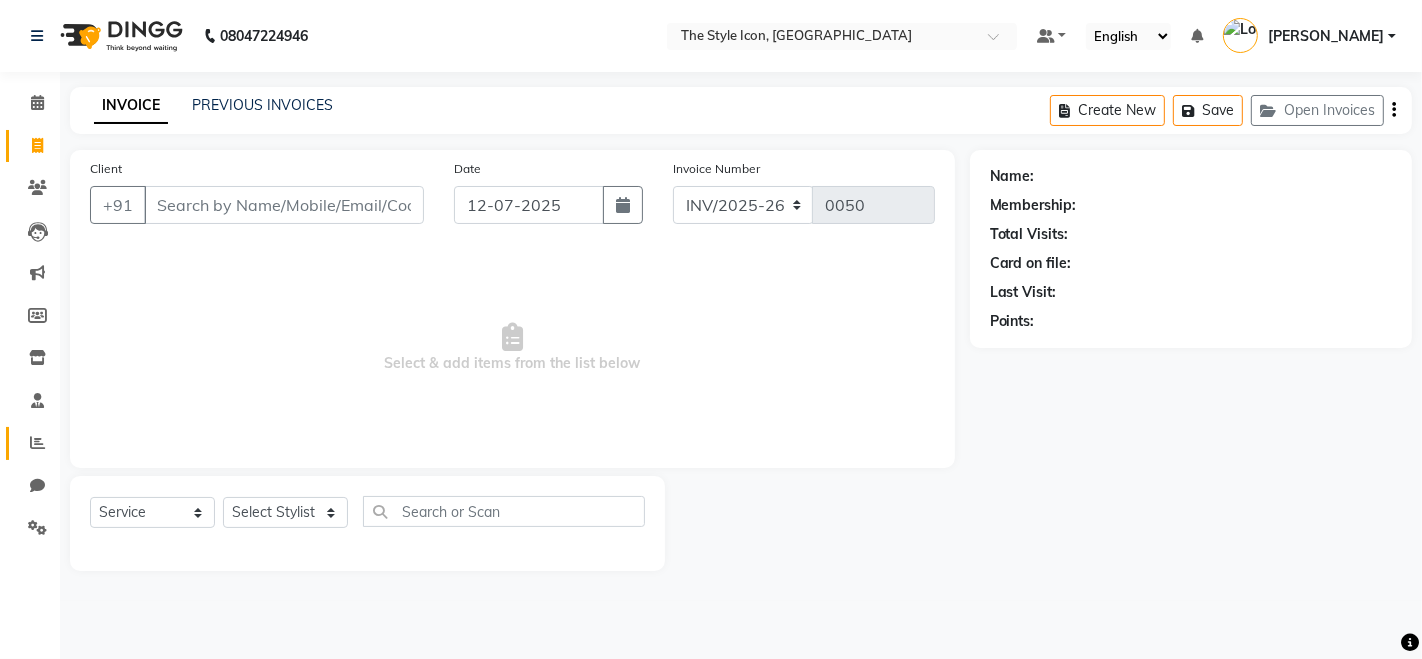 click on "Reports" 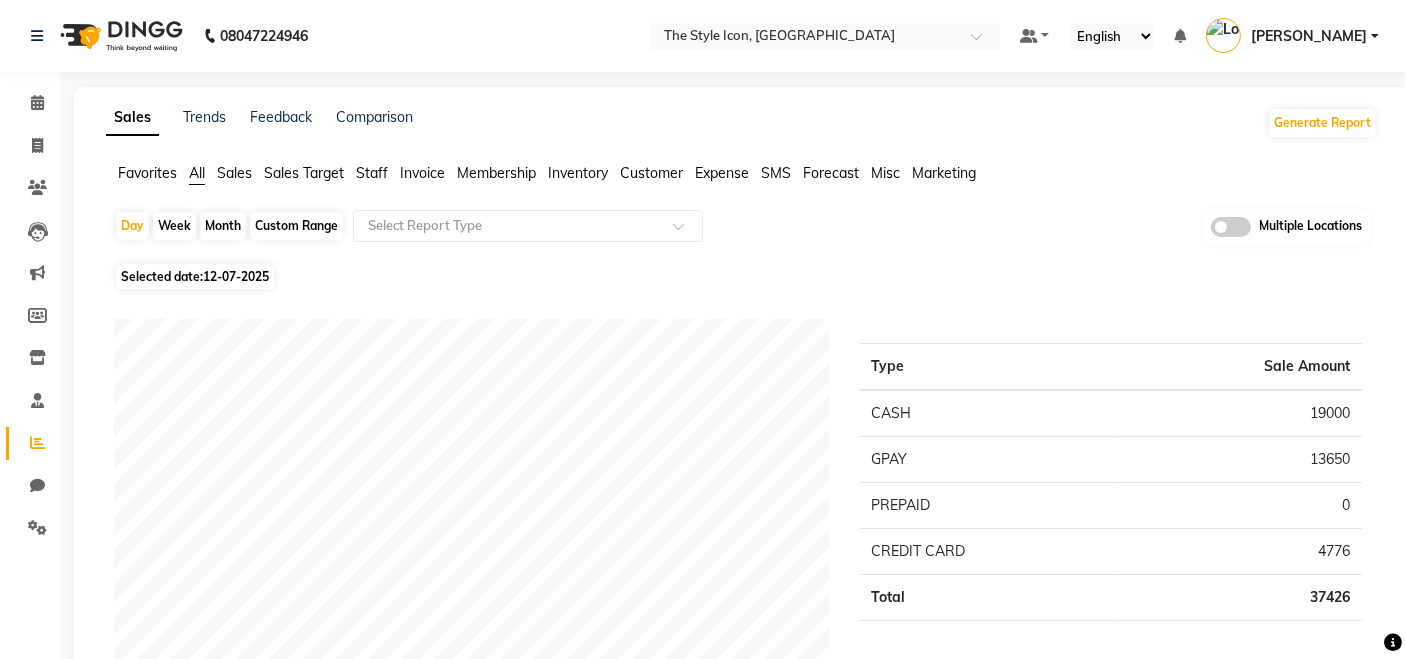 click on "Month" 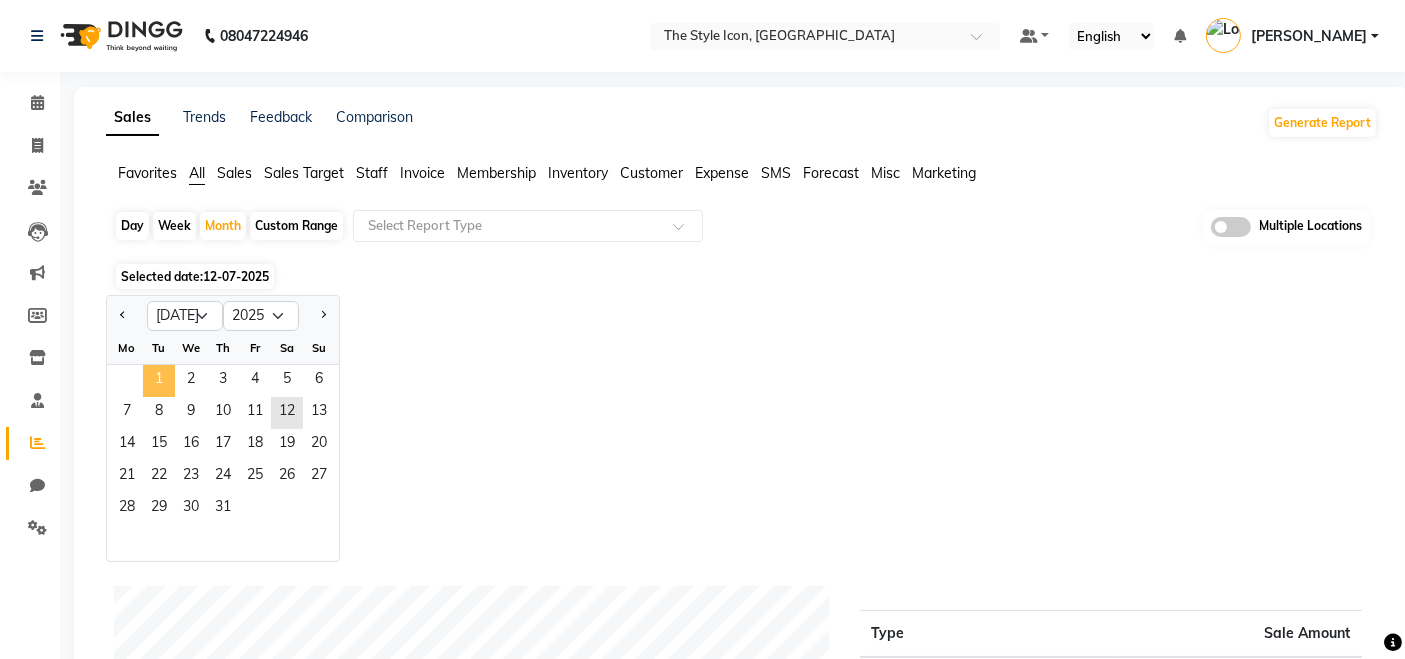 click on "1" 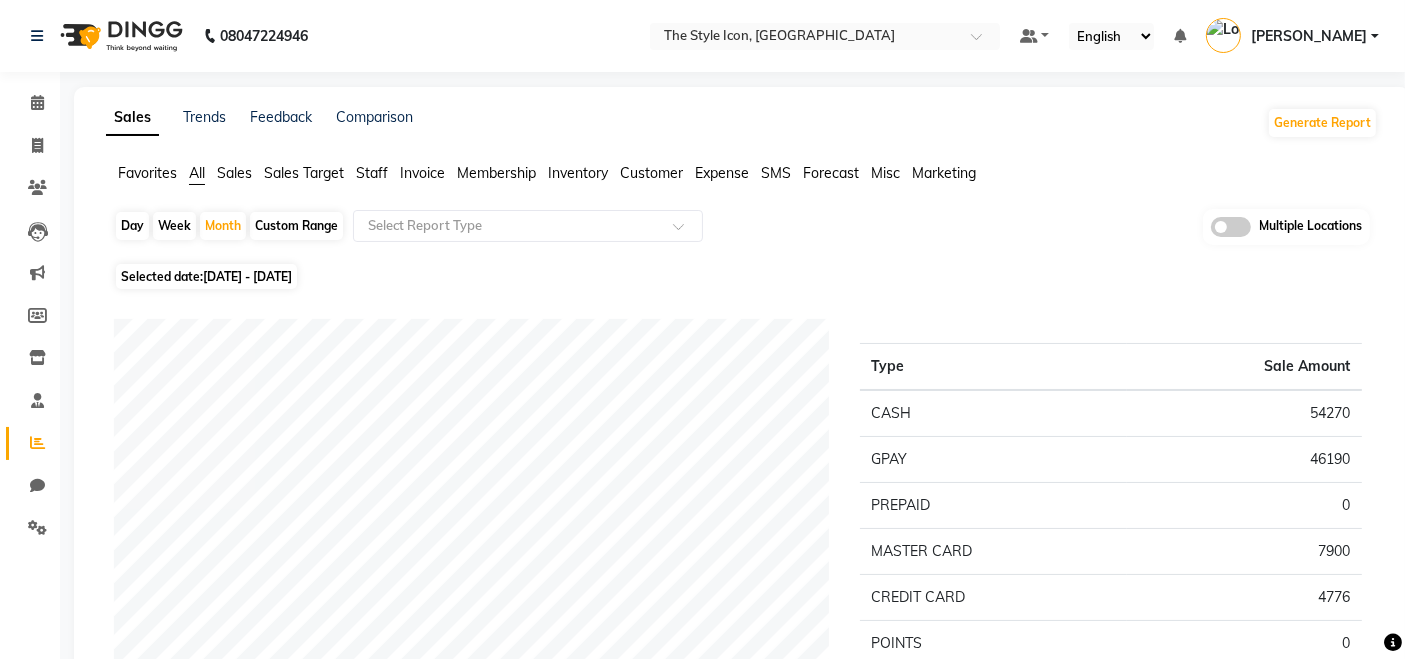 click on "Invoice" 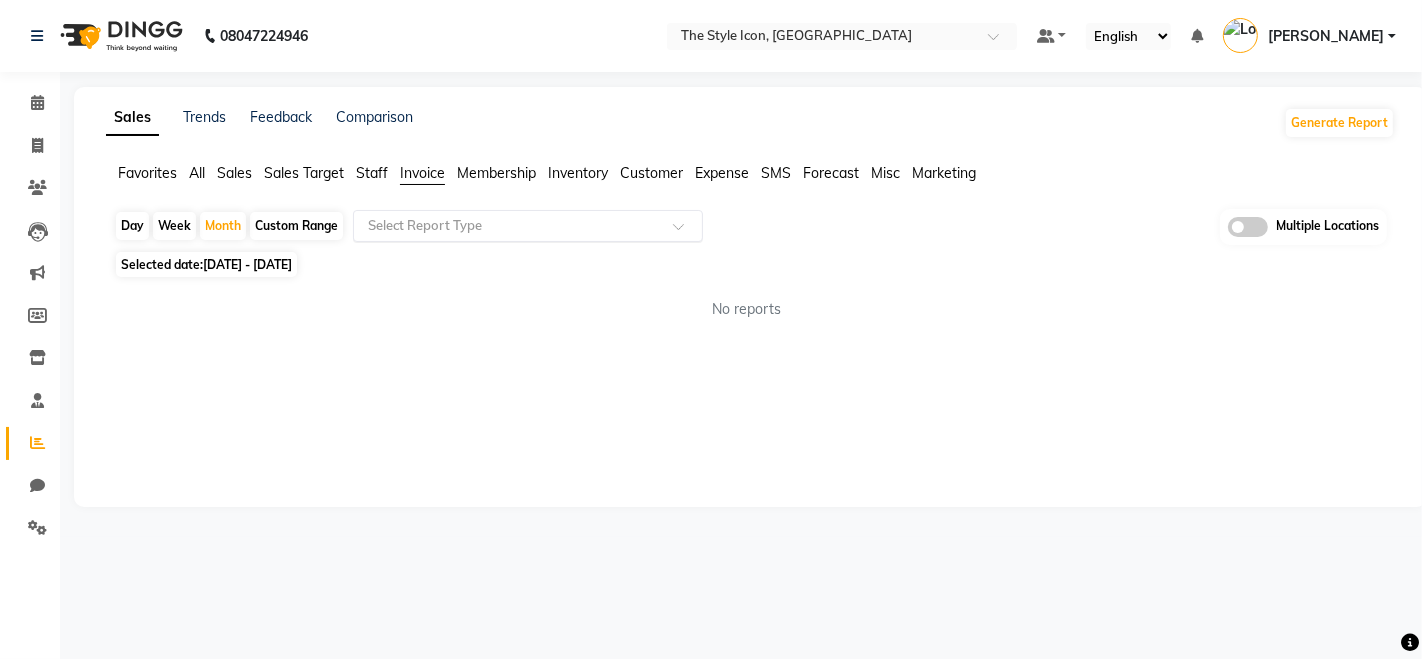 click on "Select Report Type" 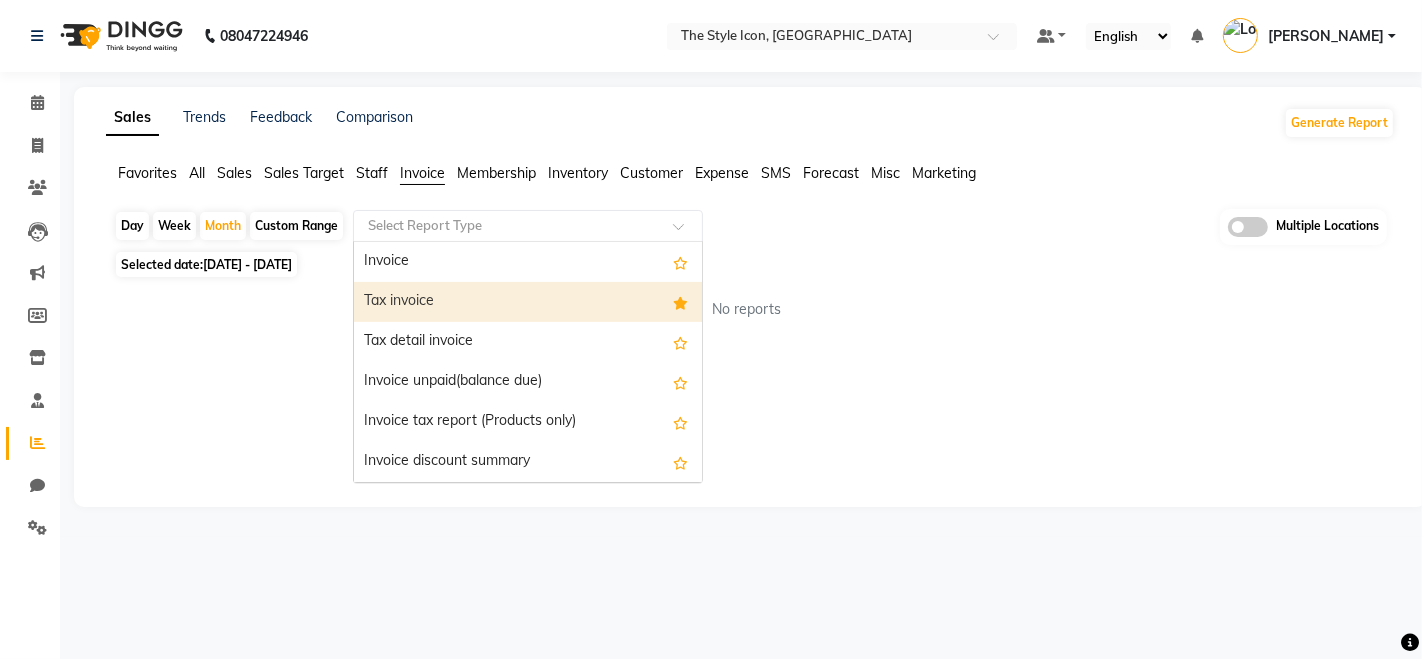 click on "Tax invoice" at bounding box center (528, 302) 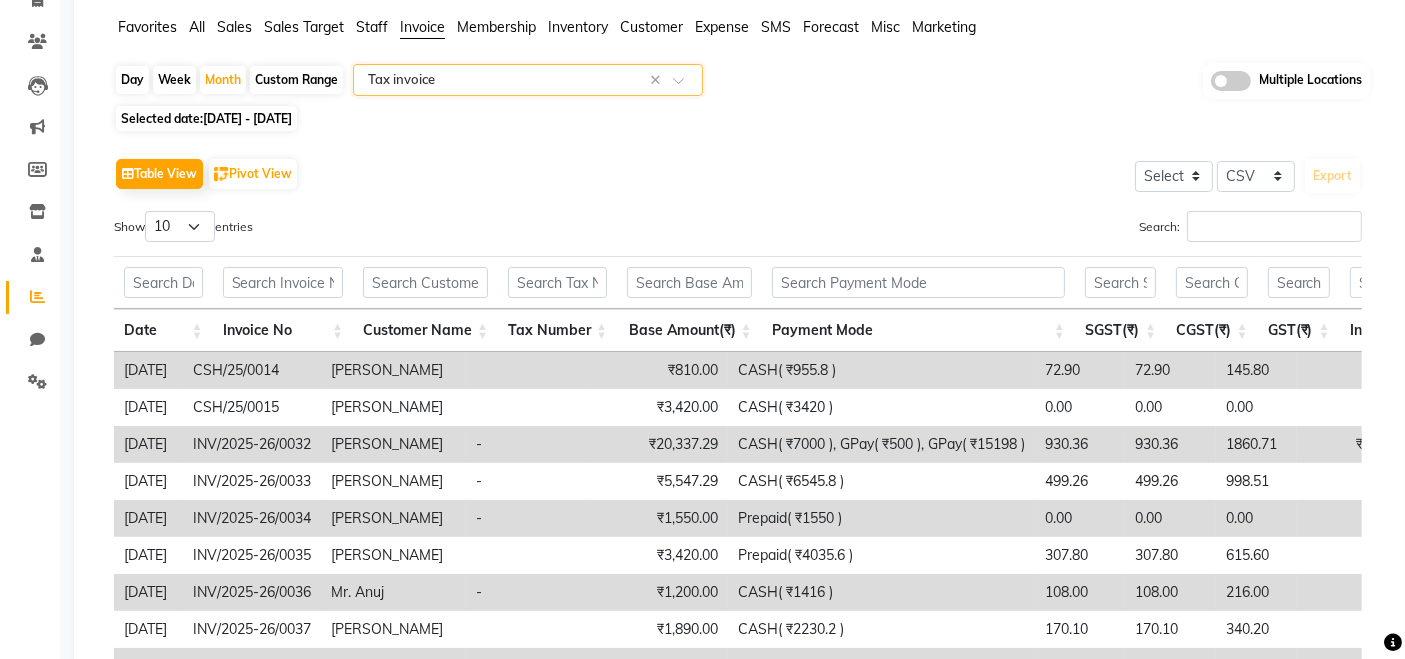 scroll, scrollTop: 162, scrollLeft: 0, axis: vertical 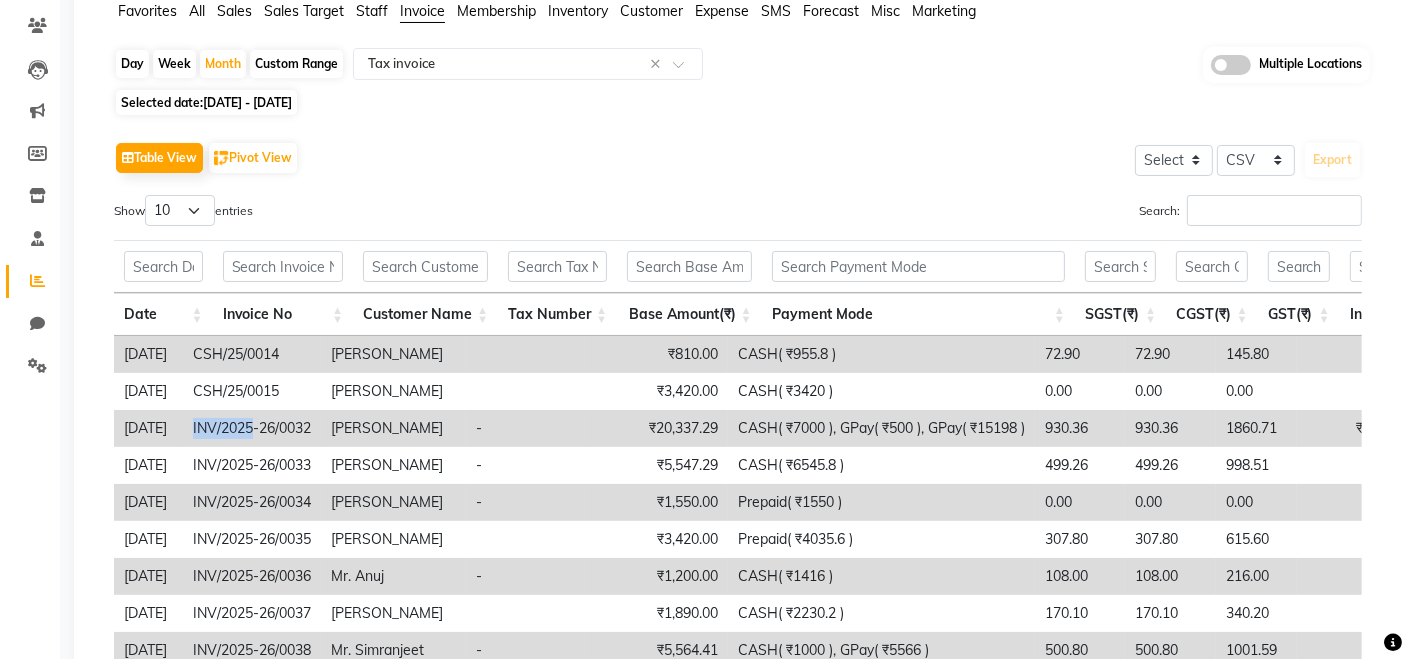 drag, startPoint x: 224, startPoint y: 432, endPoint x: 282, endPoint y: 436, distance: 58.137768 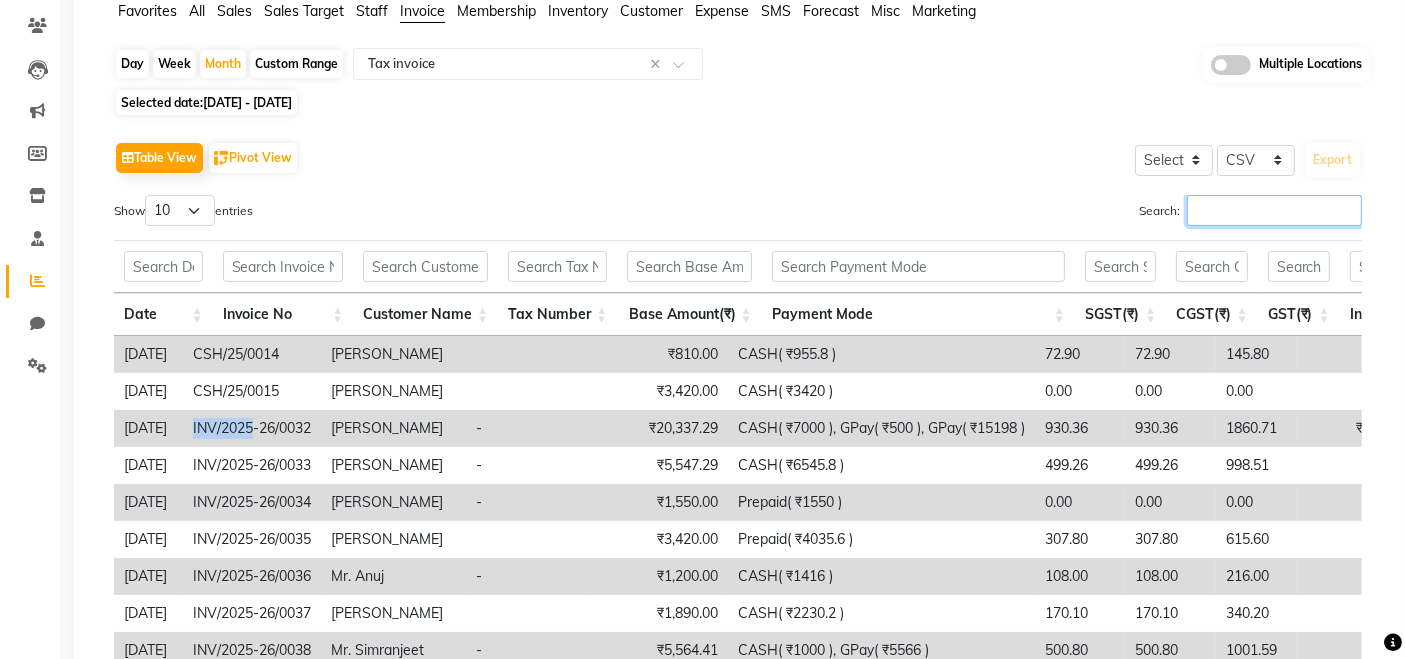 click on "Search:" at bounding box center [1274, 210] 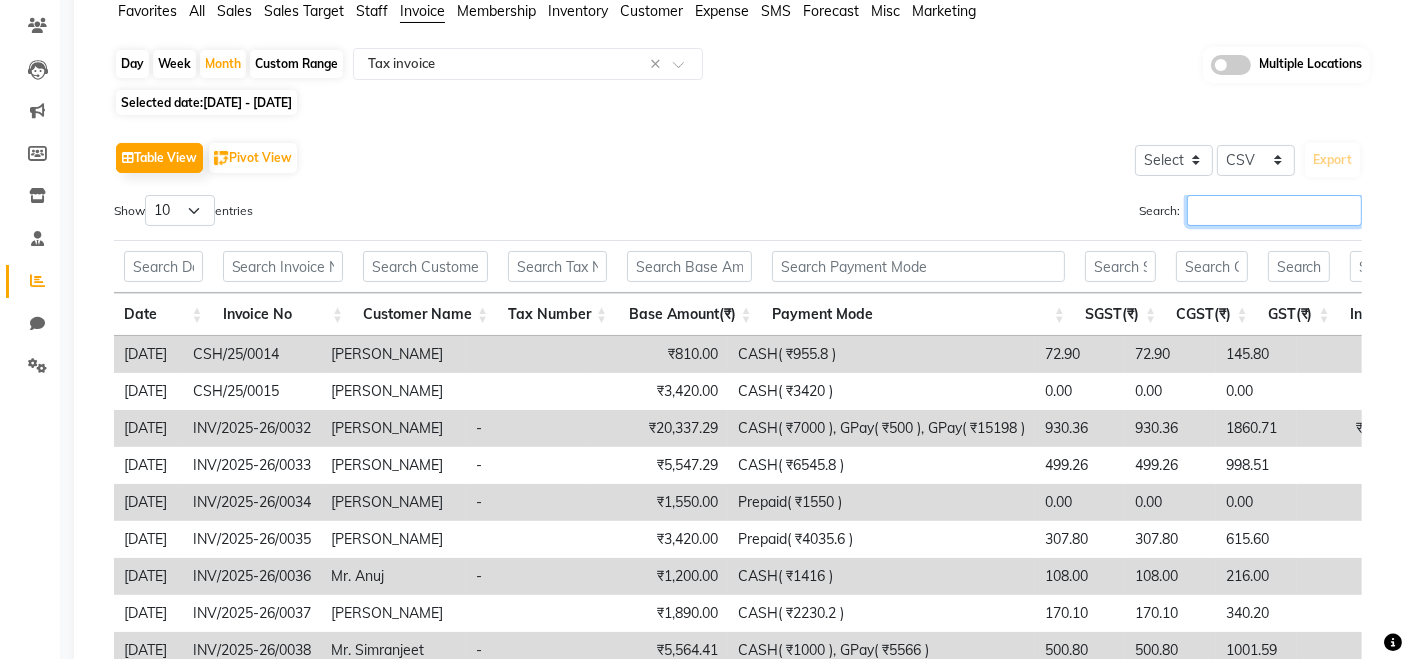paste on "INV/2025" 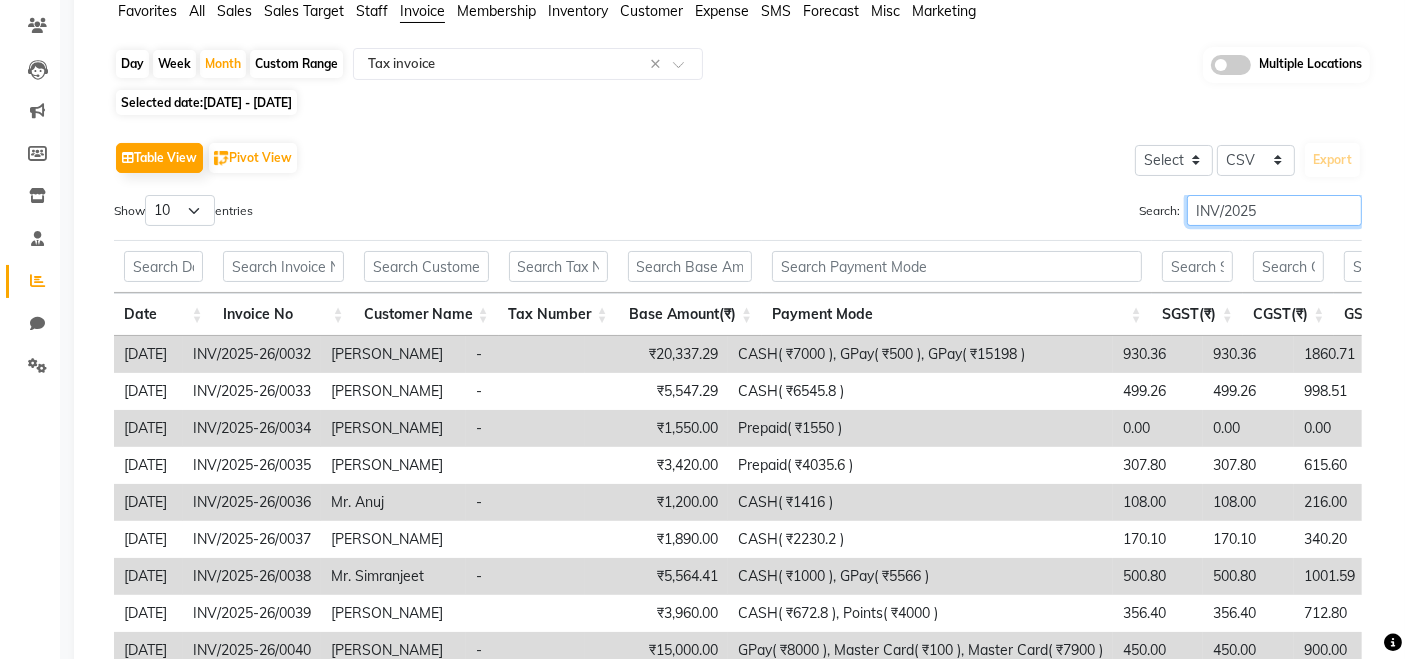 scroll, scrollTop: 0, scrollLeft: 0, axis: both 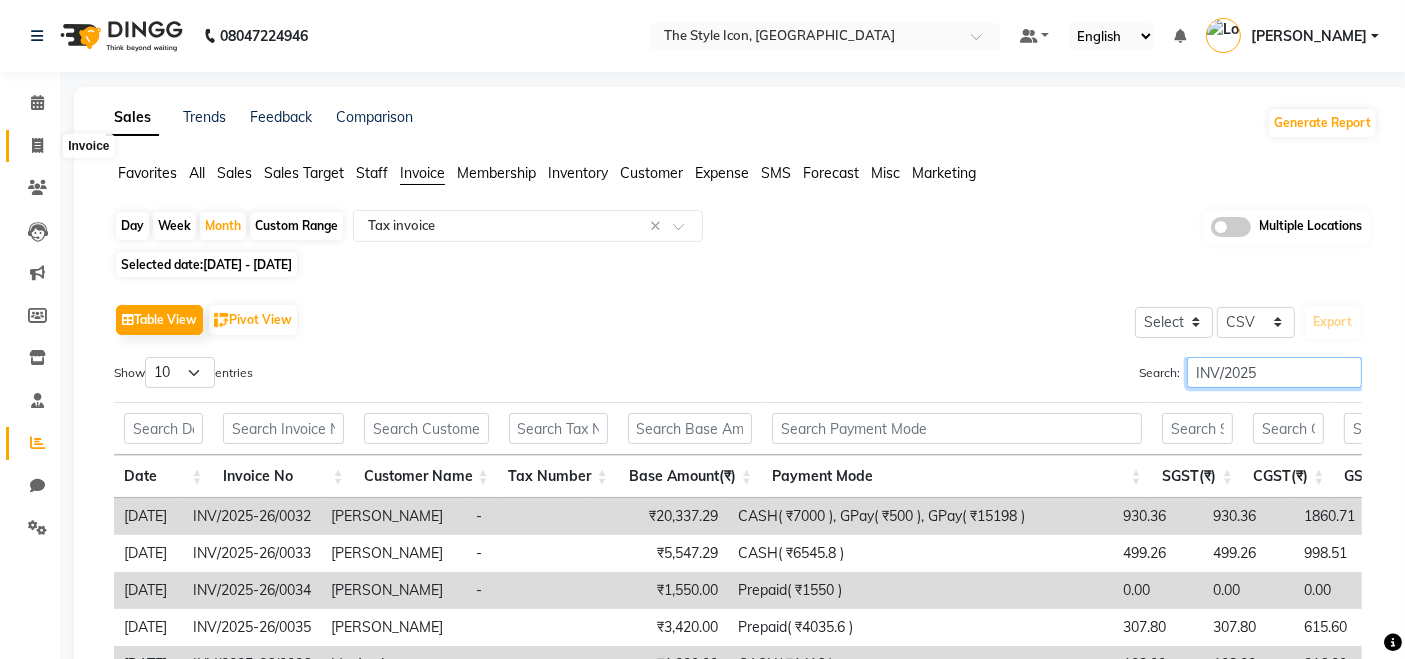 type on "INV/2025" 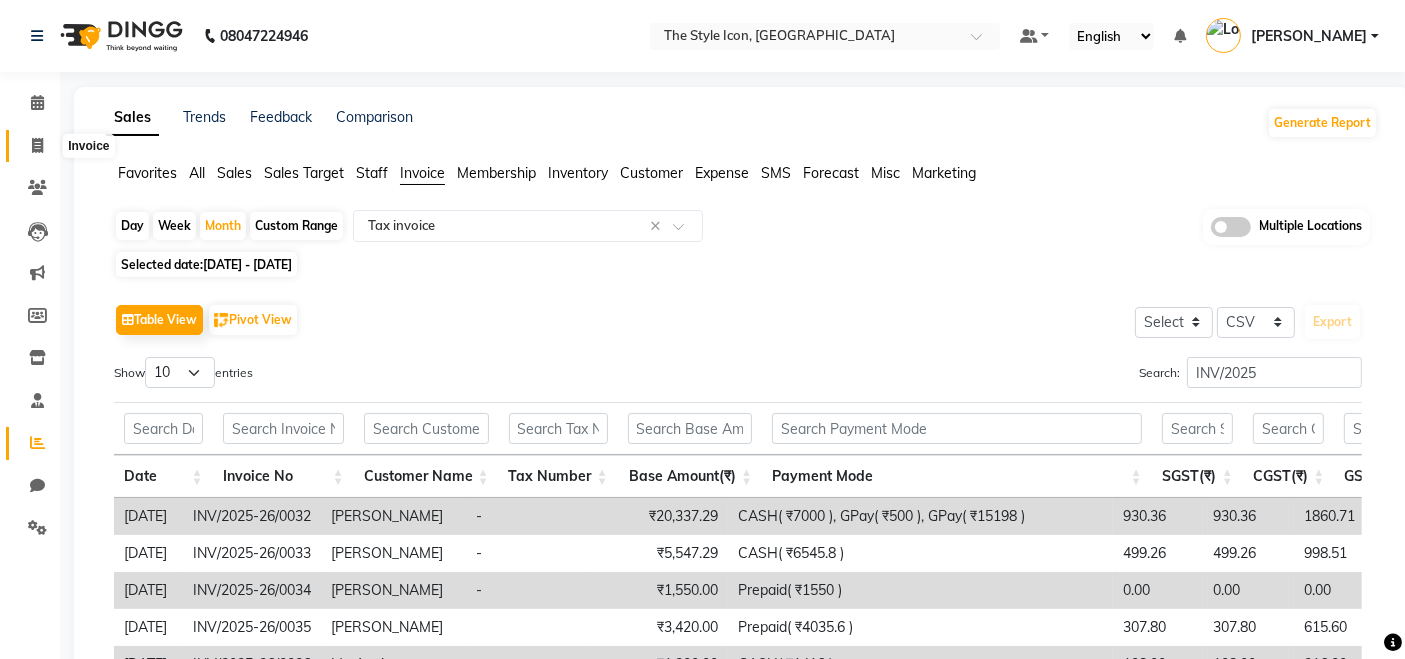 click 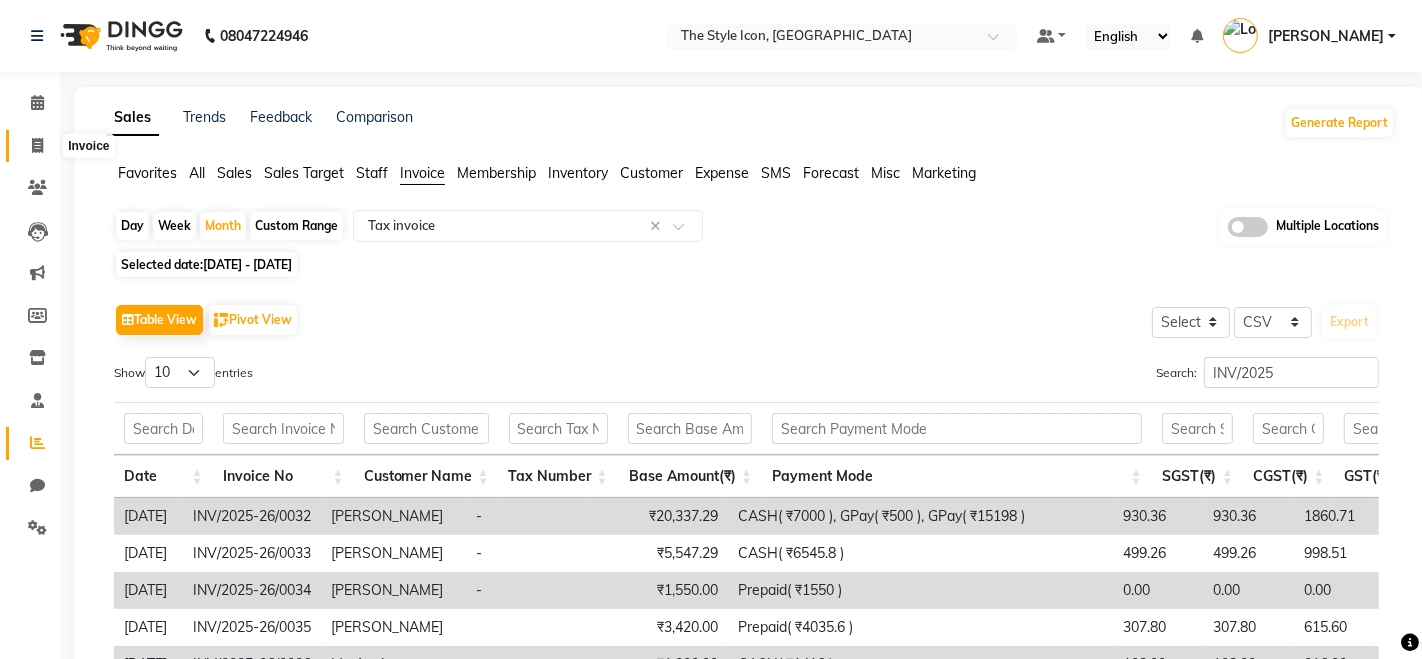 select on "service" 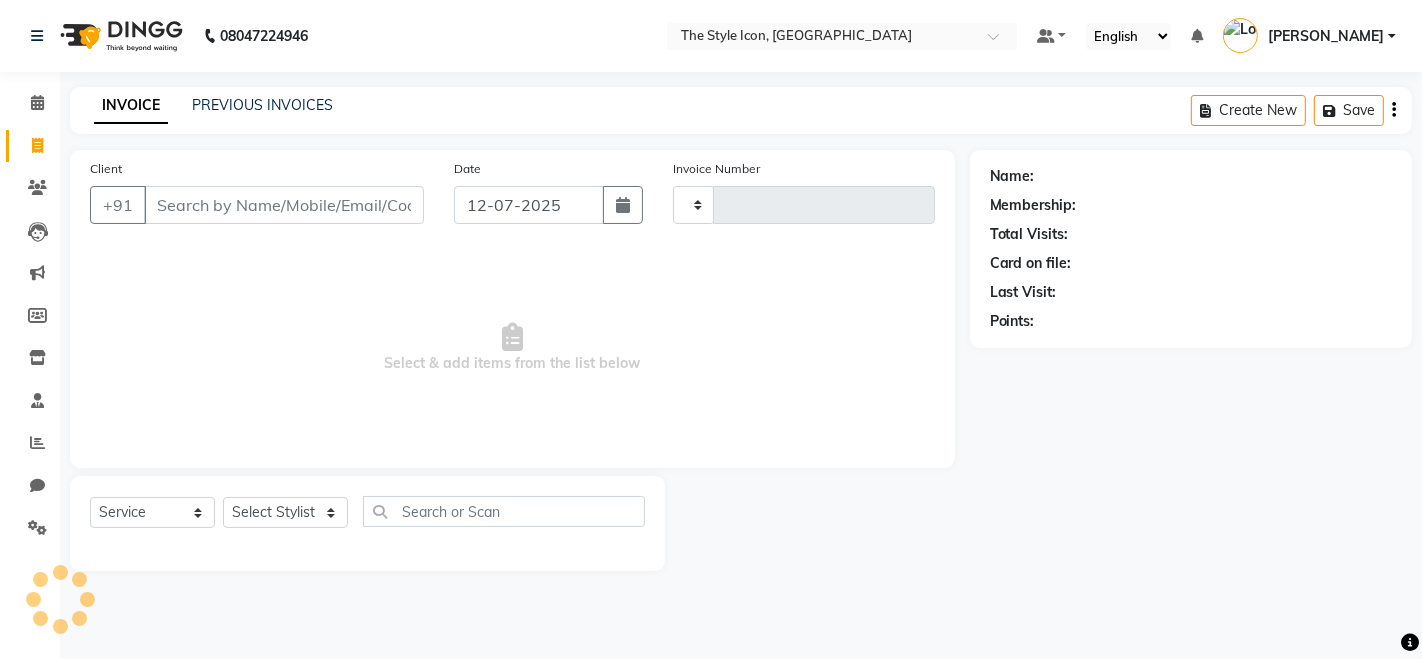 type on "0050" 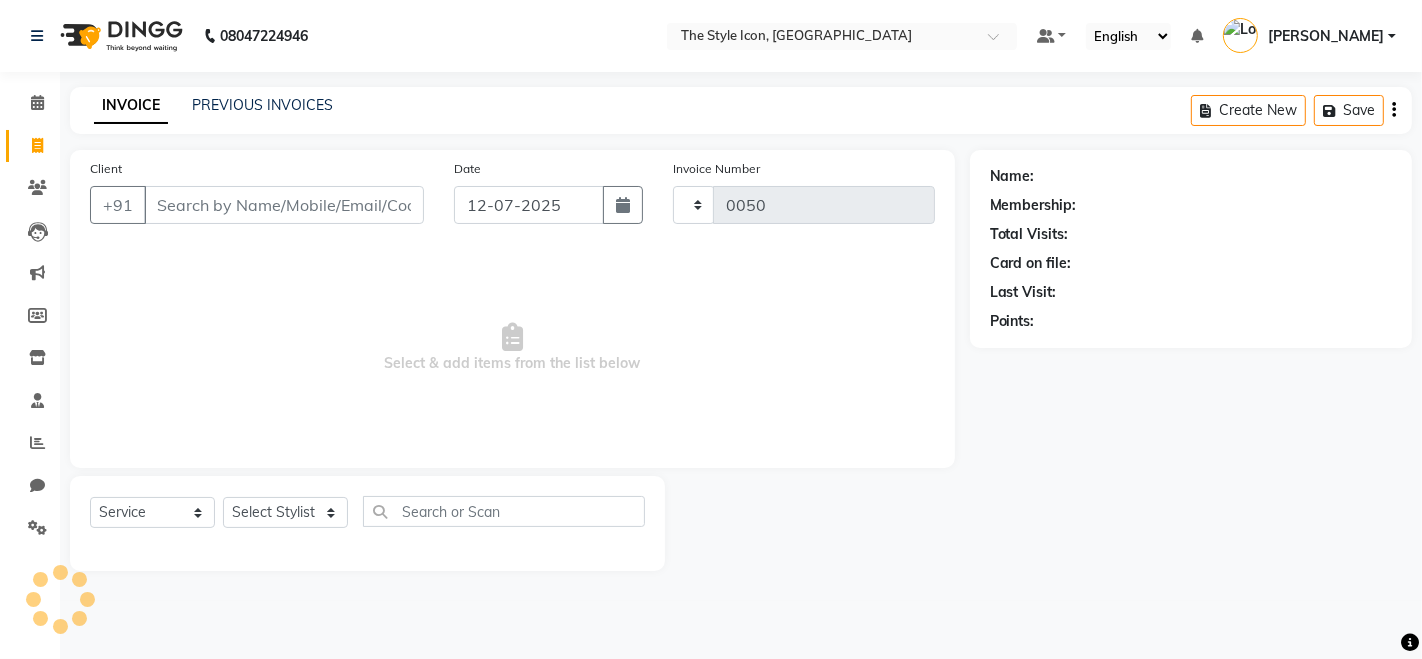 select on "6267" 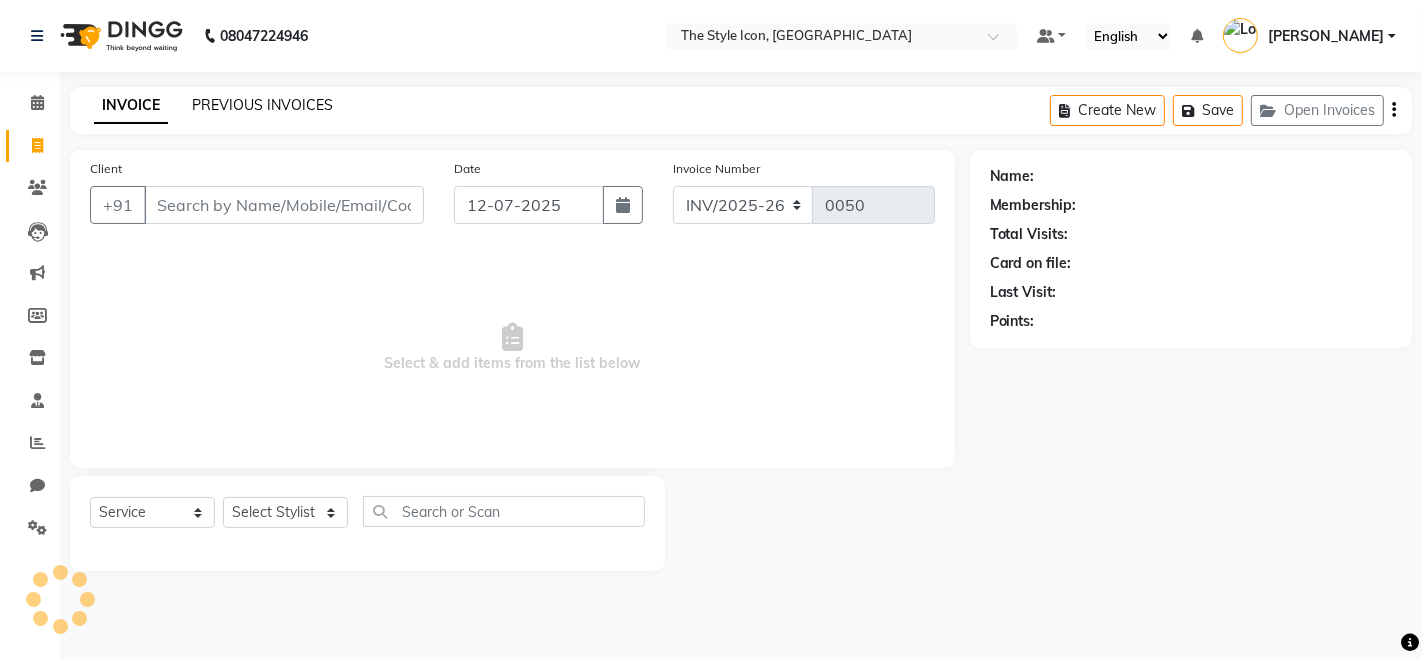 click on "PREVIOUS INVOICES" 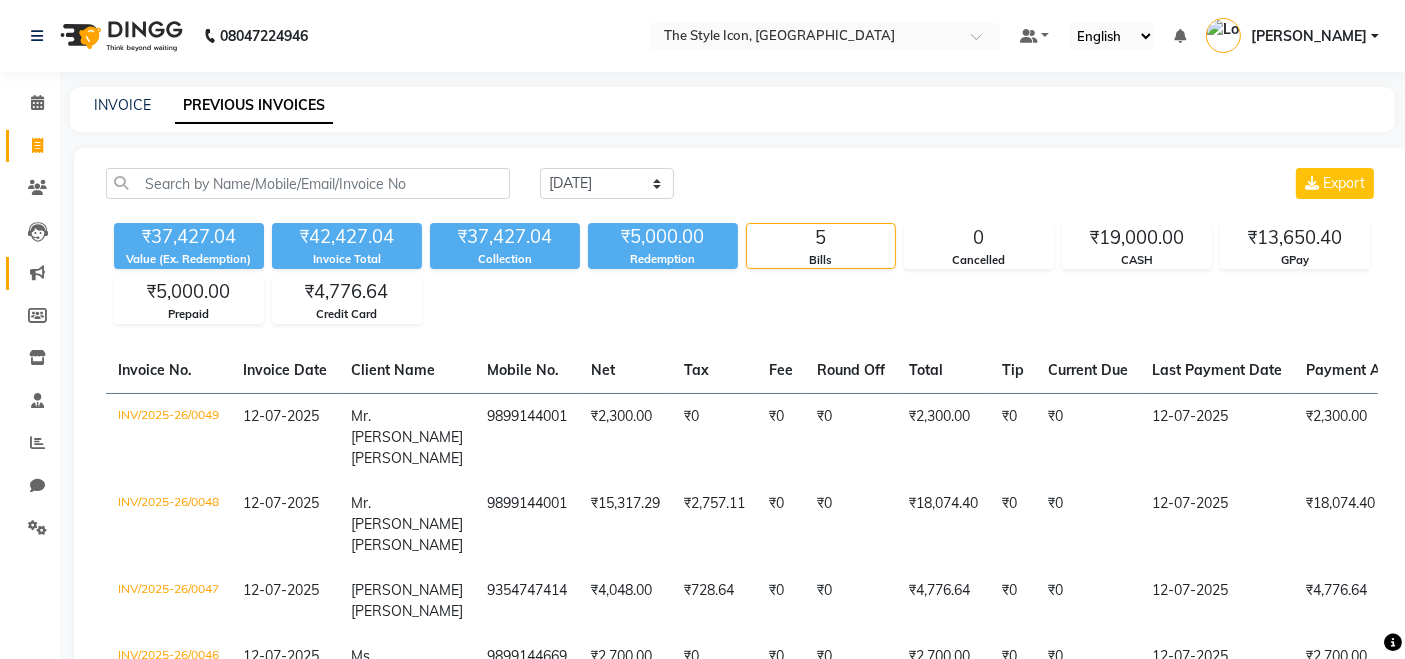 click 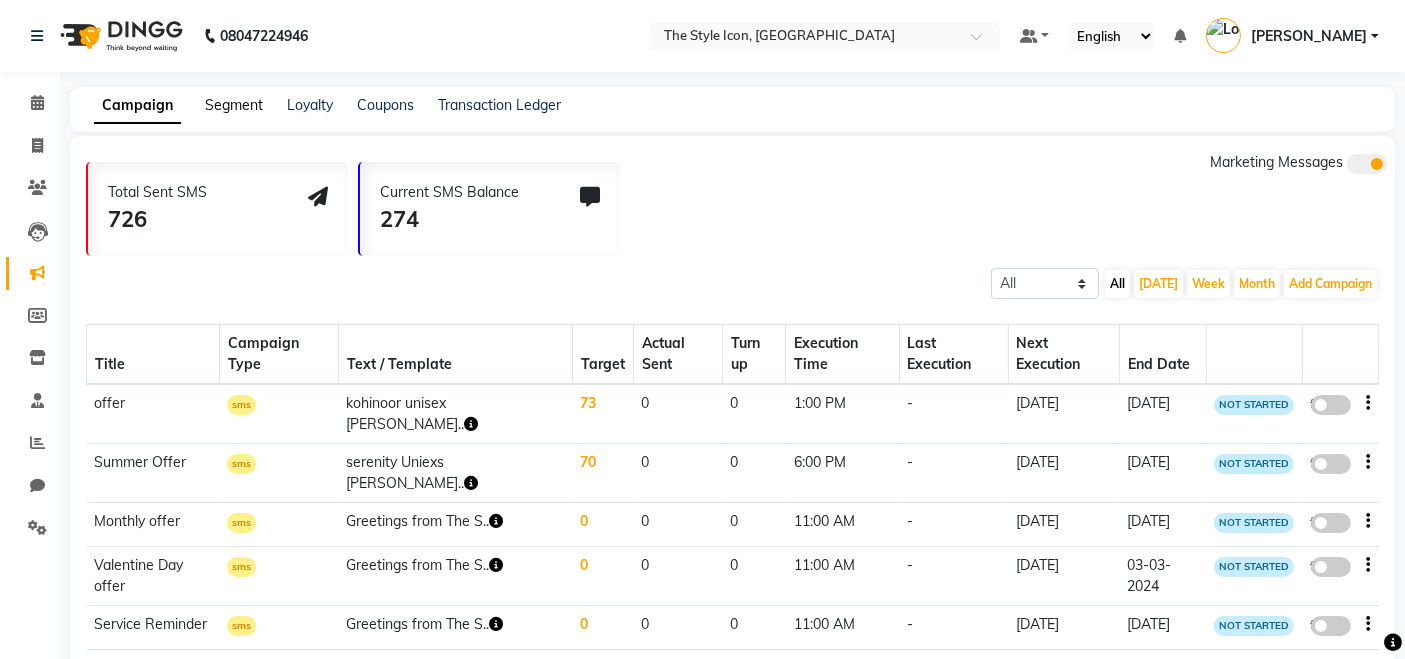 click on "Segment" 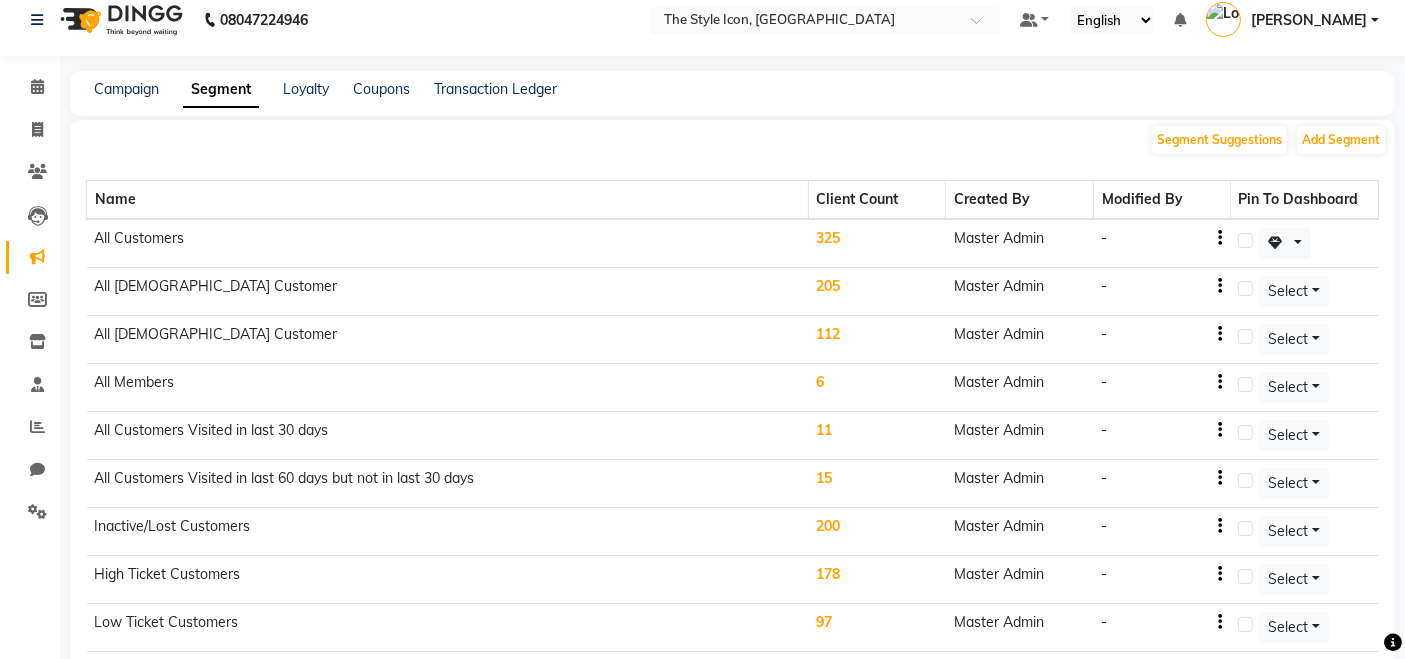 scroll, scrollTop: 3, scrollLeft: 0, axis: vertical 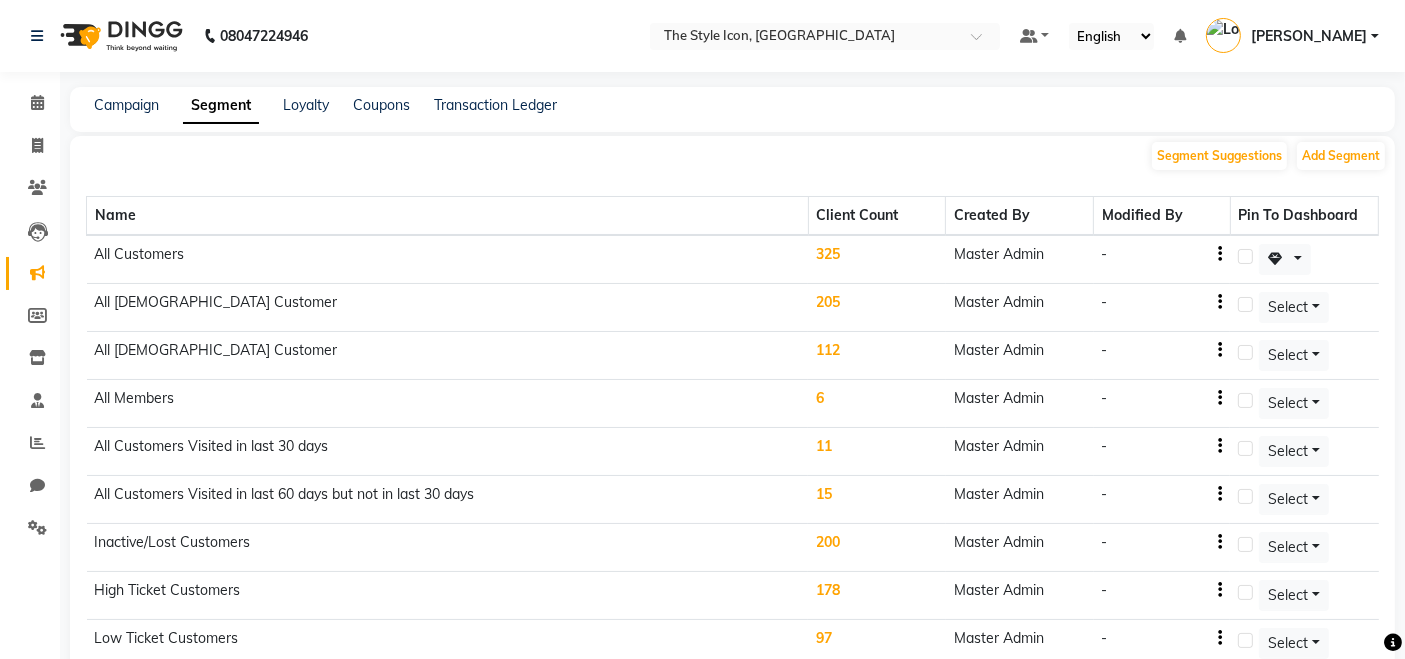 click on "Segment Suggestions Add Segment" 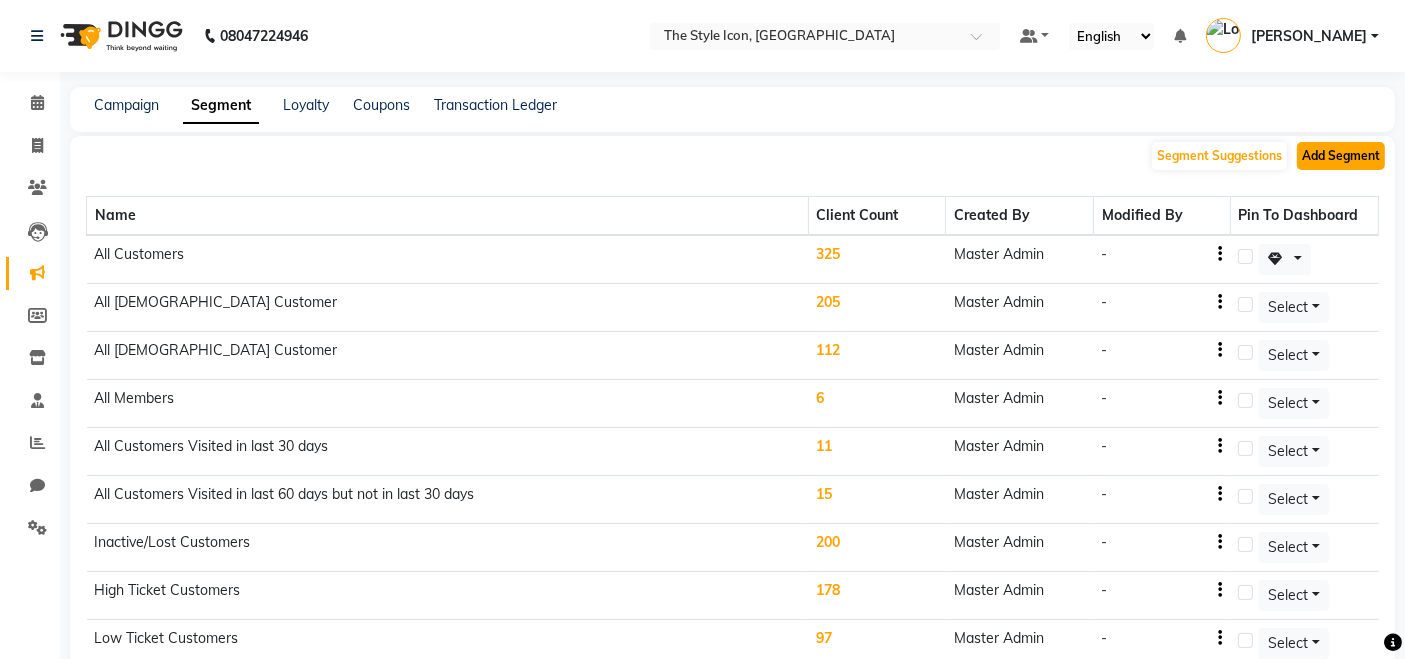 click on "Add Segment" 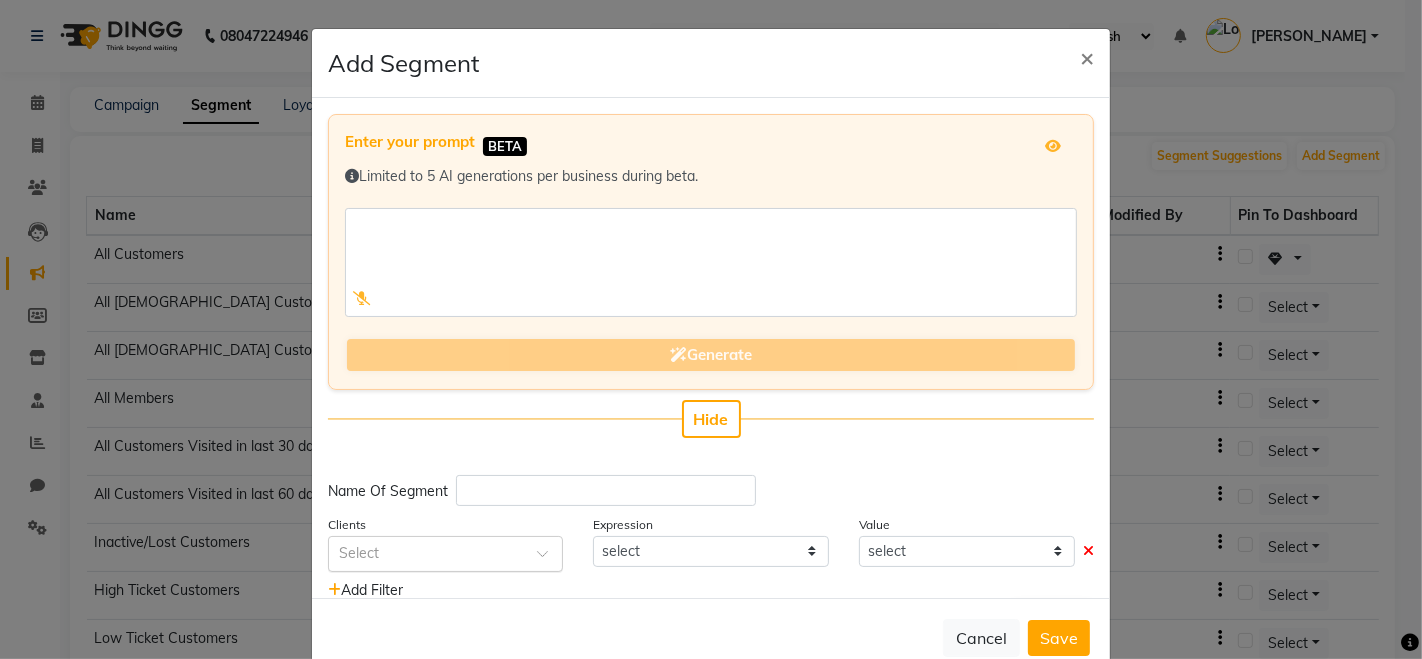 click 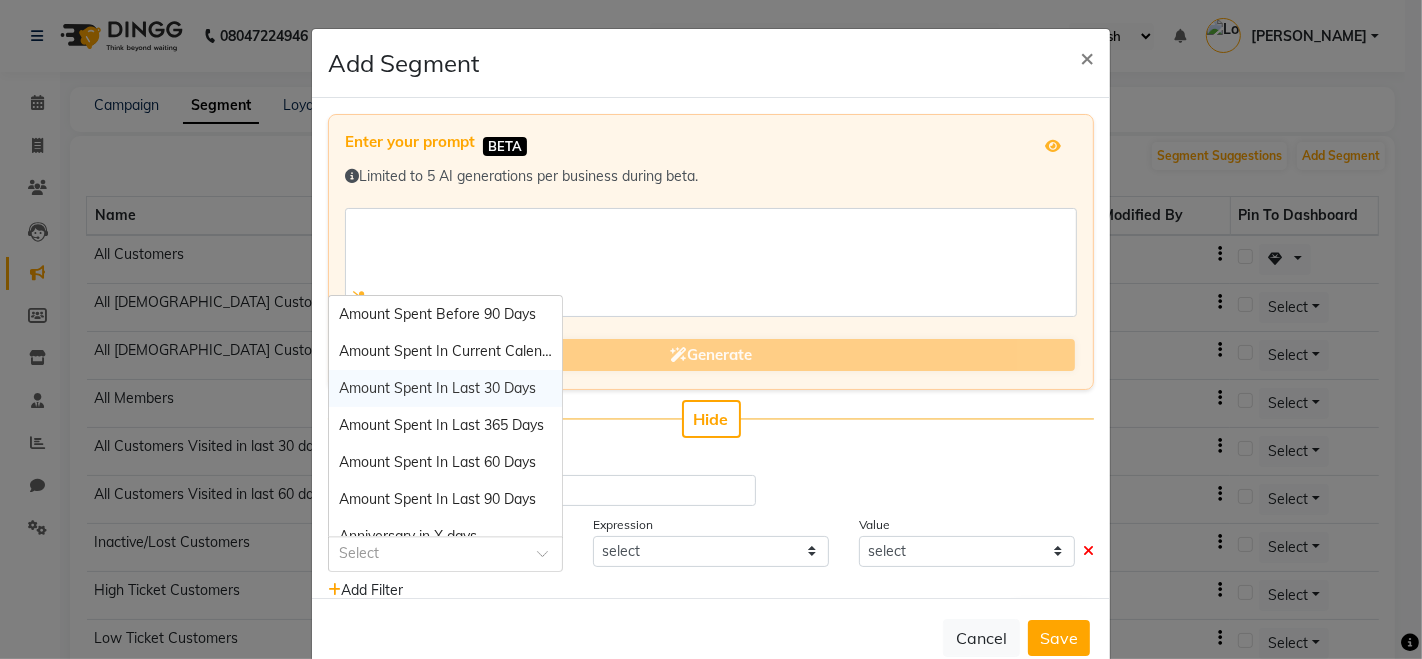 click on "Amount Spent In Last 30 Days" at bounding box center [437, 388] 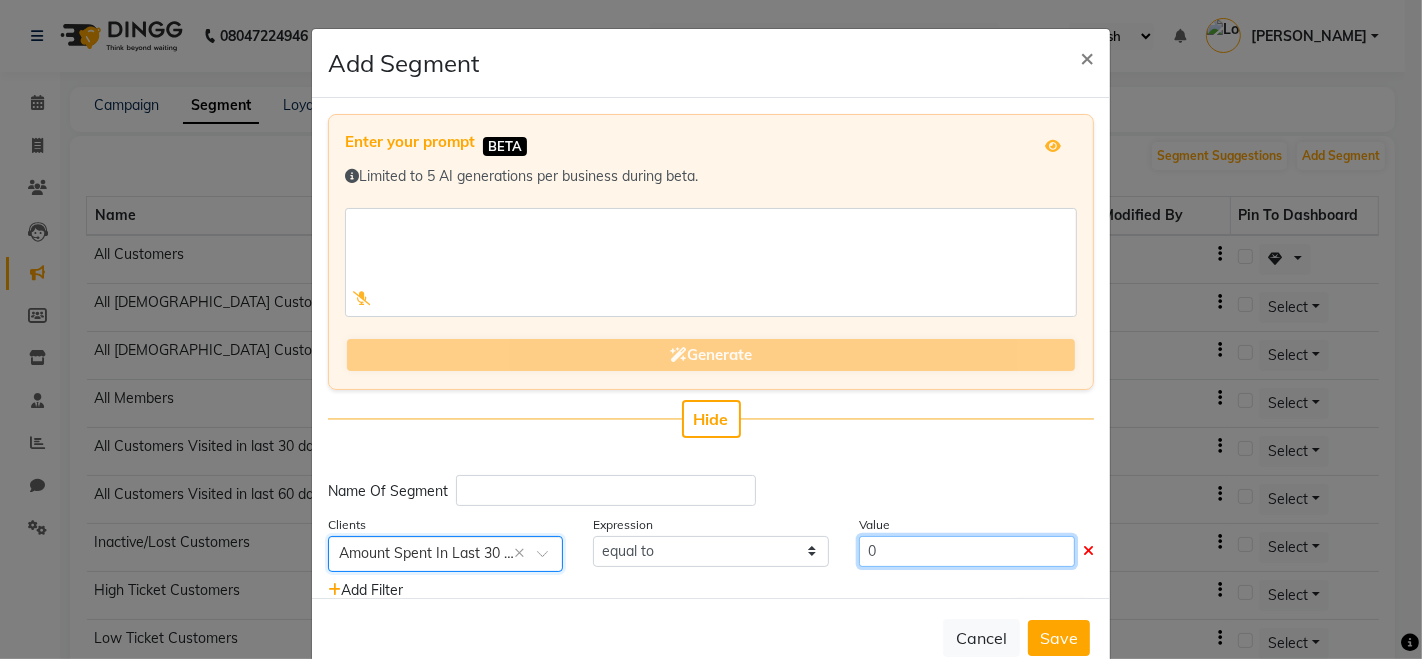 click on "0" 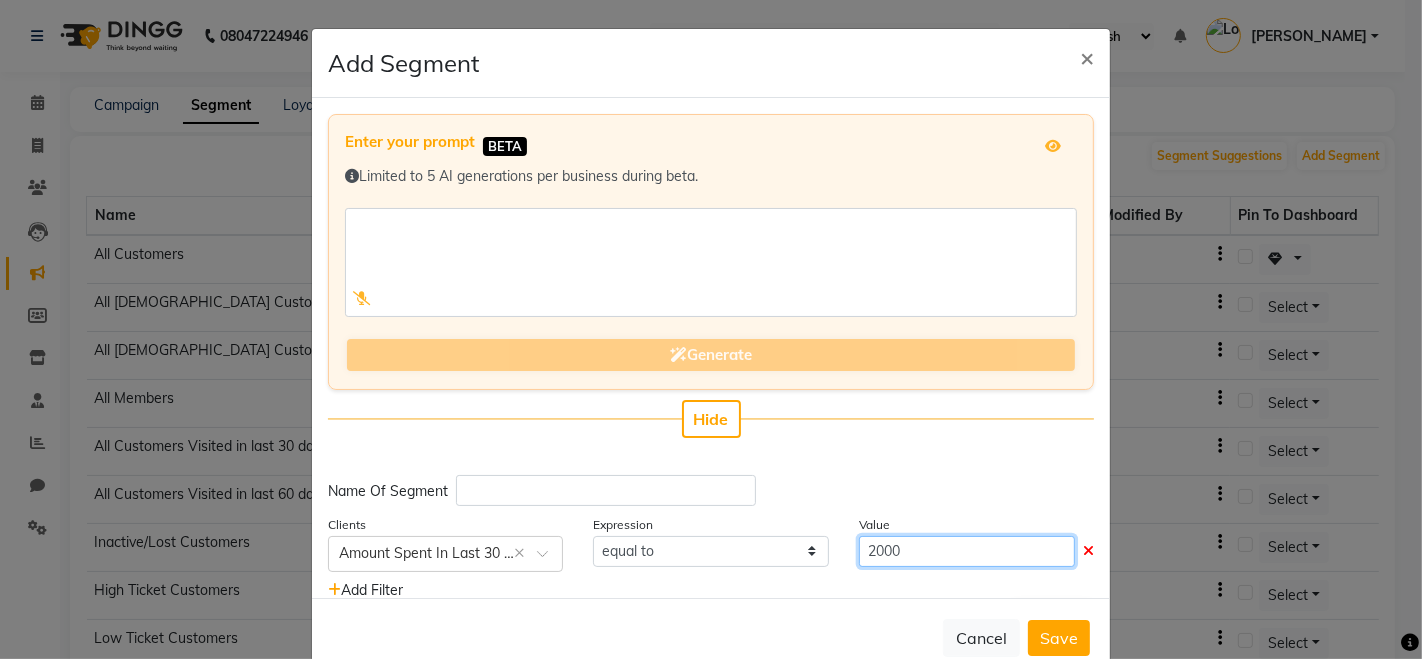 type on "2000" 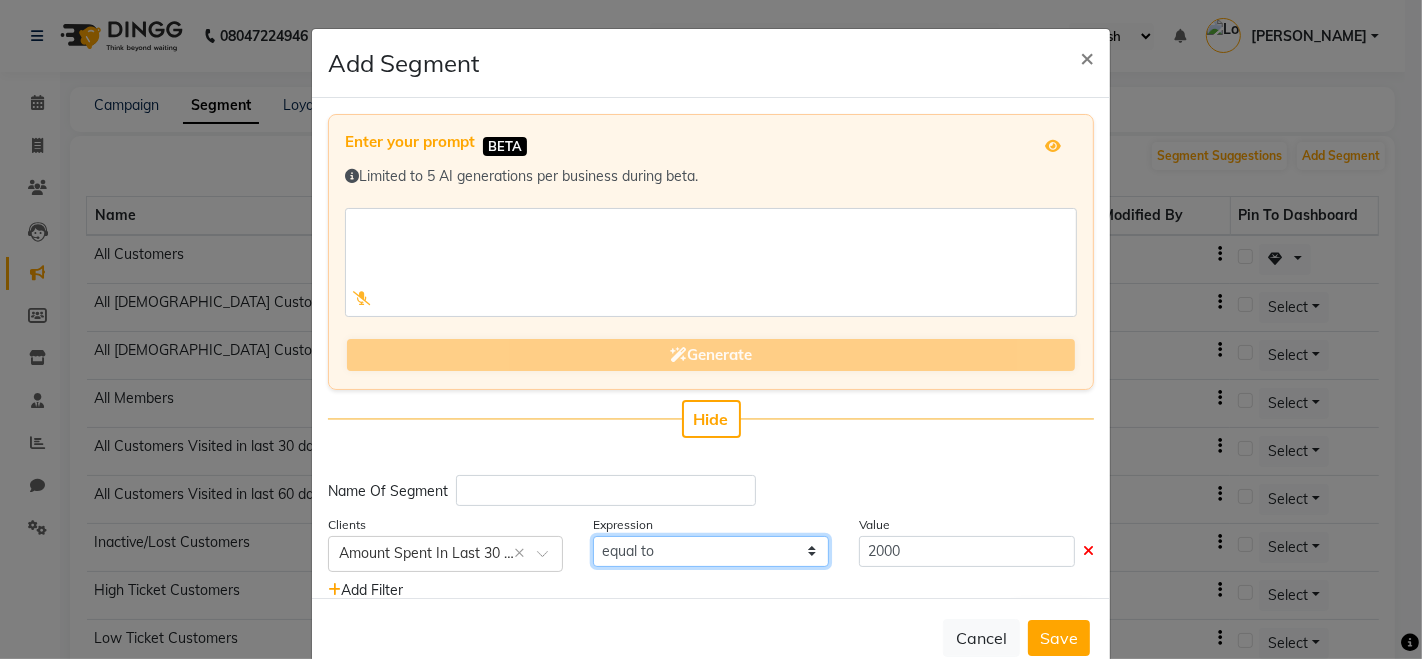 click on "equal to greater than greater than or equal to less than  less than or equal to" 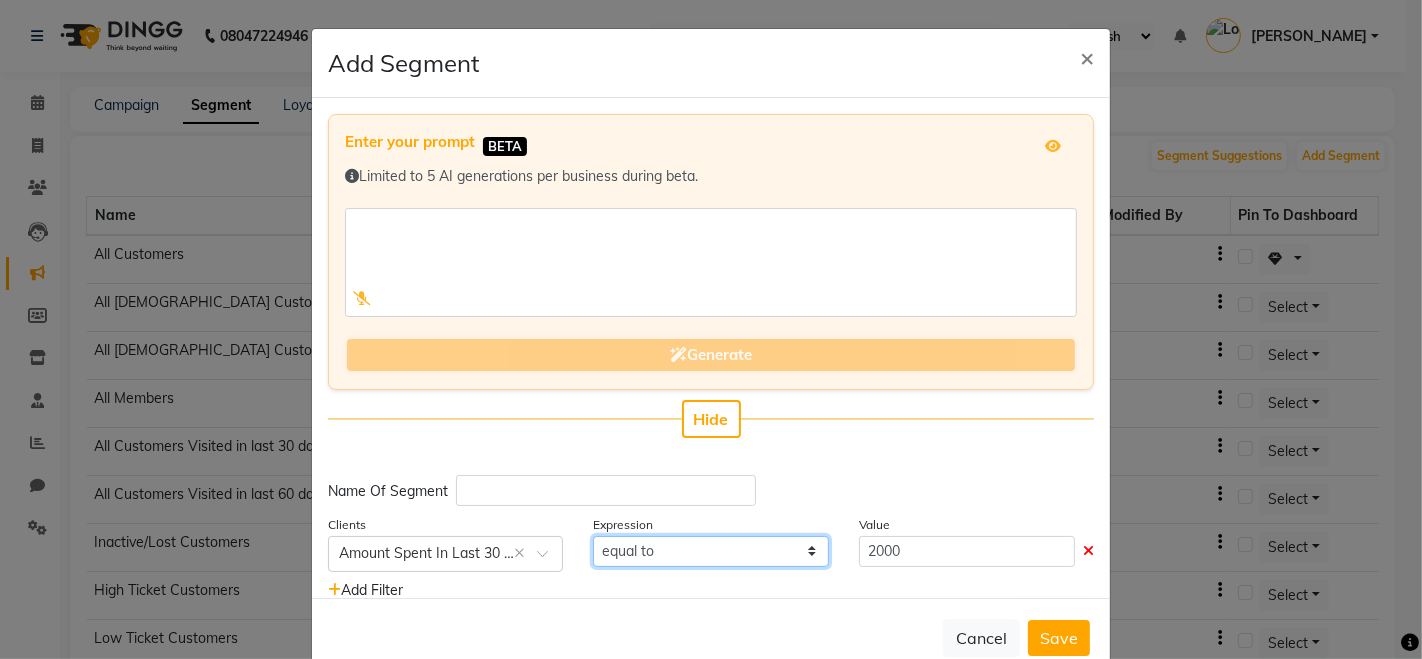 select on ">=" 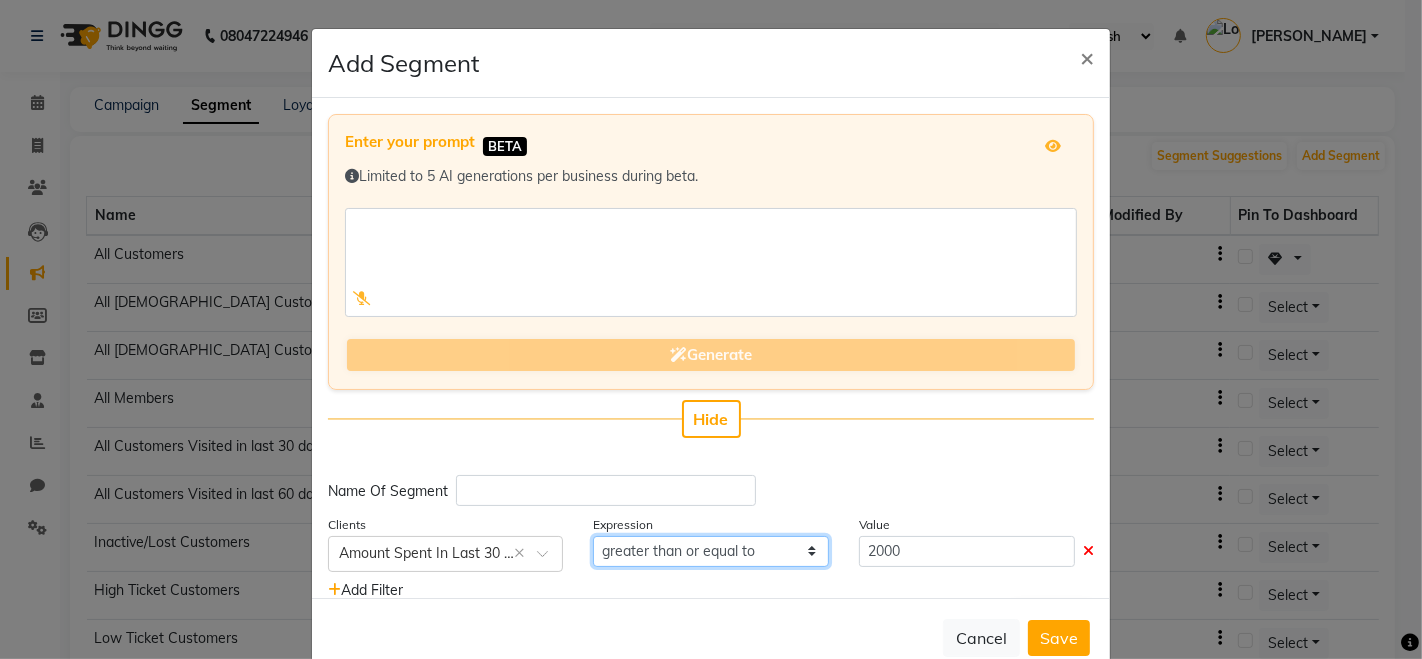 click on "equal to greater than greater than or equal to less than  less than or equal to" 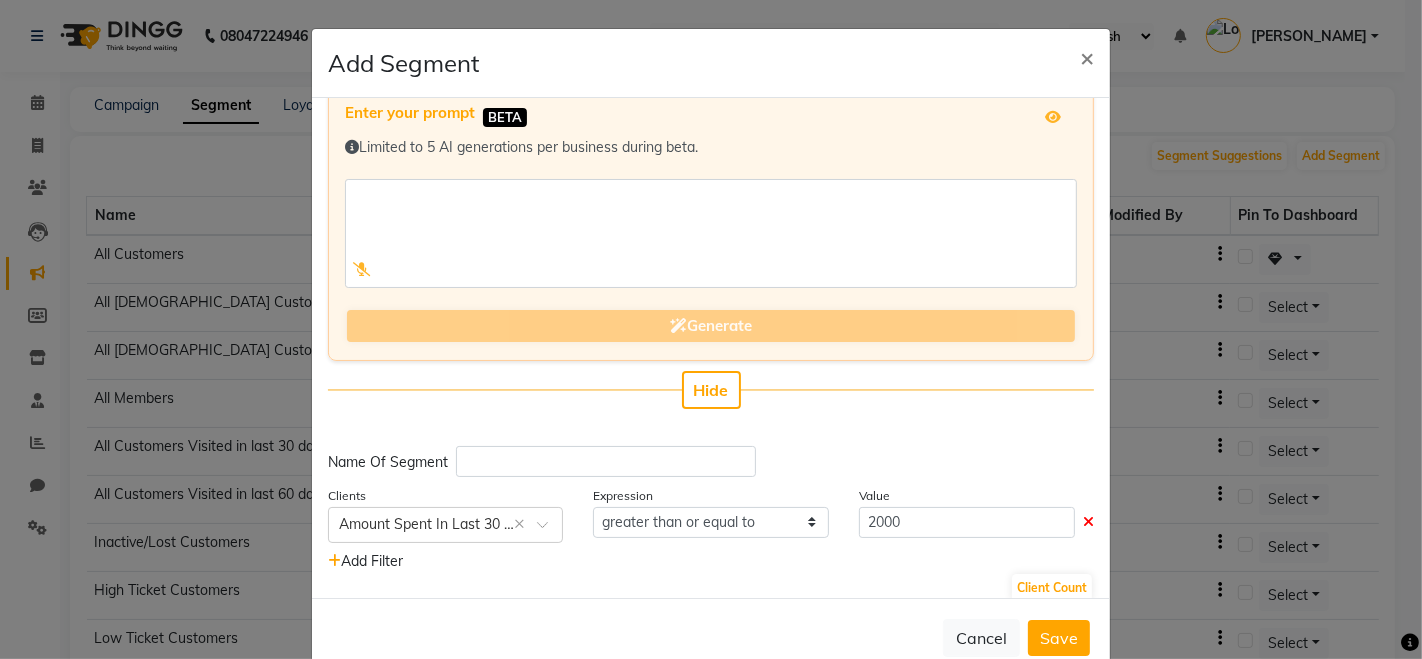 scroll, scrollTop: 48, scrollLeft: 0, axis: vertical 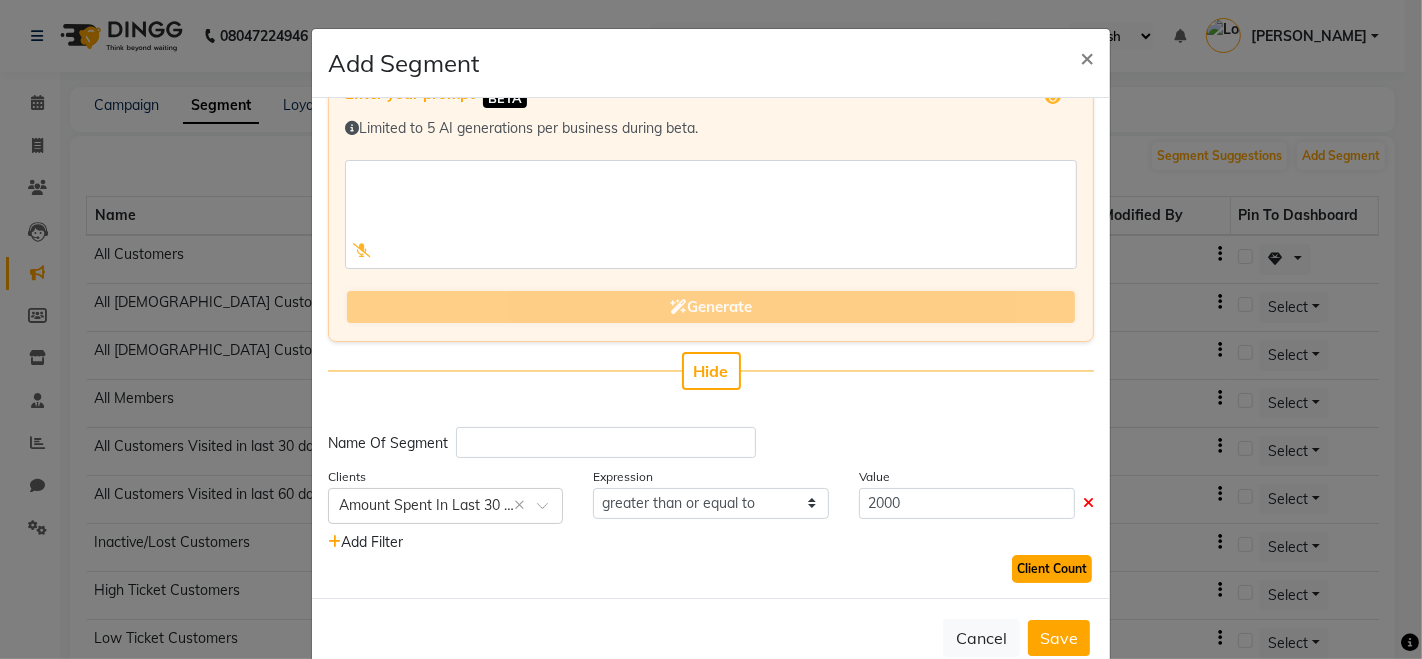 click on "Client Count" 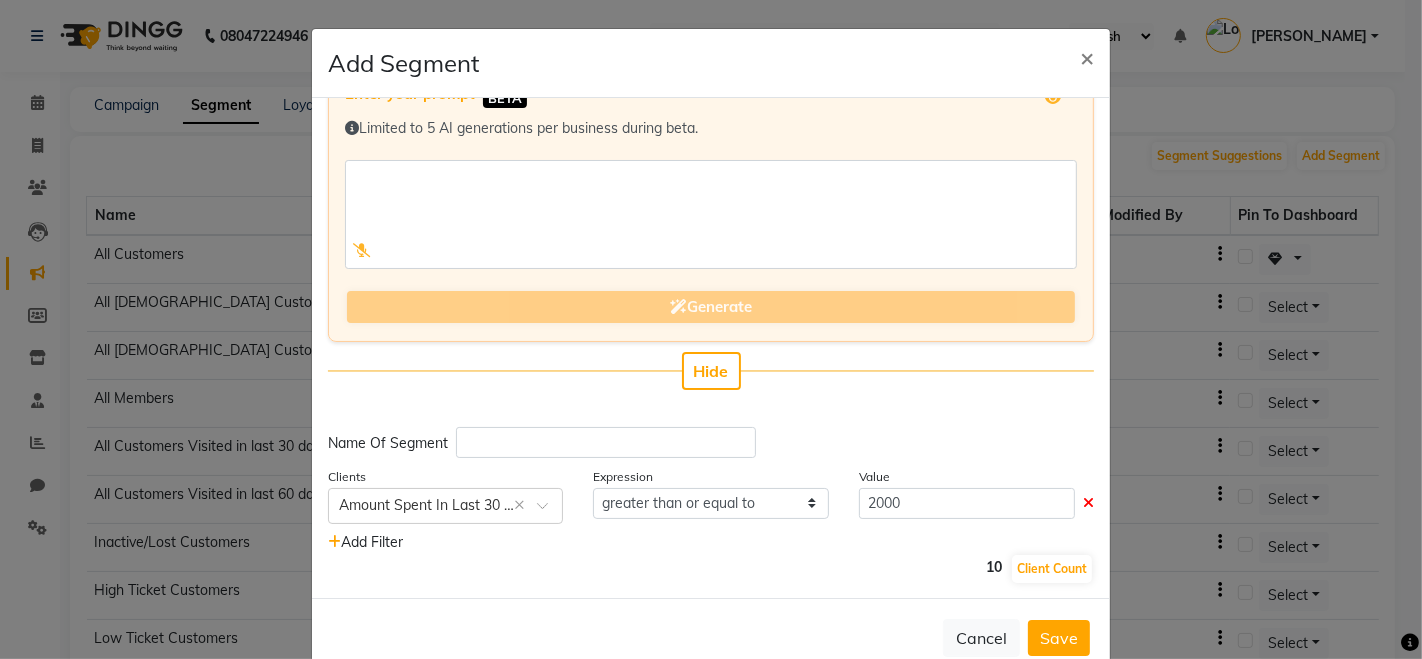 click on "Add Filter" 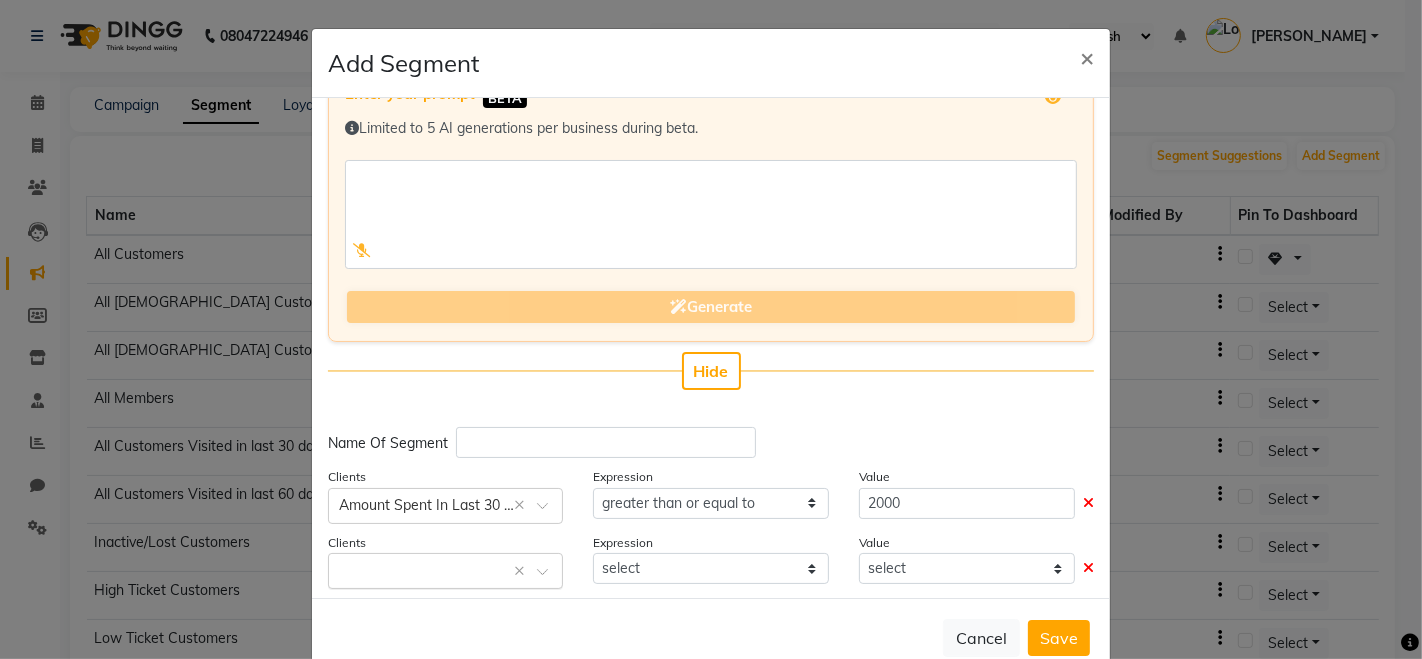 click 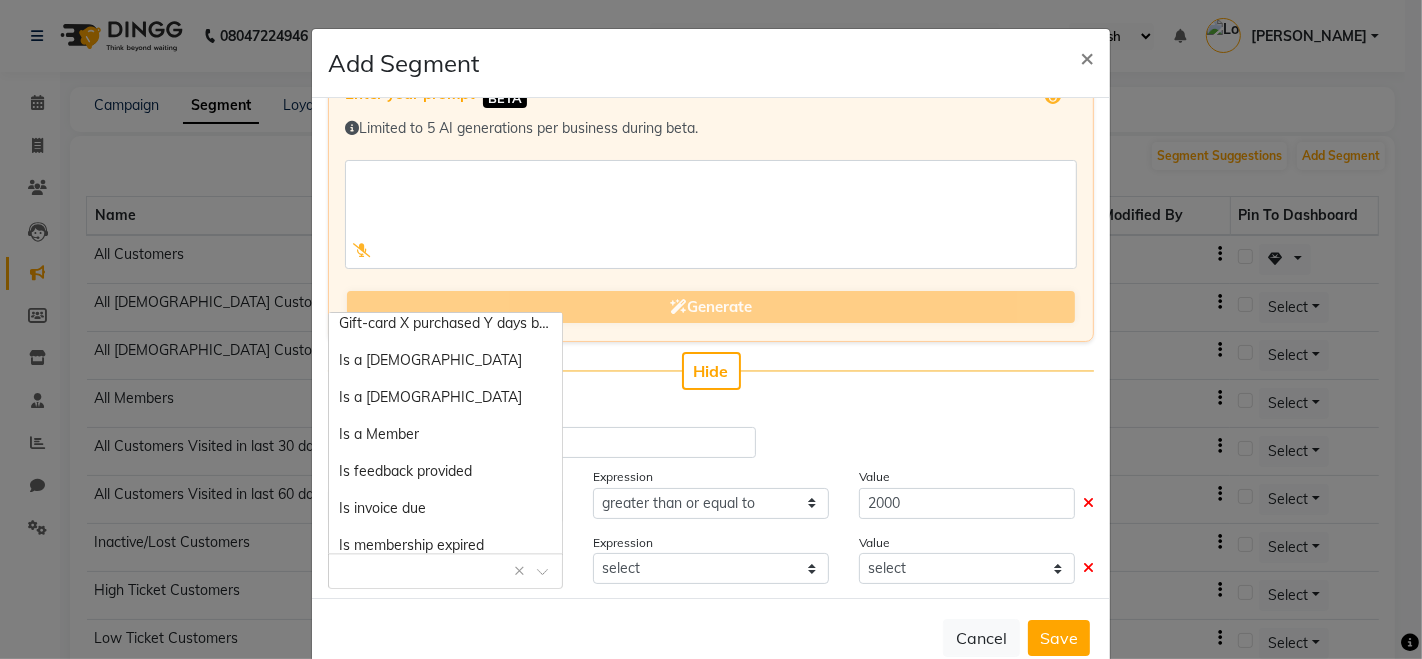 scroll, scrollTop: 646, scrollLeft: 0, axis: vertical 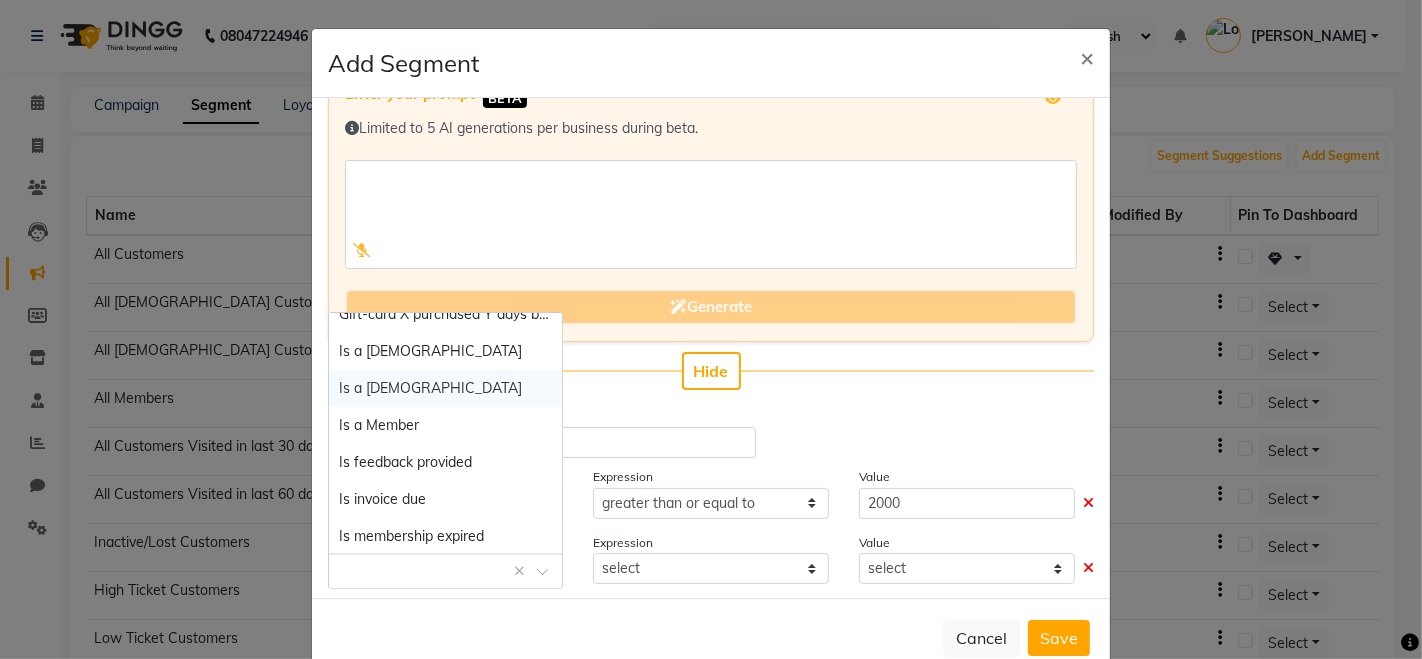 click on "Is a Female" at bounding box center [445, 351] 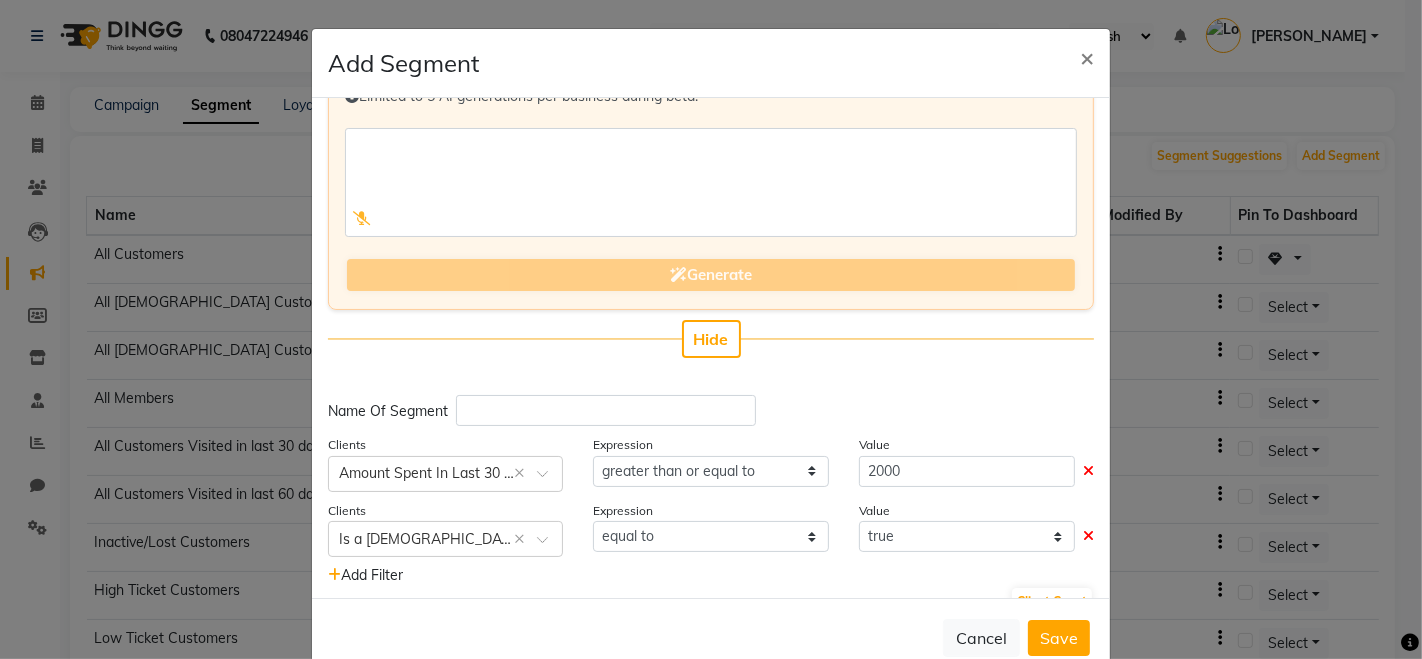 scroll, scrollTop: 114, scrollLeft: 0, axis: vertical 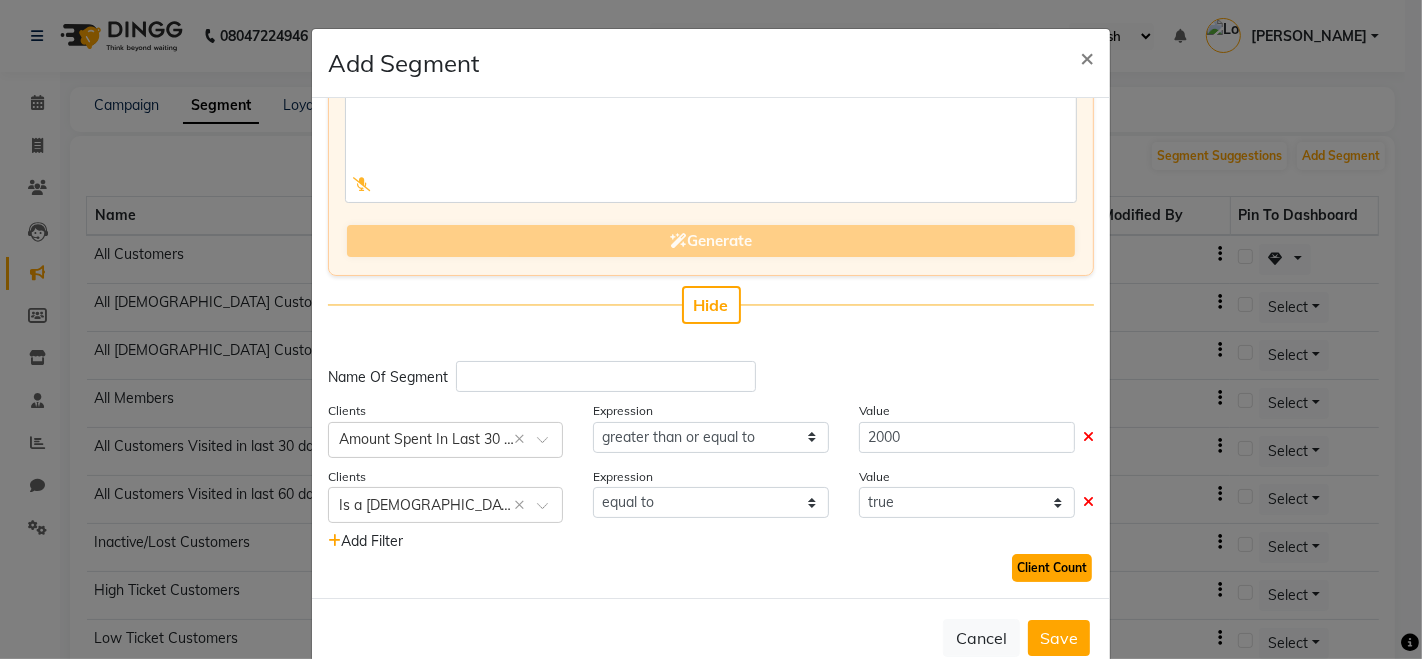 click on "Client Count" 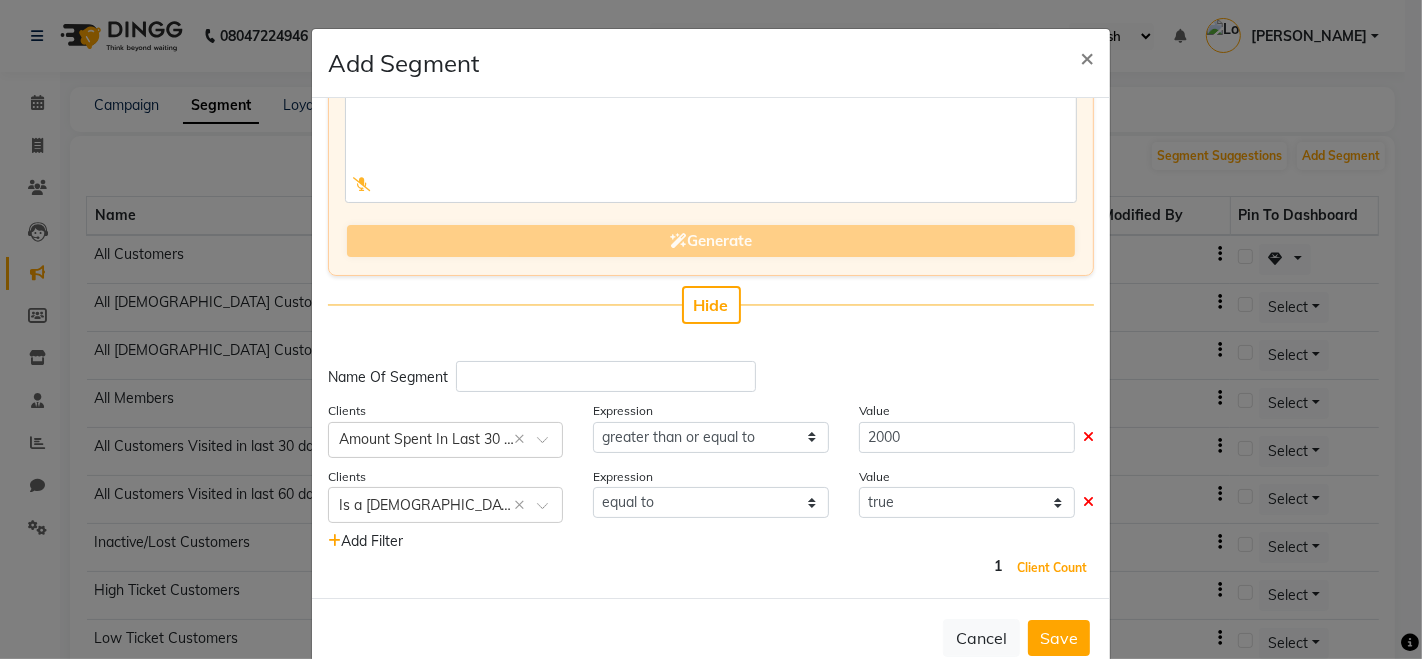 type 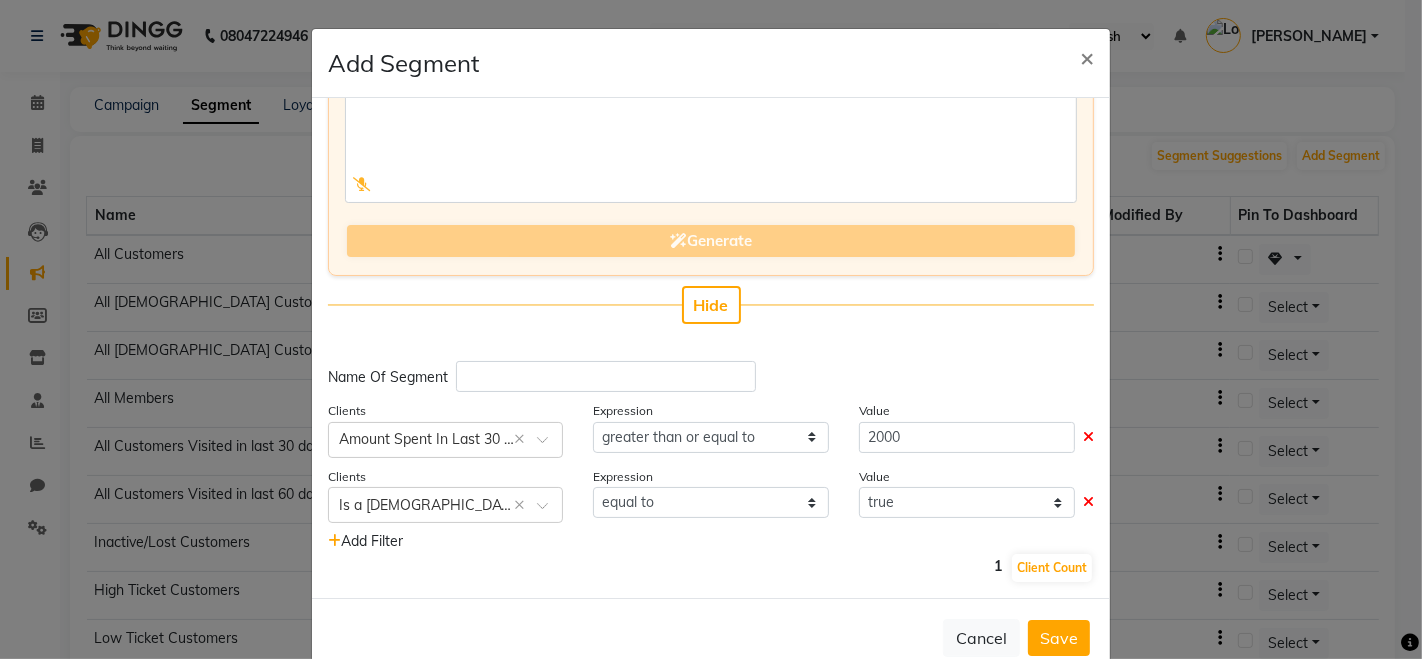 click on "Add Filter" 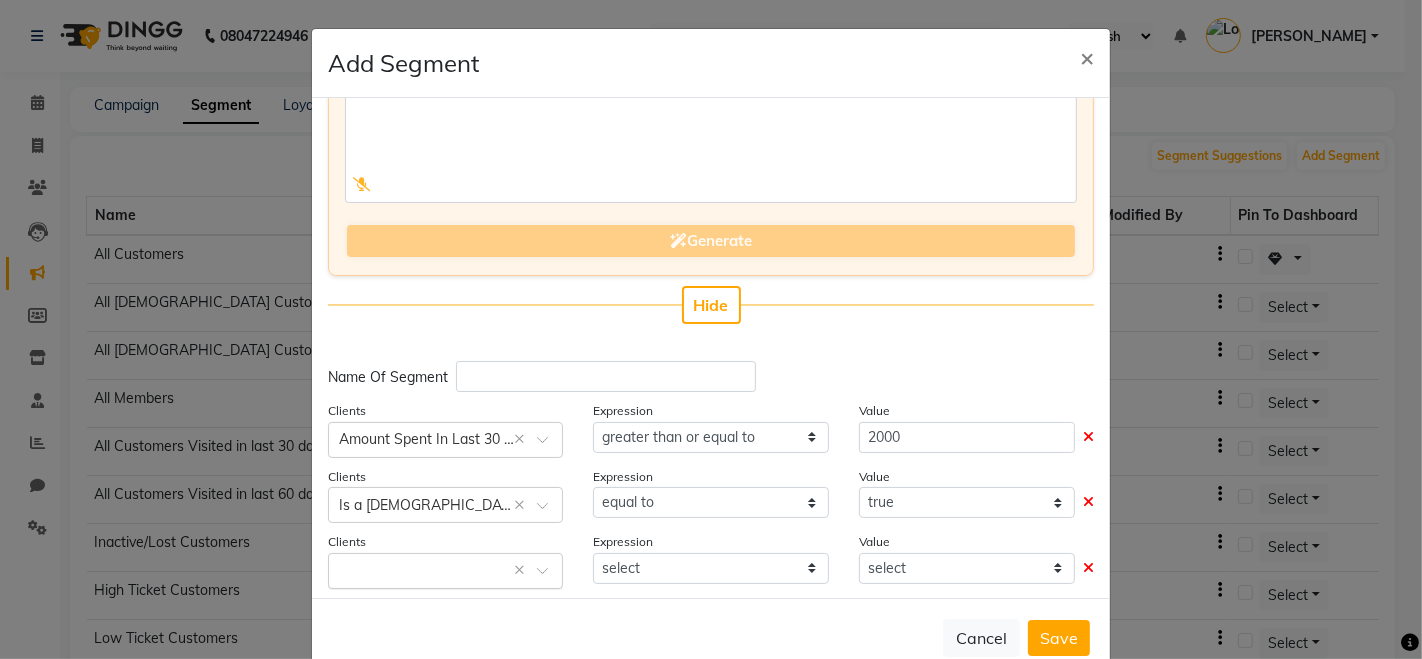 click on "Select × ×" 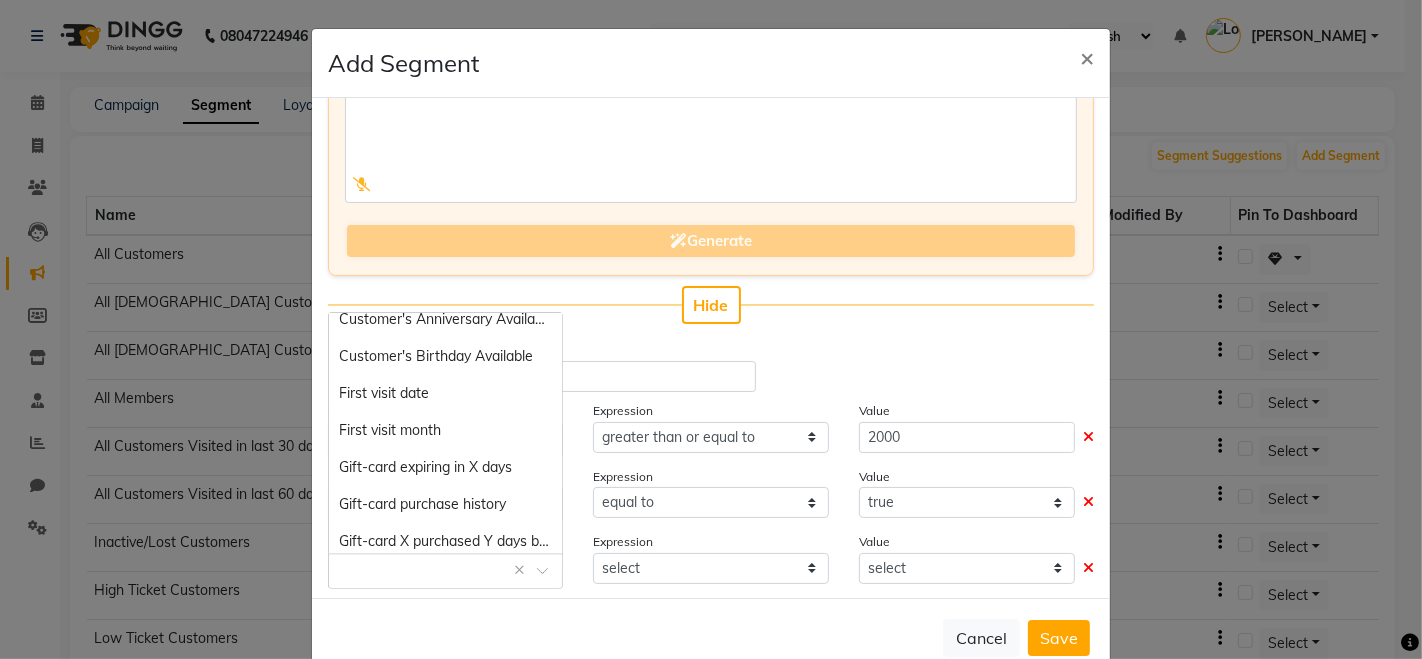 scroll, scrollTop: 628, scrollLeft: 0, axis: vertical 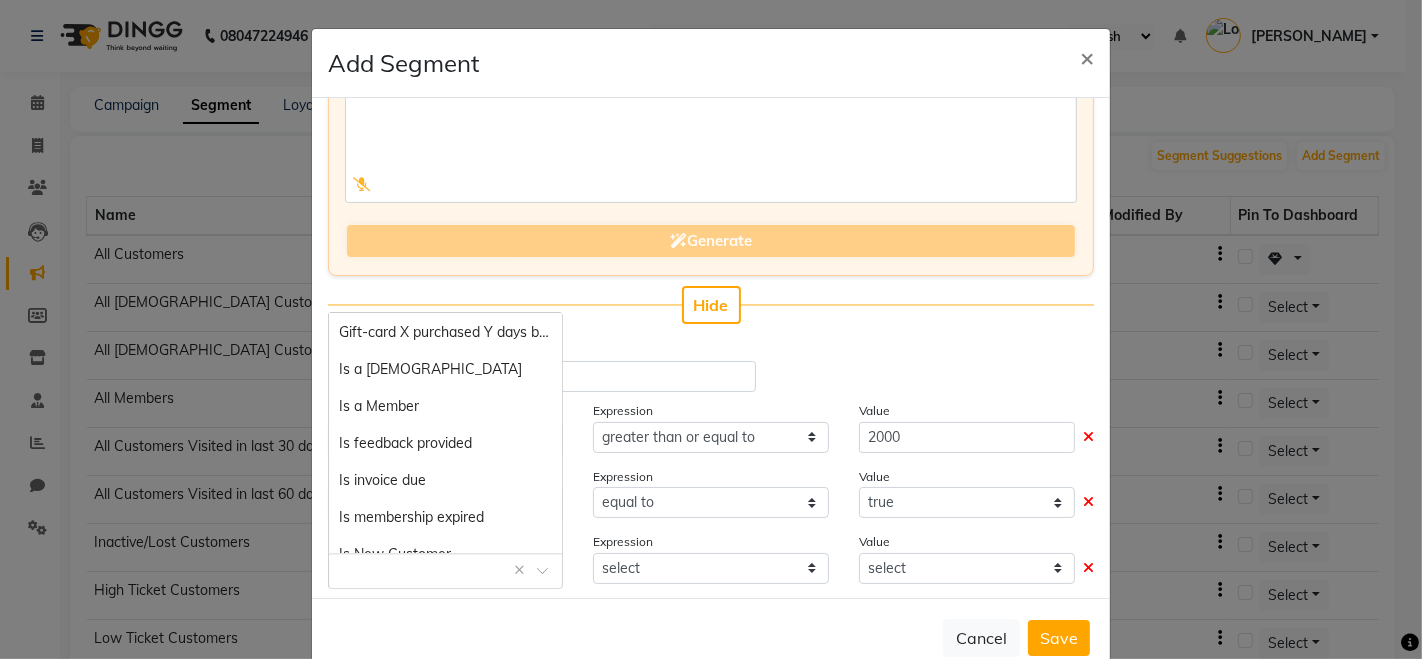 click on "Name Of Segment" 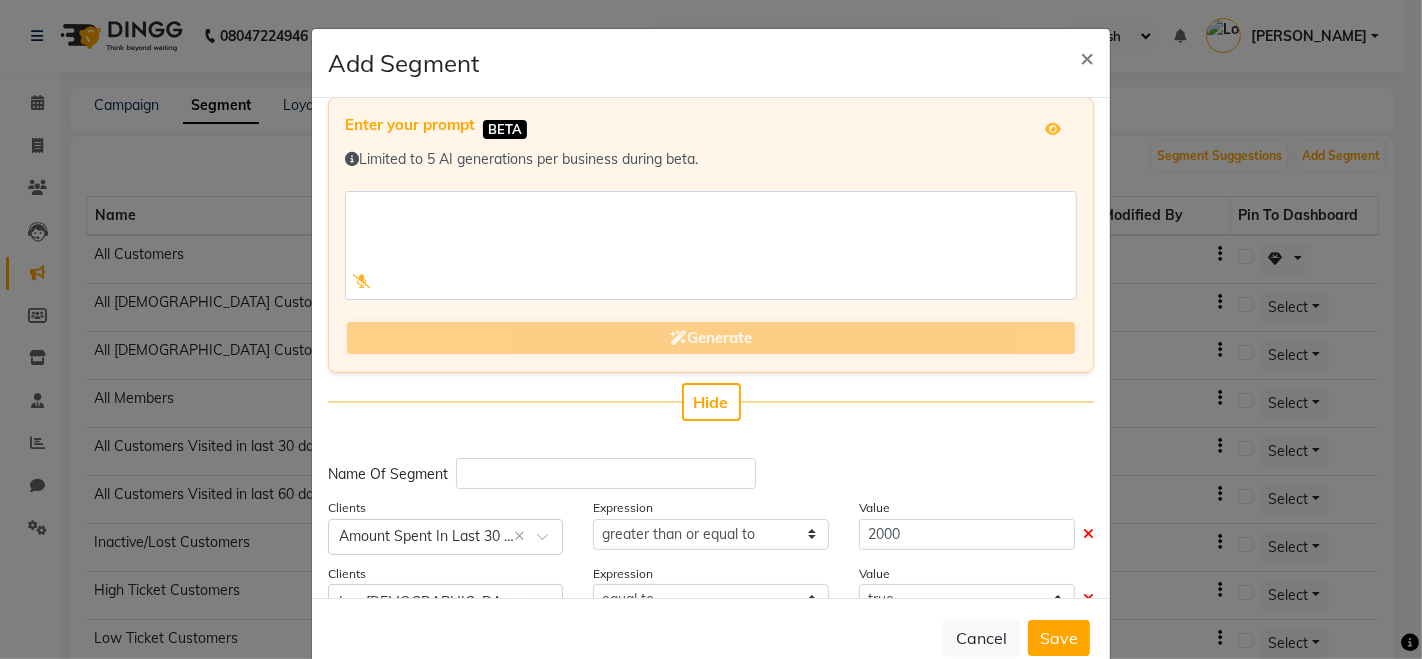 scroll, scrollTop: 0, scrollLeft: 0, axis: both 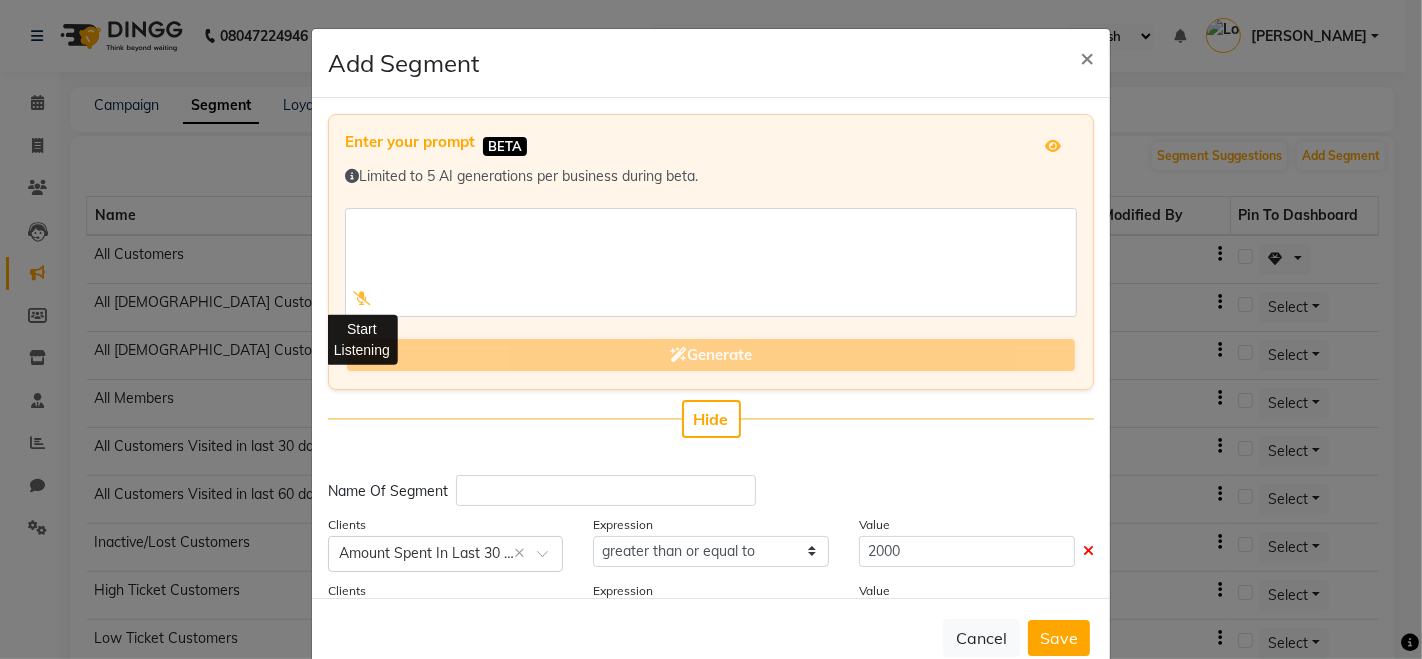 click 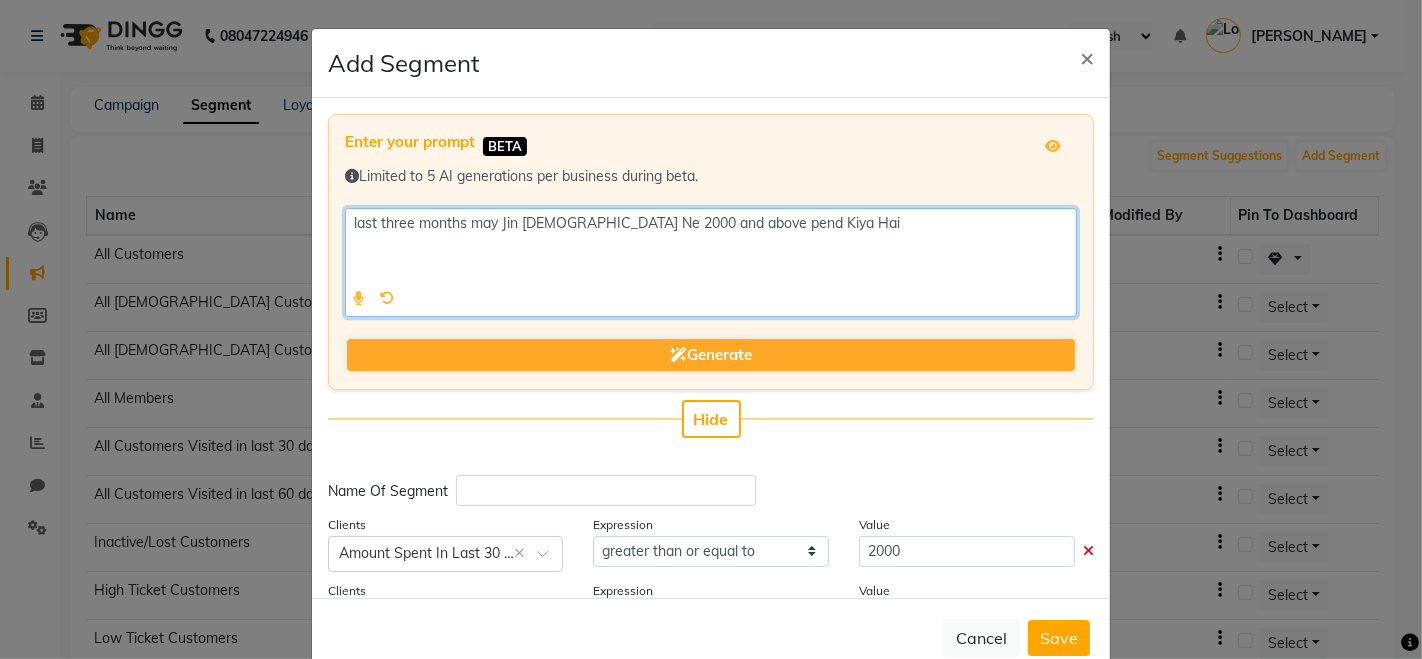 click 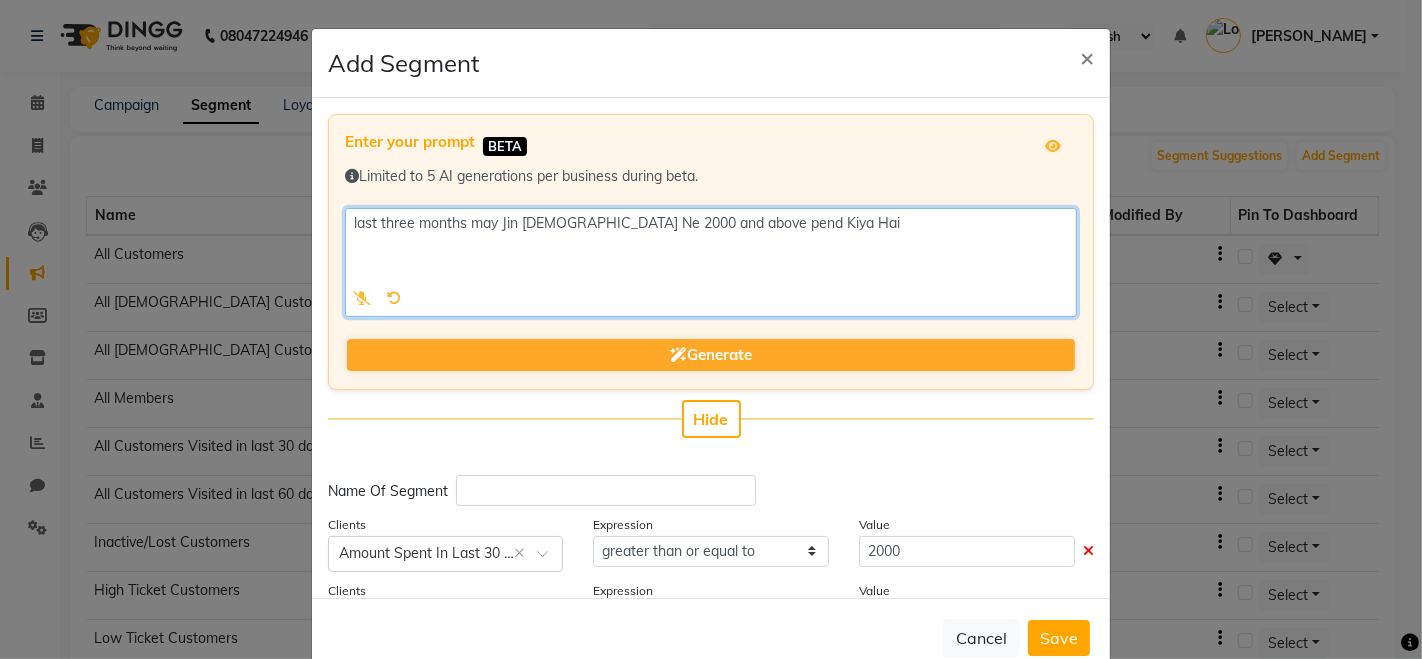 type on "last three months may Jin females Ne 2000 above pend Kiya Hai" 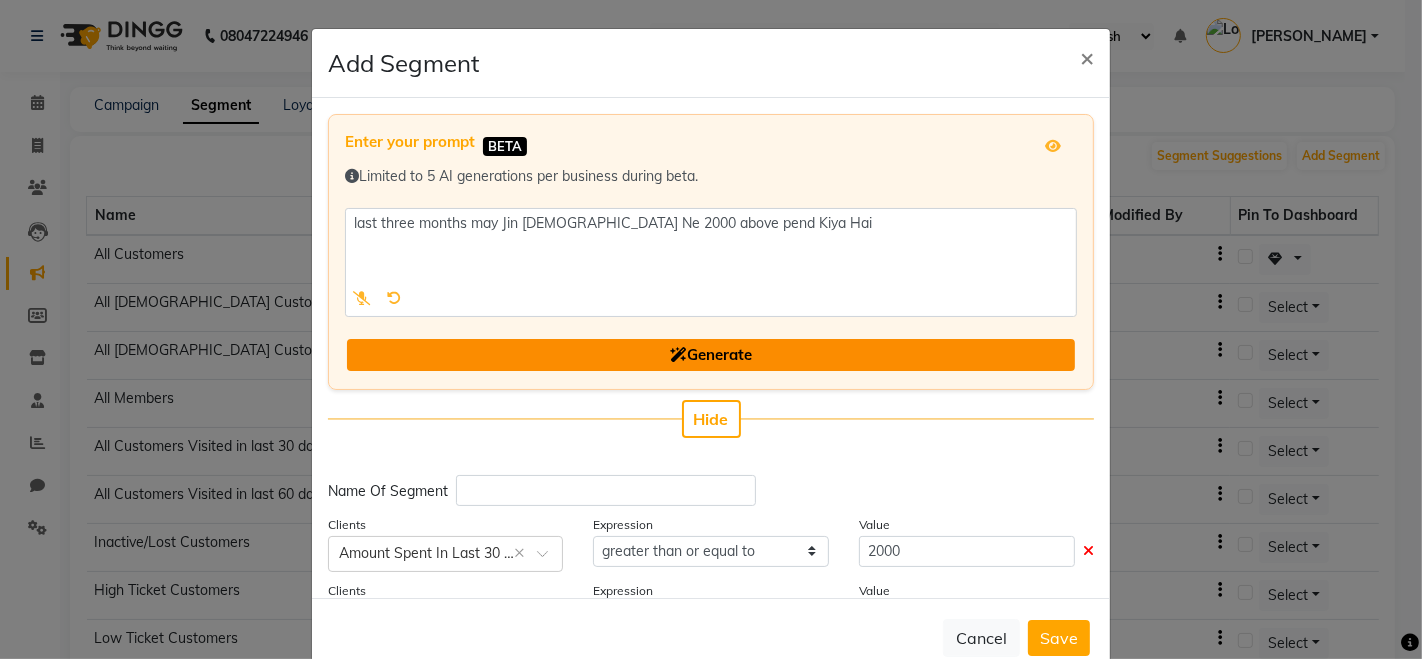 click on "Generate" 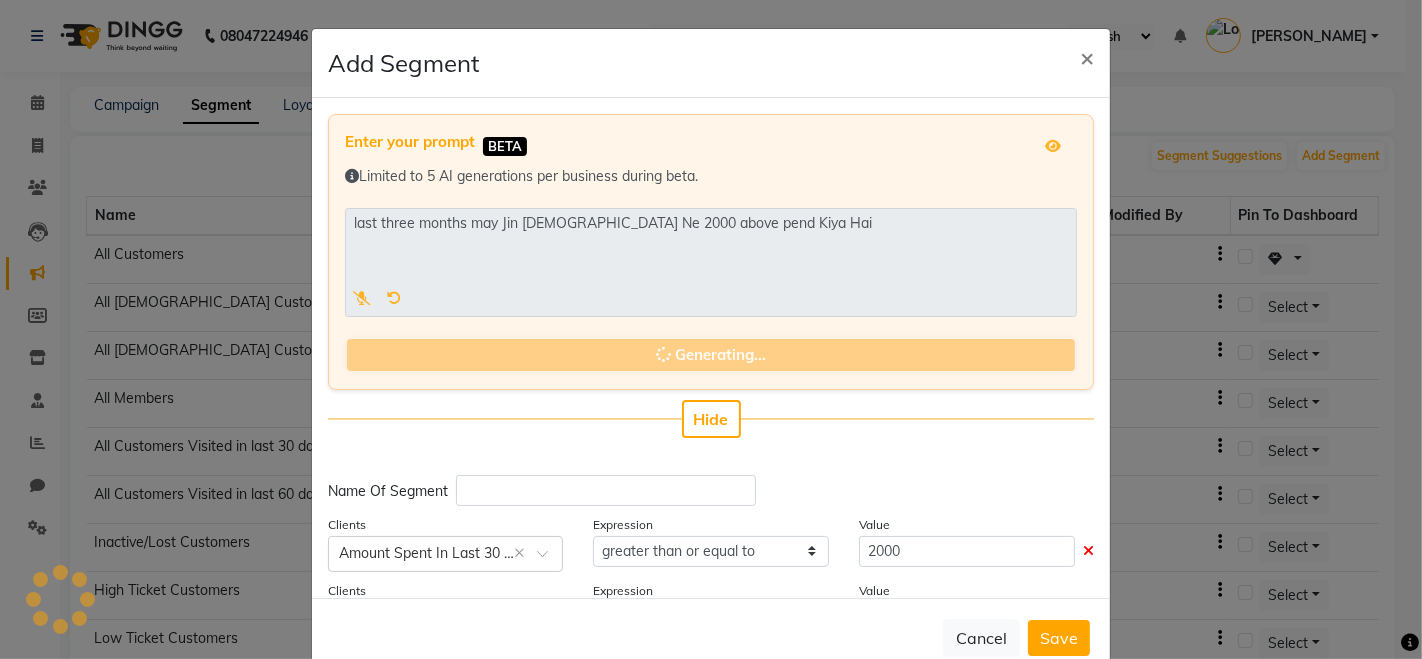 scroll, scrollTop: 140, scrollLeft: 0, axis: vertical 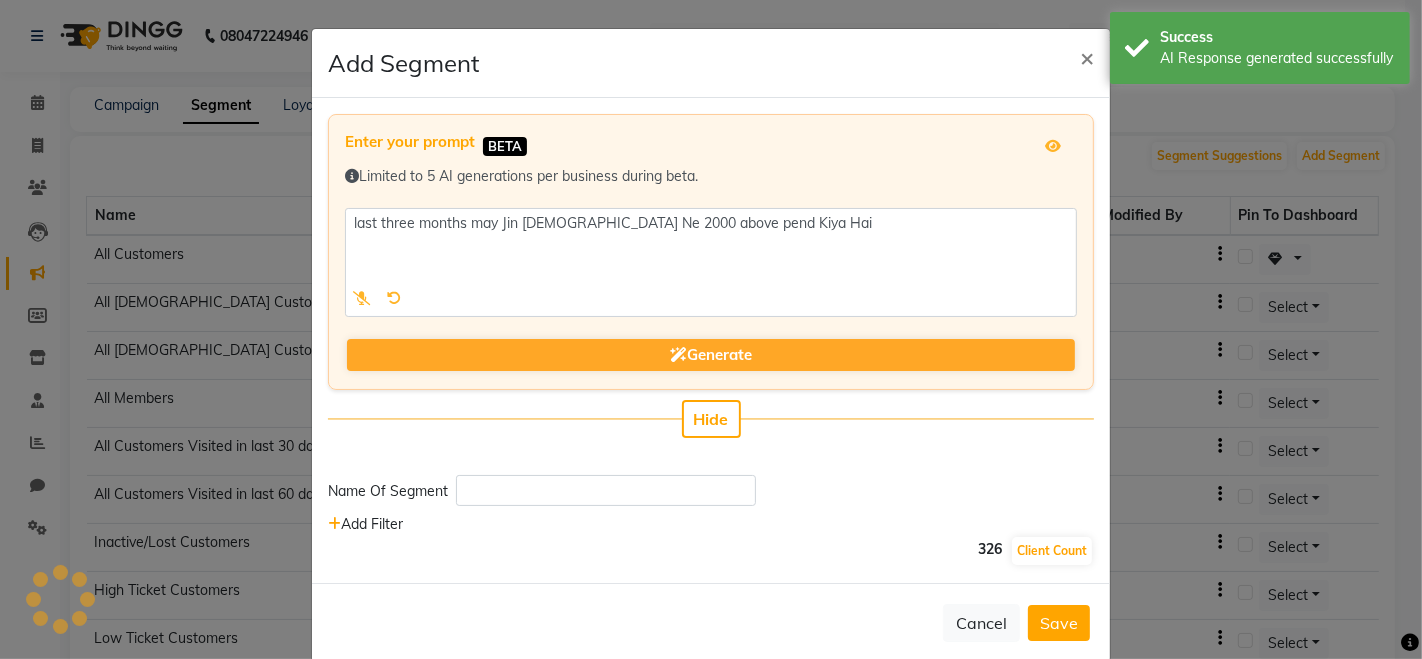 drag, startPoint x: 1090, startPoint y: 265, endPoint x: 1108, endPoint y: 418, distance: 154.05519 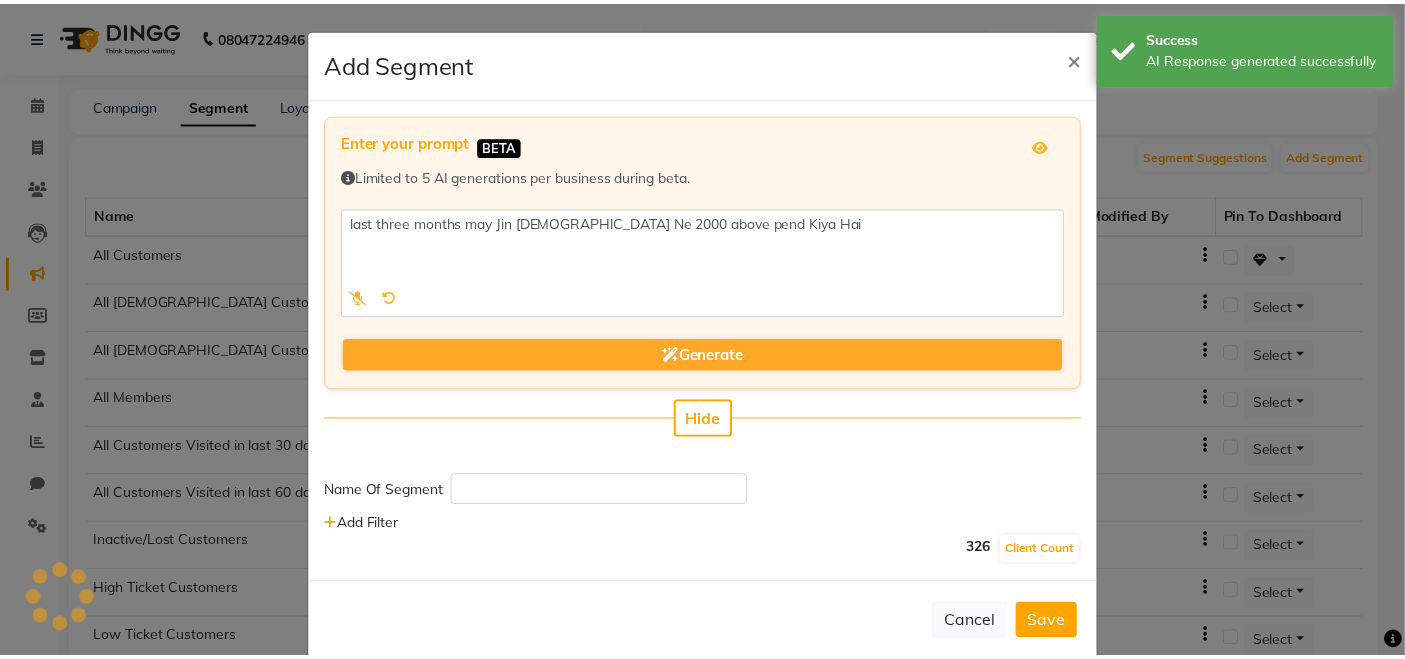 scroll, scrollTop: 0, scrollLeft: 0, axis: both 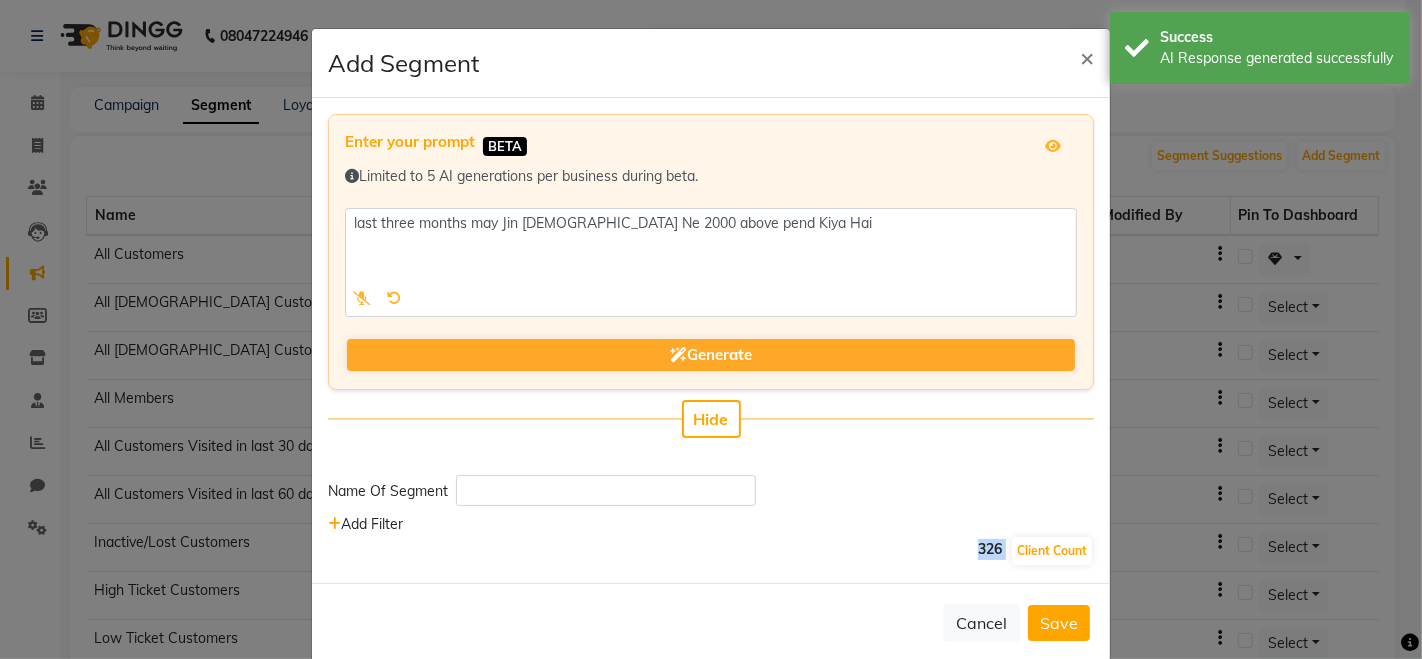 drag, startPoint x: 947, startPoint y: 550, endPoint x: 1001, endPoint y: 561, distance: 55.108982 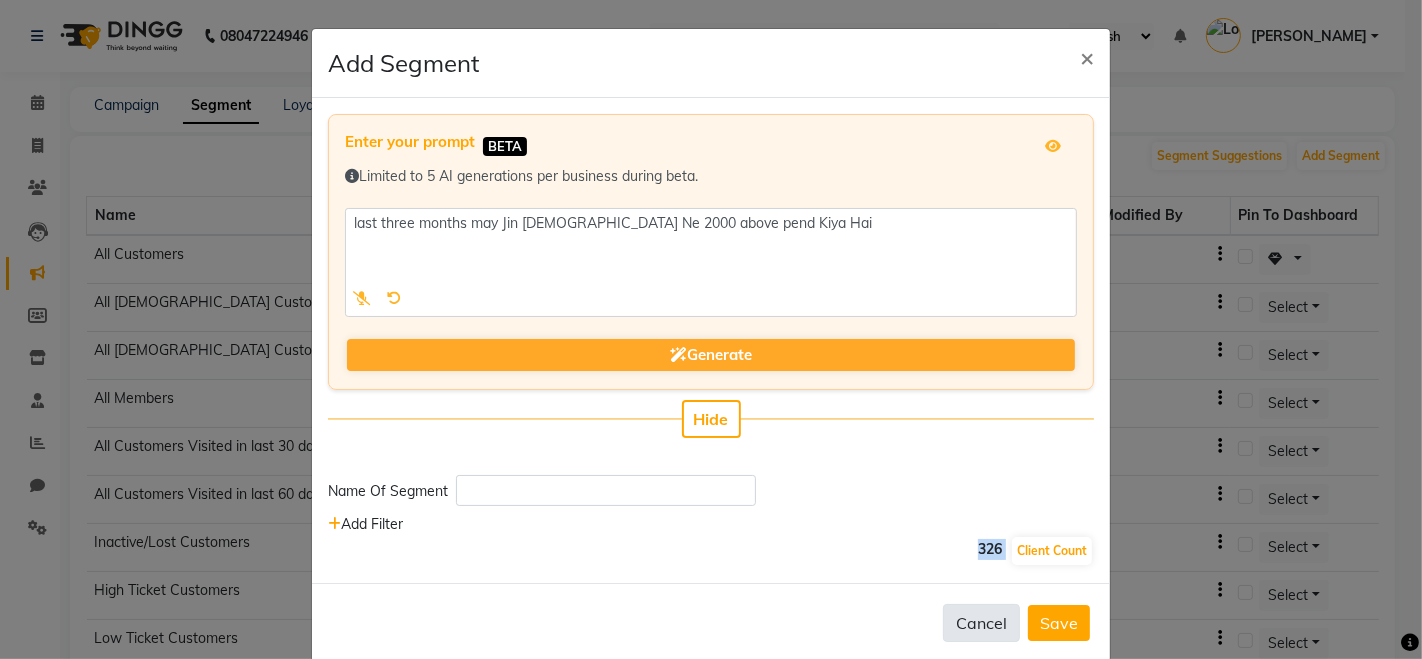 click on "Cancel" 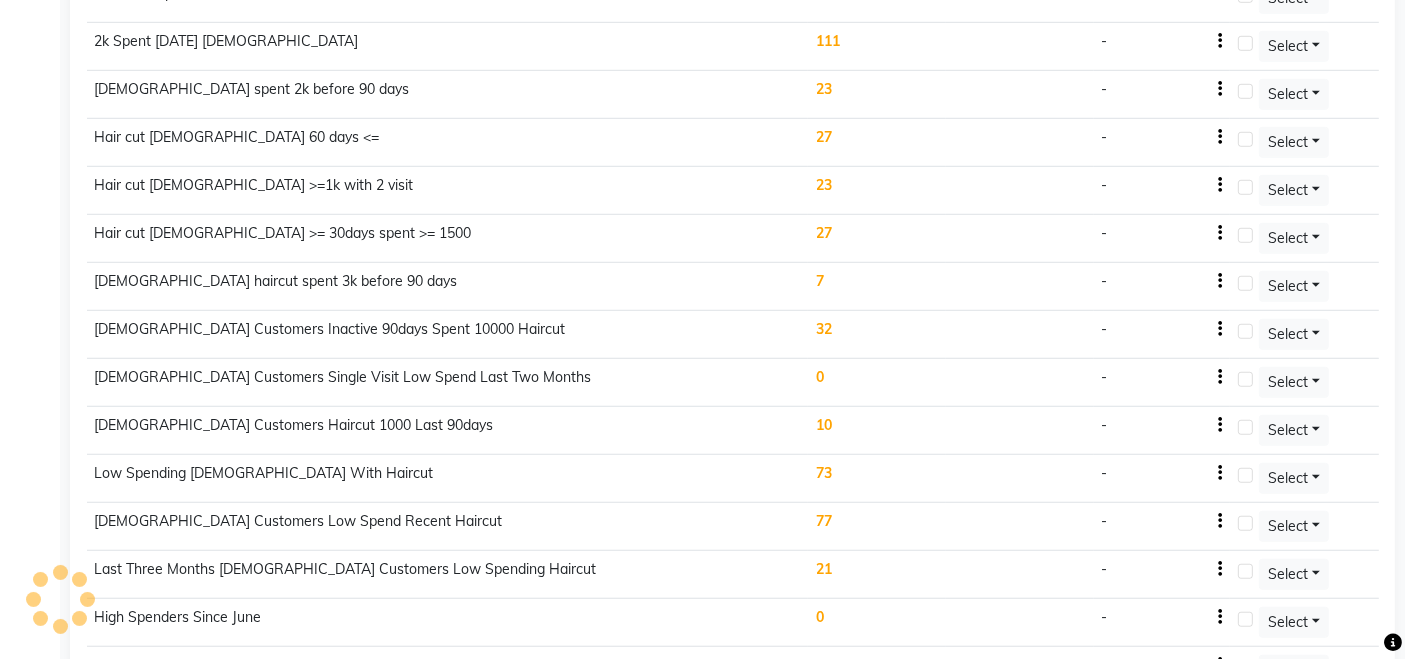 scroll, scrollTop: 1418, scrollLeft: 0, axis: vertical 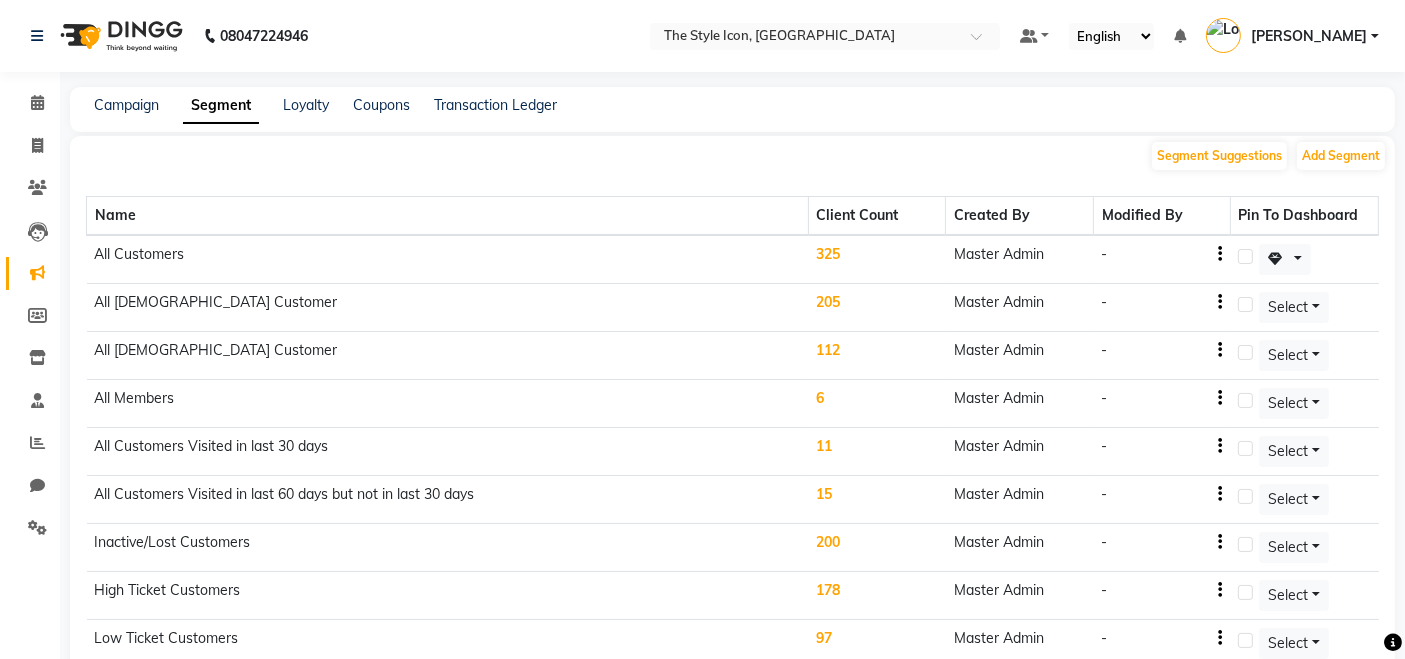 click on "Campaign" 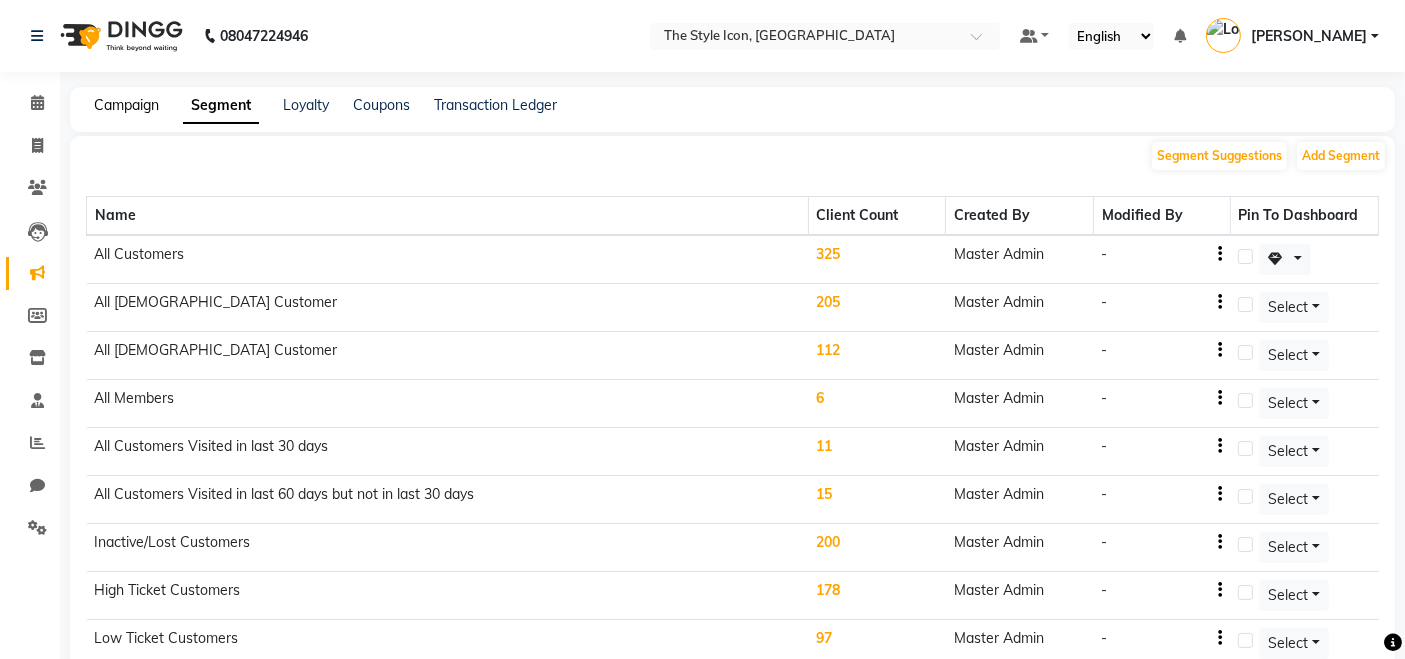 click on "Campaign" 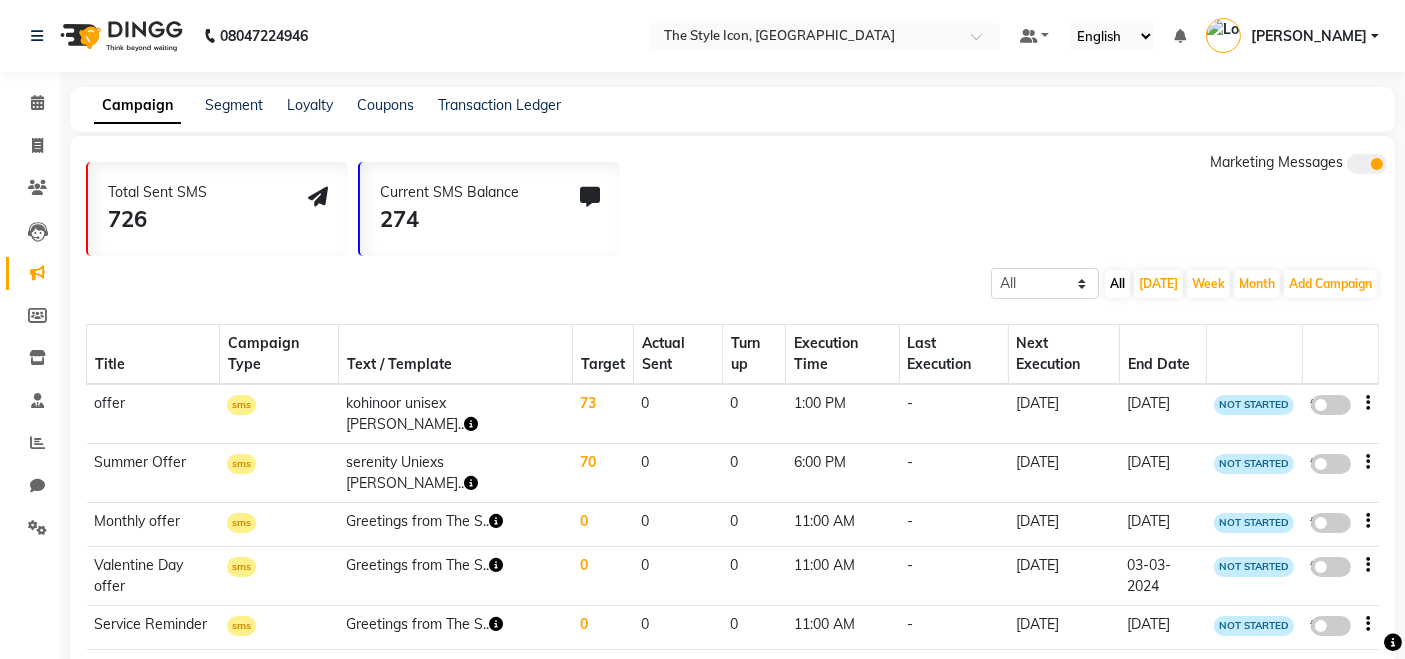 click on "Add Campaign  SMS Campaign Email Campaign WhatsApp (Direct) WhatsApp (Official API)" 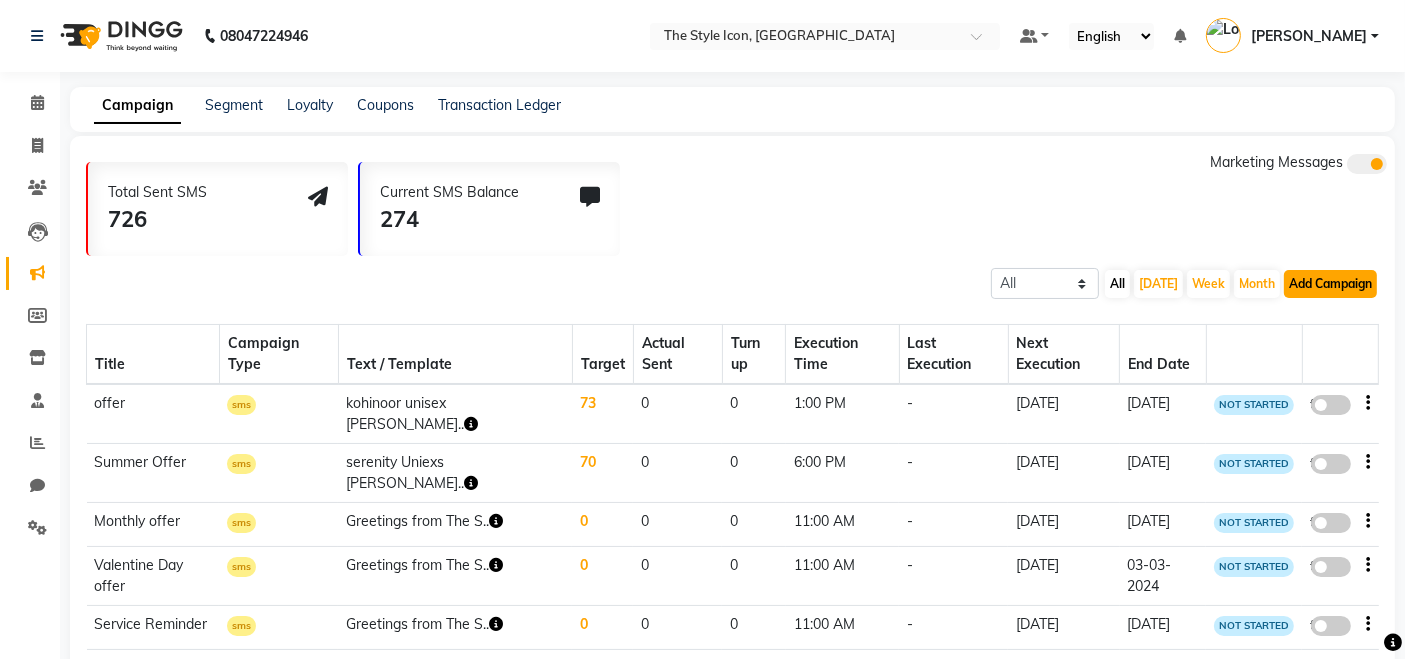 click on "Add Campaign" at bounding box center [1330, 284] 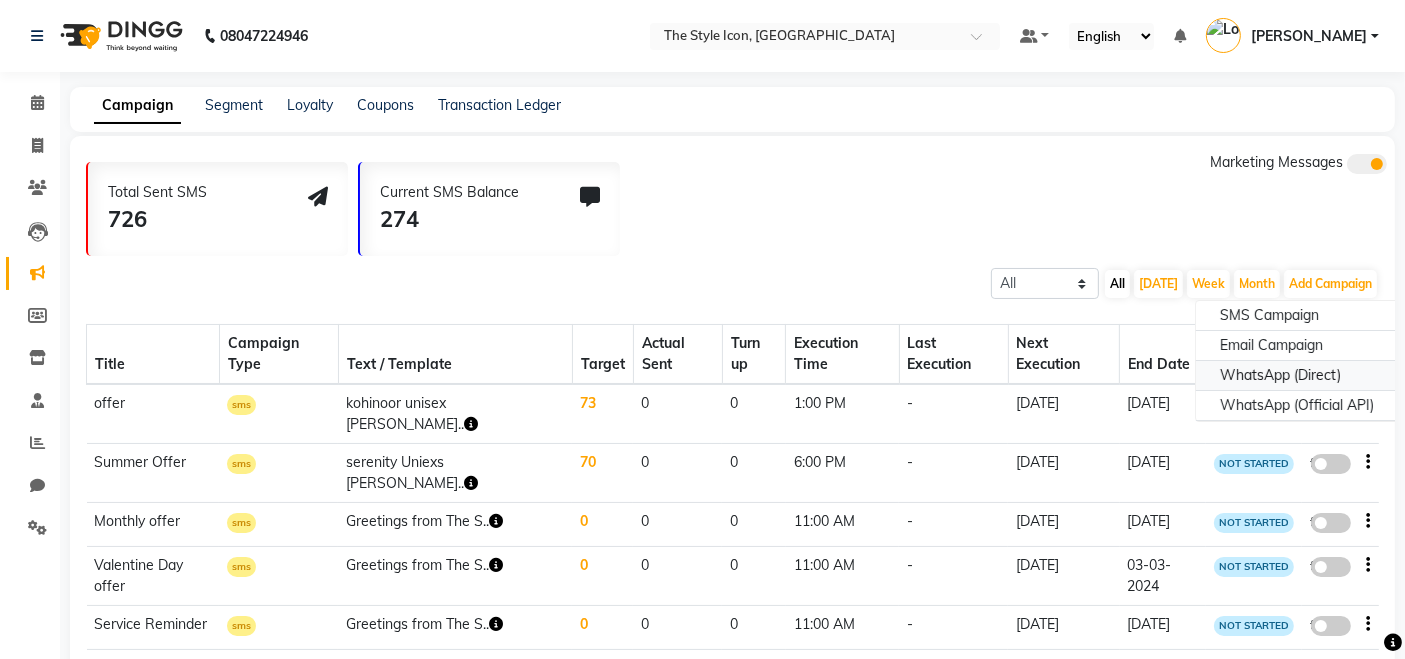 click on "WhatsApp (Direct)" 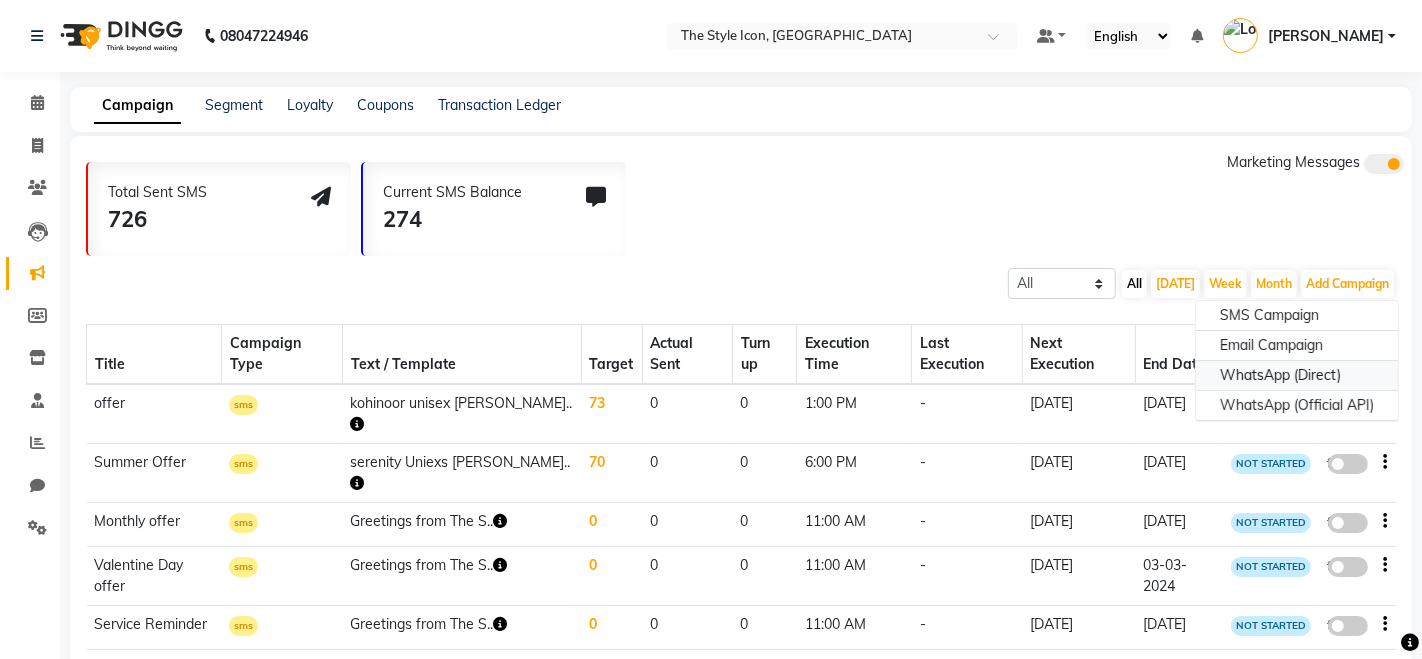 select on "2" 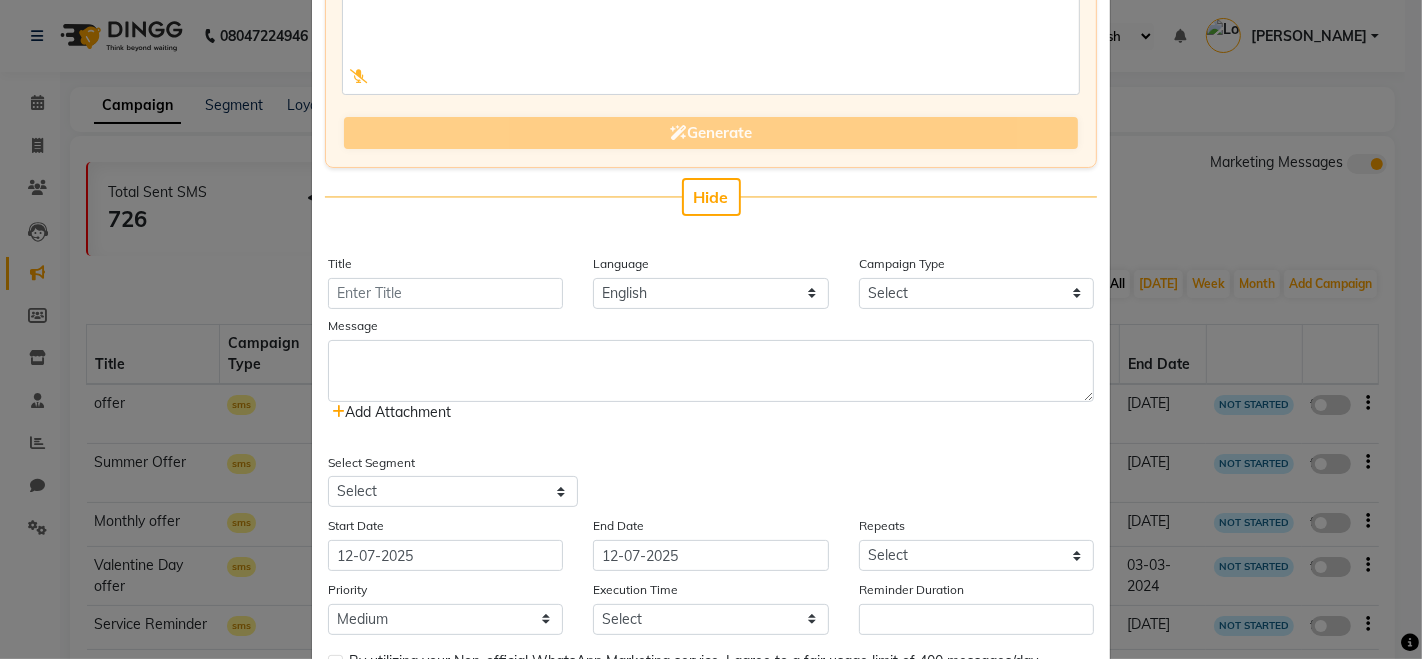scroll, scrollTop: 226, scrollLeft: 0, axis: vertical 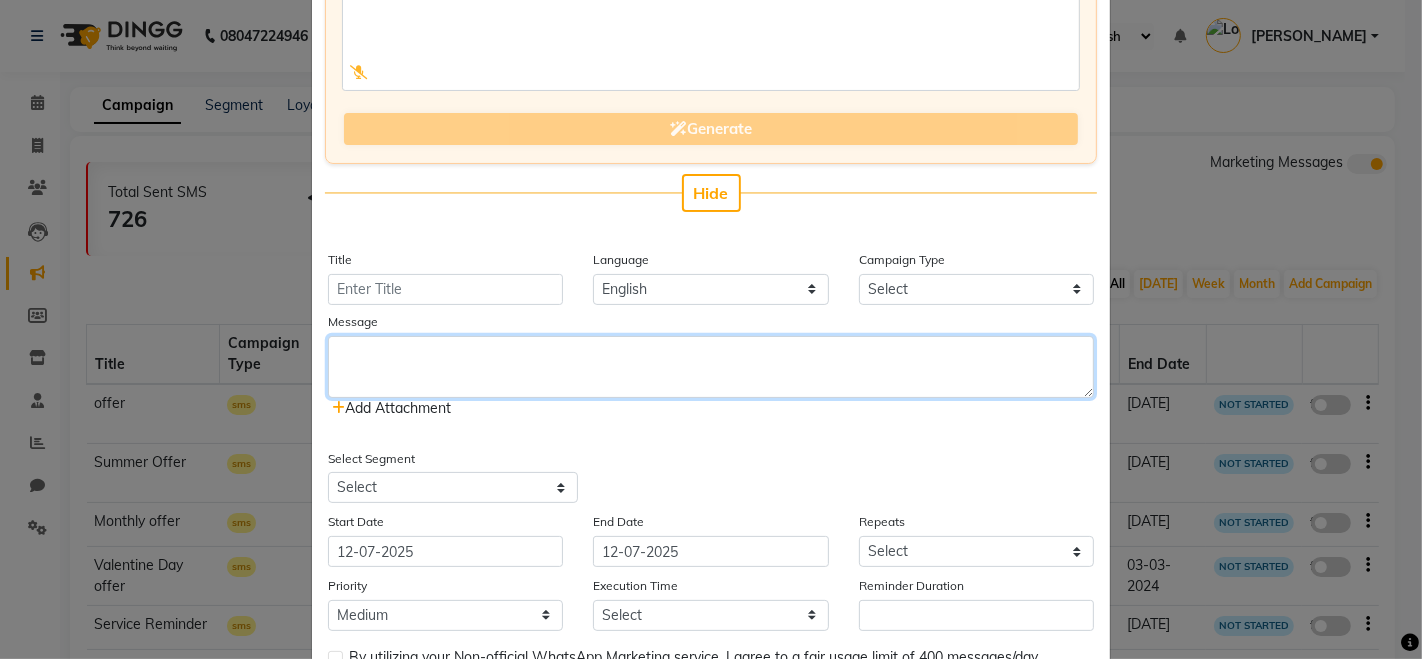 click at bounding box center [711, 367] 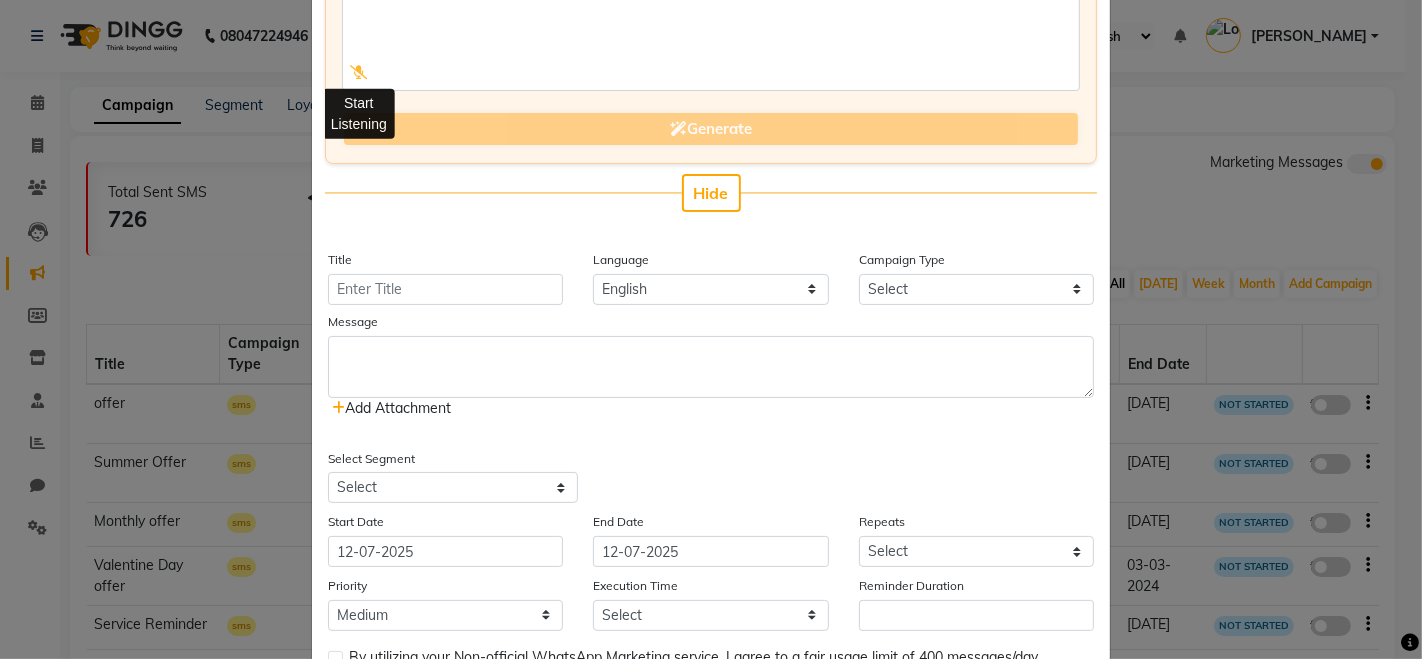 click 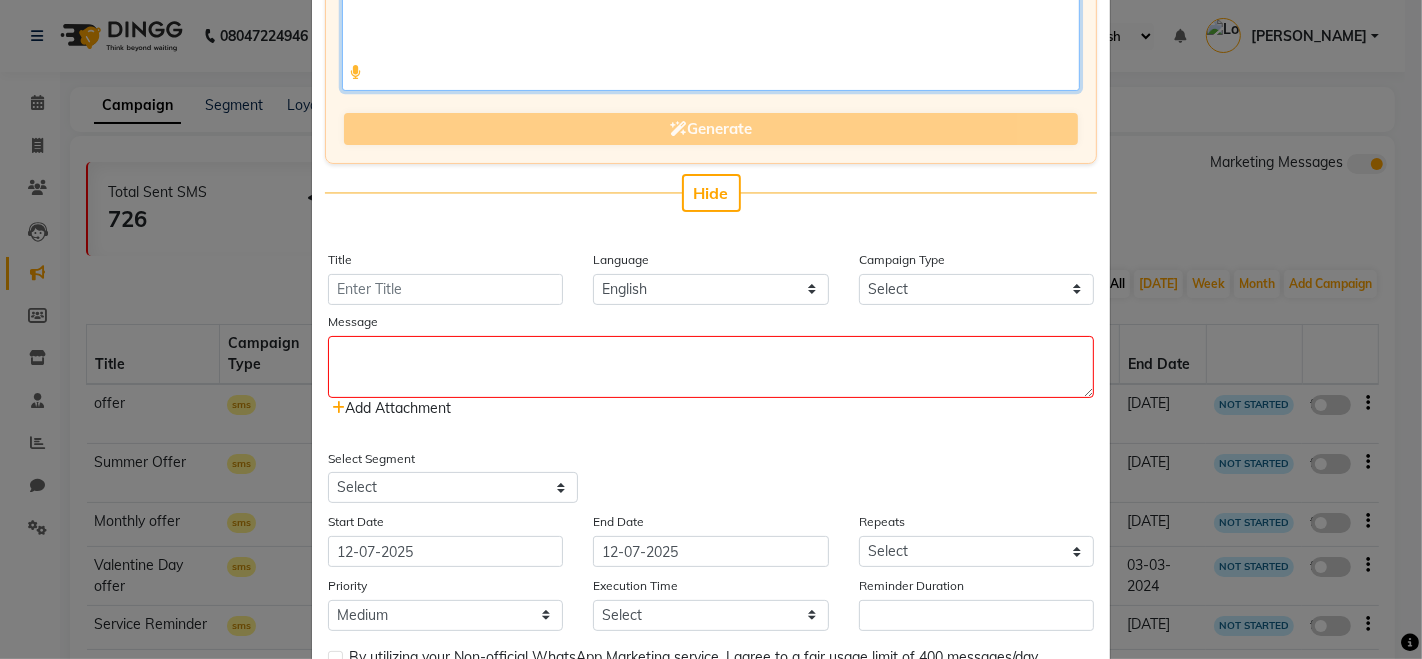 scroll, scrollTop: 212, scrollLeft: 0, axis: vertical 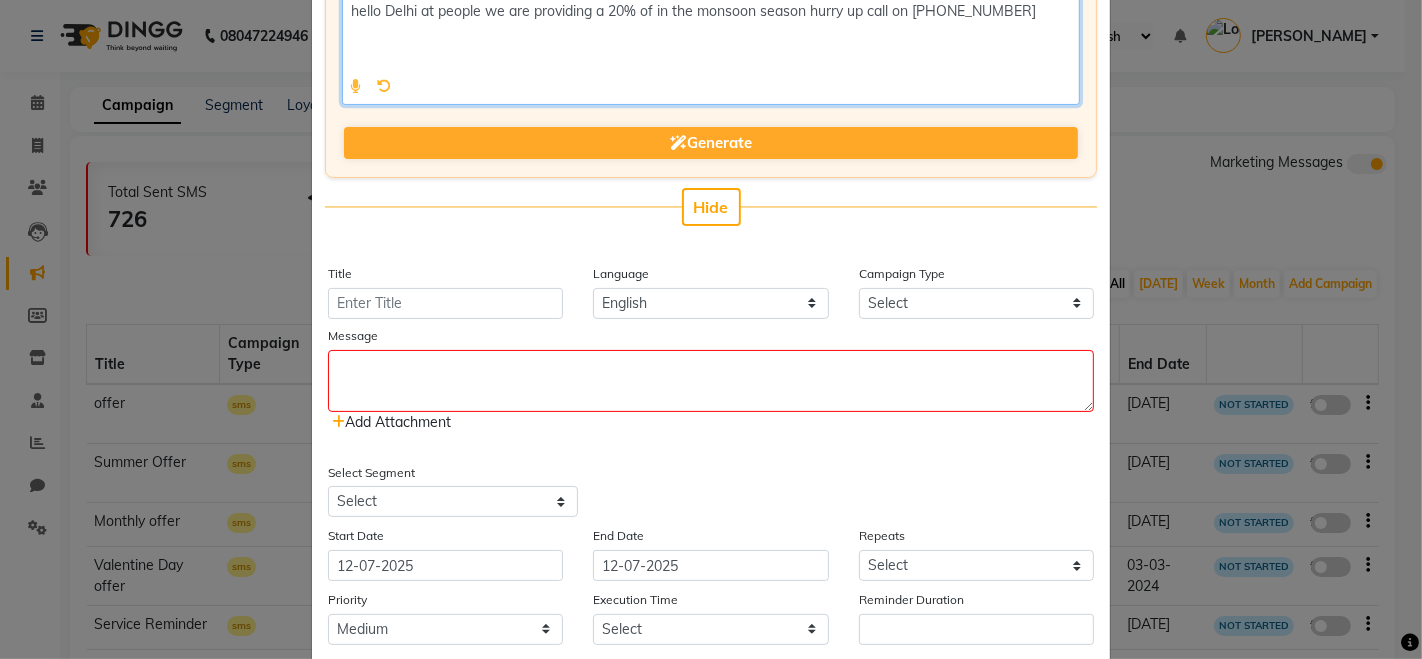 type on "hello Delhi at people we are providing a 20% of in the monsoon season hurry up call on 98765 43210" 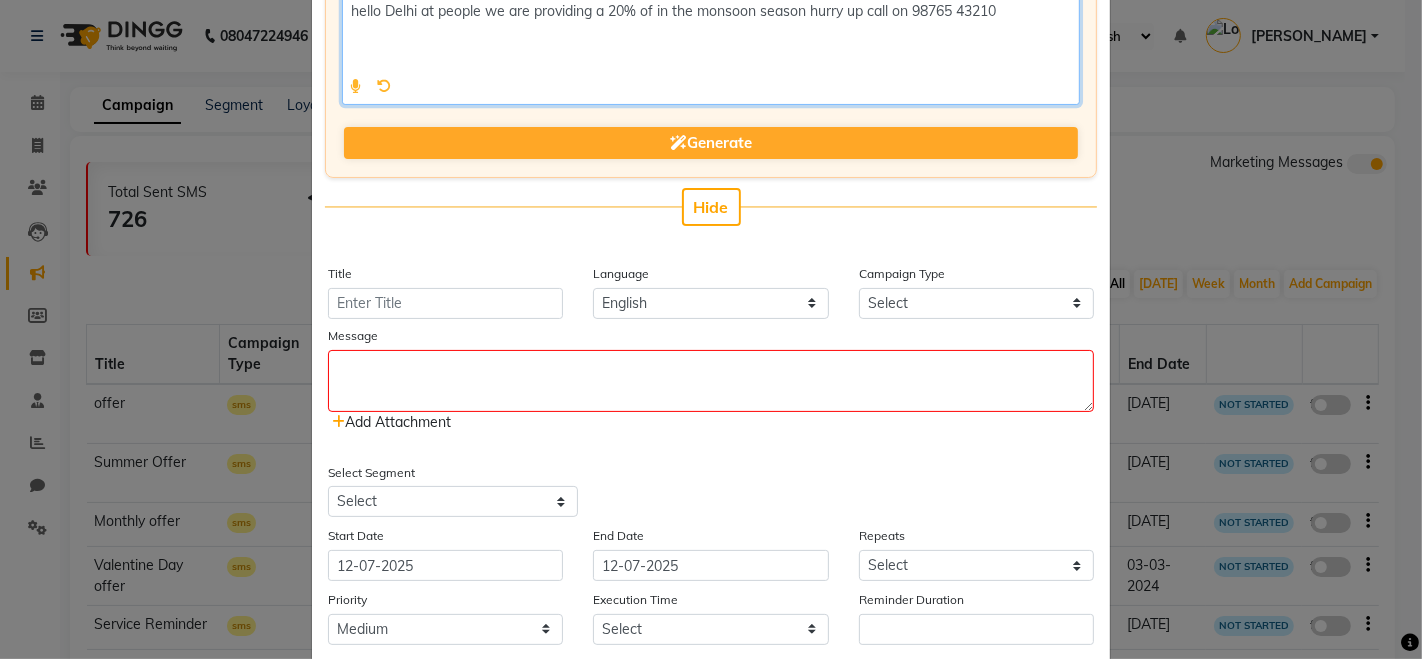 click 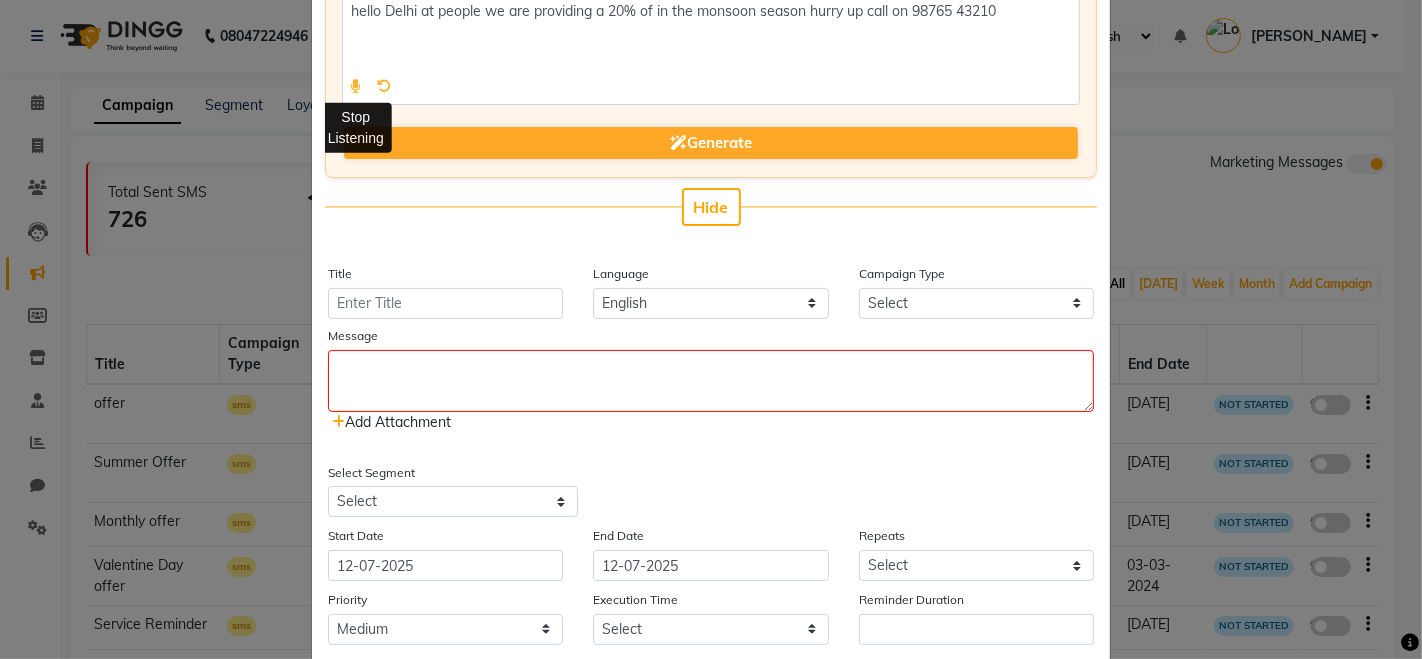click on "Stop Listening" 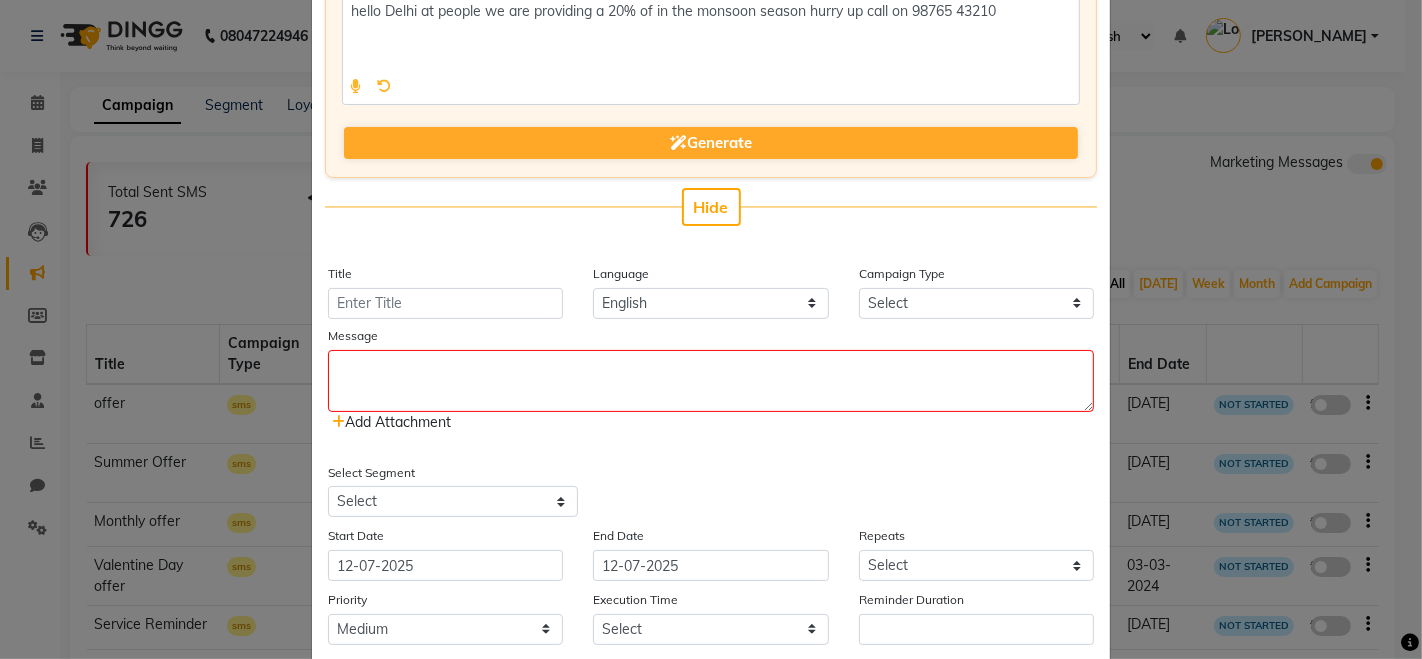 click 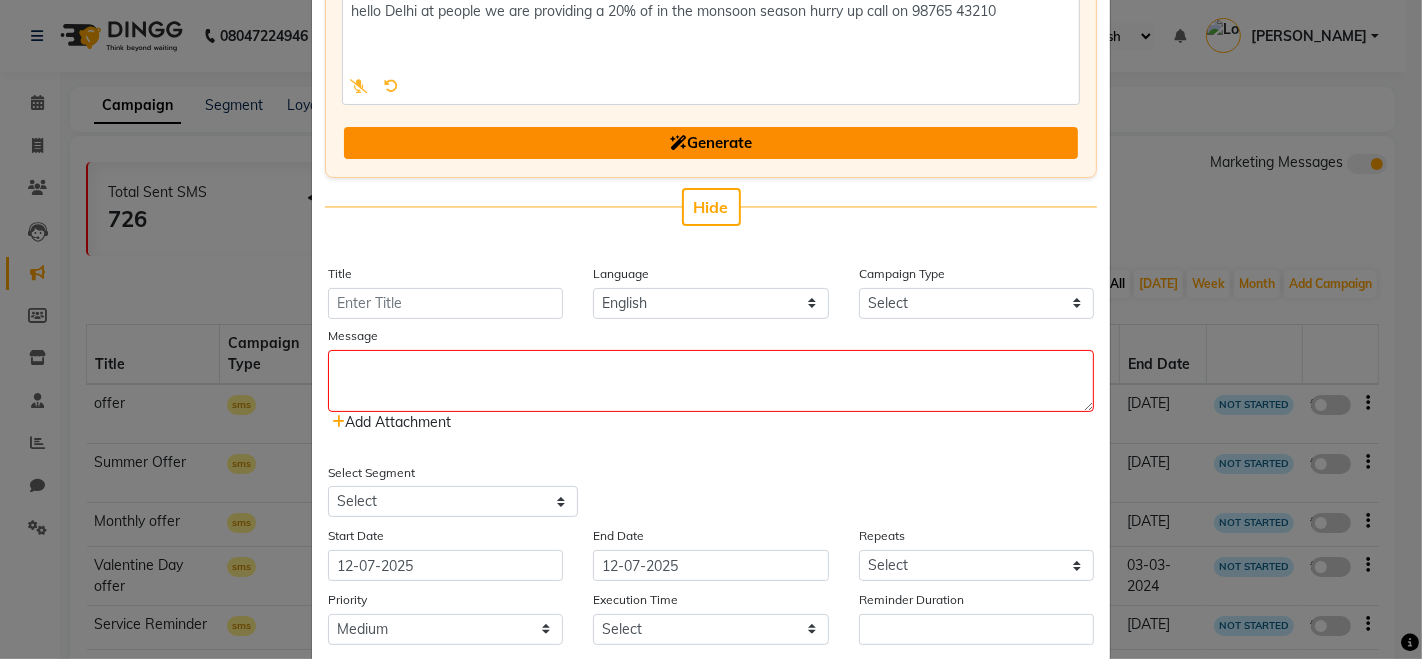 click on "Generate" 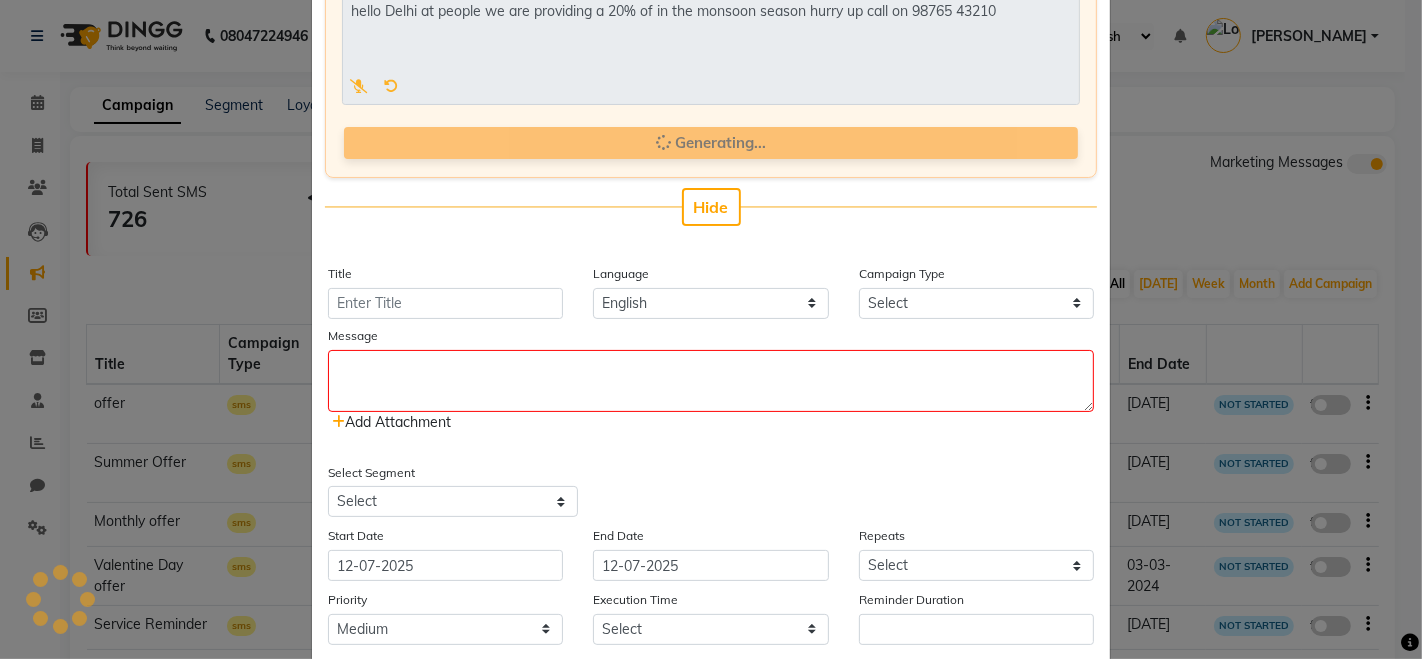 type on "Monsoon Season Offer" 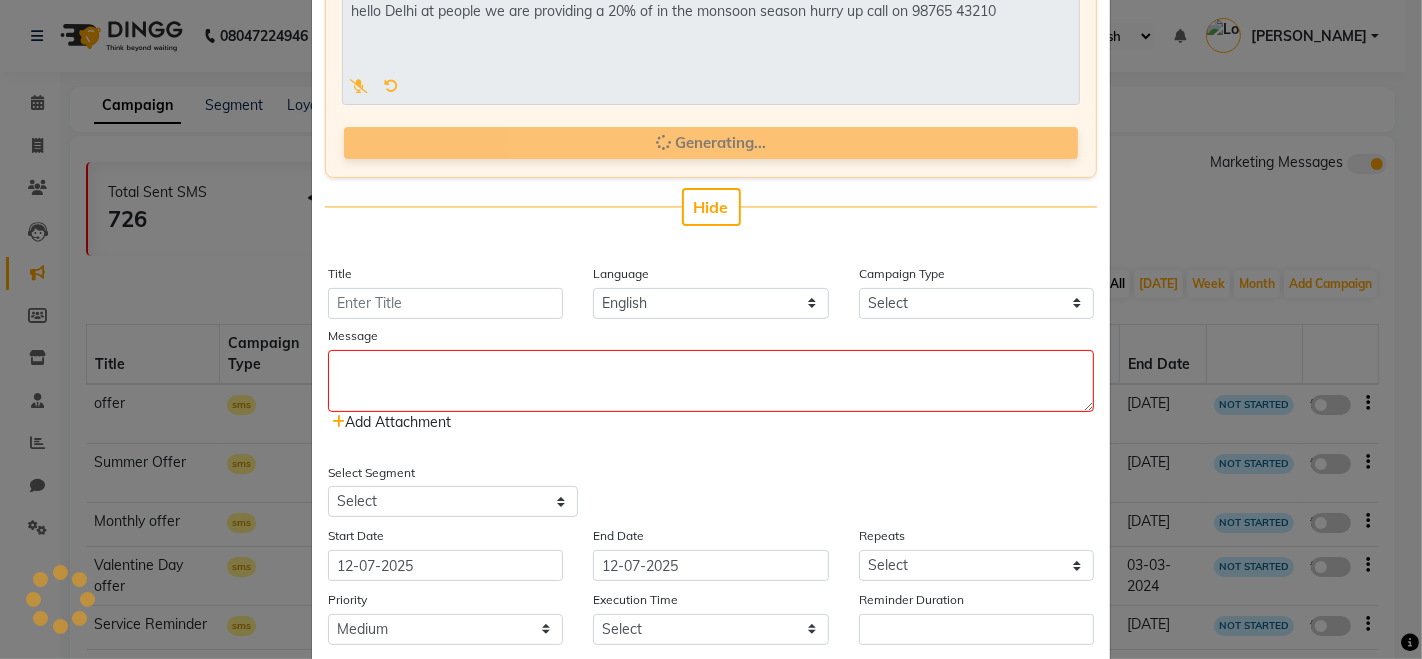 select on "3" 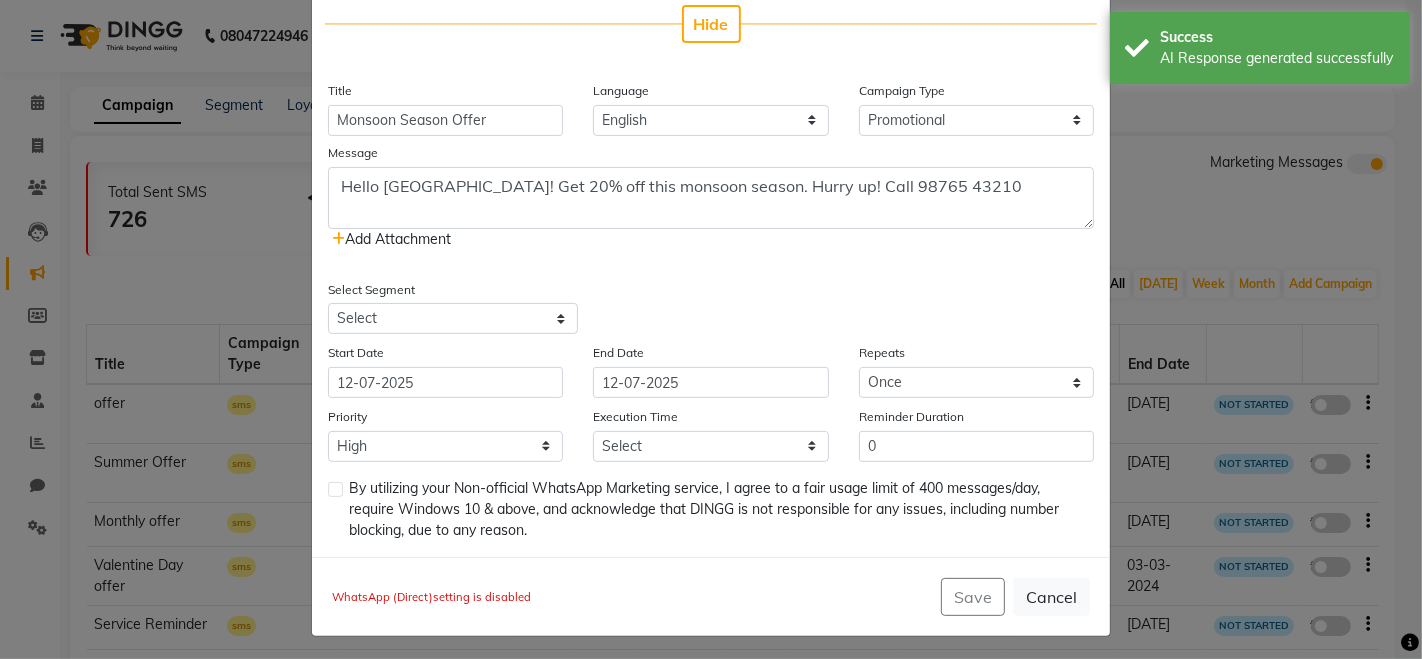 scroll, scrollTop: 397, scrollLeft: 0, axis: vertical 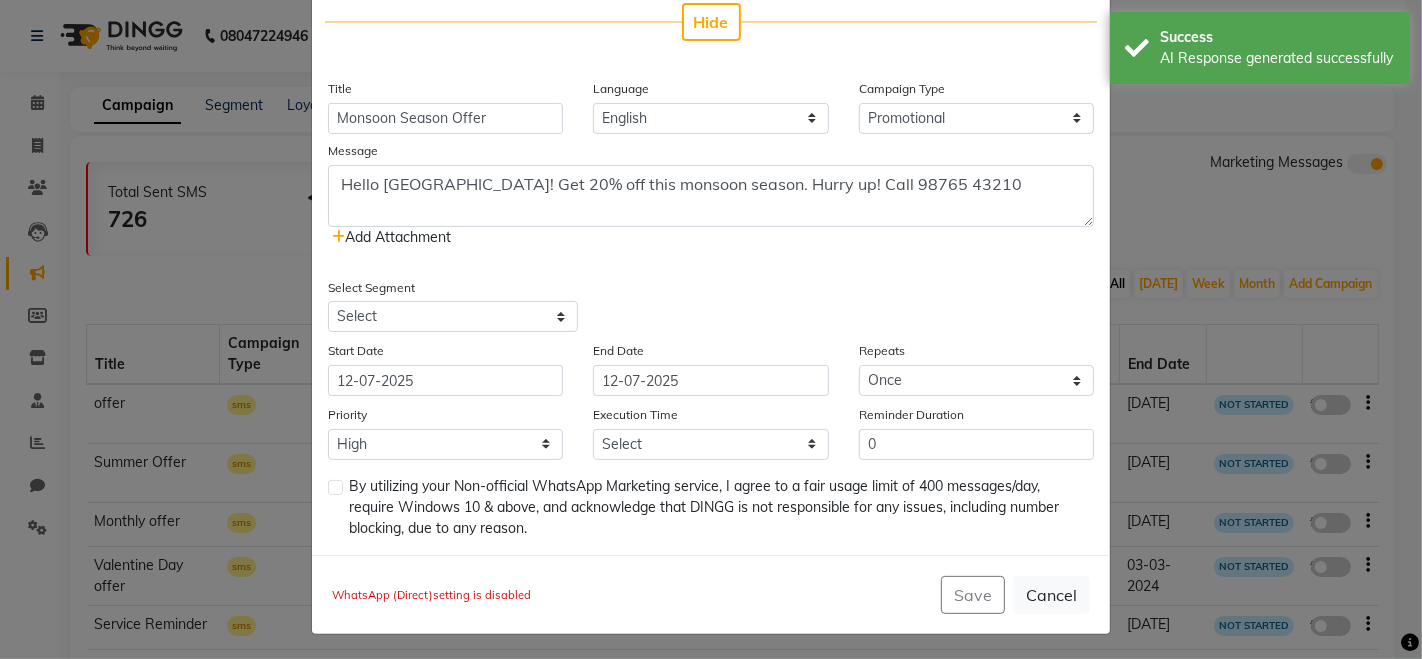 click on "Add Attachment" 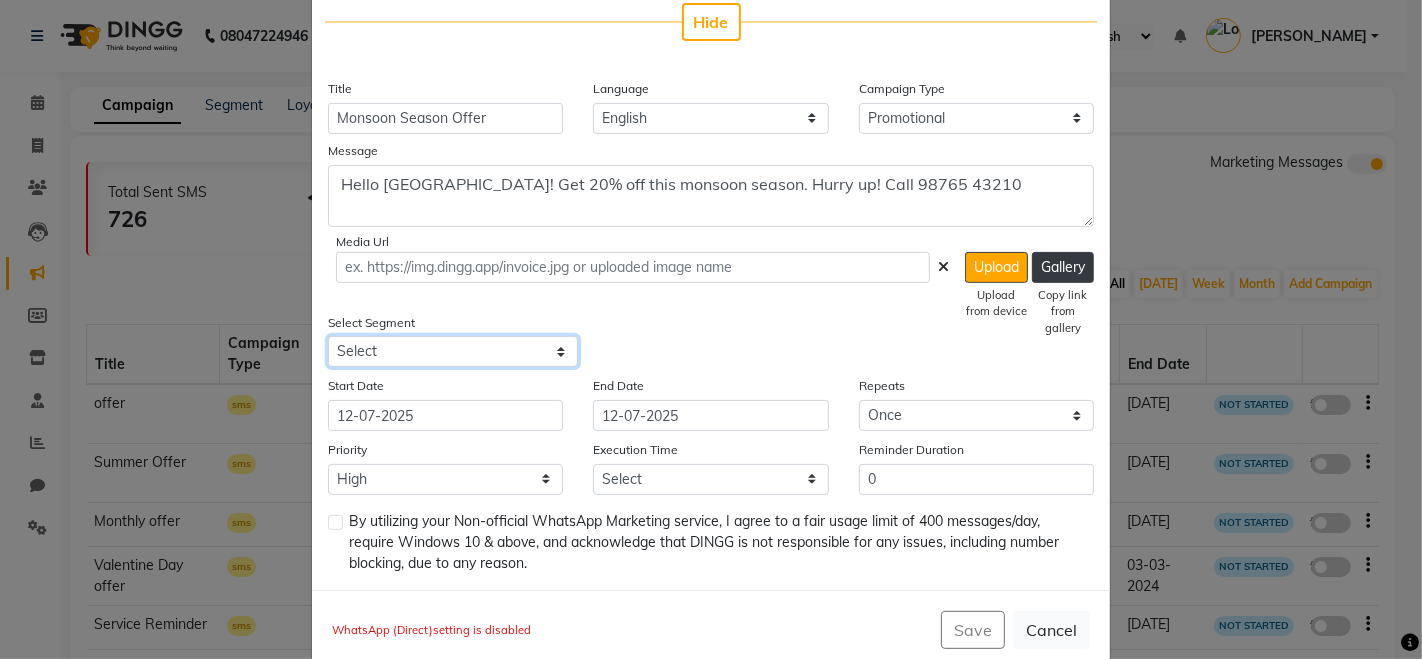 click on "Select All Customers All Male Customer All Female Customer All Members All Customers Visited in last 30 days All Customers Visited in last 60 days but not in last 30 days Inactive/Lost Customers High Ticket Customers Low Ticket Customers Frequent Customers Regular Customers New Customers All Customers with Valid Birthdays All Customers with Valid Anniversary All Customer Visited in 2020 90 days 2k 1 visit 90 days 1 visit jkl jkl 90 days spent >= 4k female Prepaid Keratin Less Than 180 Days Keratin Less Than 180 Days >= 60 Dyas female hair cut >= 1000 Membership 2k Spent in 30 days female Female spent 2k before 90 days Hair cut female 60 days <= Hair cut female >=1k with 2 visit Hair cut female >= 30days spent >= 1500 Female haircut spent 3k before 90 days  Female Customers Inactive 90days Spent 10000 Haircut Female Customers Single Visit Low Spend Last Two Months Female Customers Haircut 1000 Last 90days Low Spending Female With Haircut Female Customers Low Spend Recent Haircut High Spenders Since June" at bounding box center (453, 351) 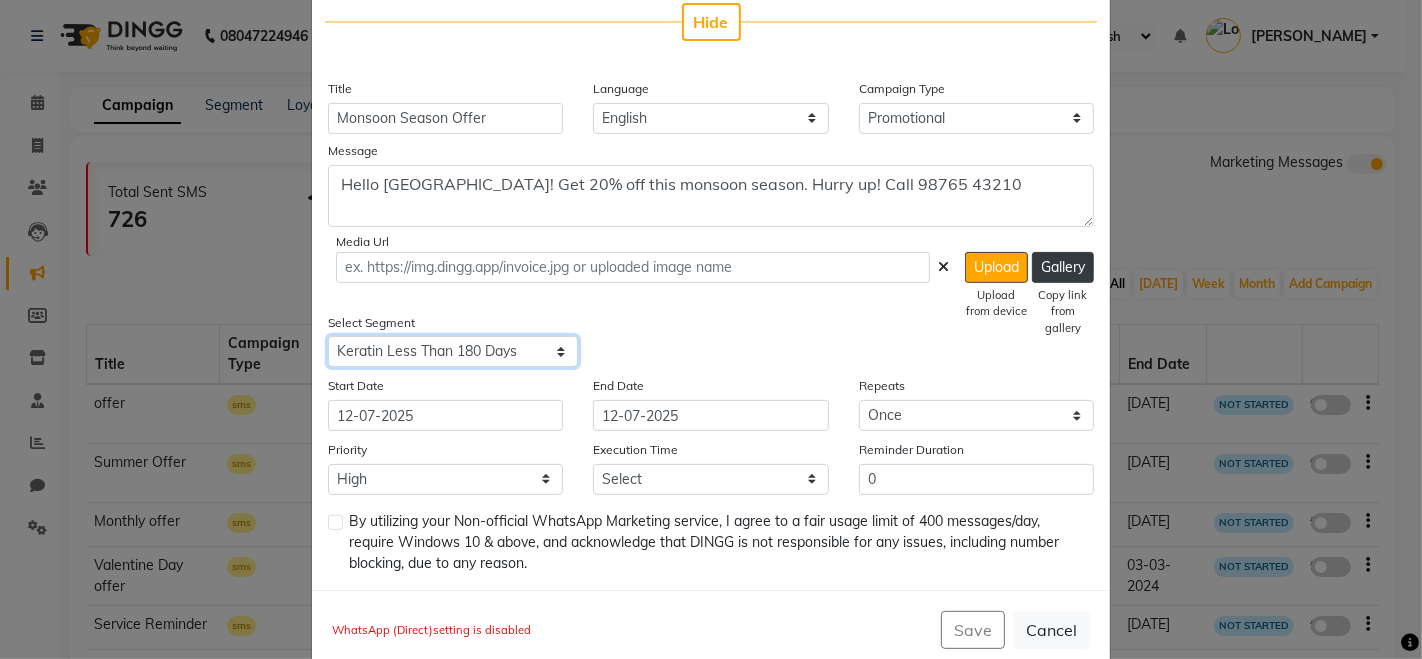 click on "Select All Customers All Male Customer All Female Customer All Members All Customers Visited in last 30 days All Customers Visited in last 60 days but not in last 30 days Inactive/Lost Customers High Ticket Customers Low Ticket Customers Frequent Customers Regular Customers New Customers All Customers with Valid Birthdays All Customers with Valid Anniversary All Customer Visited in 2020 90 days 2k 1 visit 90 days 1 visit jkl jkl 90 days spent >= 4k female Prepaid Keratin Less Than 180 Days Keratin Less Than 180 Days >= 60 Dyas female hair cut >= 1000 Membership 2k Spent in 30 days female Female spent 2k before 90 days Hair cut female 60 days <= Hair cut female >=1k with 2 visit Hair cut female >= 30days spent >= 1500 Female haircut spent 3k before 90 days  Female Customers Inactive 90days Spent 10000 Haircut Female Customers Single Visit Low Spend Last Two Months Female Customers Haircut 1000 Last 90days Low Spending Female With Haircut Female Customers Low Spend Recent Haircut High Spenders Since June" at bounding box center (453, 351) 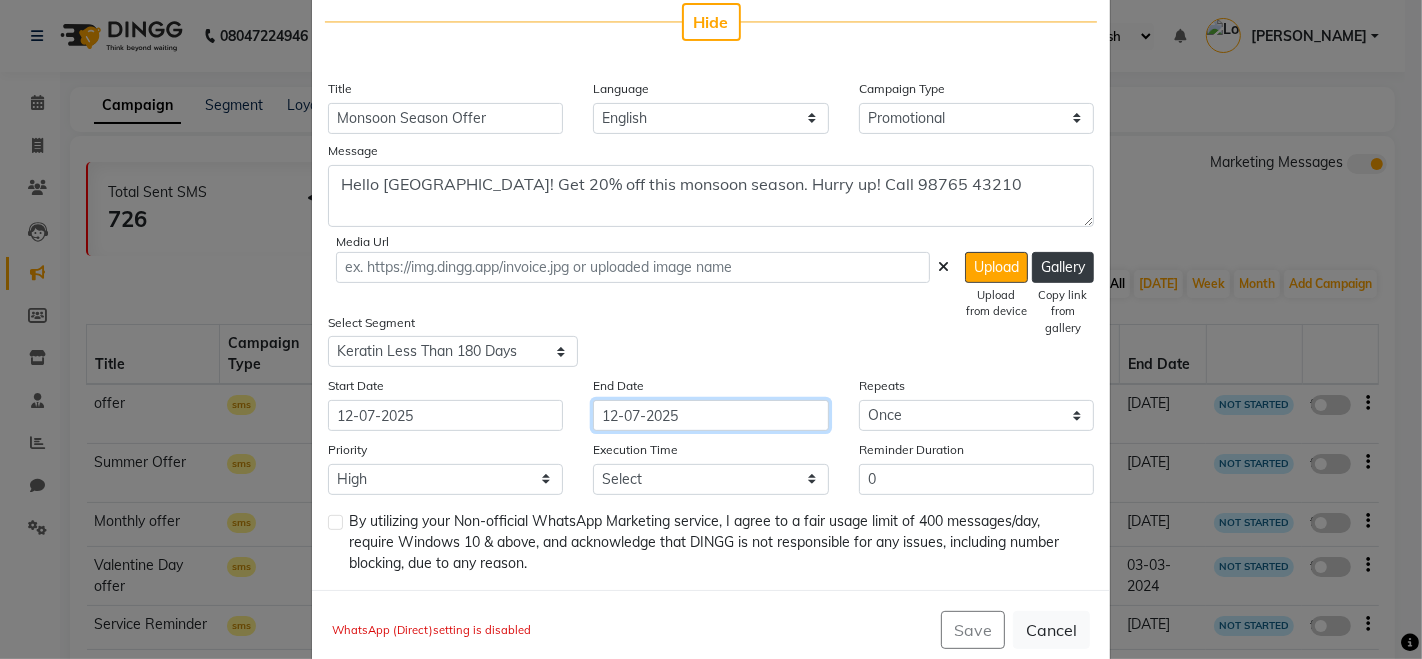 click on "12-07-2025" 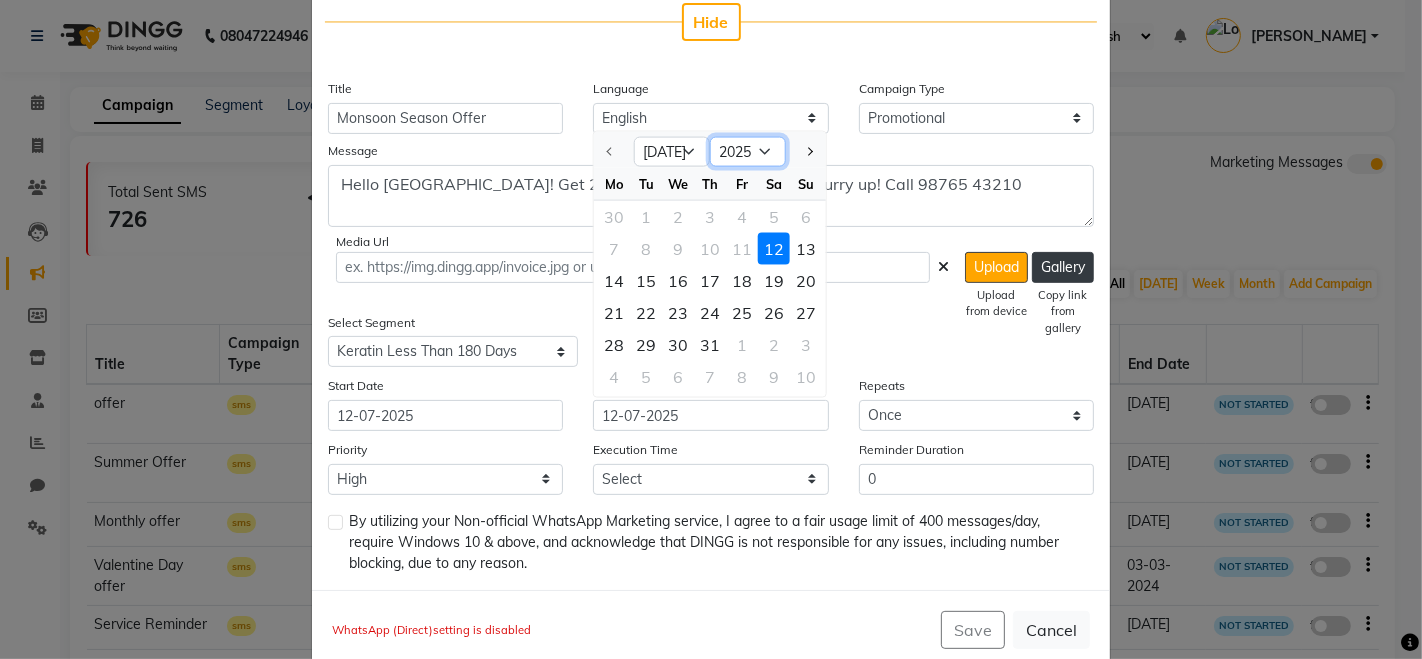 click on "2025 2026 2027 2028 2029 2030 2031 2032 2033 2034 2035" 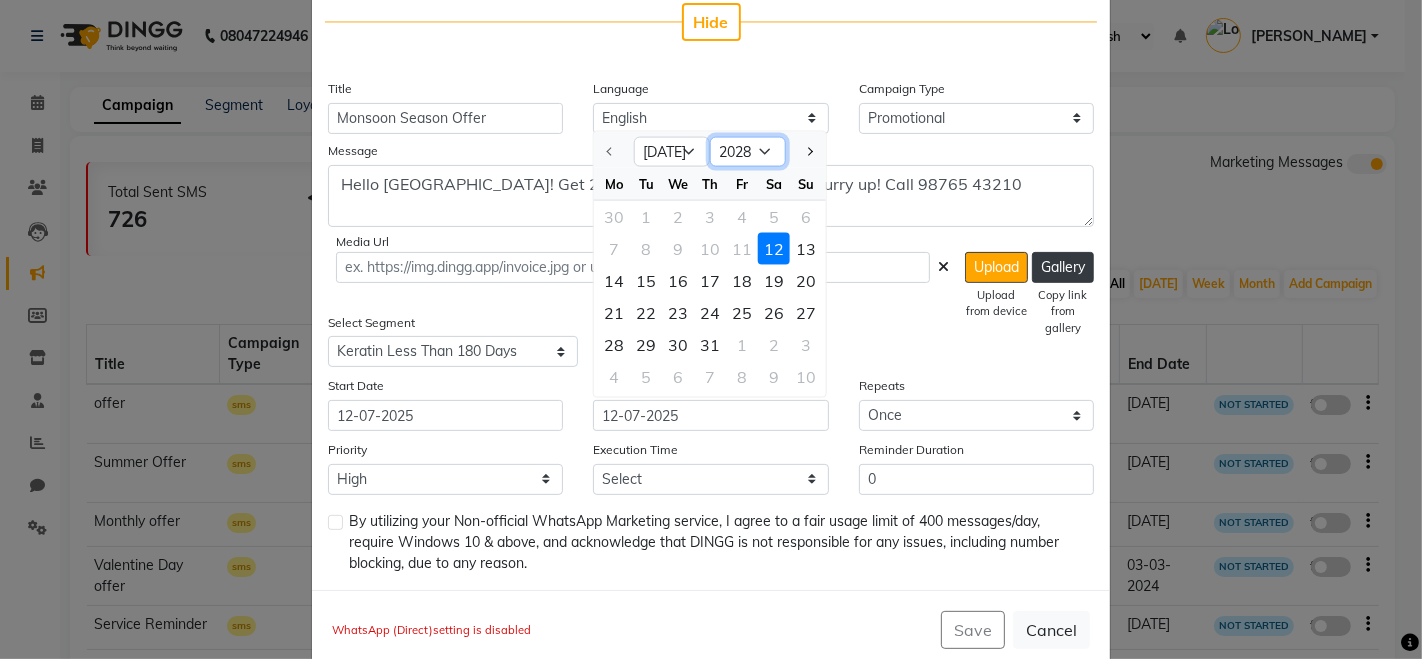 click on "2025 2026 2027 2028 2029 2030 2031 2032 2033 2034 2035" 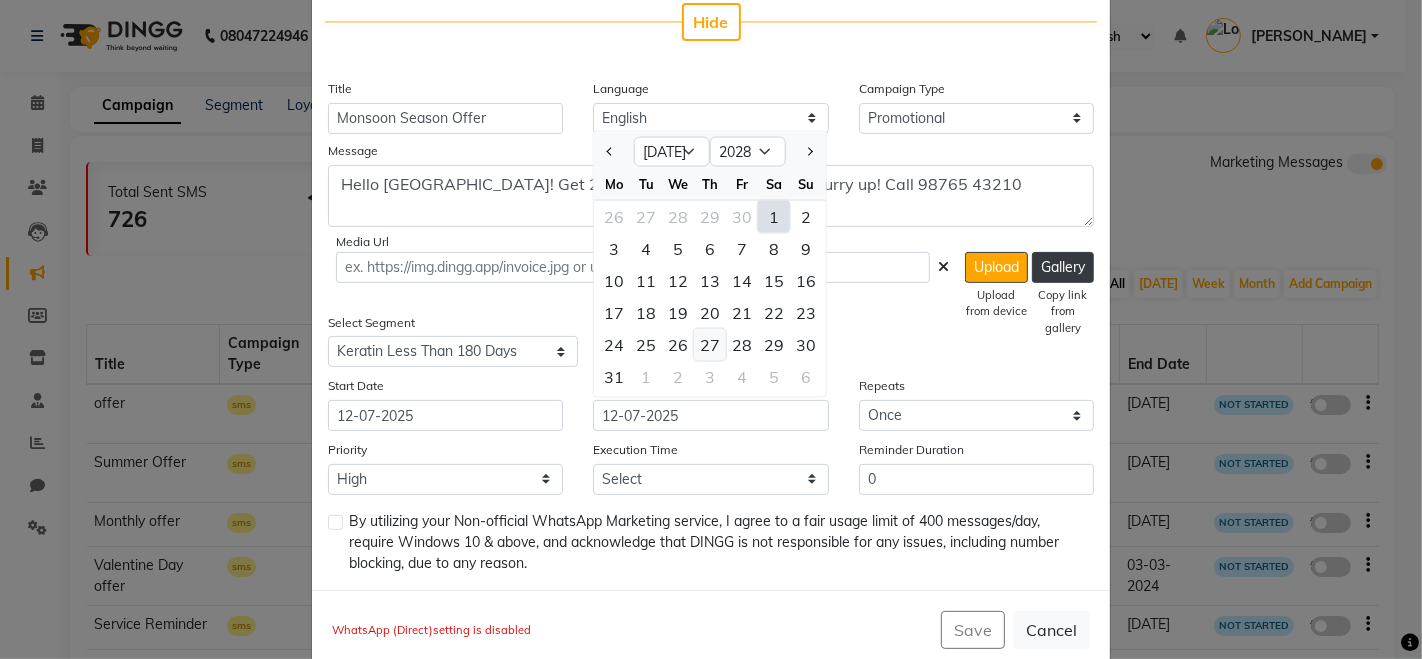 click on "27" 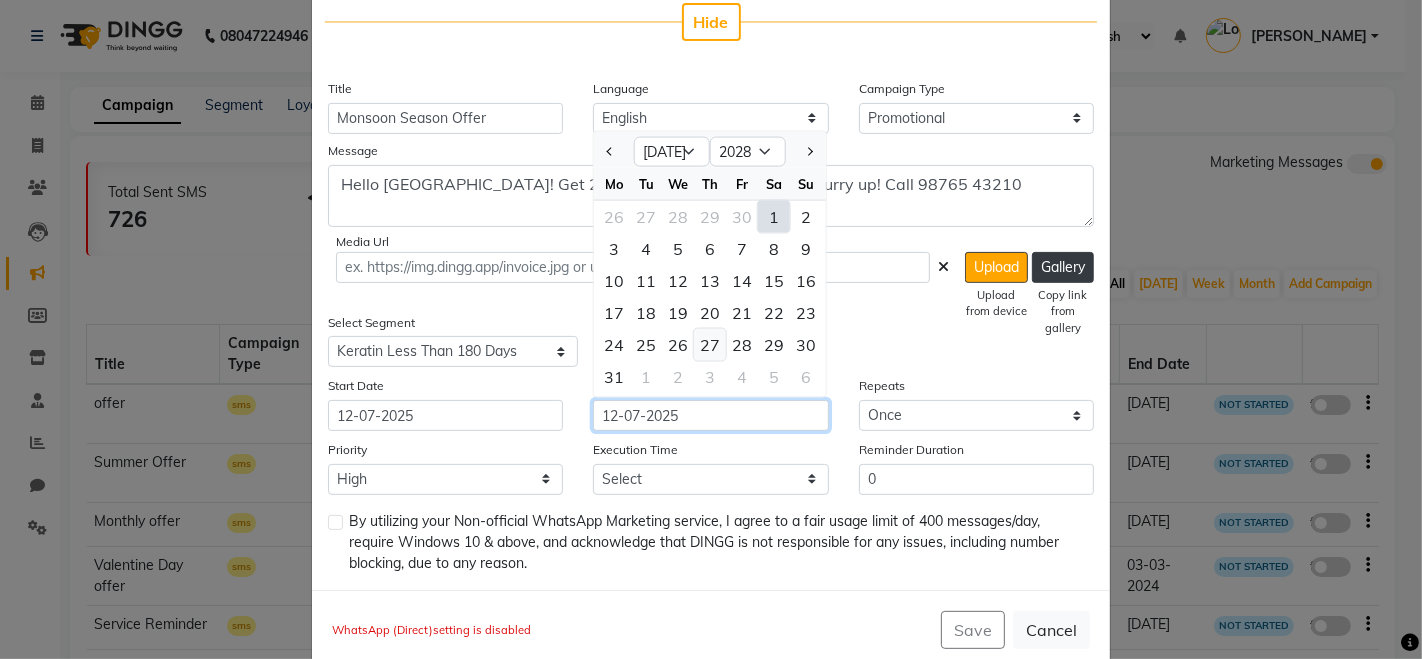type on "27-07-2028" 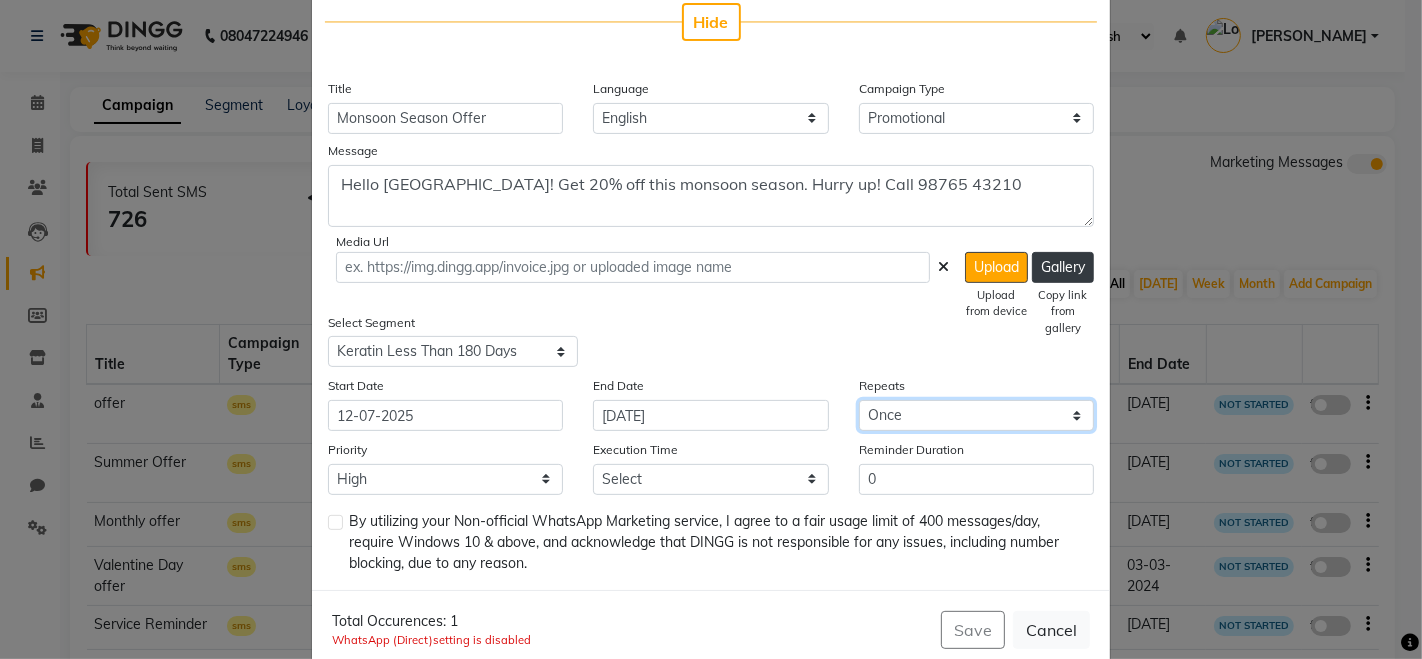 click on "Select Once Daily Alternate Day Weekly Monthly Yearly" at bounding box center [976, 415] 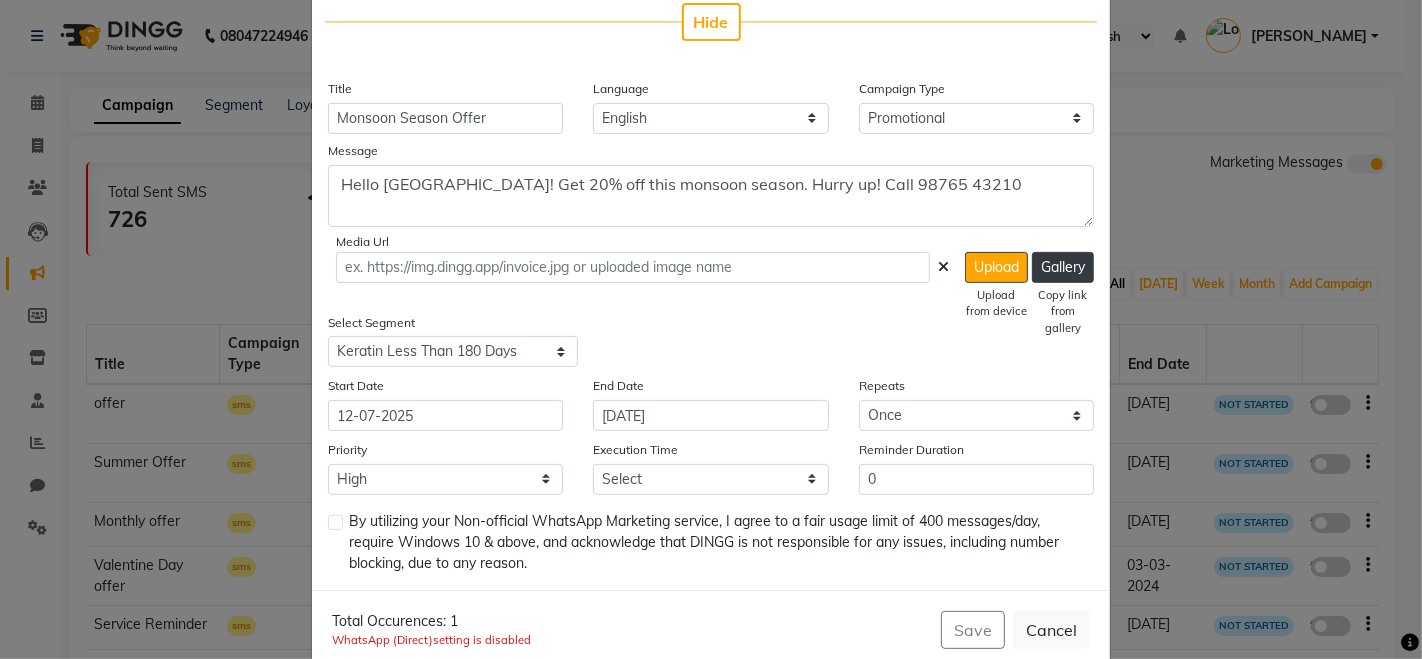 click on "Enter your prompt BETA  Limited to 5 AI generations per business during beta.            Generate Hide Title Monsoon Season Offer Language English Campaign Type Select Birthday Anniversary Promotional Service reminder Message Hello Delhi! Get 20% off this monsoon season. Hurry up! Call 98765 43210 Media Url  Upload   Upload from device   Gallery   Copy link from gallery  Select Segment Select All Customers All Male Customer All Female Customer All Members All Customers Visited in last 30 days All Customers Visited in last 60 days but not in last 30 days Inactive/Lost Customers High Ticket Customers Low Ticket Customers Frequent Customers Regular Customers New Customers All Customers with Valid Birthdays All Customers with Valid Anniversary All Customer Visited in 2020 90 days 2k 1 visit 90 days 1 visit jkl jkl 90 days spent >= 4k female Prepaid Keratin Less Than 180 Days Keratin Less Than 180 Days >= 60 Dyas female hair cut >= 1000 Membership 2k Spent in 30 days female Female spent 2k before 90 days Repeats" 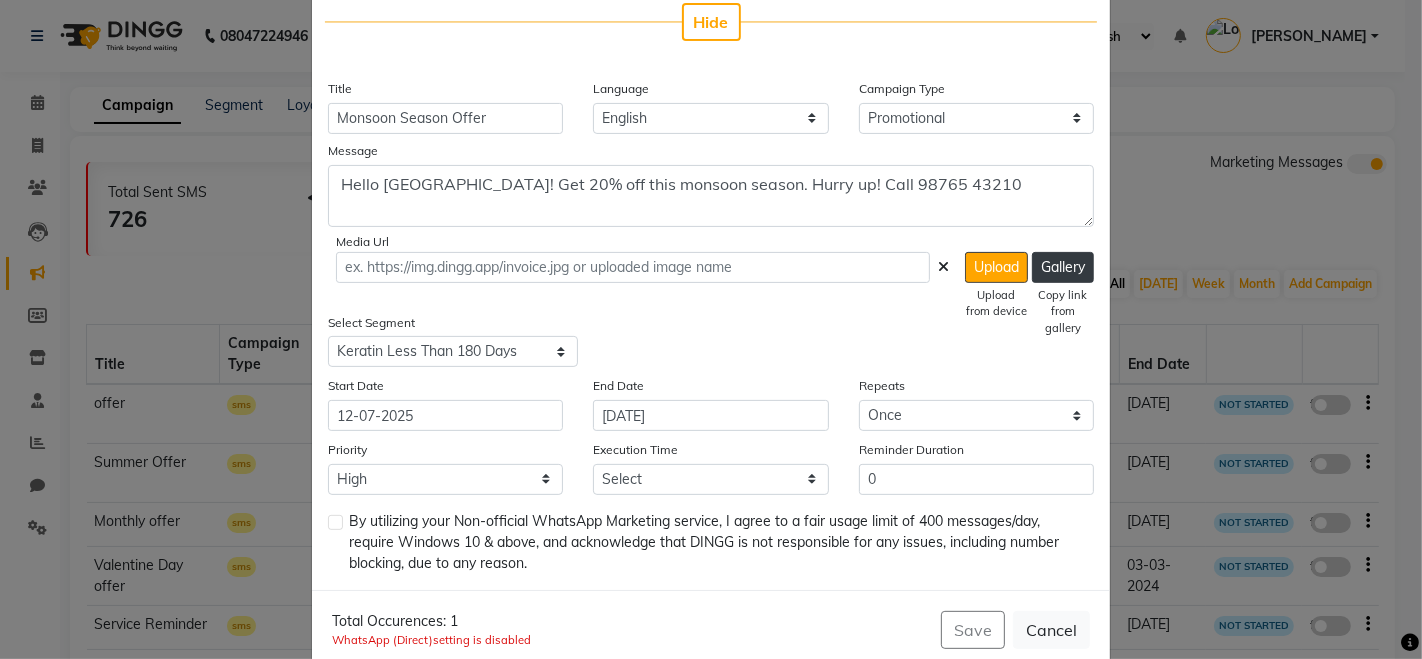 click on "Enter your prompt BETA  Limited to 5 AI generations per business during beta.            Generate Hide Title Monsoon Season Offer Language English Campaign Type Select Birthday Anniversary Promotional Service reminder Message Hello Delhi! Get 20% off this monsoon season. Hurry up! Call 98765 43210 Media Url  Upload   Upload from device   Gallery   Copy link from gallery  Select Segment Select All Customers All Male Customer All Female Customer All Members All Customers Visited in last 30 days All Customers Visited in last 60 days but not in last 30 days Inactive/Lost Customers High Ticket Customers Low Ticket Customers Frequent Customers Regular Customers New Customers All Customers with Valid Birthdays All Customers with Valid Anniversary All Customer Visited in 2020 90 days 2k 1 visit 90 days 1 visit jkl jkl 90 days spent >= 4k female Prepaid Keratin Less Than 180 Days Keratin Less Than 180 Days >= 60 Dyas female hair cut >= 1000 Membership 2k Spent in 30 days female Female spent 2k before 90 days Repeats" 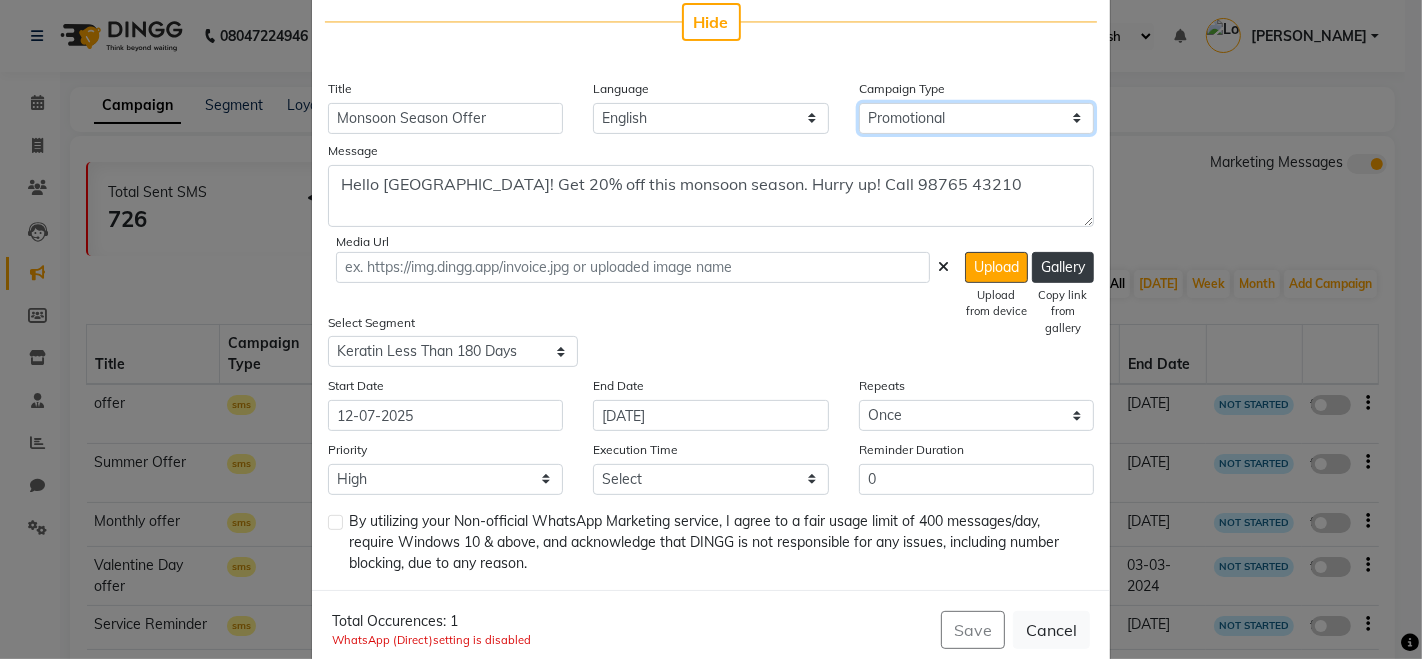 click on "Select Birthday Anniversary Promotional Service reminder" at bounding box center (976, 118) 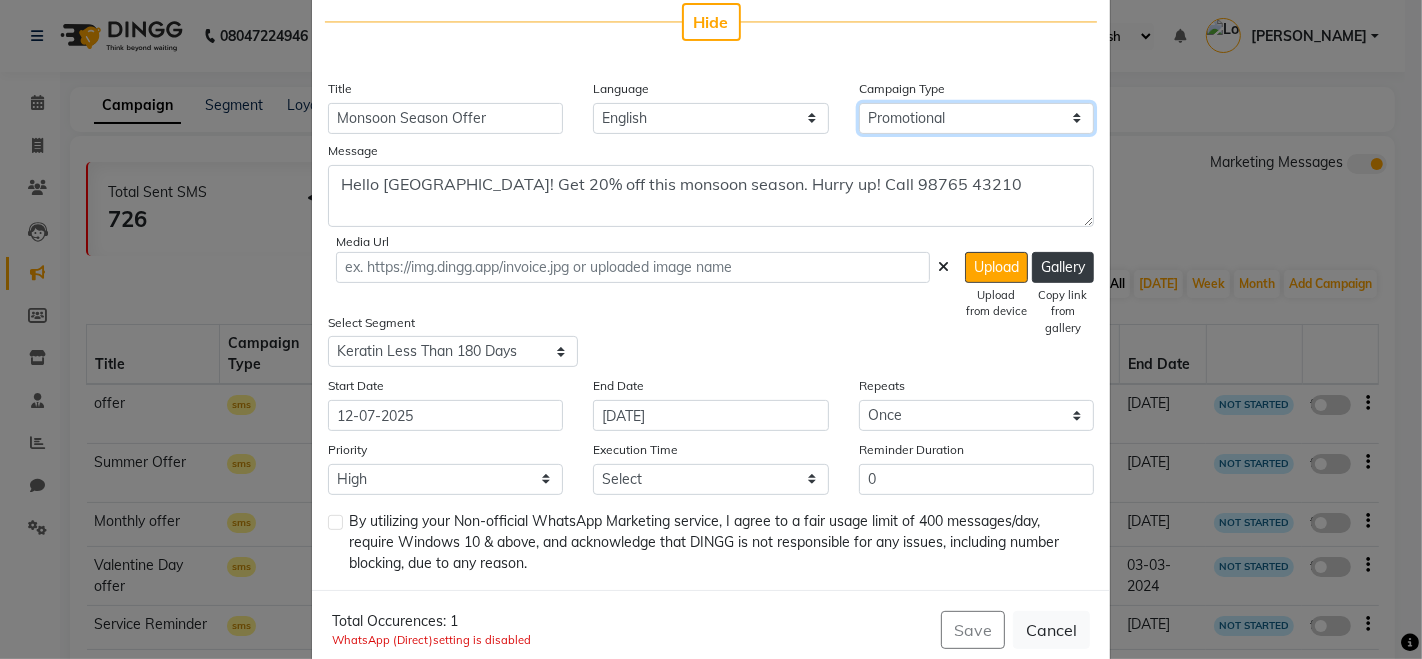 select on "4" 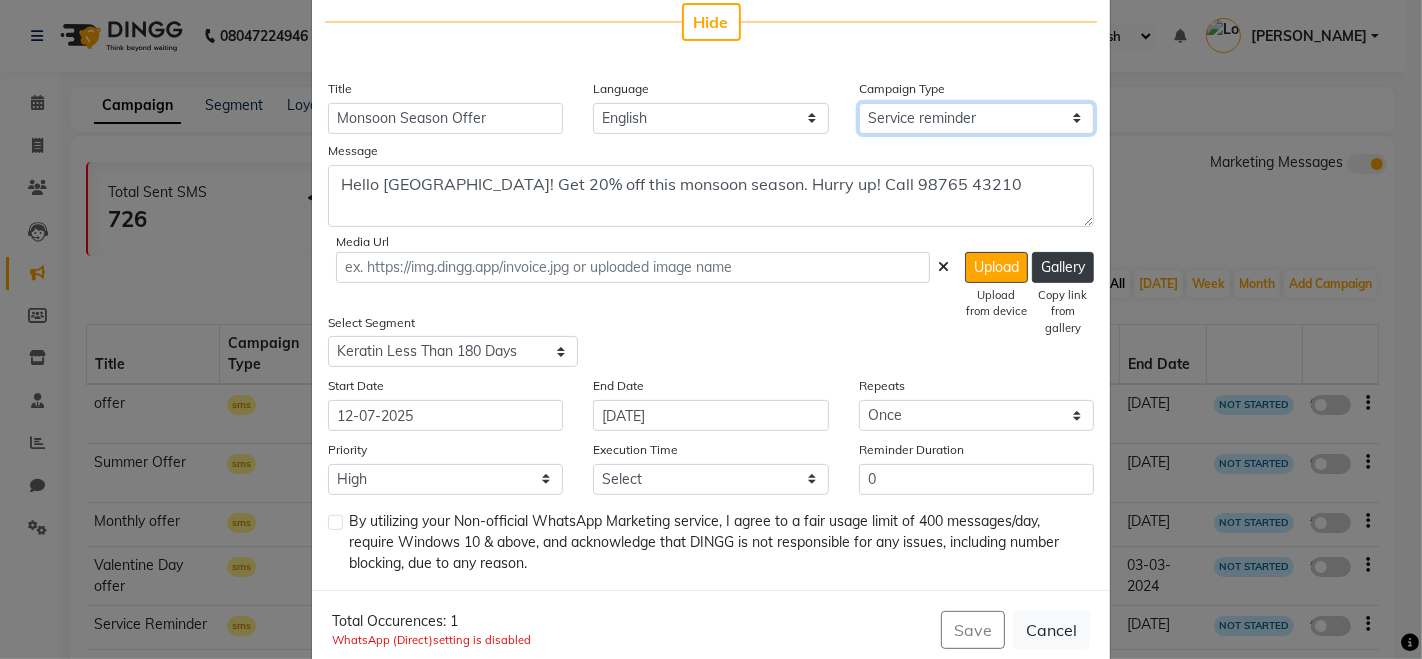 click on "Select Birthday Anniversary Promotional Service reminder" at bounding box center (976, 118) 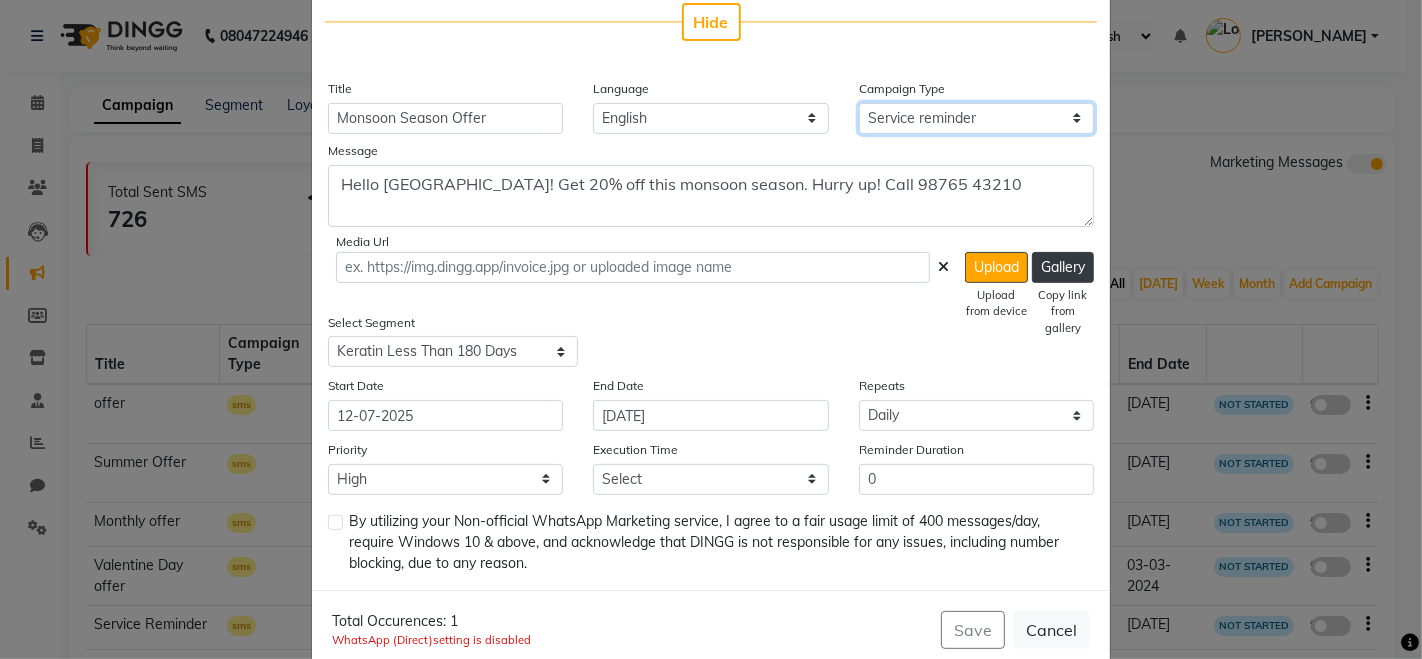 type 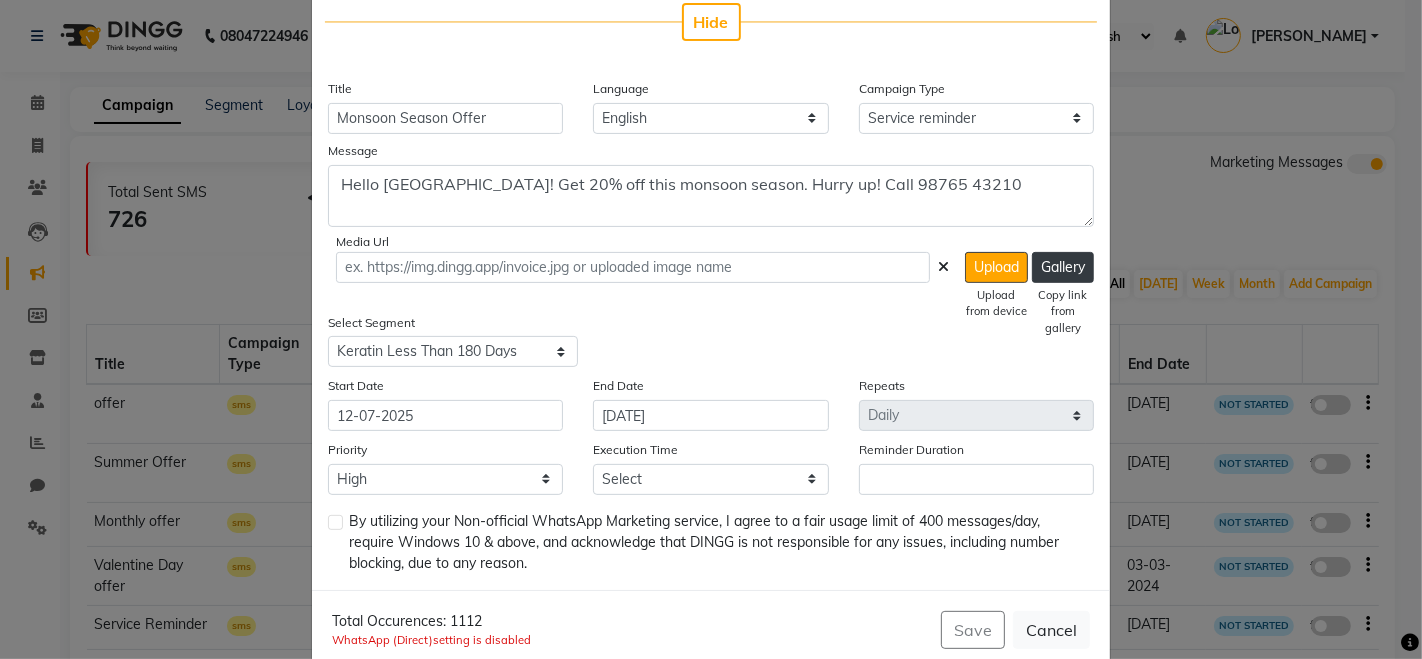 click on "Execution Time Select 09:00 AM 09:15 AM 09:30 AM 09:45 AM 10:00 AM 10:15 AM 10:30 AM 10:45 AM 11:00 AM 11:15 AM 11:30 AM 11:45 AM 12:00 PM 12:15 PM 12:30 PM 12:45 PM 01:00 PM 01:15 PM 01:30 PM 01:45 PM 02:00 PM 02:15 PM 02:30 PM 02:45 PM 03:00 PM 03:15 PM 03:30 PM 03:45 PM 04:00 PM 04:15 PM 04:30 PM 04:45 PM 05:00 PM 05:15 PM 05:30 PM 05:45 PM 06:00 PM 06:15 PM 06:30 PM 06:45 PM 07:00 PM 07:15 PM 07:30 PM 07:45 PM 08:00 PM 08:15 PM 08:30 PM 08:45 PM 09:00 PM 09:15 PM 09:30 PM 09:45 PM" 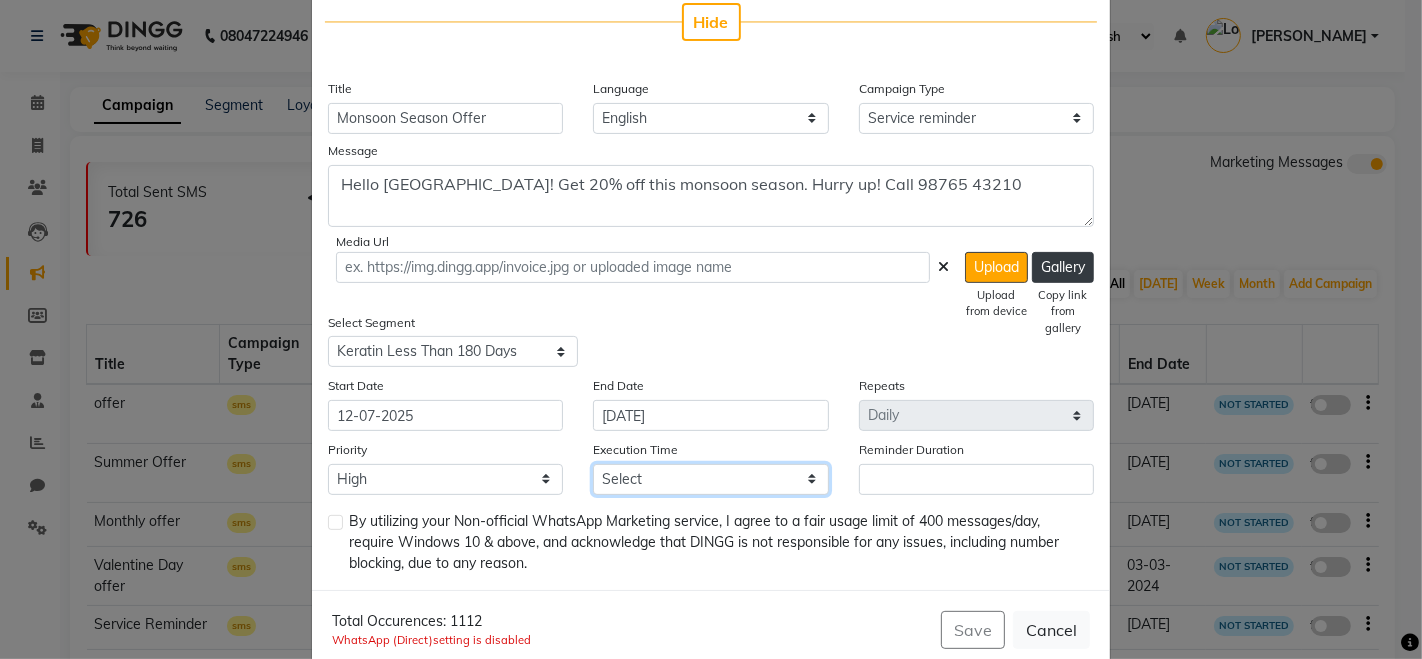 click on "Select 09:00 AM 09:15 AM 09:30 AM 09:45 AM 10:00 AM 10:15 AM 10:30 AM 10:45 AM 11:00 AM 11:15 AM 11:30 AM 11:45 AM 12:00 PM 12:15 PM 12:30 PM 12:45 PM 01:00 PM 01:15 PM 01:30 PM 01:45 PM 02:00 PM 02:15 PM 02:30 PM 02:45 PM 03:00 PM 03:15 PM 03:30 PM 03:45 PM 04:00 PM 04:15 PM 04:30 PM 04:45 PM 05:00 PM 05:15 PM 05:30 PM 05:45 PM 06:00 PM 06:15 PM 06:30 PM 06:45 PM 07:00 PM 07:15 PM 07:30 PM 07:45 PM 08:00 PM 08:15 PM 08:30 PM 08:45 PM 09:00 PM 09:15 PM 09:30 PM 09:45 PM" at bounding box center [710, 479] 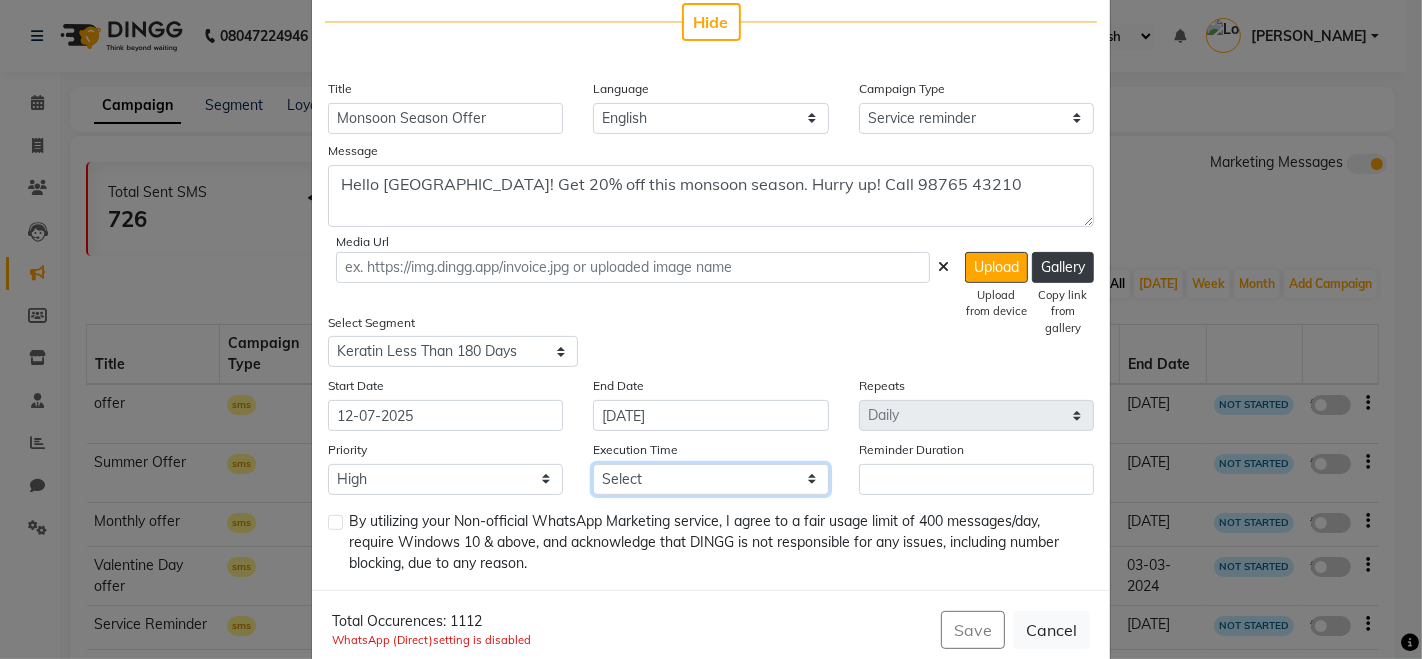 select on "1245" 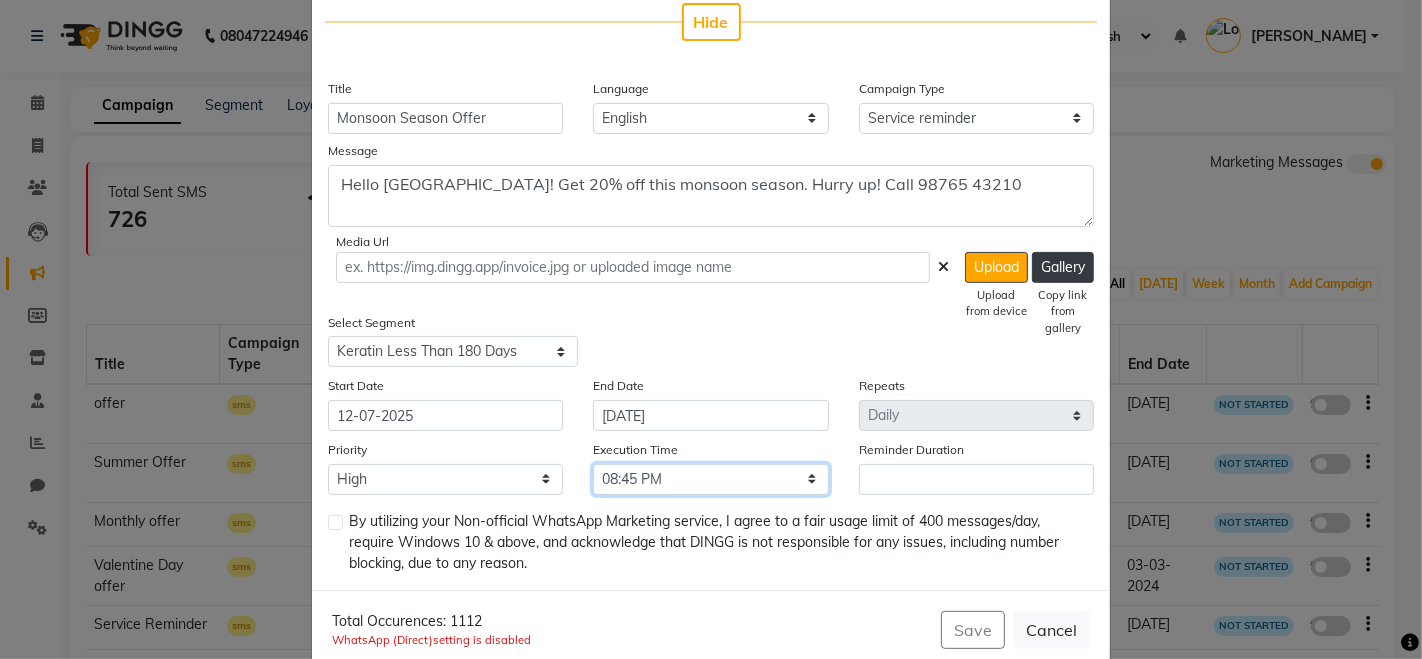 click on "Select 09:00 AM 09:15 AM 09:30 AM 09:45 AM 10:00 AM 10:15 AM 10:30 AM 10:45 AM 11:00 AM 11:15 AM 11:30 AM 11:45 AM 12:00 PM 12:15 PM 12:30 PM 12:45 PM 01:00 PM 01:15 PM 01:30 PM 01:45 PM 02:00 PM 02:15 PM 02:30 PM 02:45 PM 03:00 PM 03:15 PM 03:30 PM 03:45 PM 04:00 PM 04:15 PM 04:30 PM 04:45 PM 05:00 PM 05:15 PM 05:30 PM 05:45 PM 06:00 PM 06:15 PM 06:30 PM 06:45 PM 07:00 PM 07:15 PM 07:30 PM 07:45 PM 08:00 PM 08:15 PM 08:30 PM 08:45 PM 09:00 PM 09:15 PM 09:30 PM 09:45 PM" at bounding box center (710, 479) 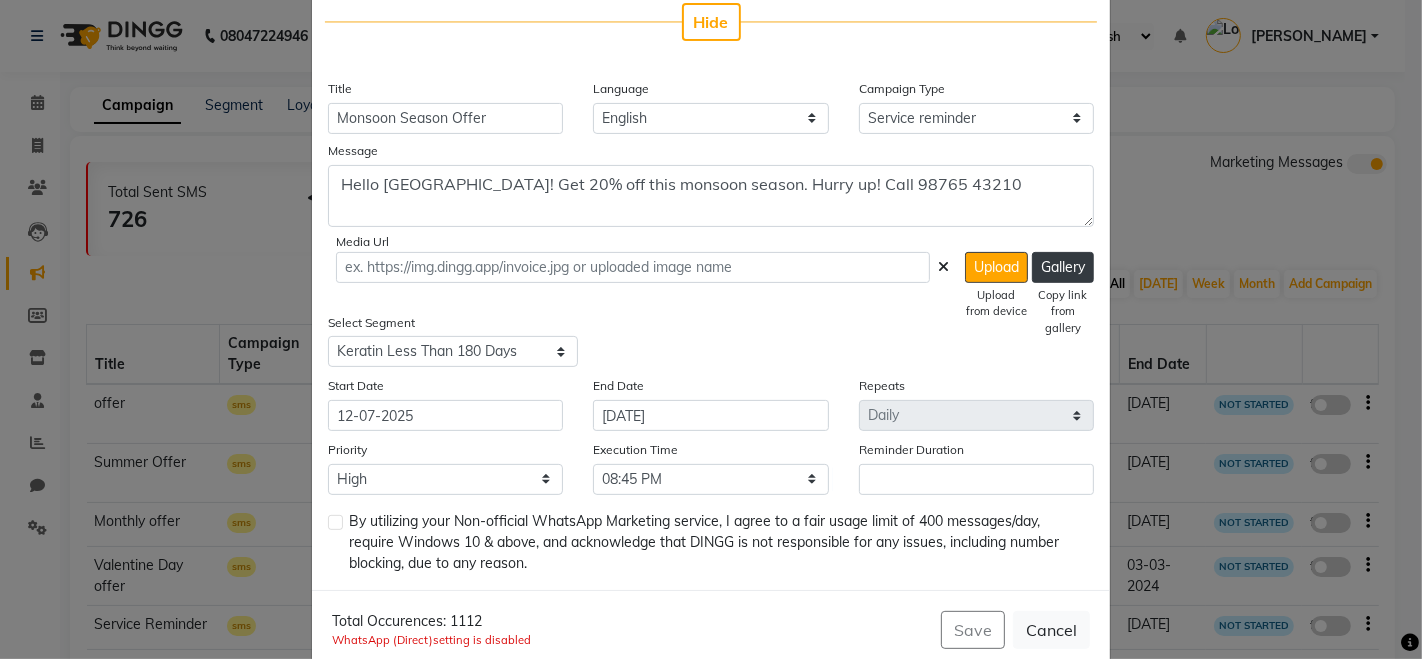 scroll, scrollTop: 139, scrollLeft: 0, axis: vertical 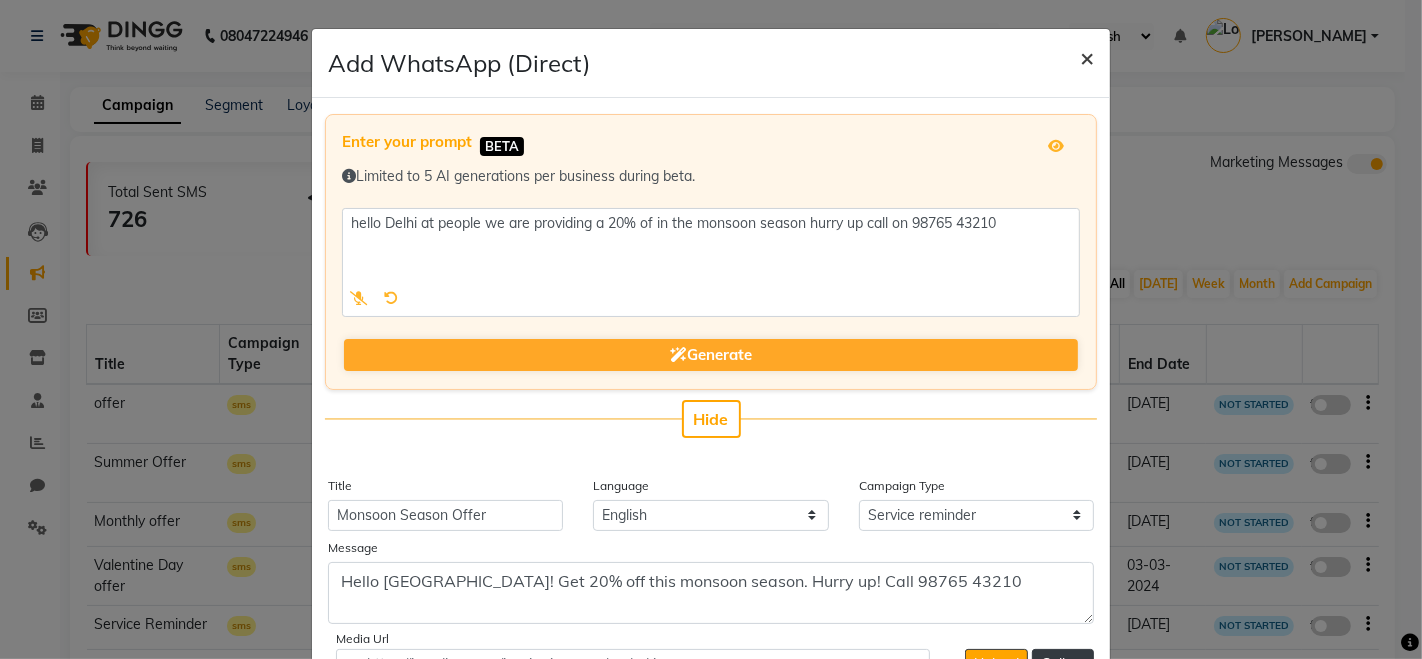 click on "×" 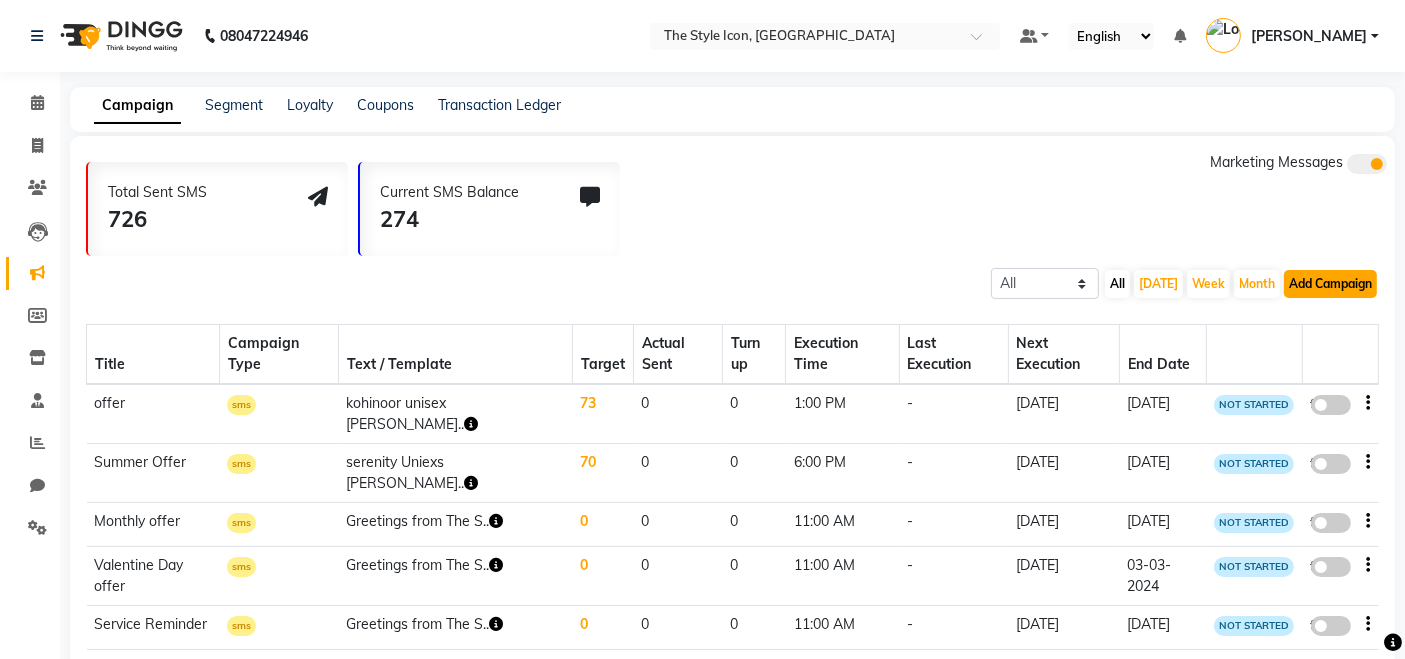 click on "Add Campaign" at bounding box center [1330, 284] 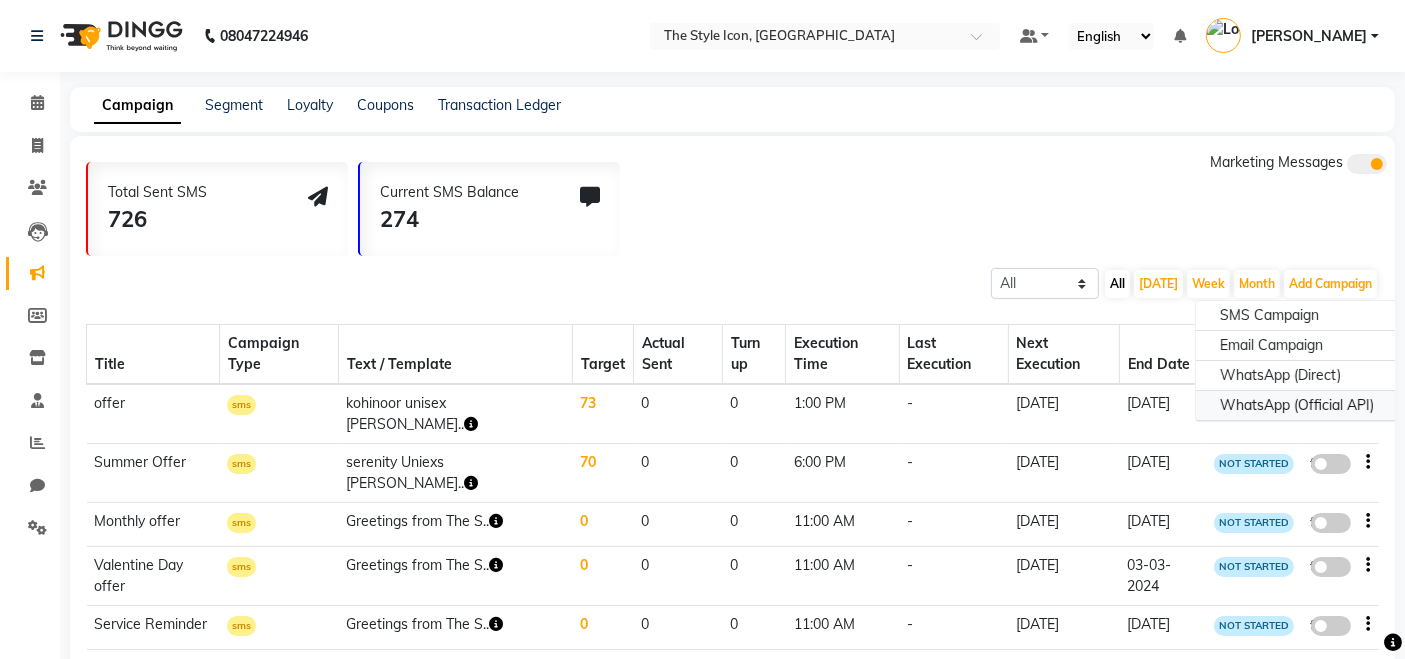 click on "WhatsApp (Official API)" 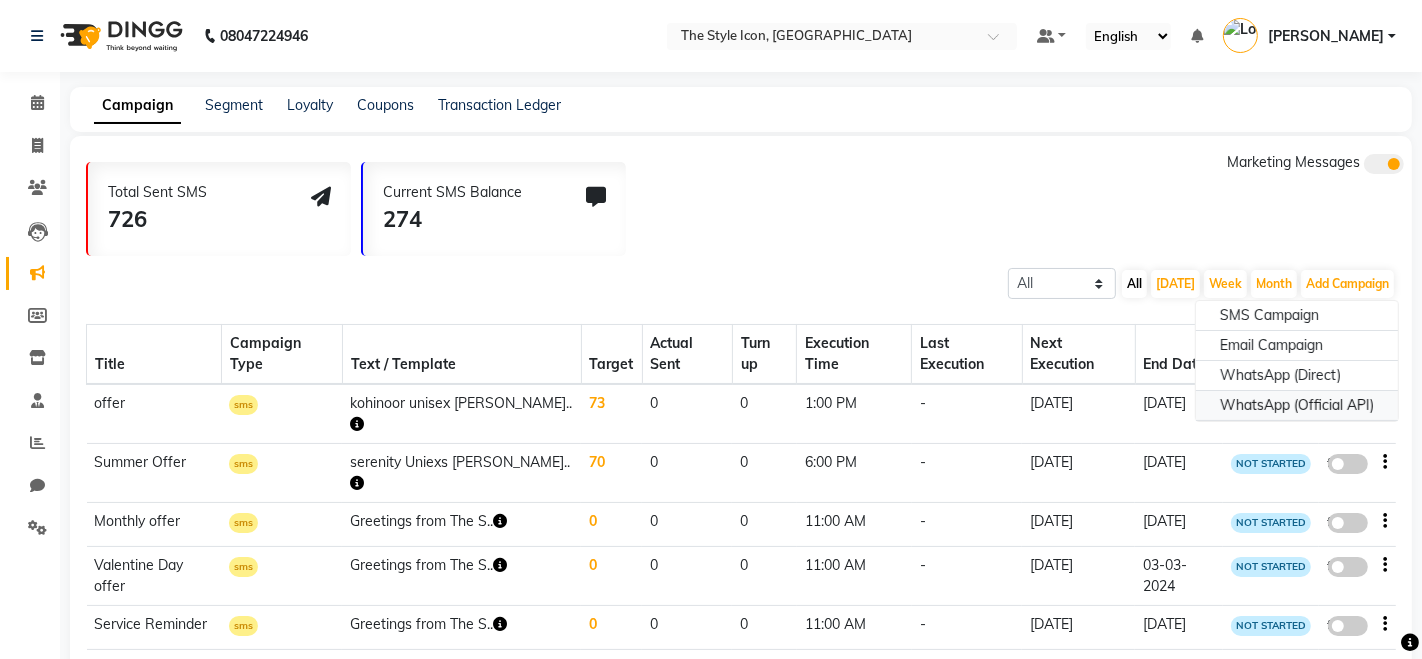 select on "2" 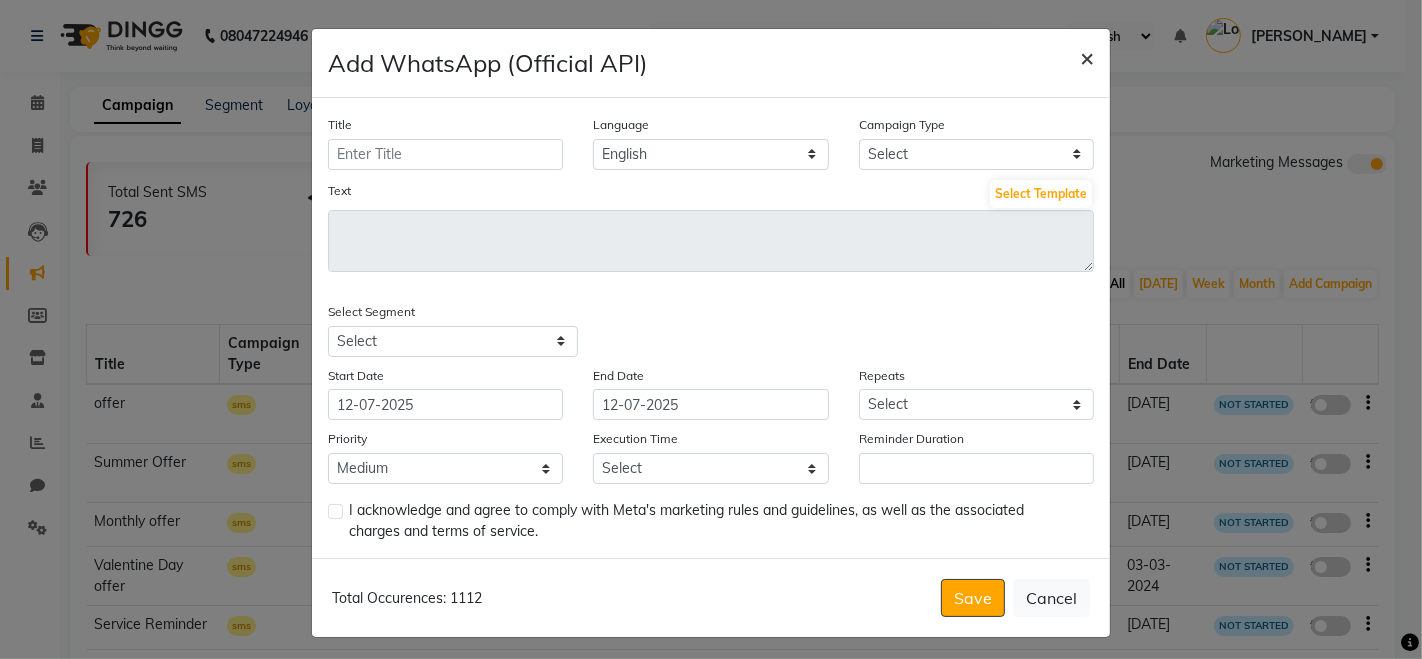 click on "×" 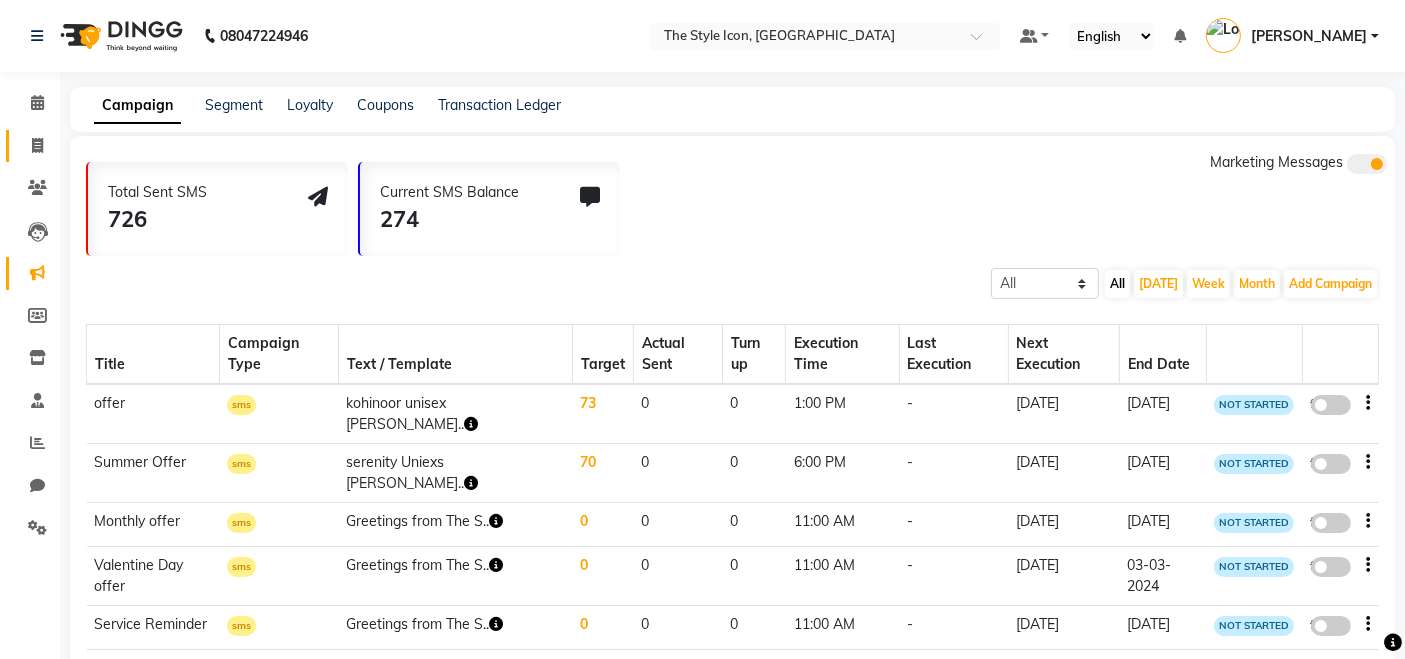 click 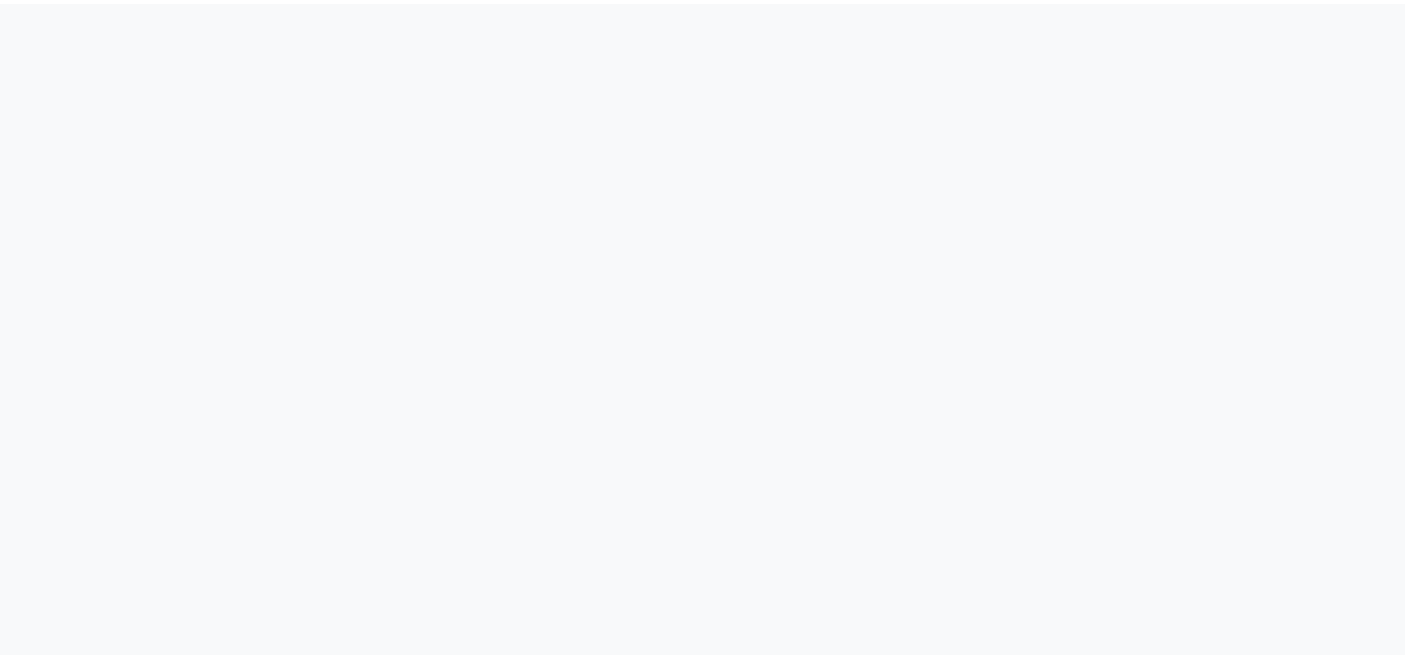 scroll, scrollTop: 0, scrollLeft: 0, axis: both 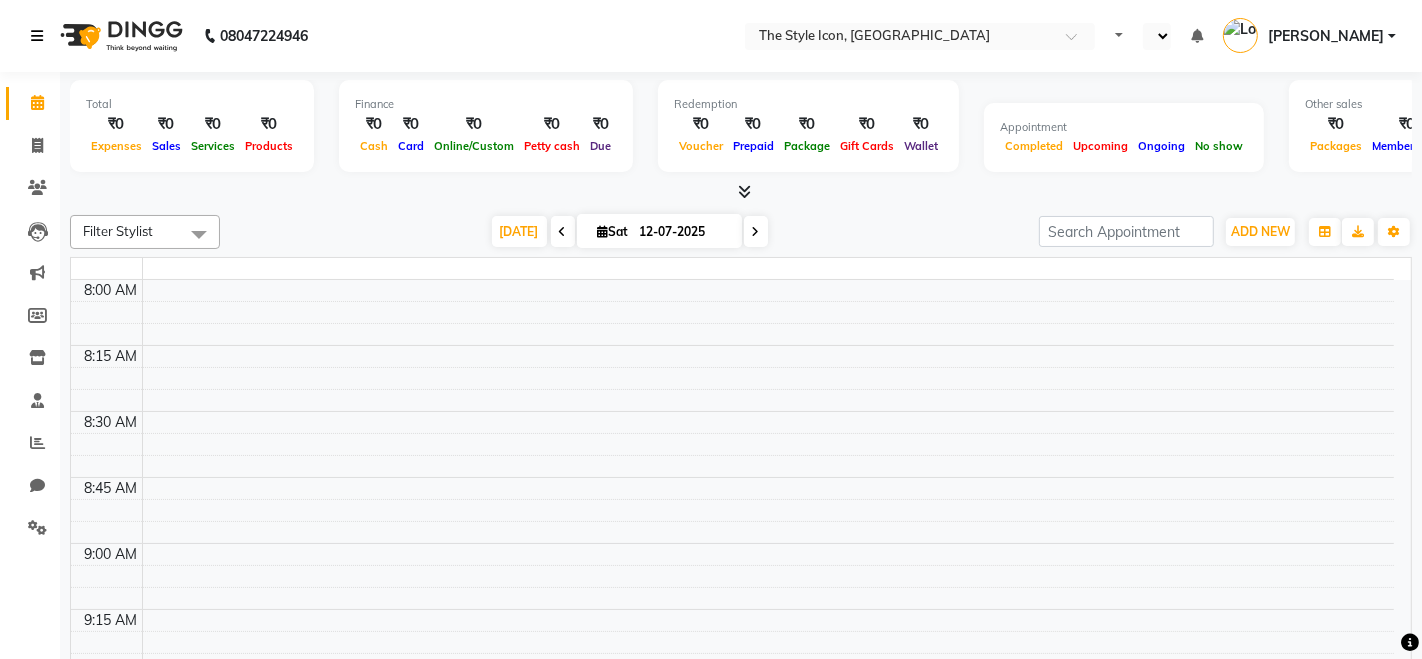 select on "en" 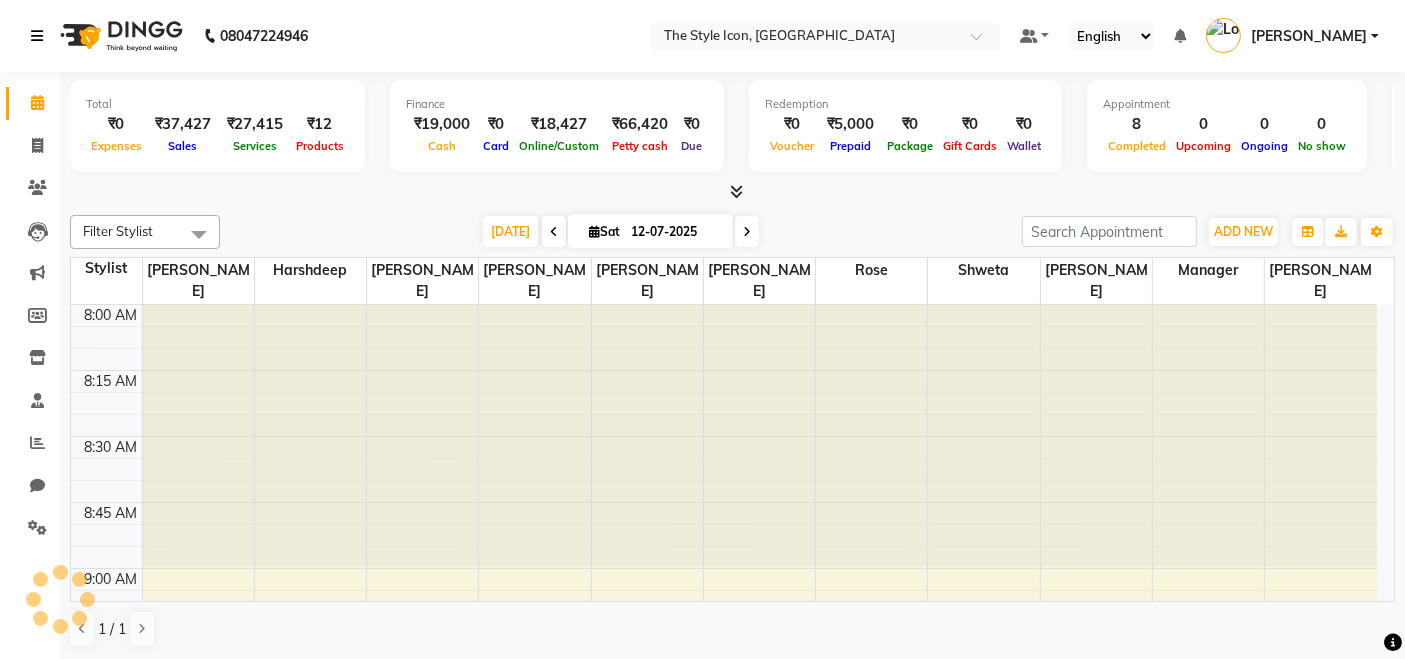 scroll, scrollTop: 0, scrollLeft: 0, axis: both 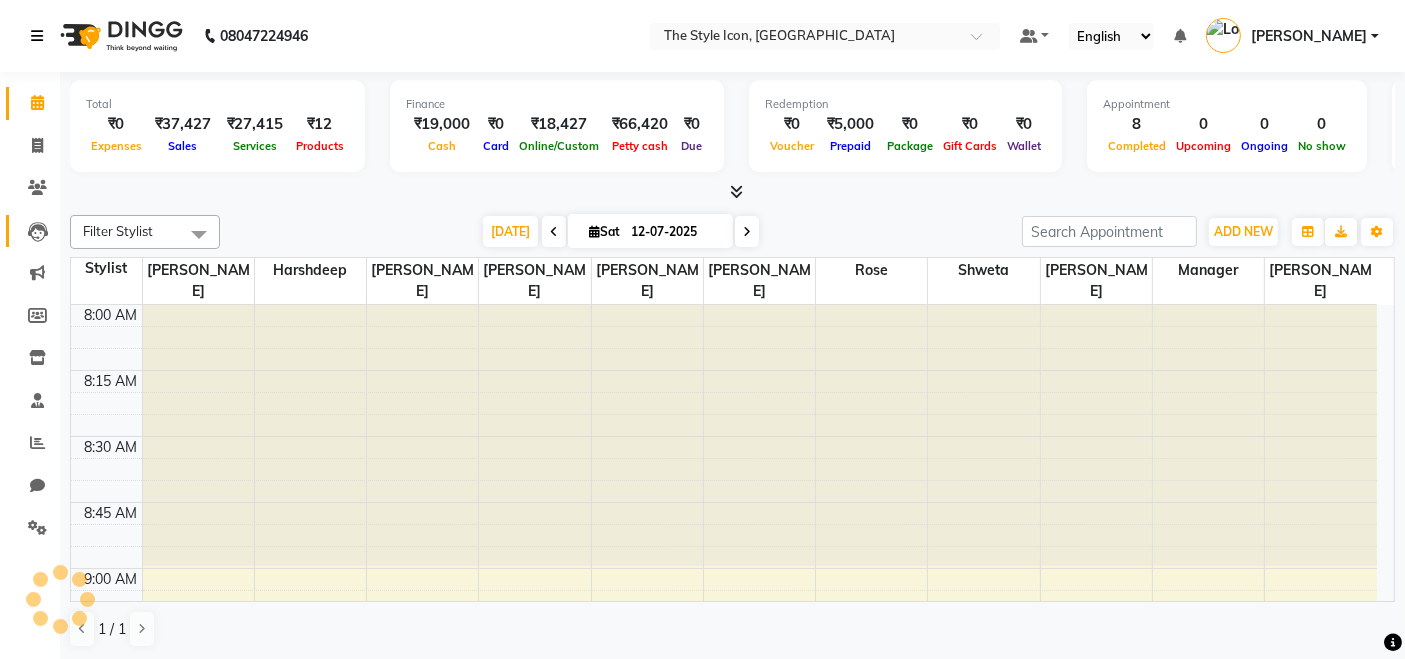 click at bounding box center [37, 36] 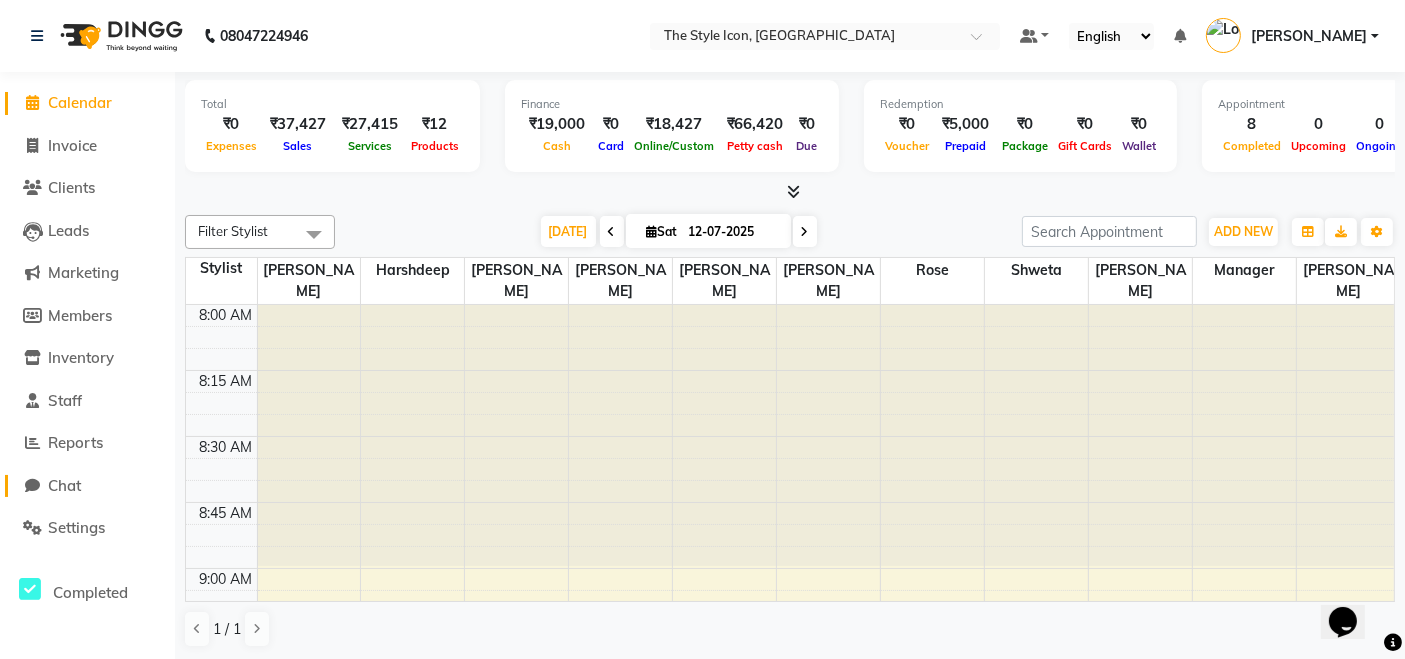 scroll, scrollTop: 0, scrollLeft: 0, axis: both 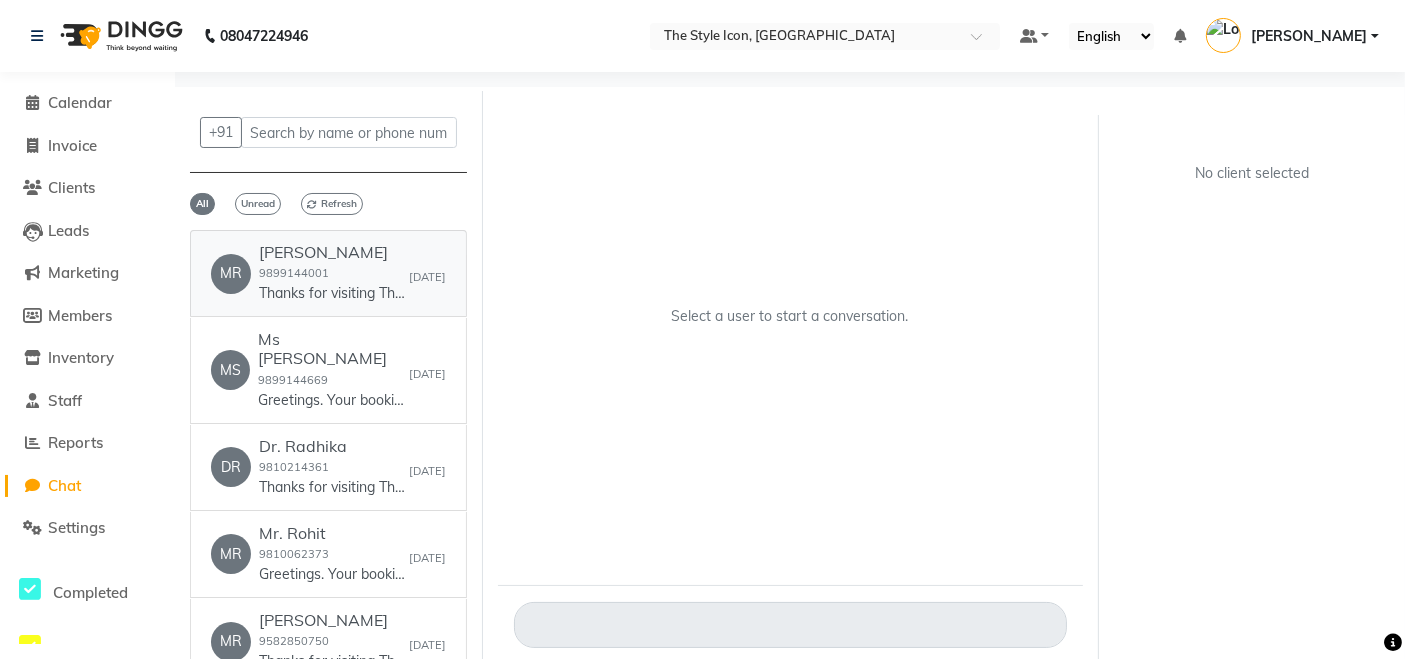 click on "Mr. Ankush Gupta  9899144001  Thanks for visiting The Style Icon. Your bill amount is 2300. Please review us on google - ww4.in/a?c=K3WaDg. Your Receipt - ww4.in/a?c=kf5bvN - DINGG" 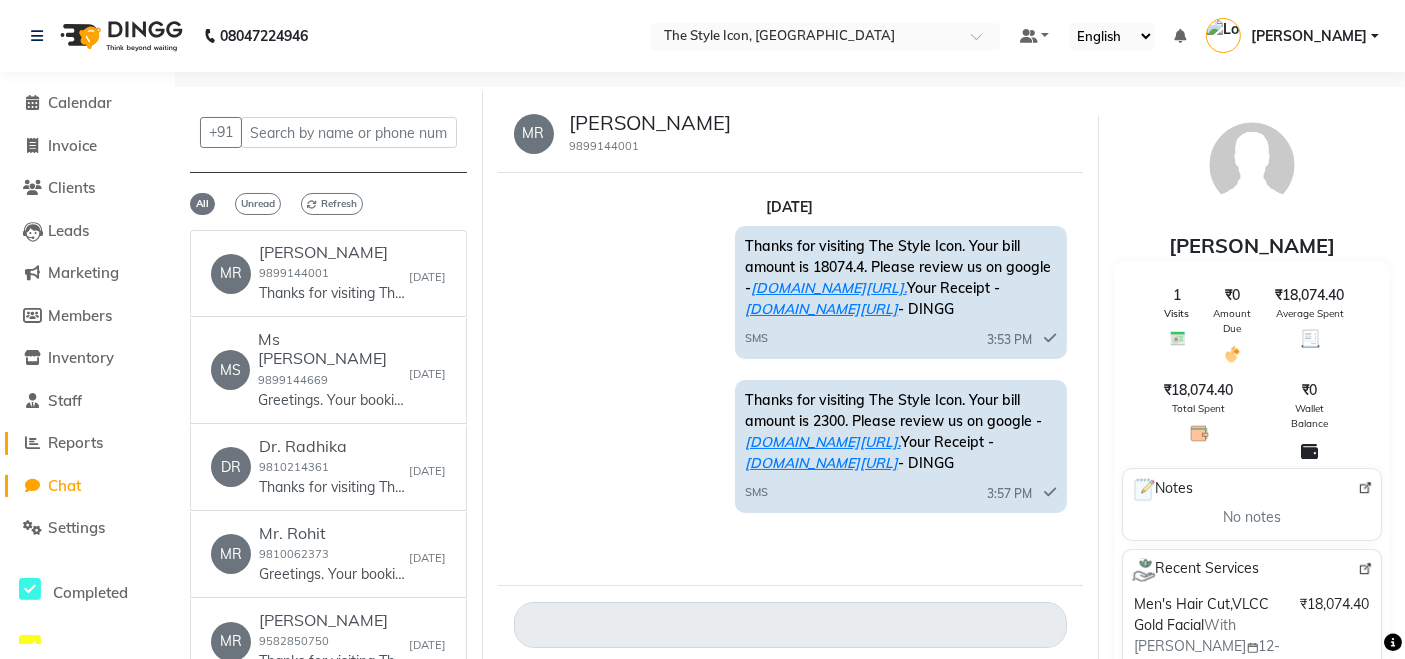 click on "Reports" 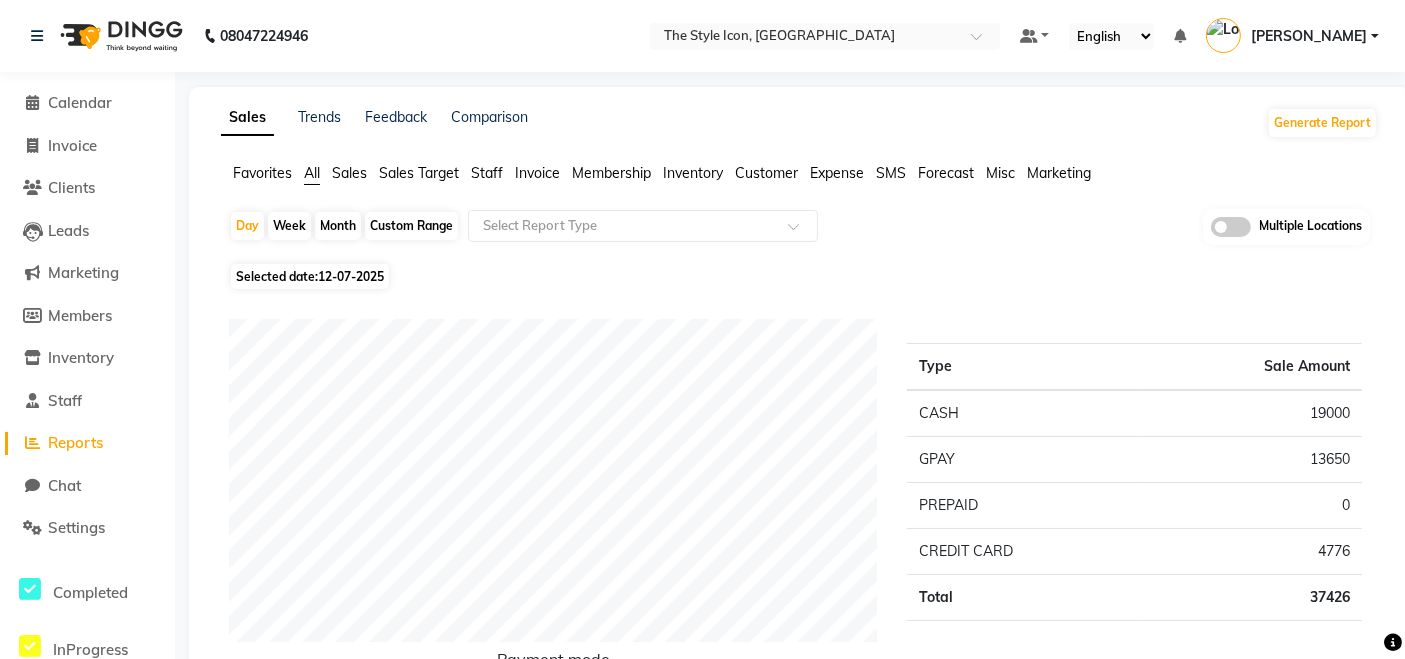 click on "Favorites All Sales Sales Target Staff Invoice Membership Inventory Customer Expense SMS Forecast Misc Marketing" 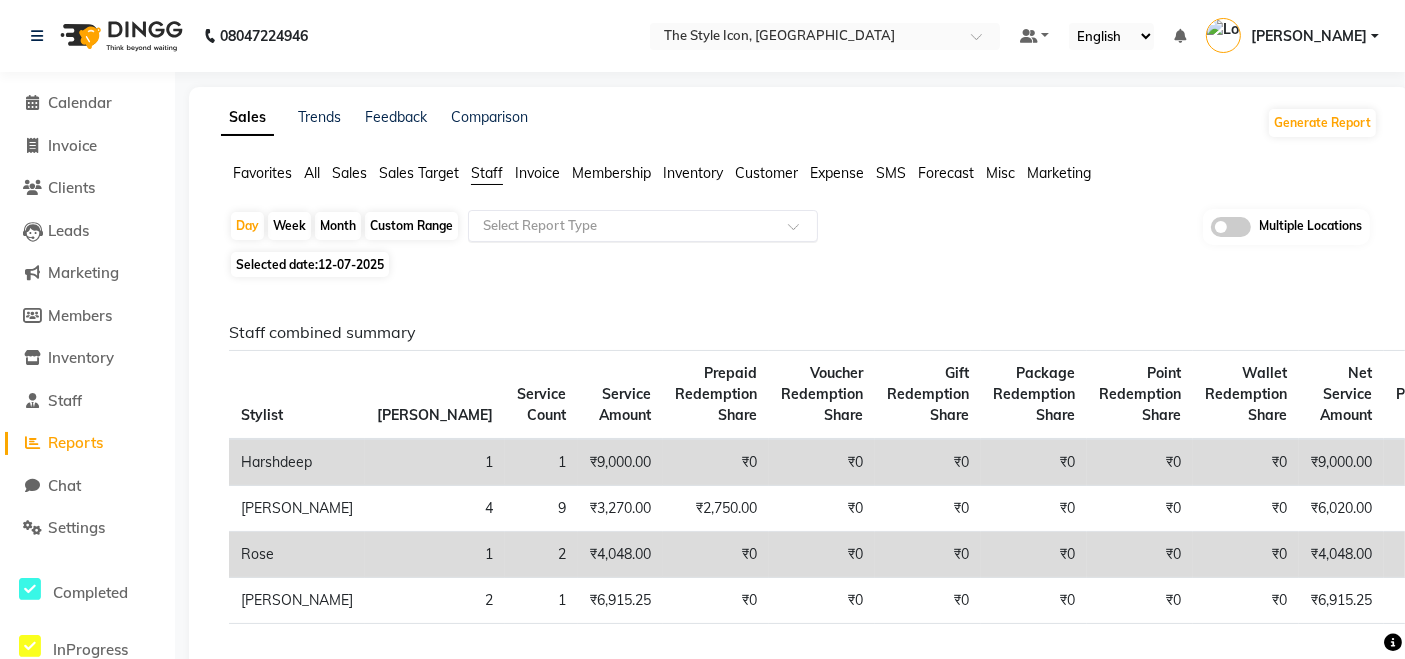 drag, startPoint x: 532, startPoint y: 207, endPoint x: 540, endPoint y: 215, distance: 11.313708 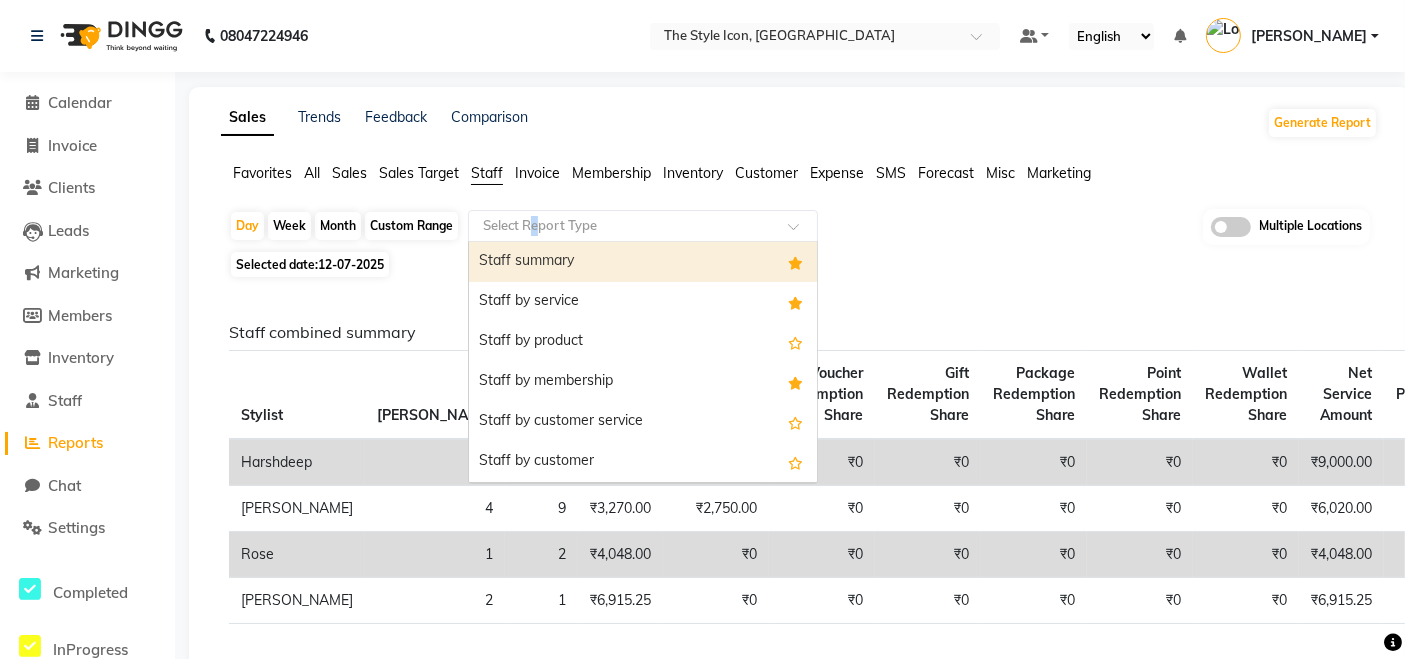 click 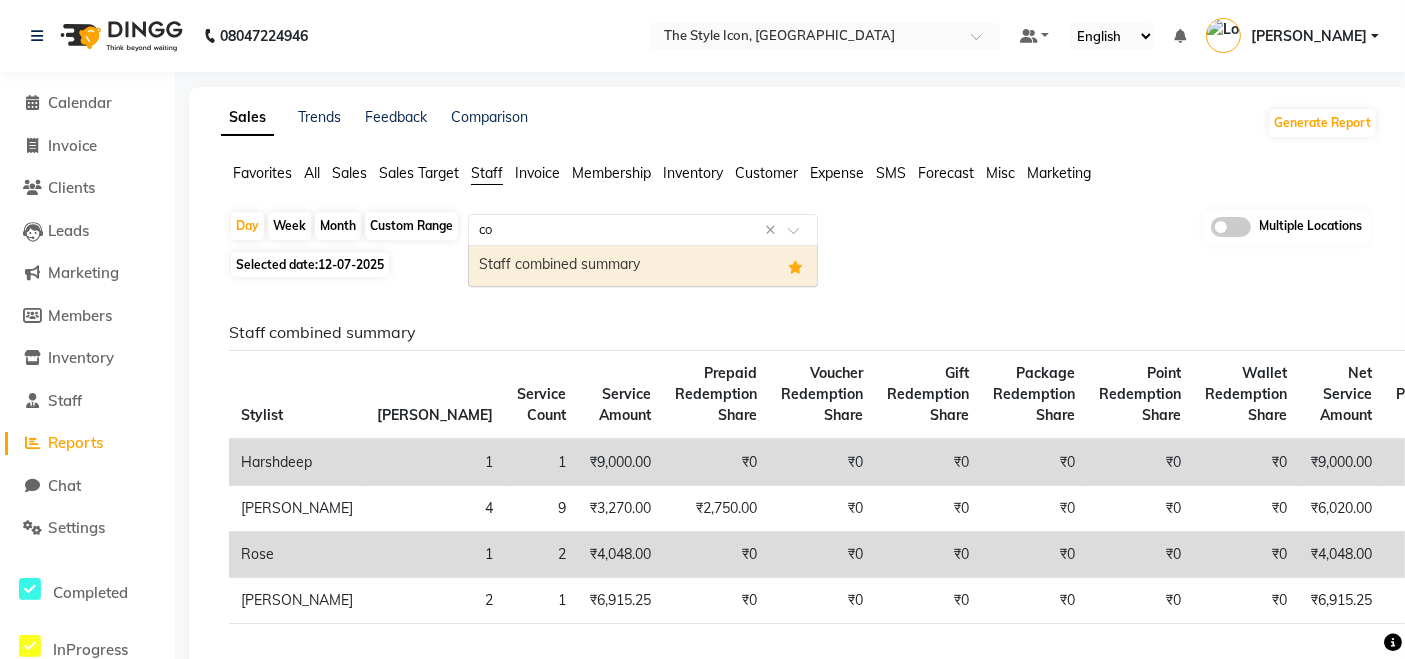 type on "com" 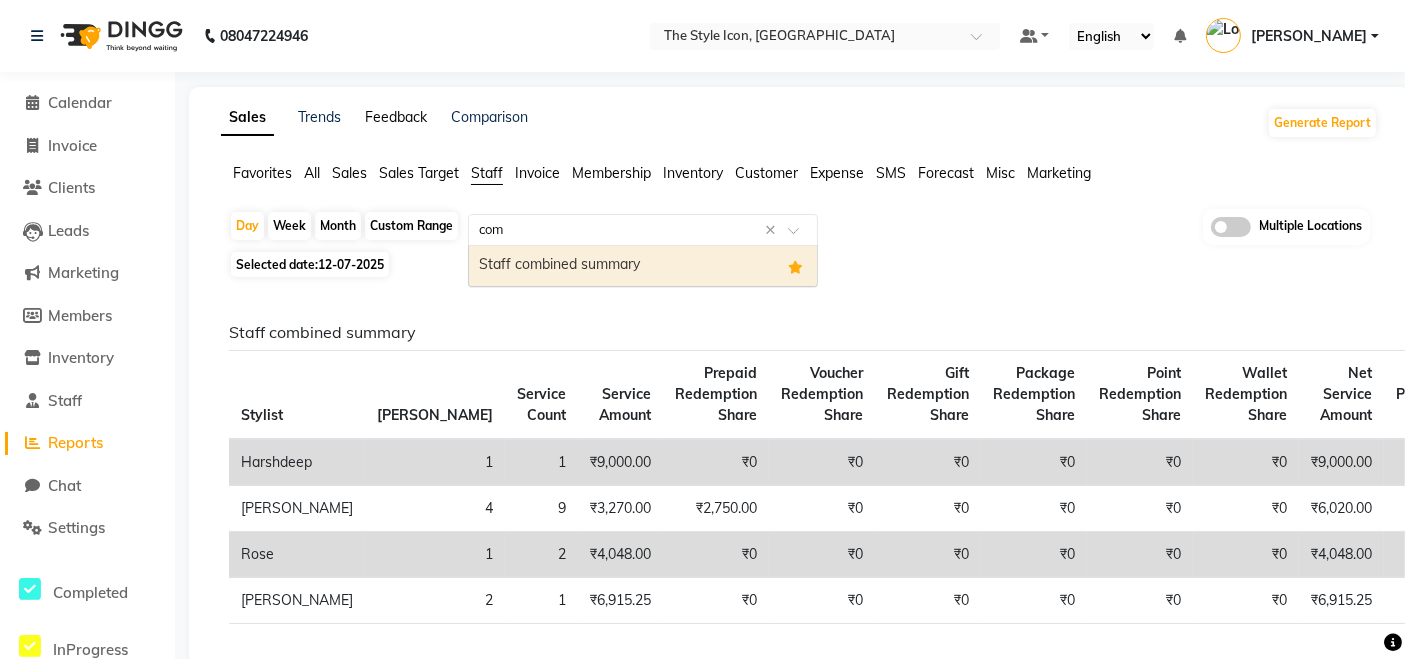 type 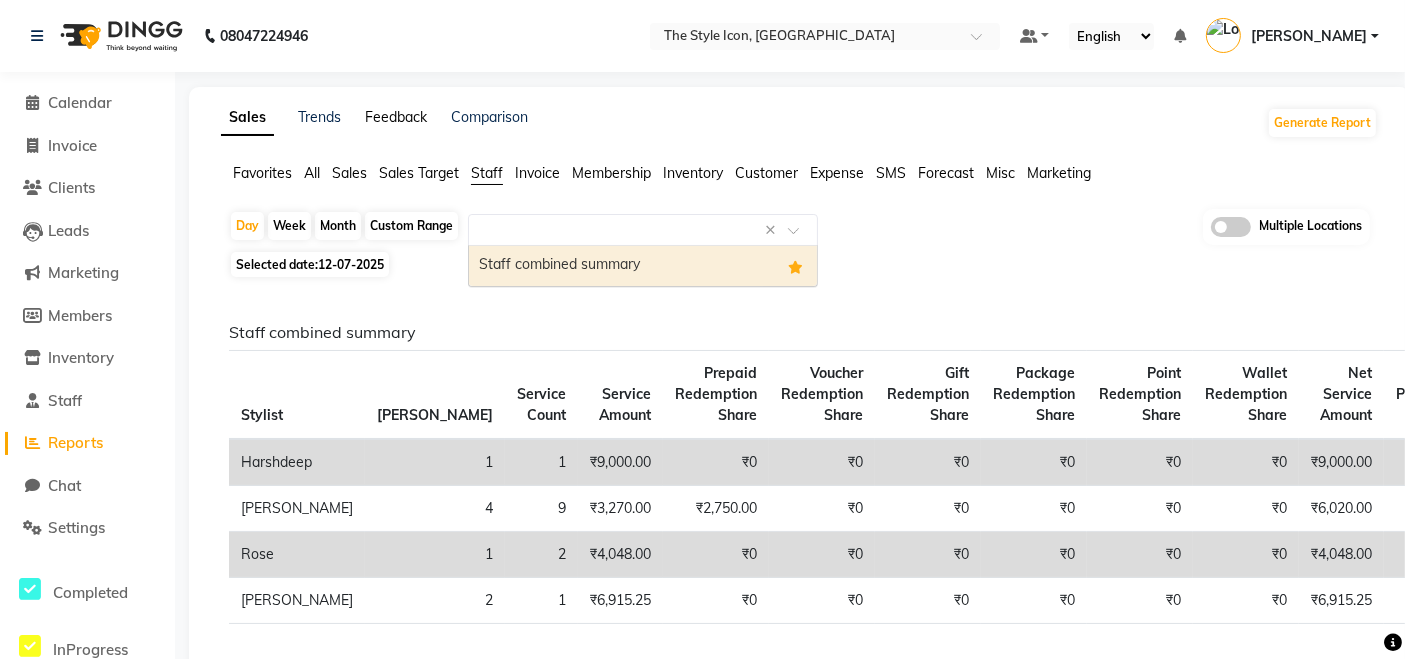 click on "Feedback" 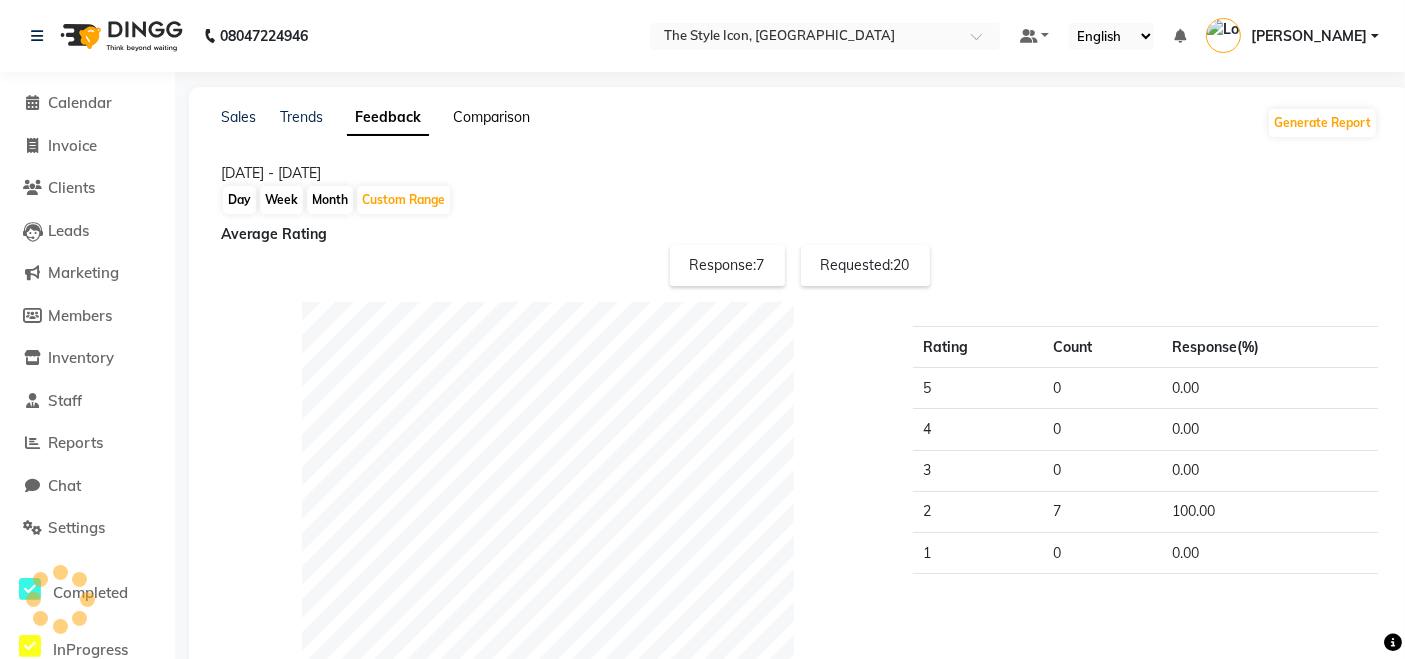 click on "Comparison" 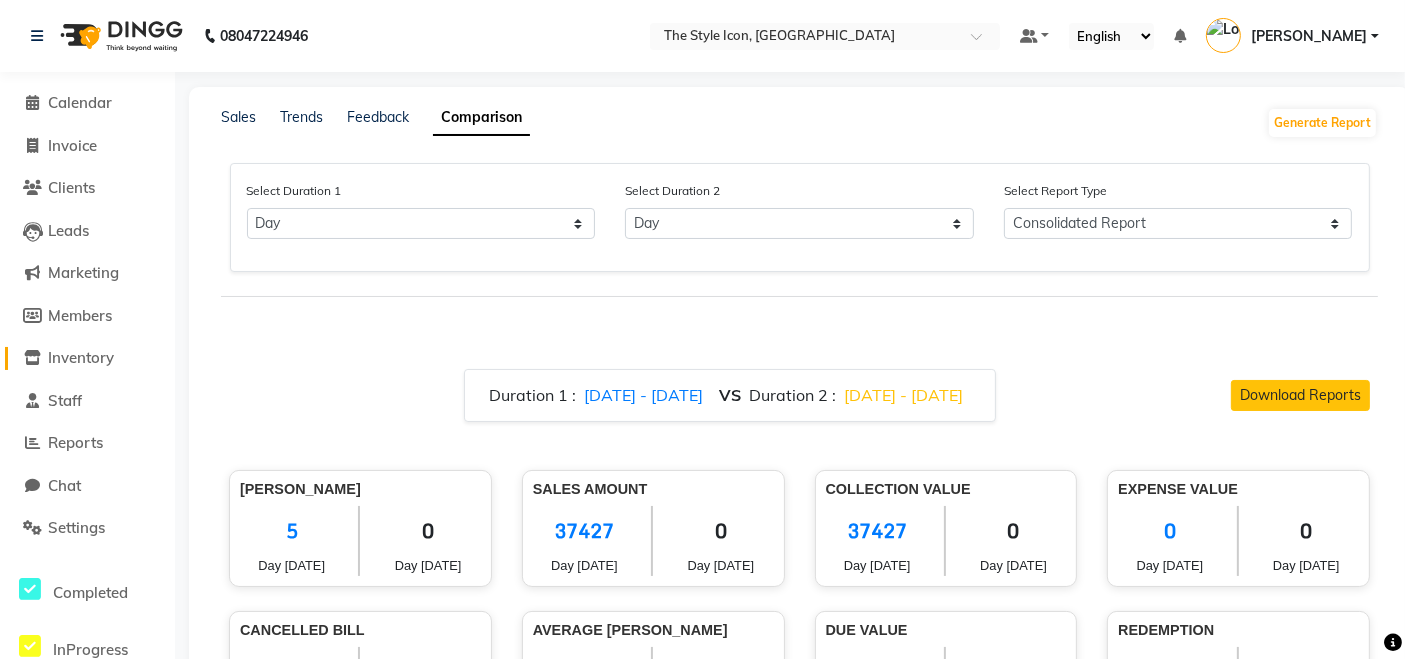 click on "Inventory" 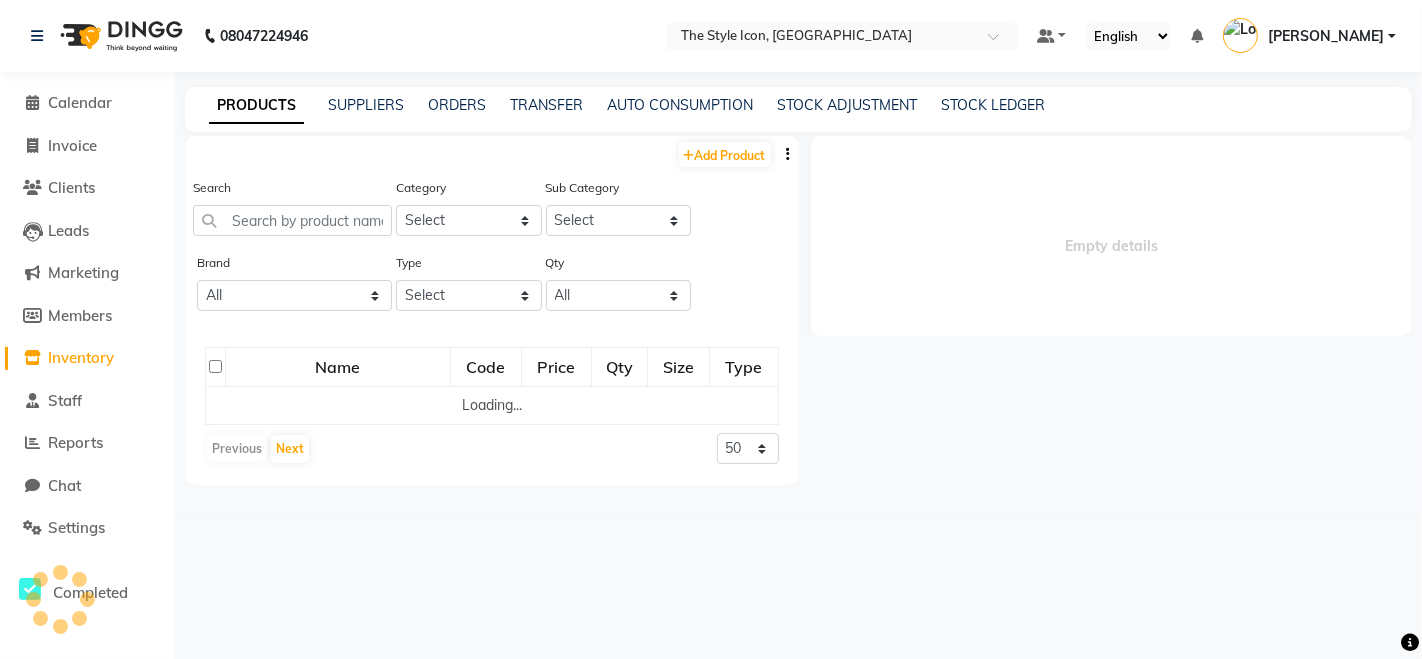 select 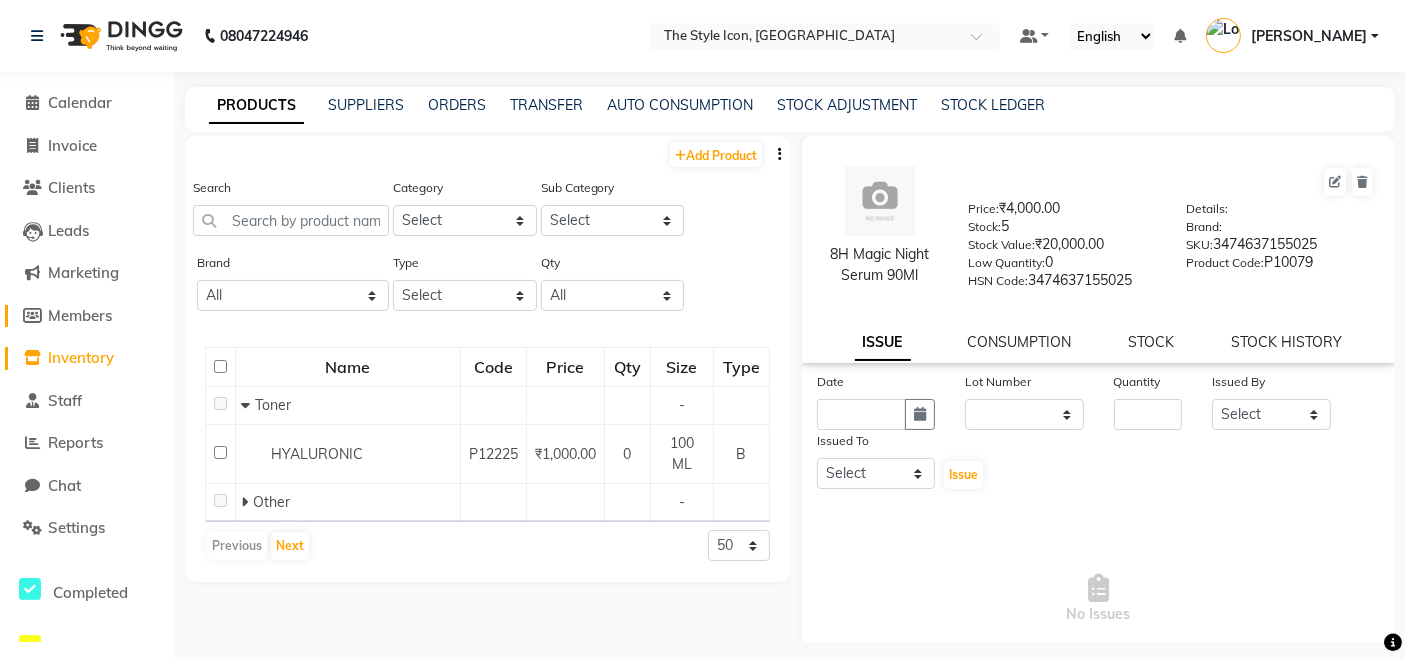 click on "Members" 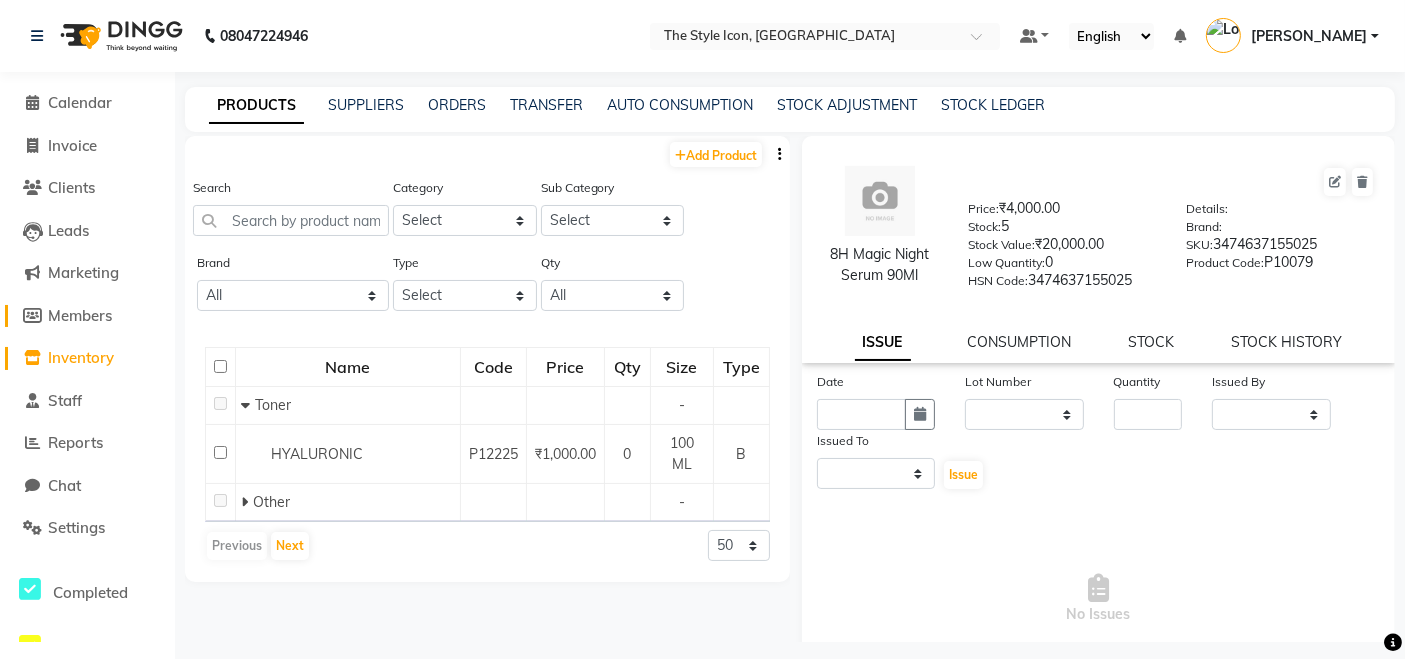 select 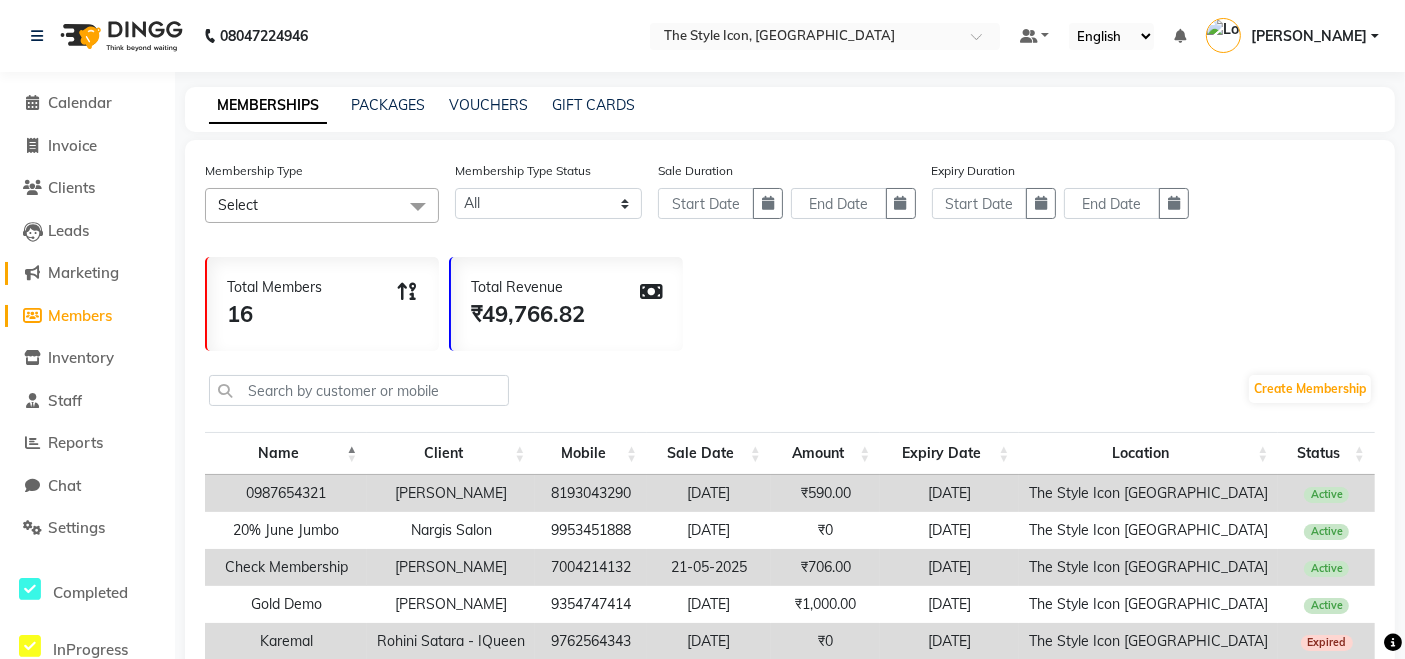 click on "Marketing" 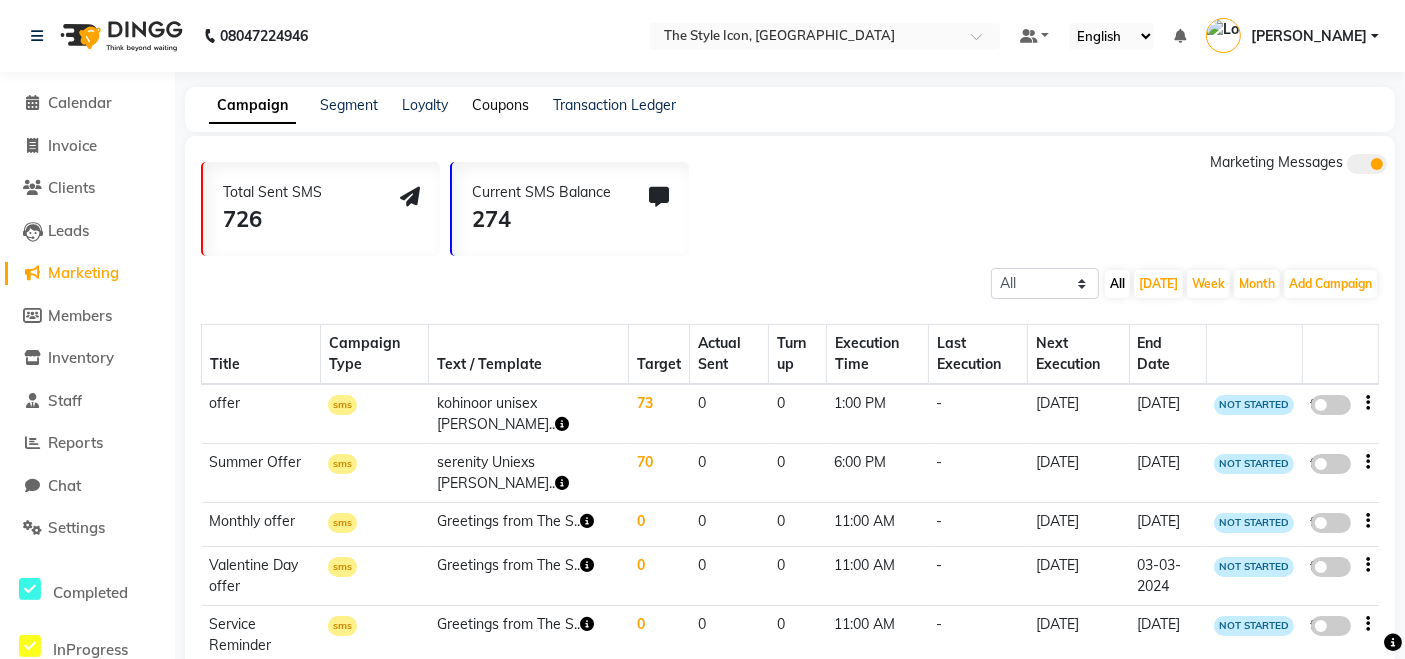 click on "Coupons" 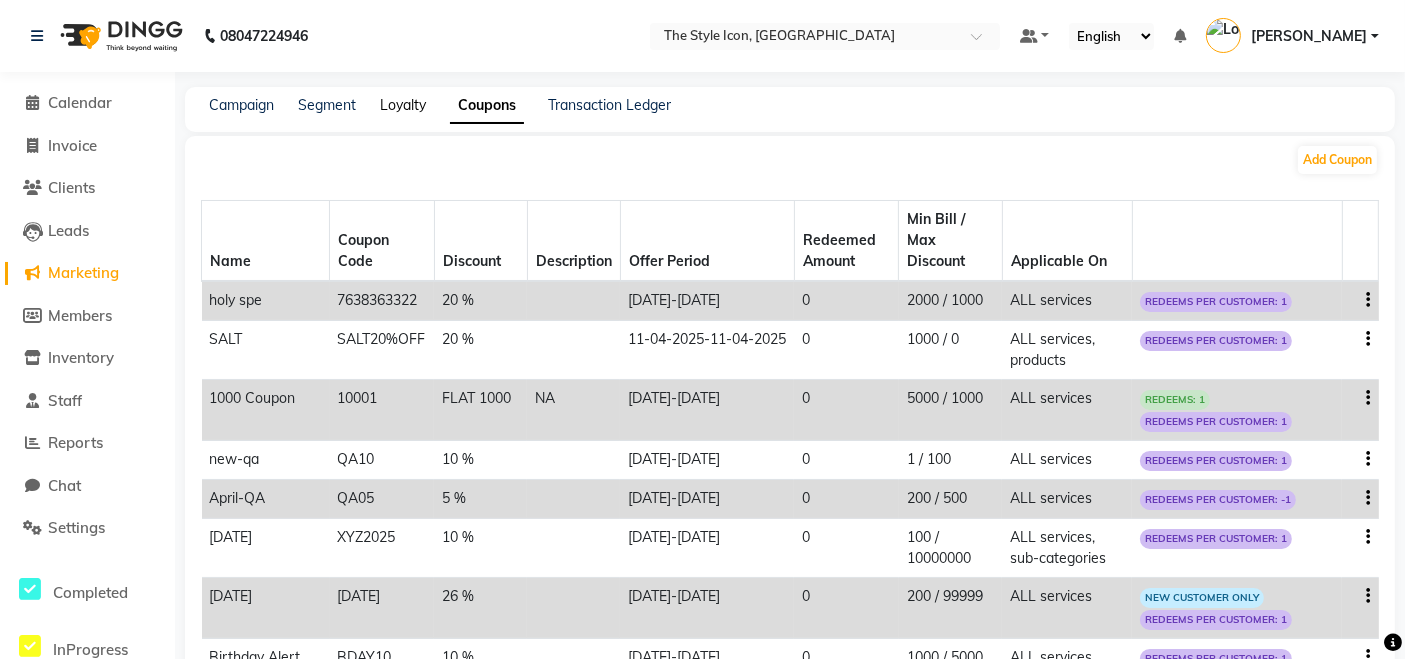 click on "Loyalty" 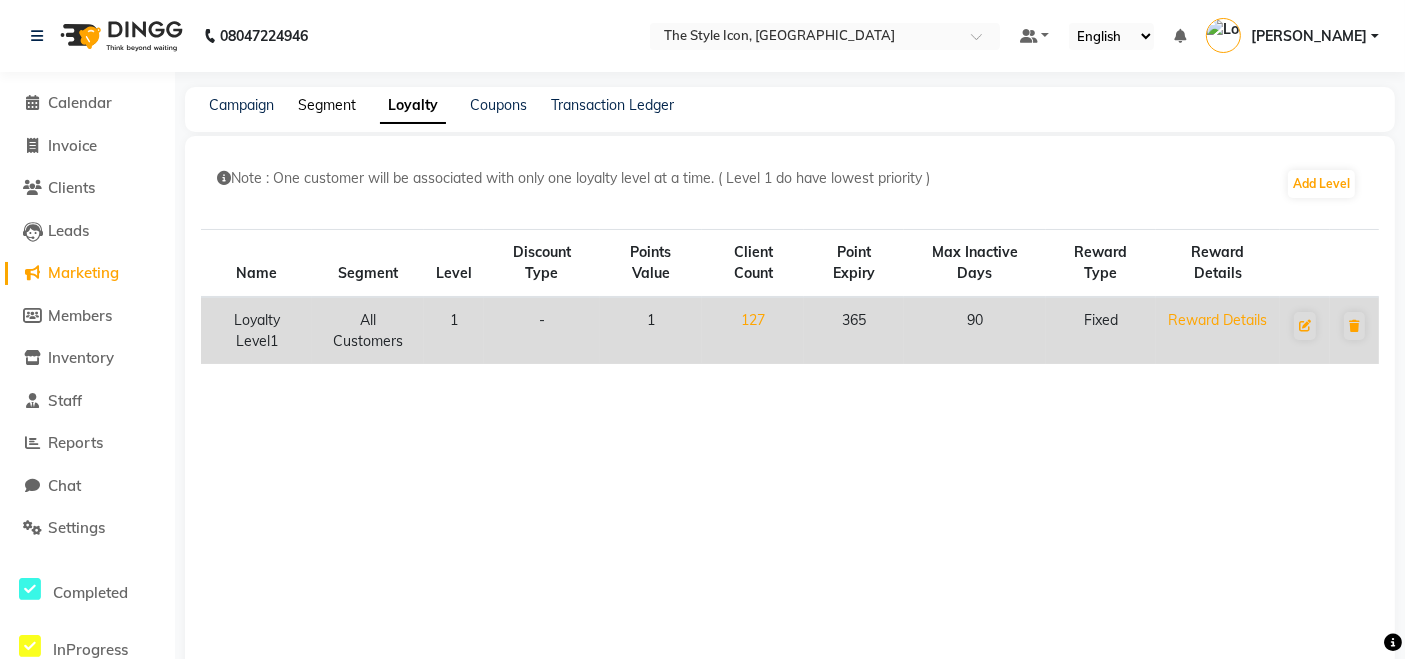 click on "Segment" 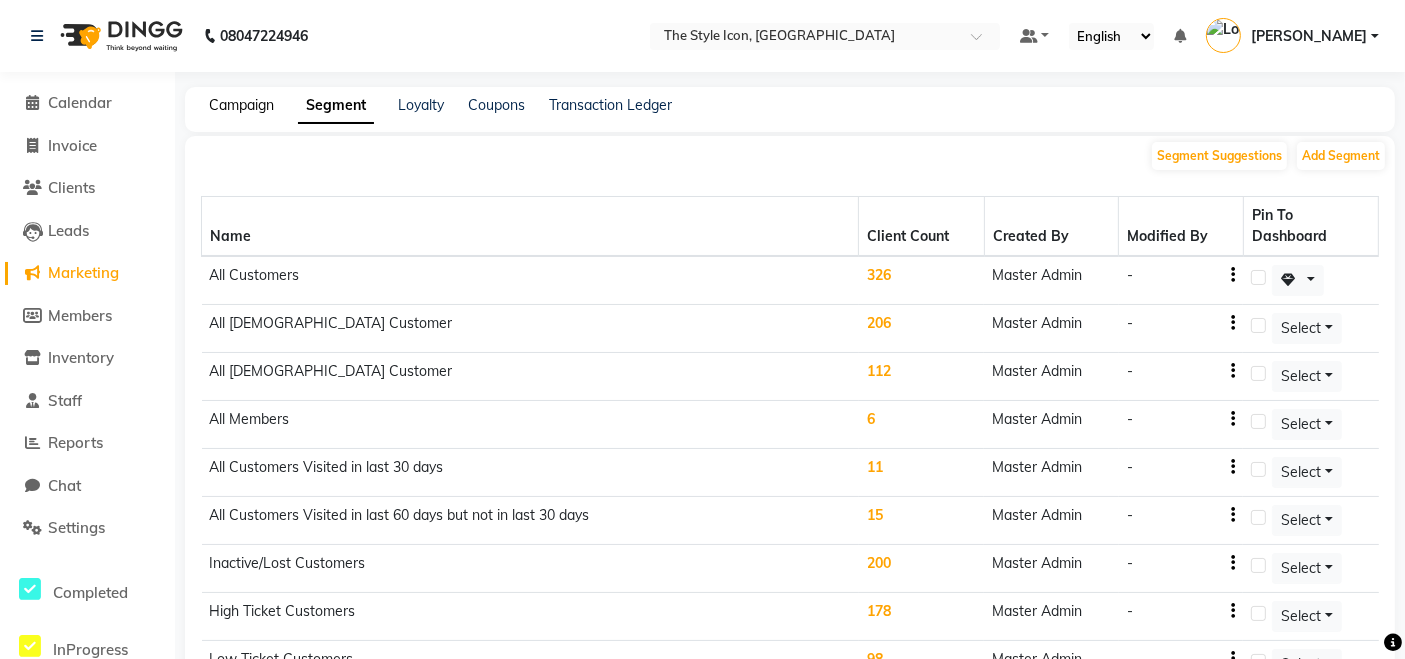 click on "Campaign" 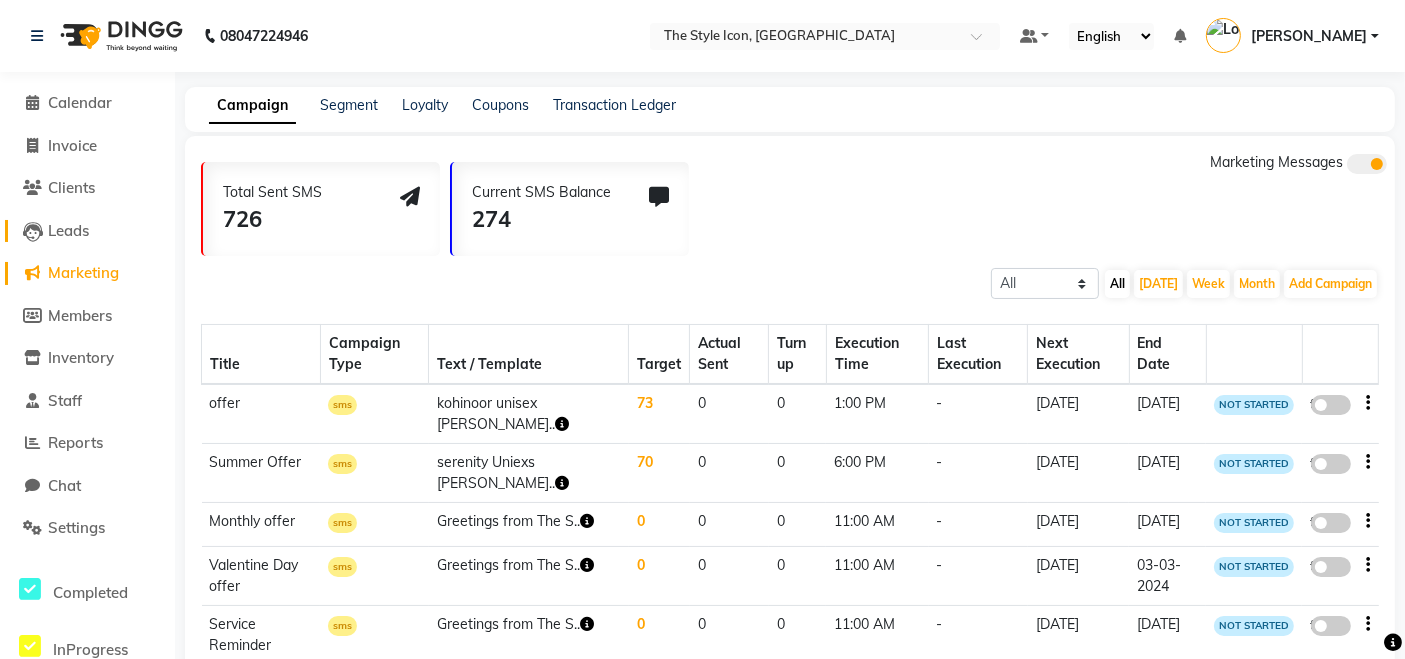 click on "Leads" 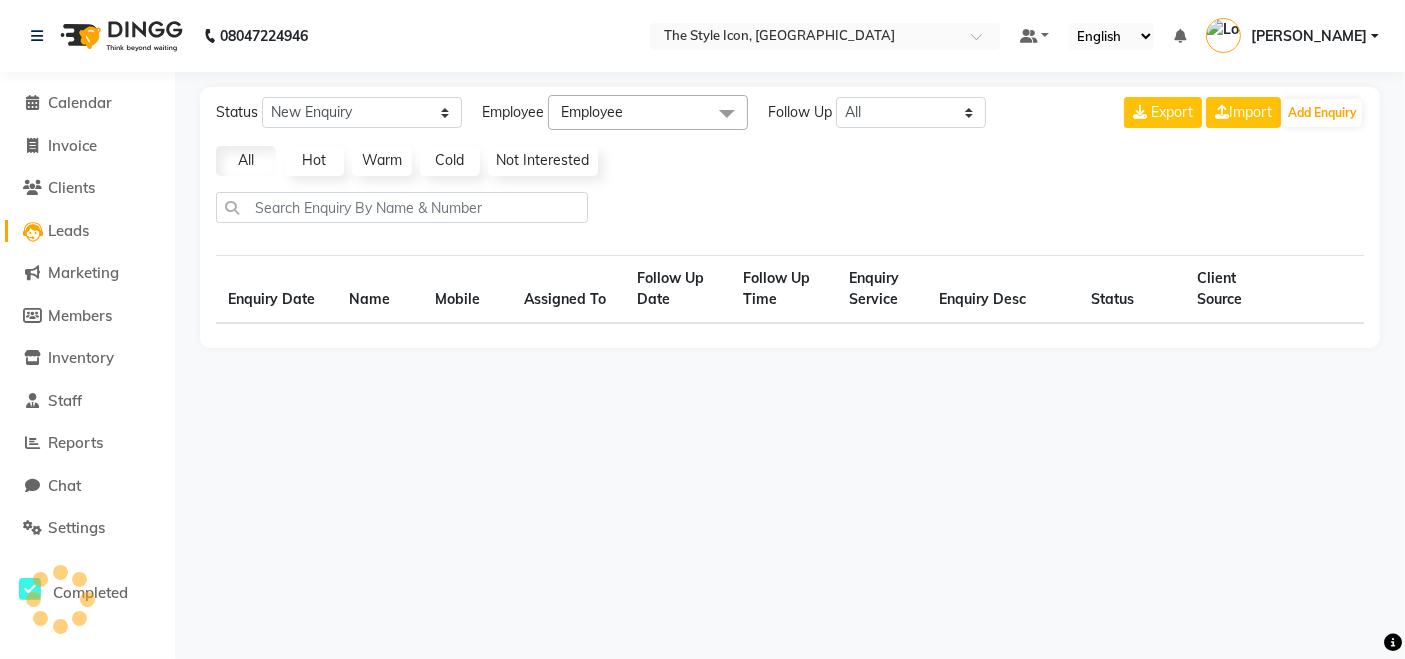 select on "10" 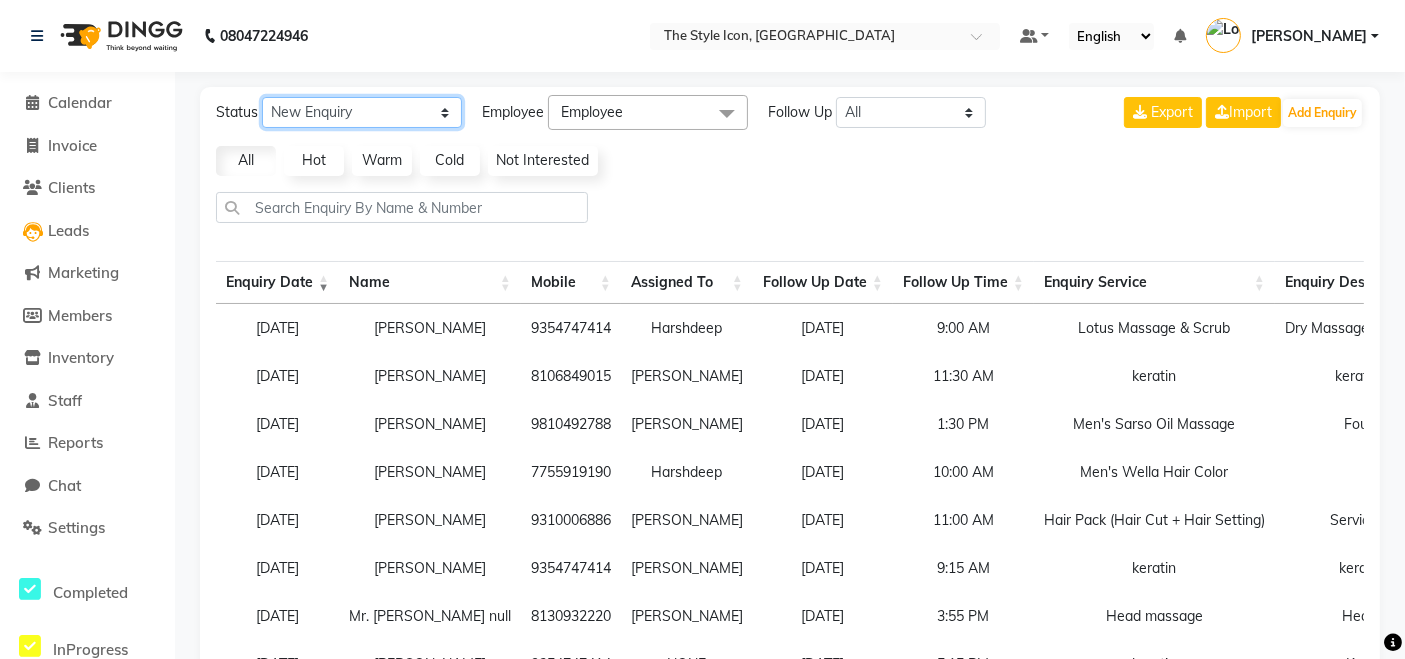 click on "New Enquiry Open Enquiry Converted Enquiry  All" 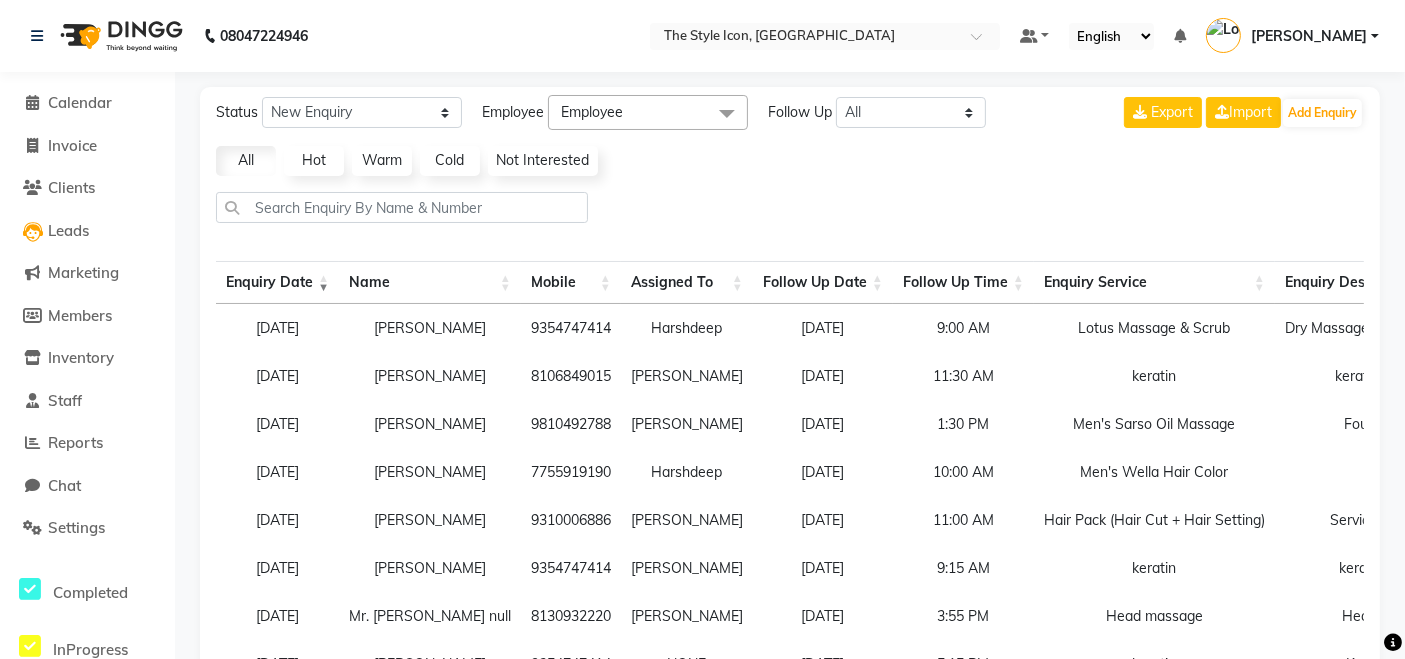 click on "Employee" 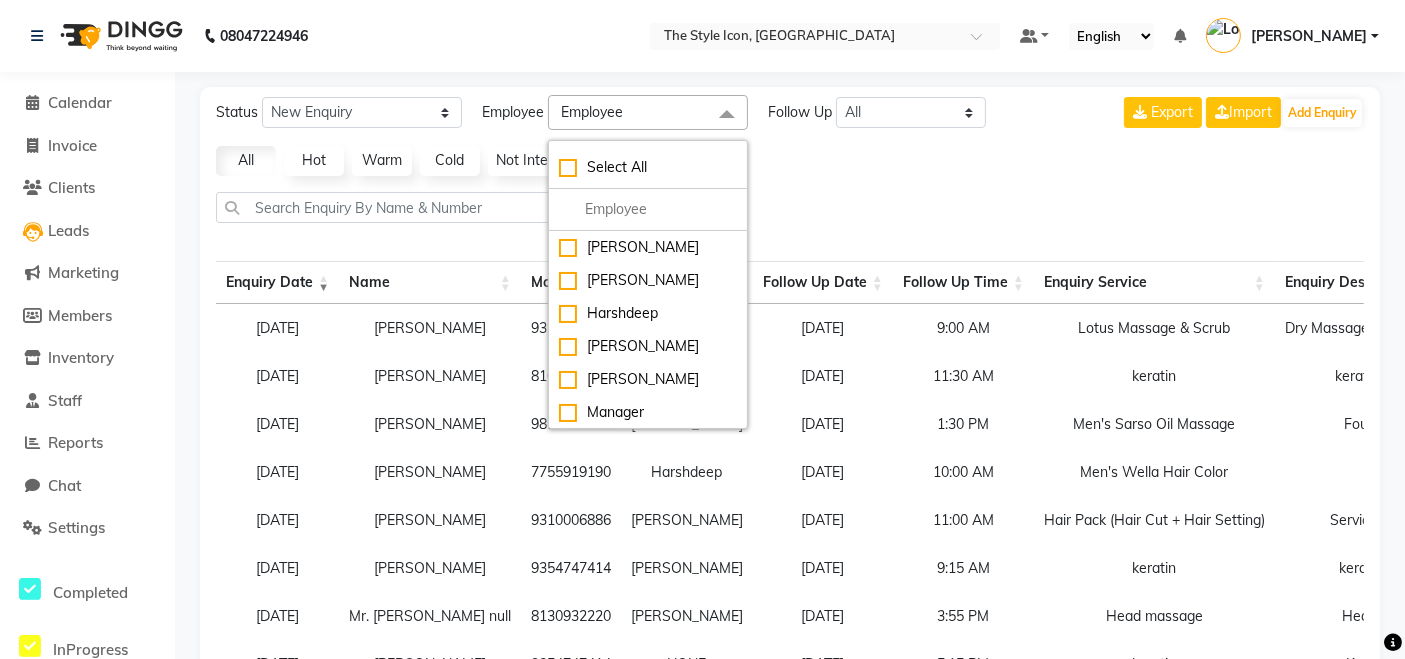 click on "Employee" 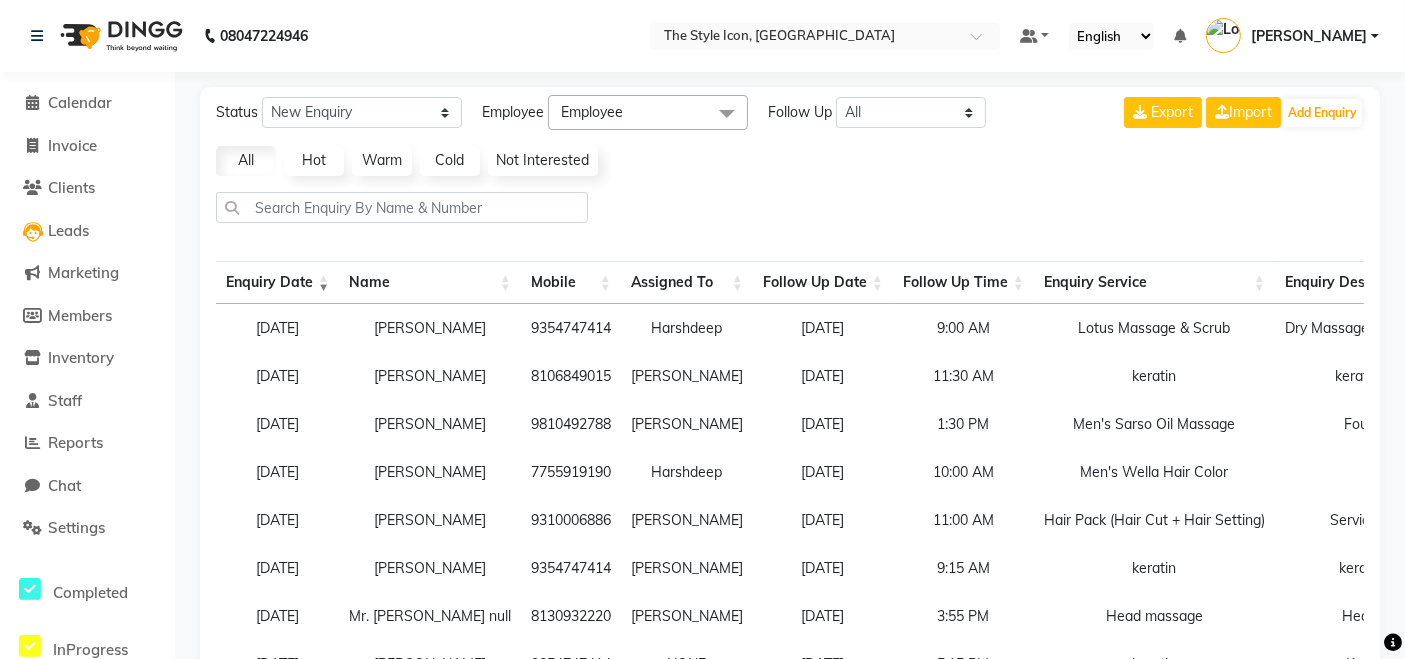 click on "Employee" 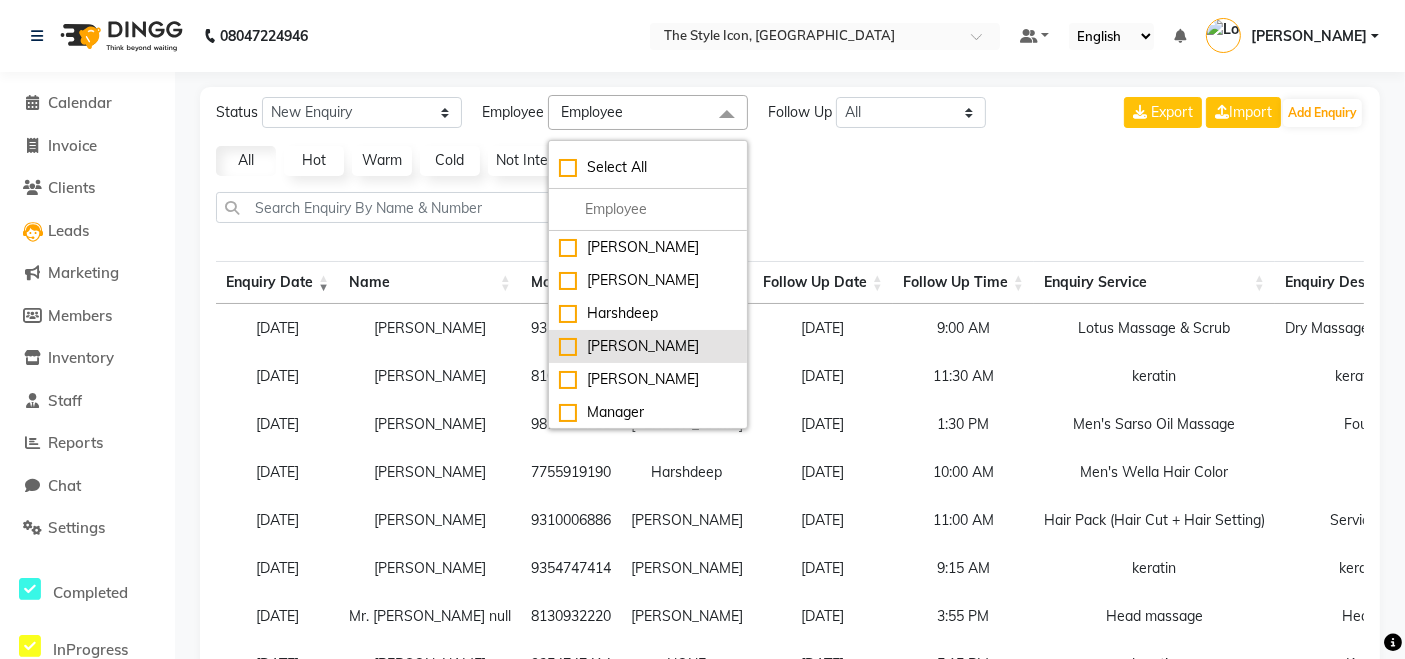 click on "[PERSON_NAME]" 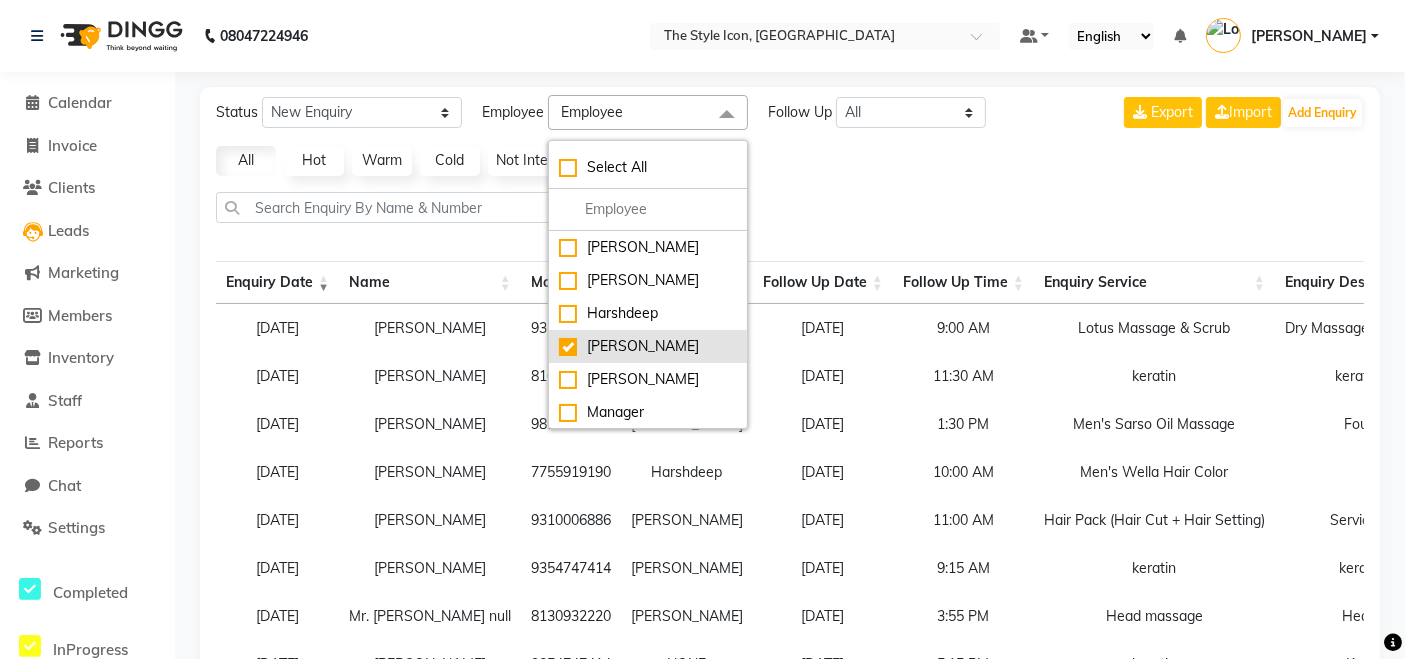 checkbox on "true" 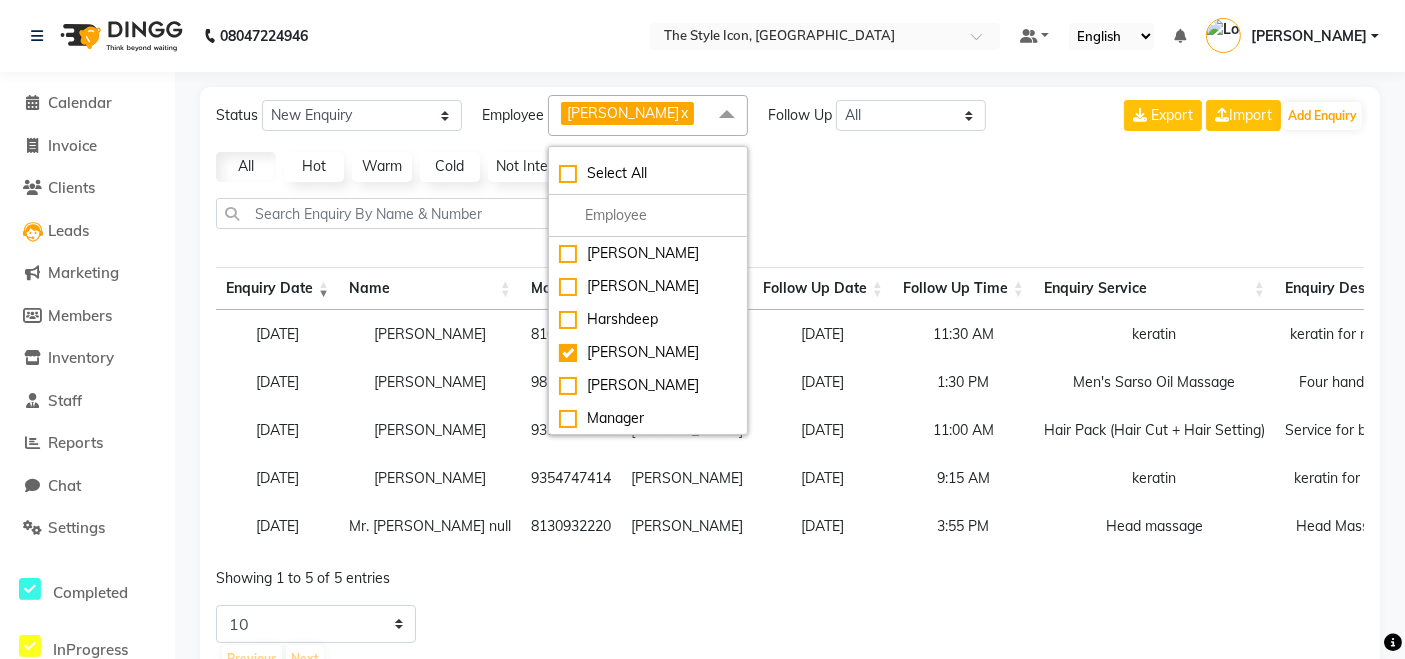 click 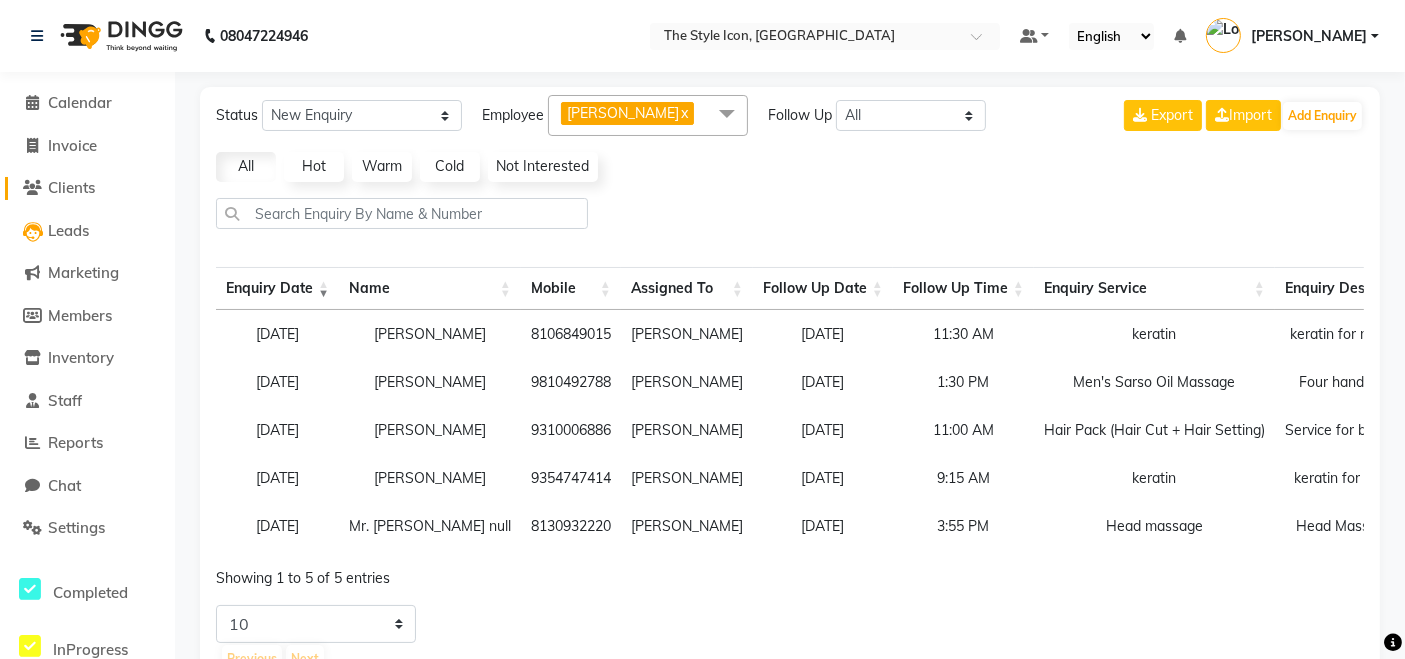 click on "Clients" 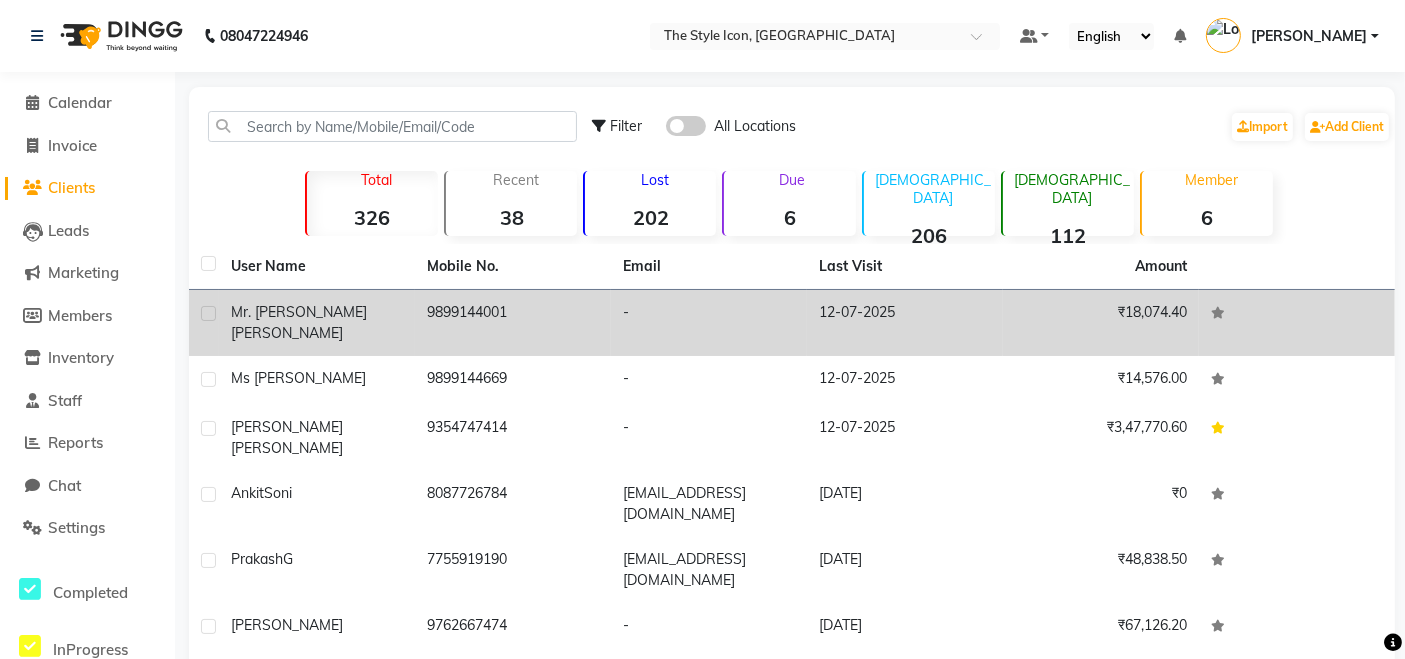 click on "Mr. [PERSON_NAME]" 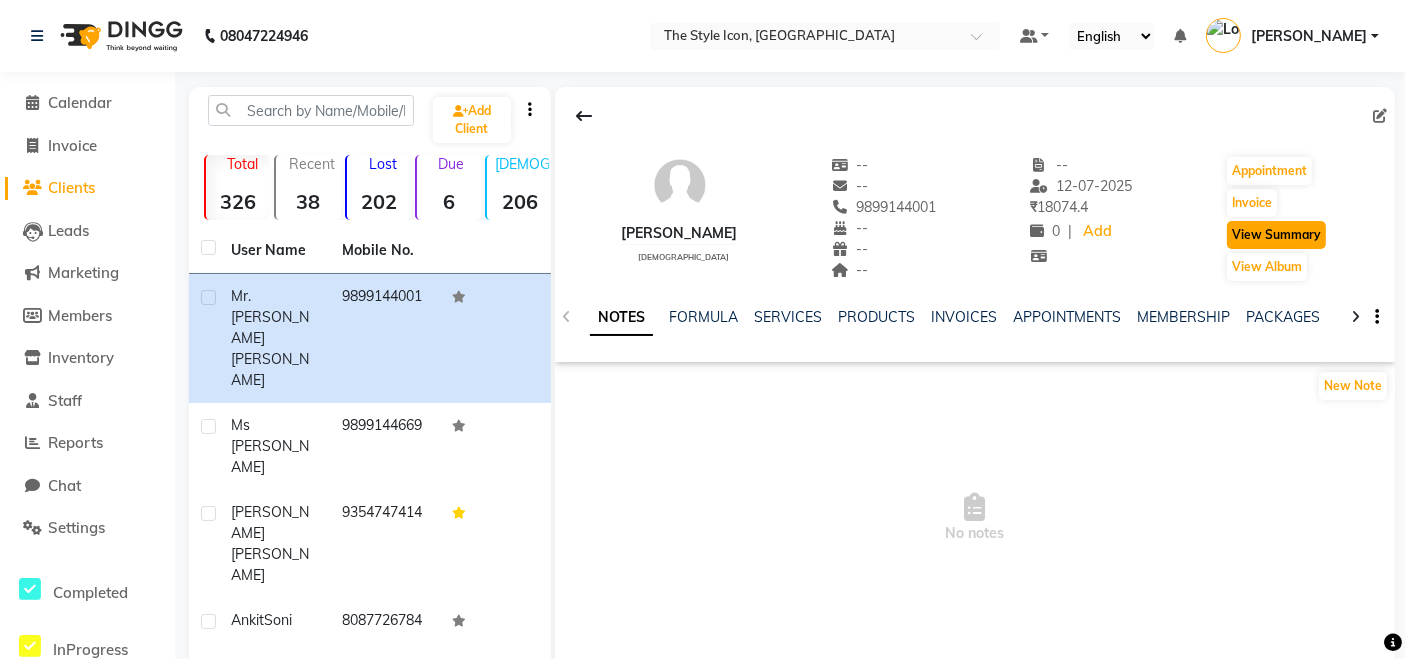 click on "View Summary" 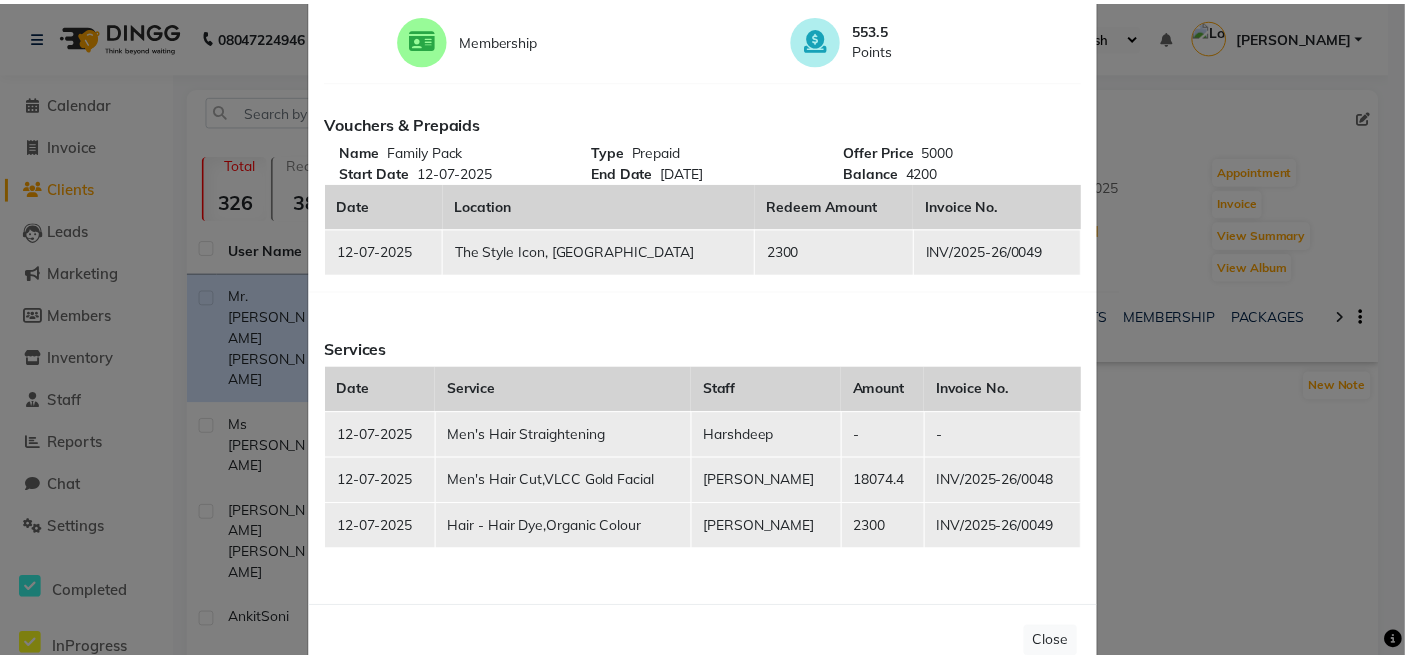 scroll, scrollTop: 280, scrollLeft: 0, axis: vertical 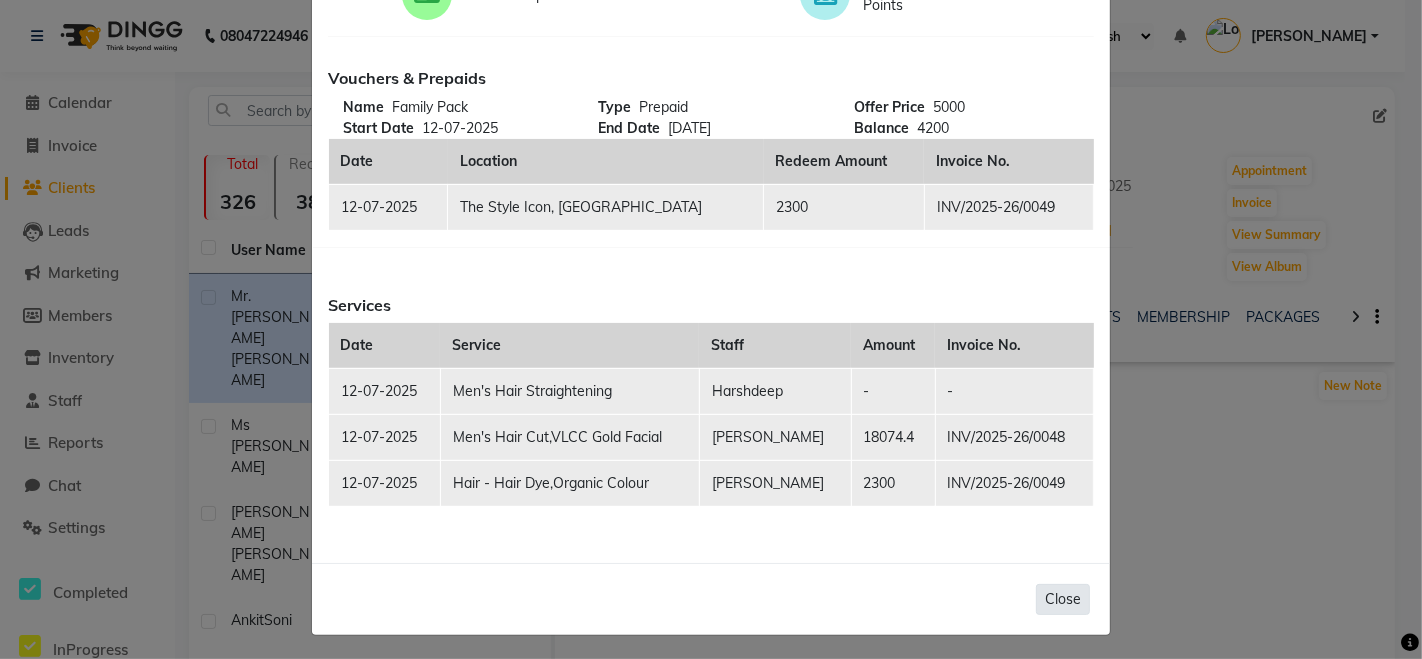 click on "Close" 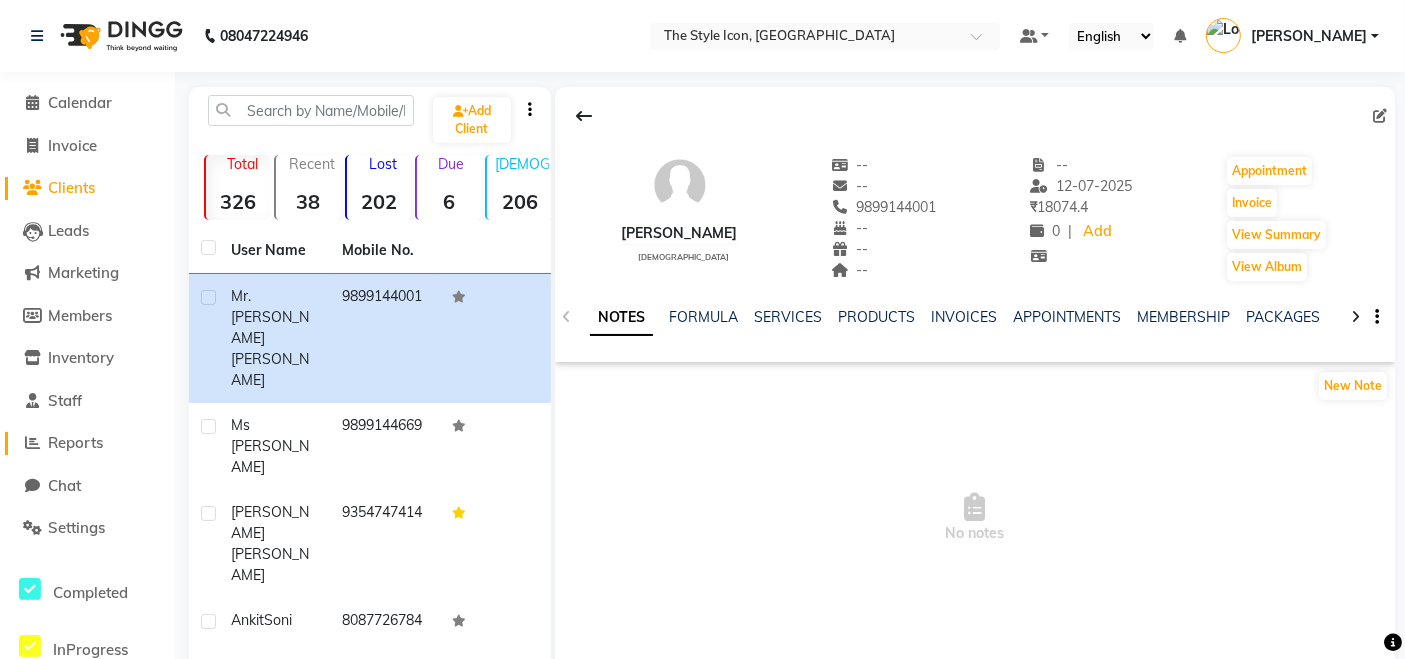 click on "Reports" 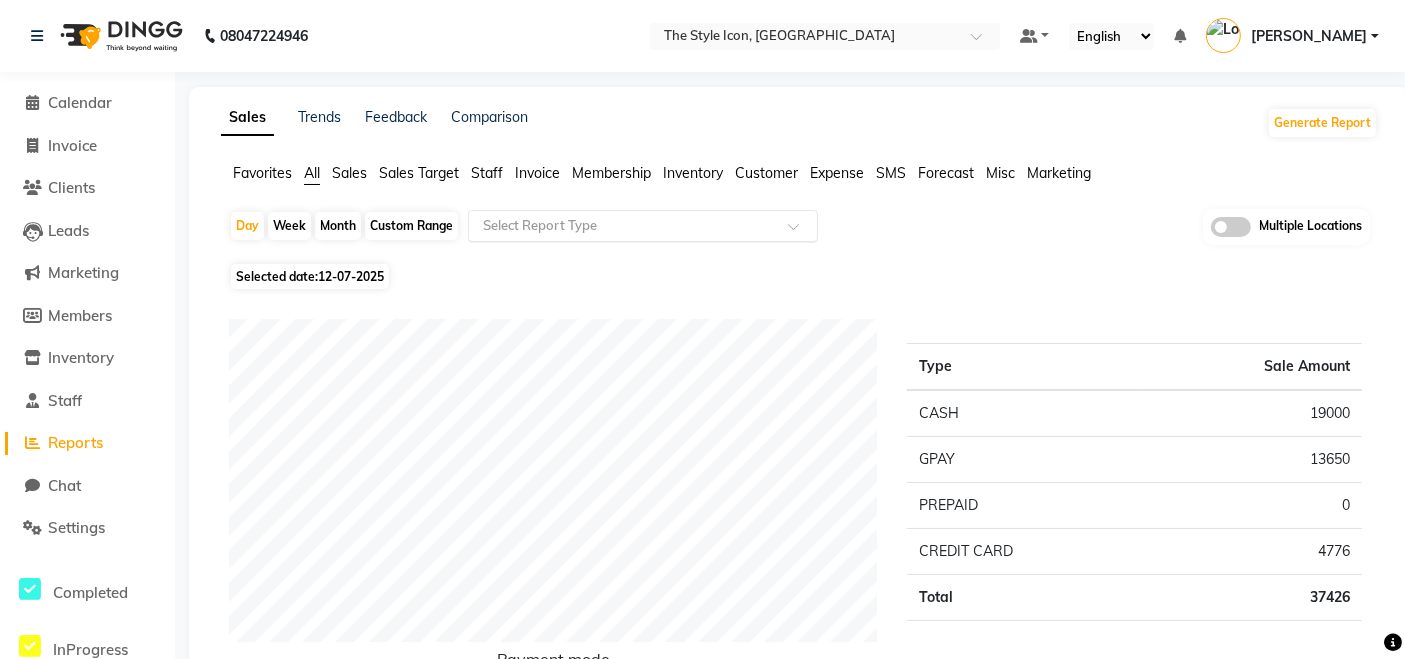 click 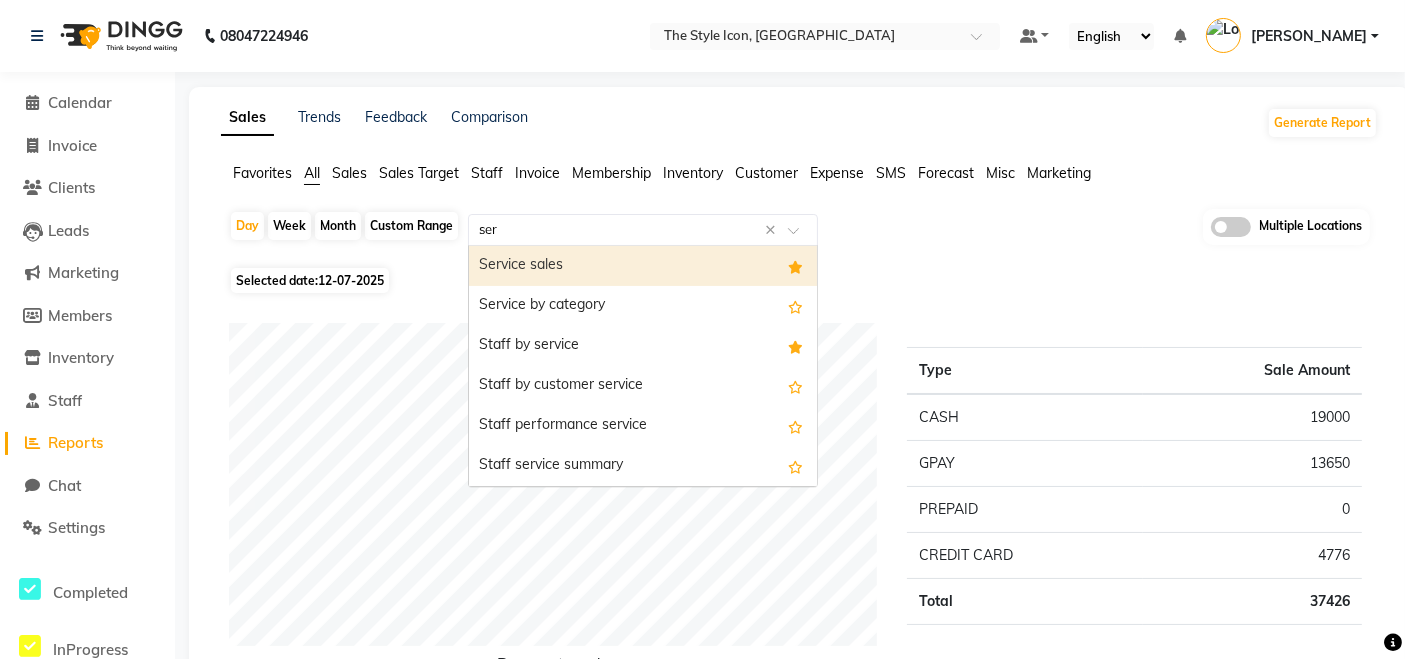 type on "serv" 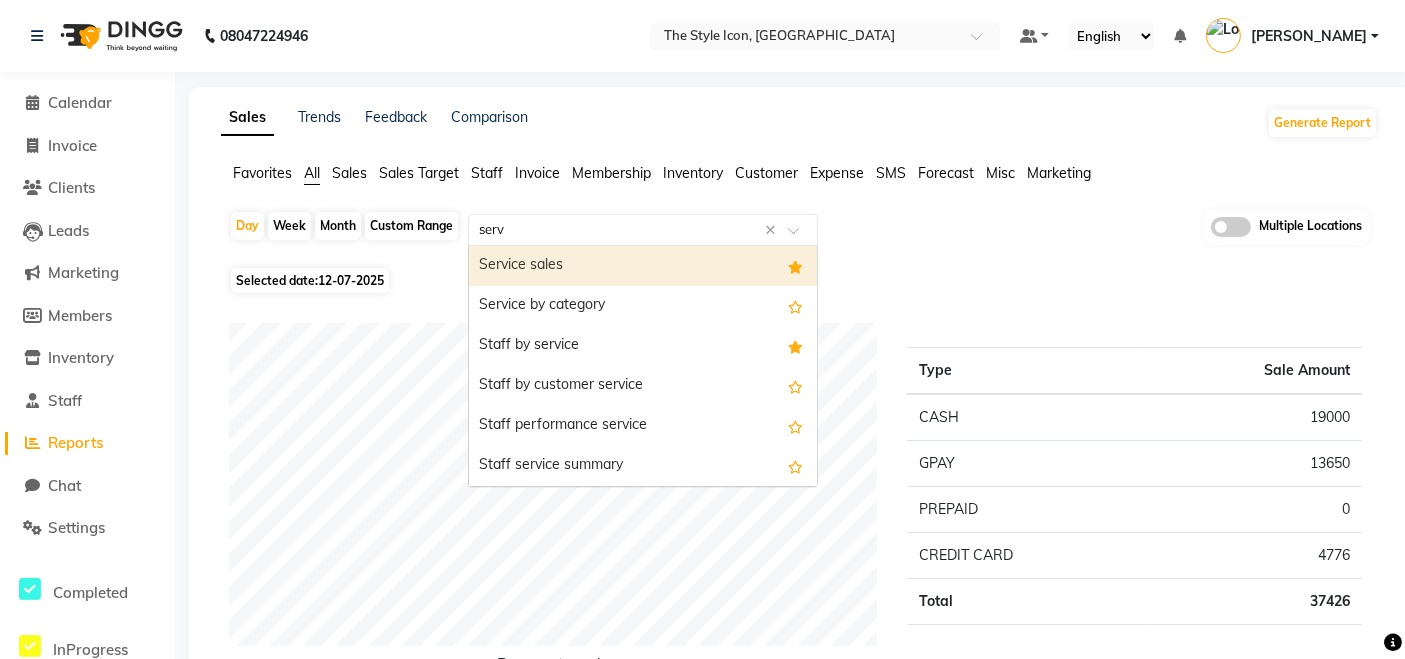 click on "Service sales" at bounding box center (643, 266) 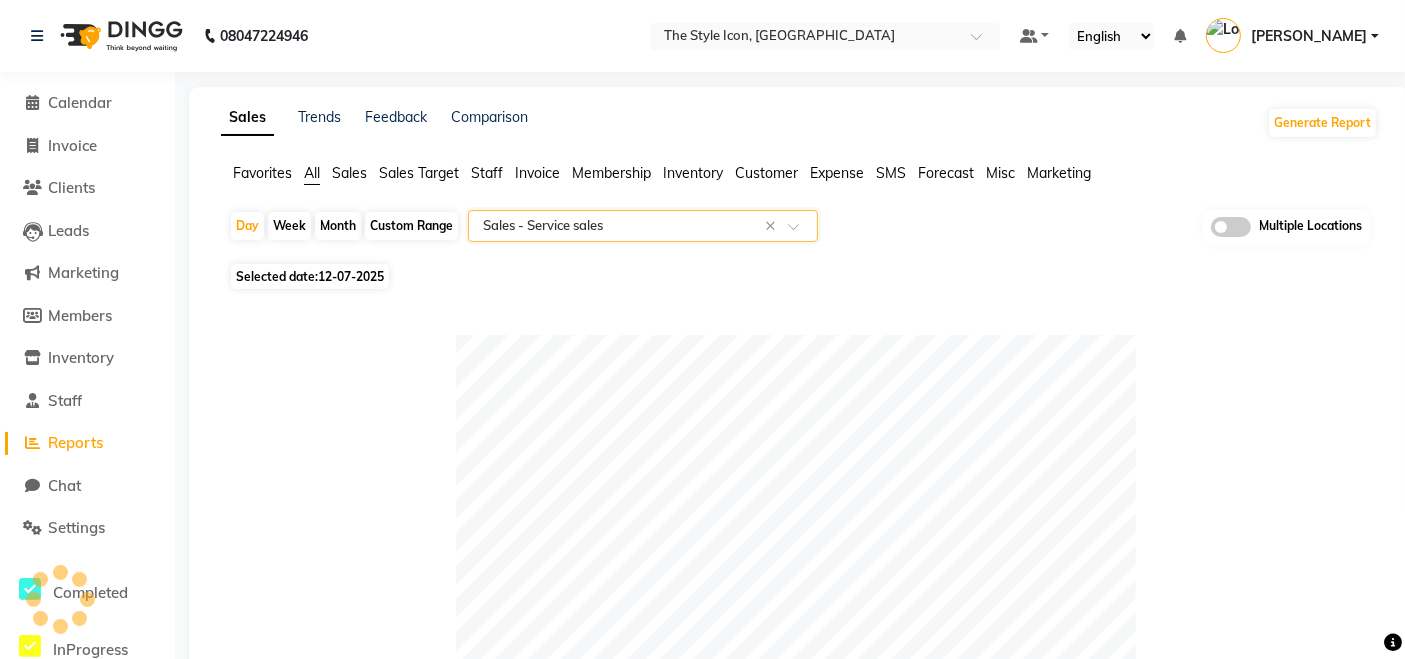 select on "csv" 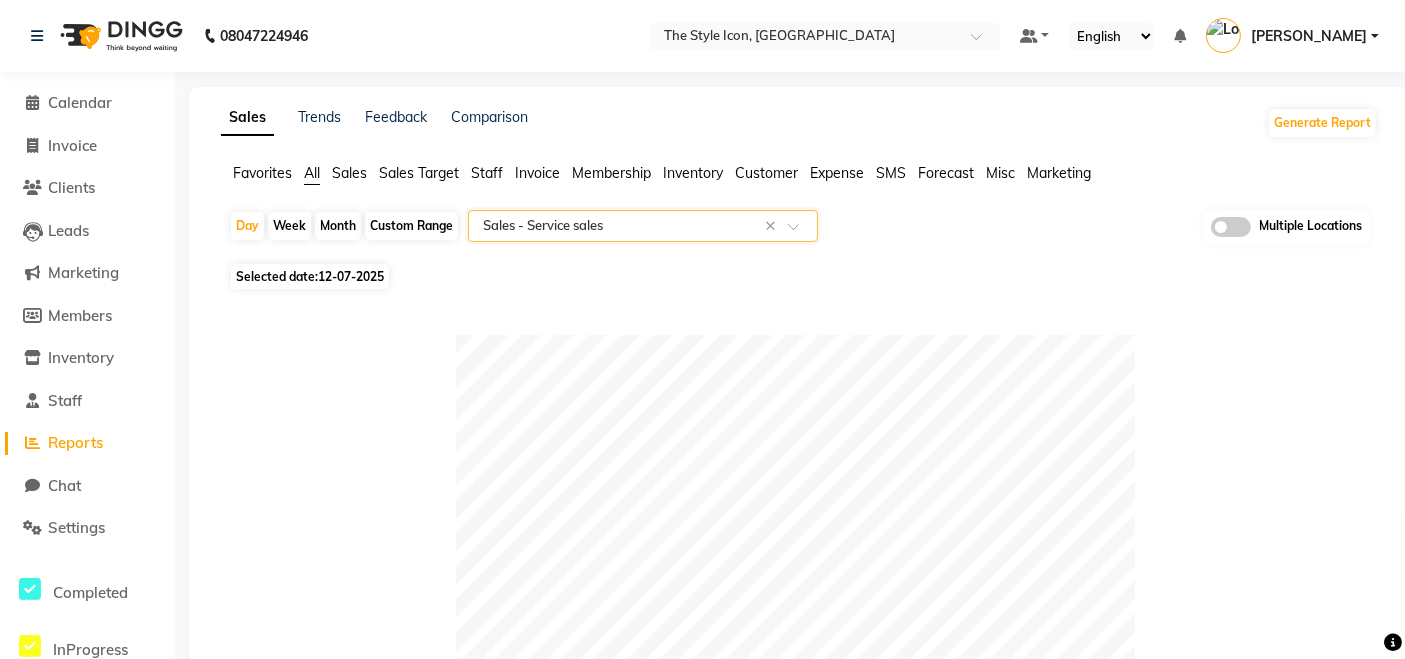 select on "10" 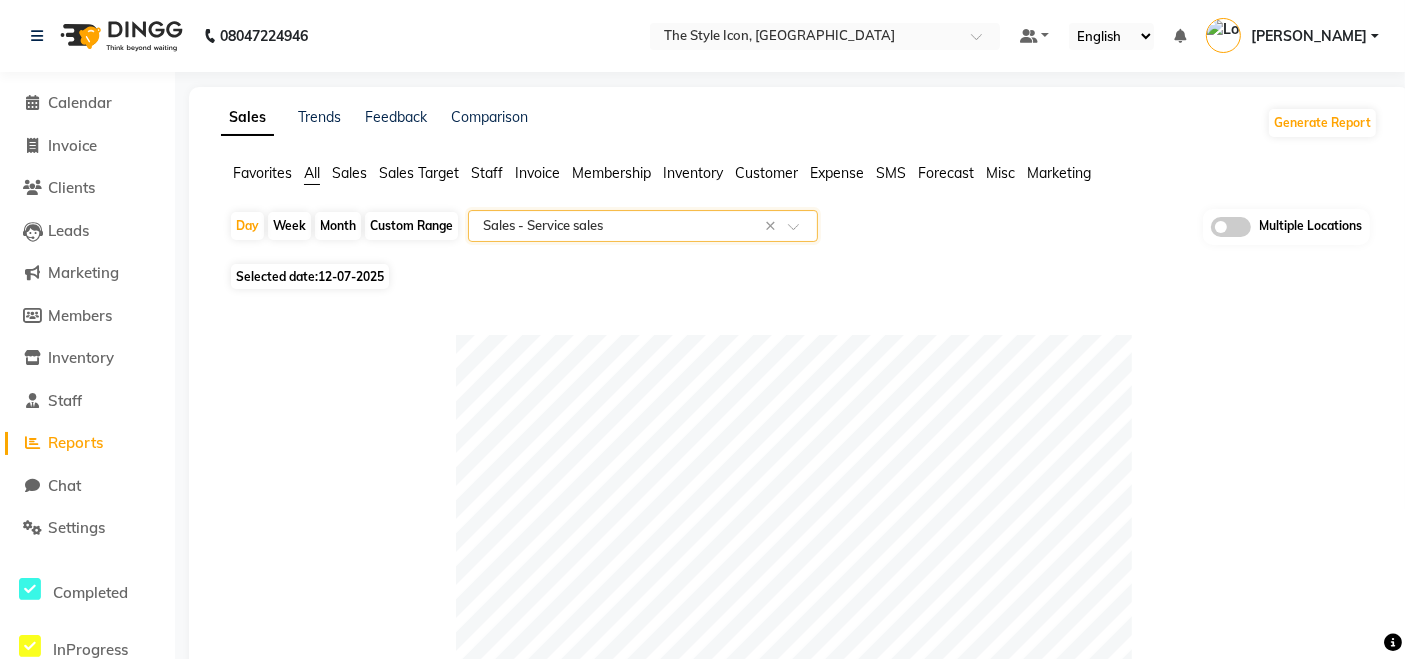click on "Month" 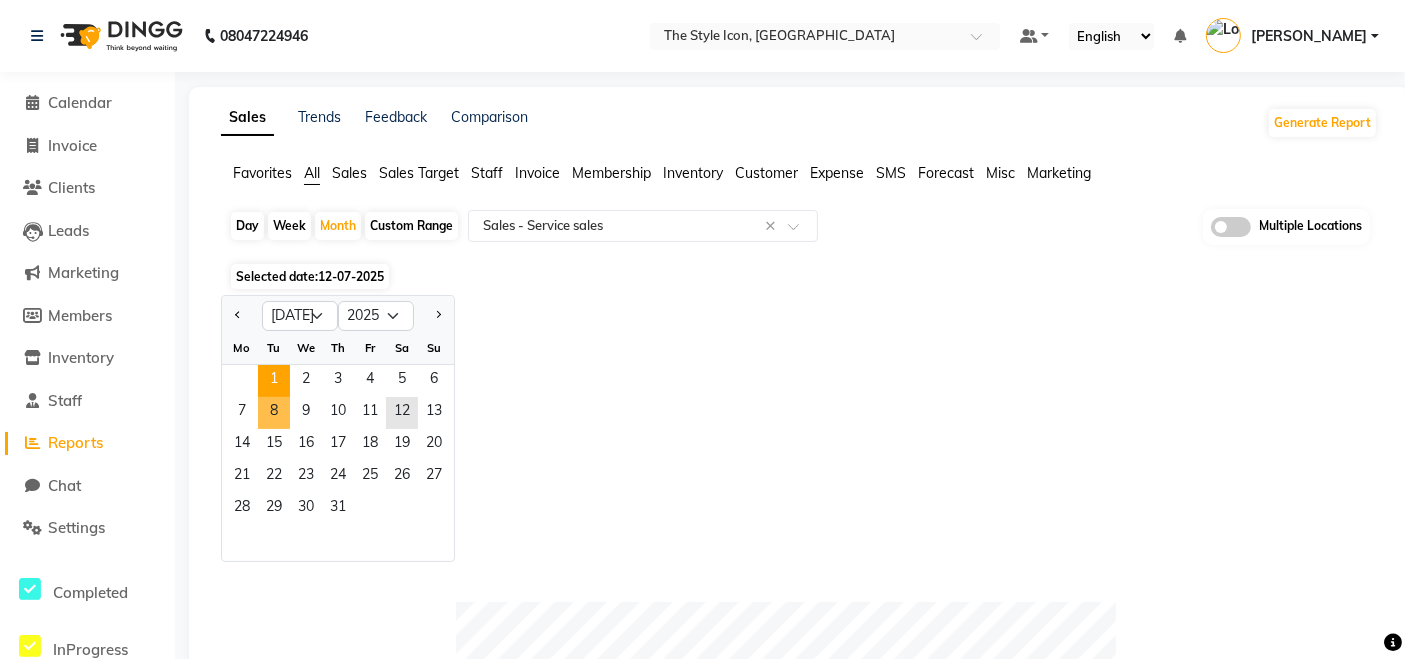 click on "1" 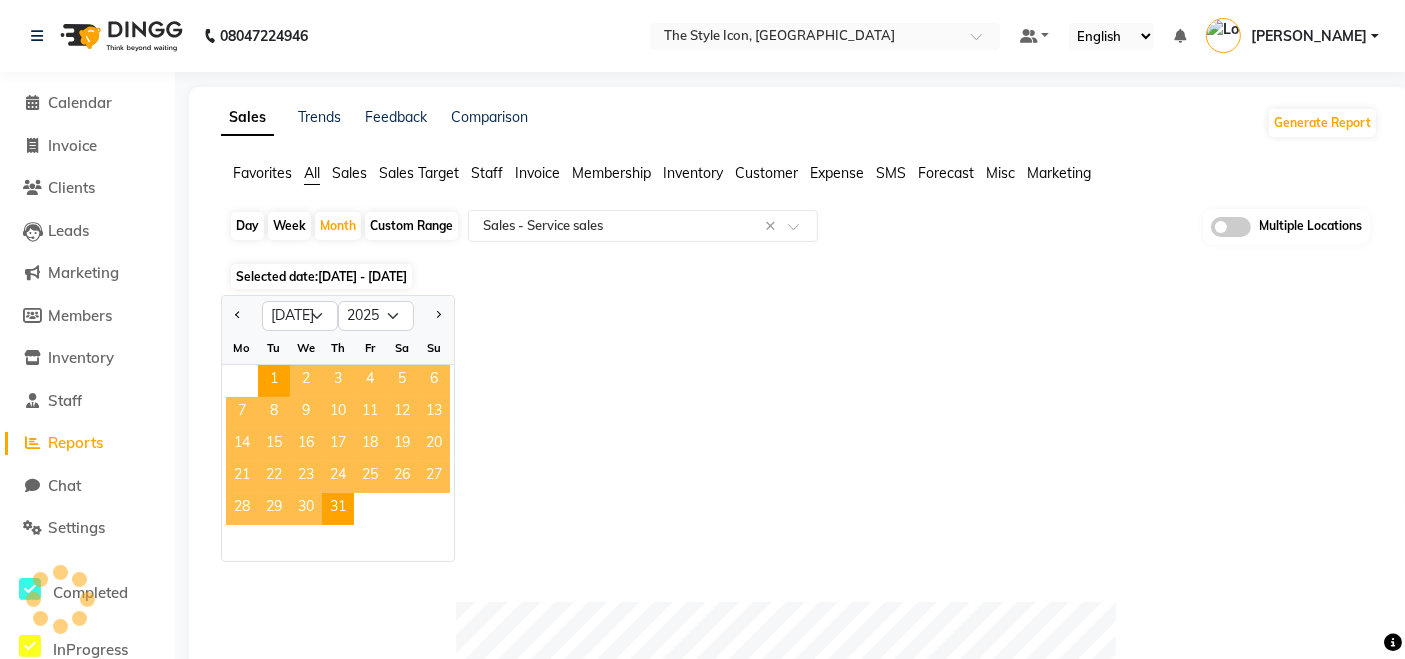 select on "10" 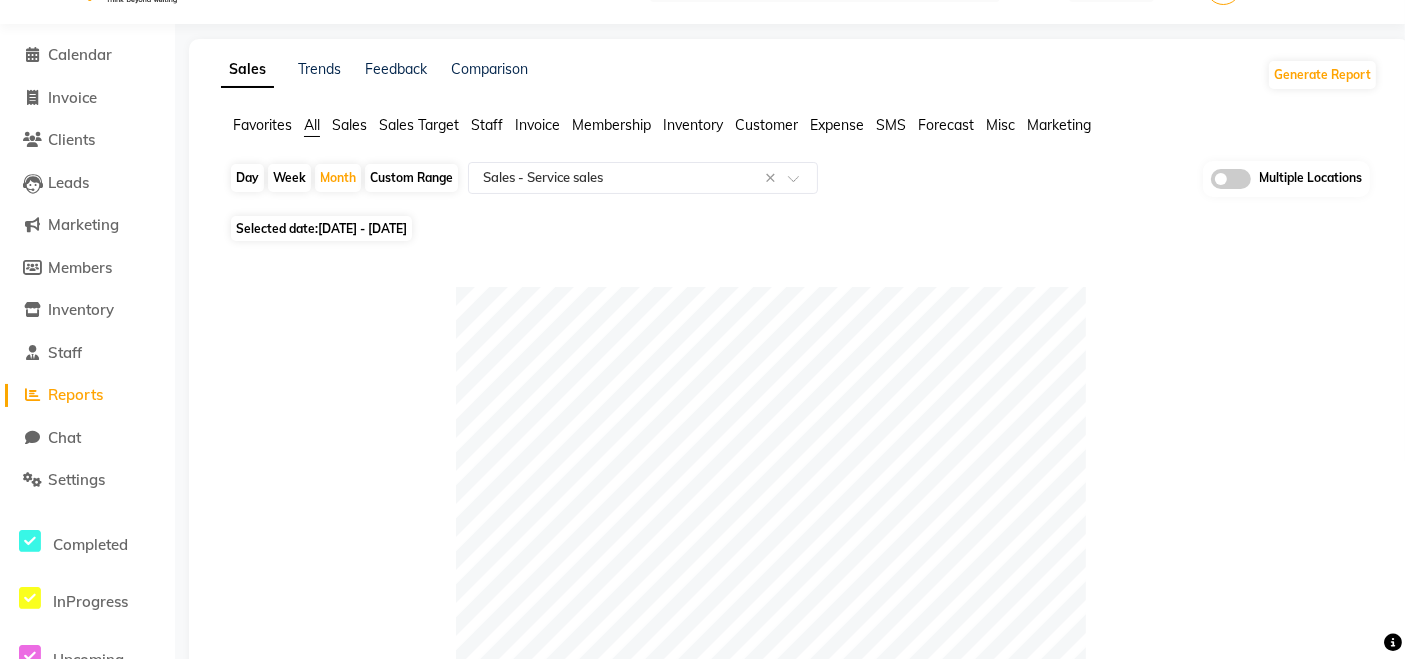scroll, scrollTop: 0, scrollLeft: 0, axis: both 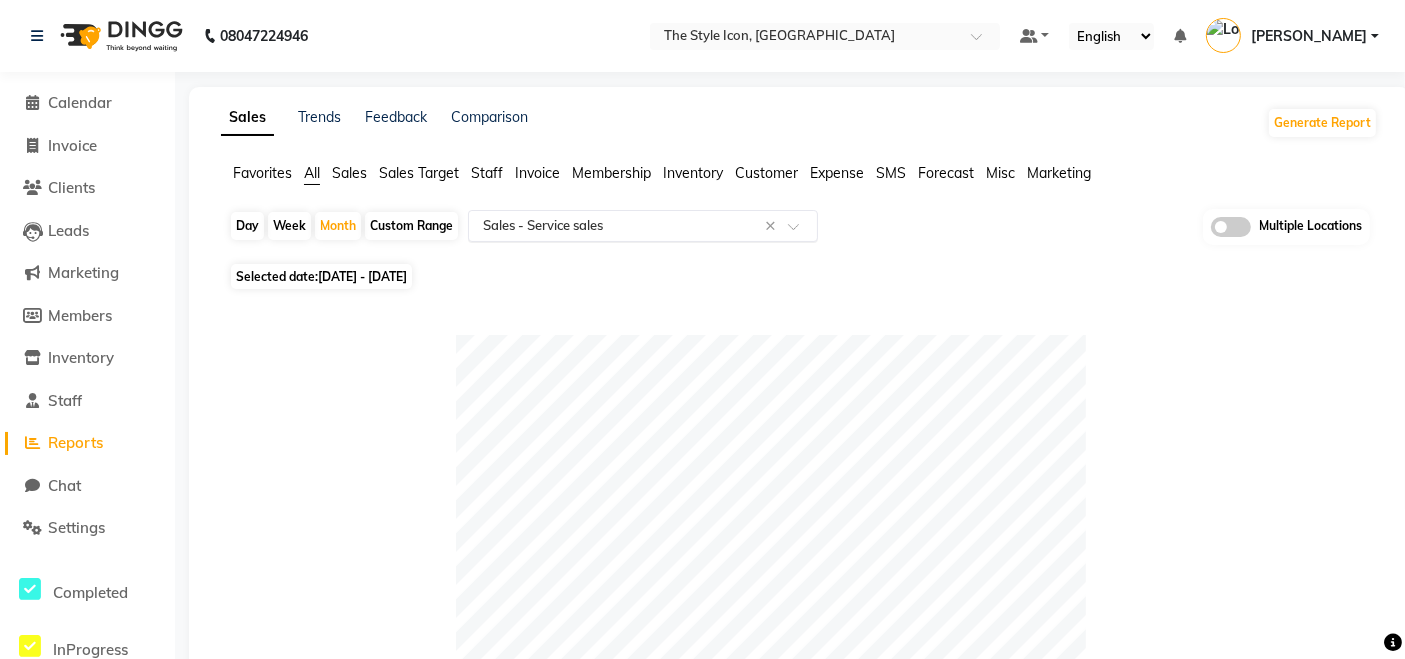 click 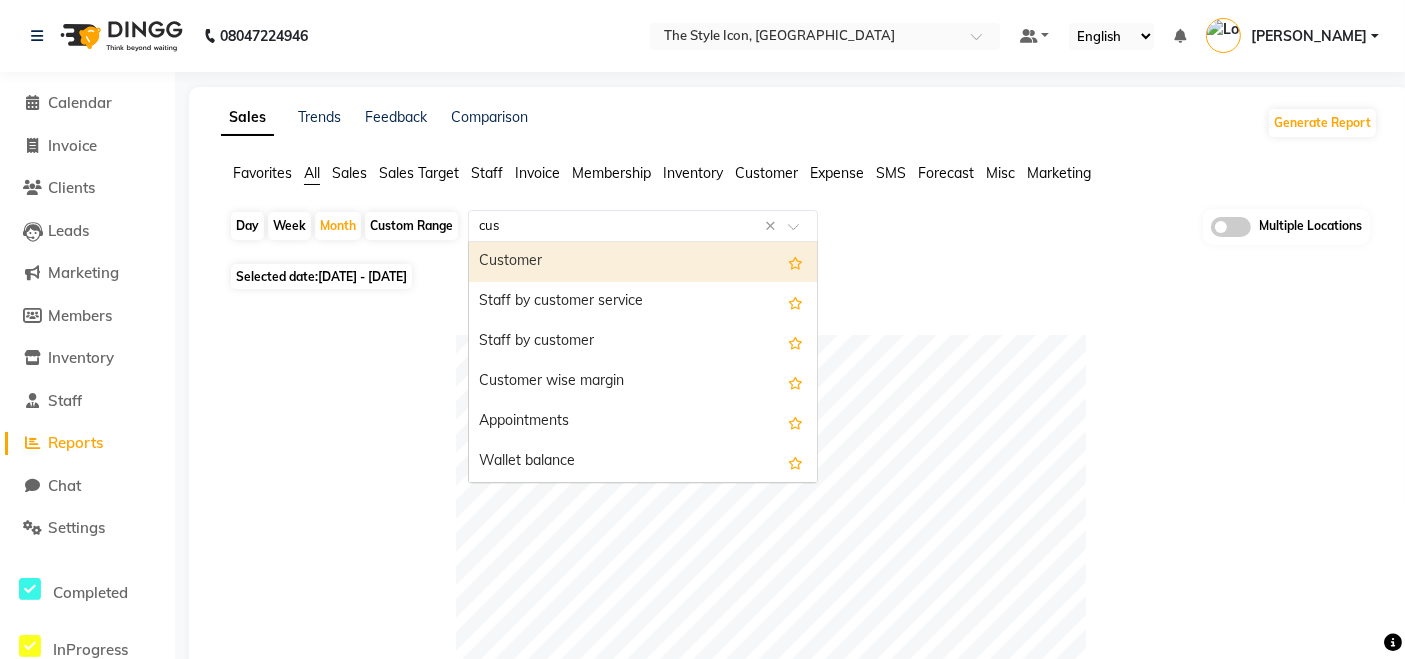 type on "cust" 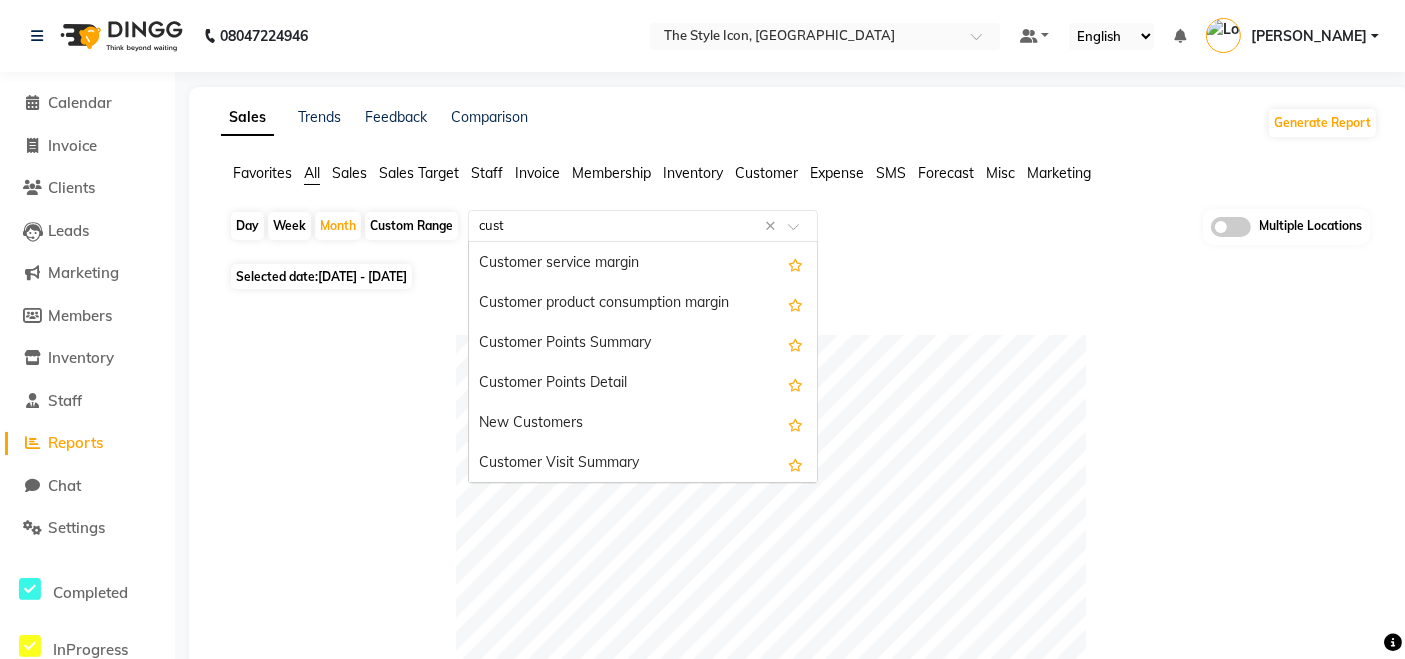 scroll, scrollTop: 294, scrollLeft: 0, axis: vertical 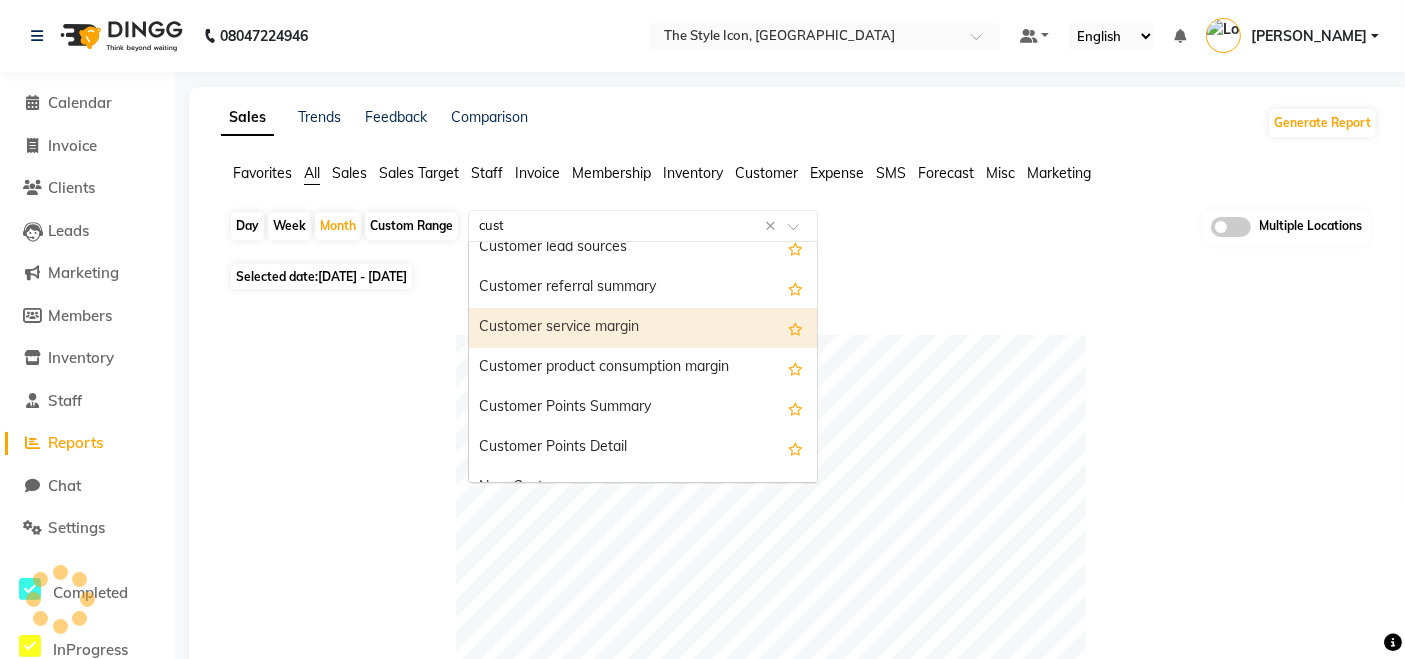 click on "Customer service margin" at bounding box center (643, 328) 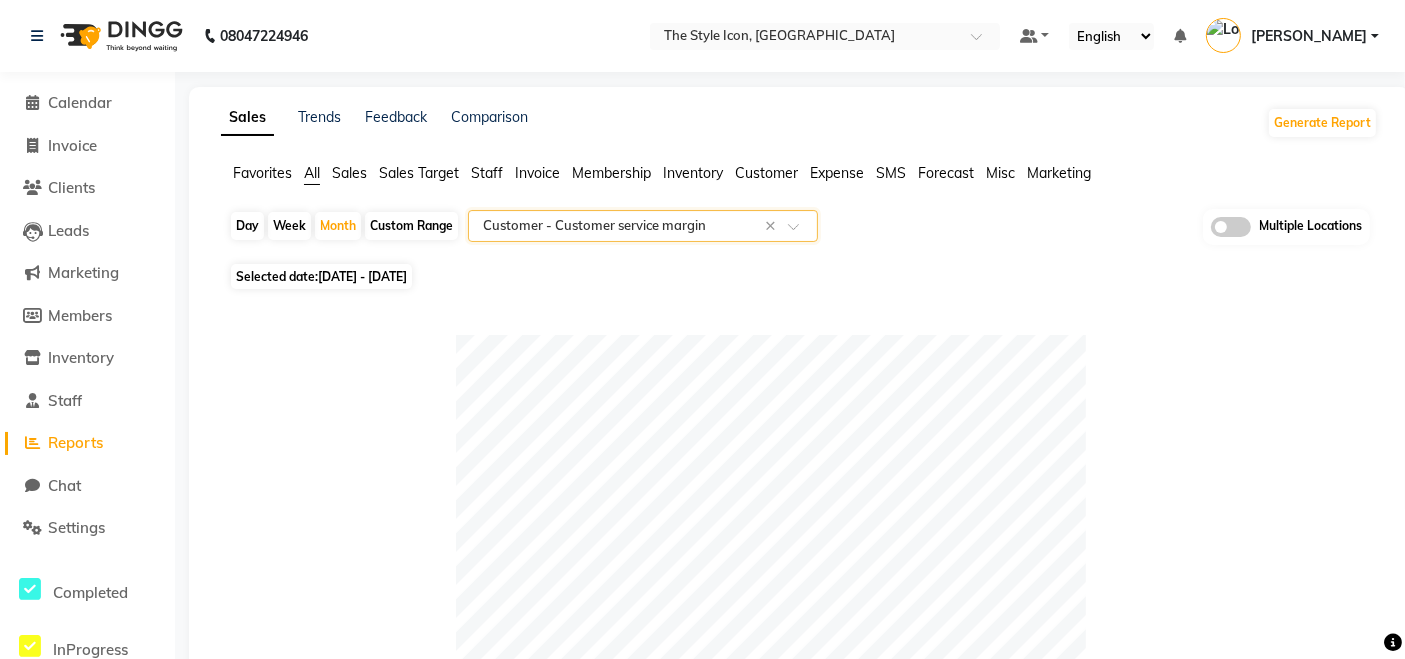 select on "csv" 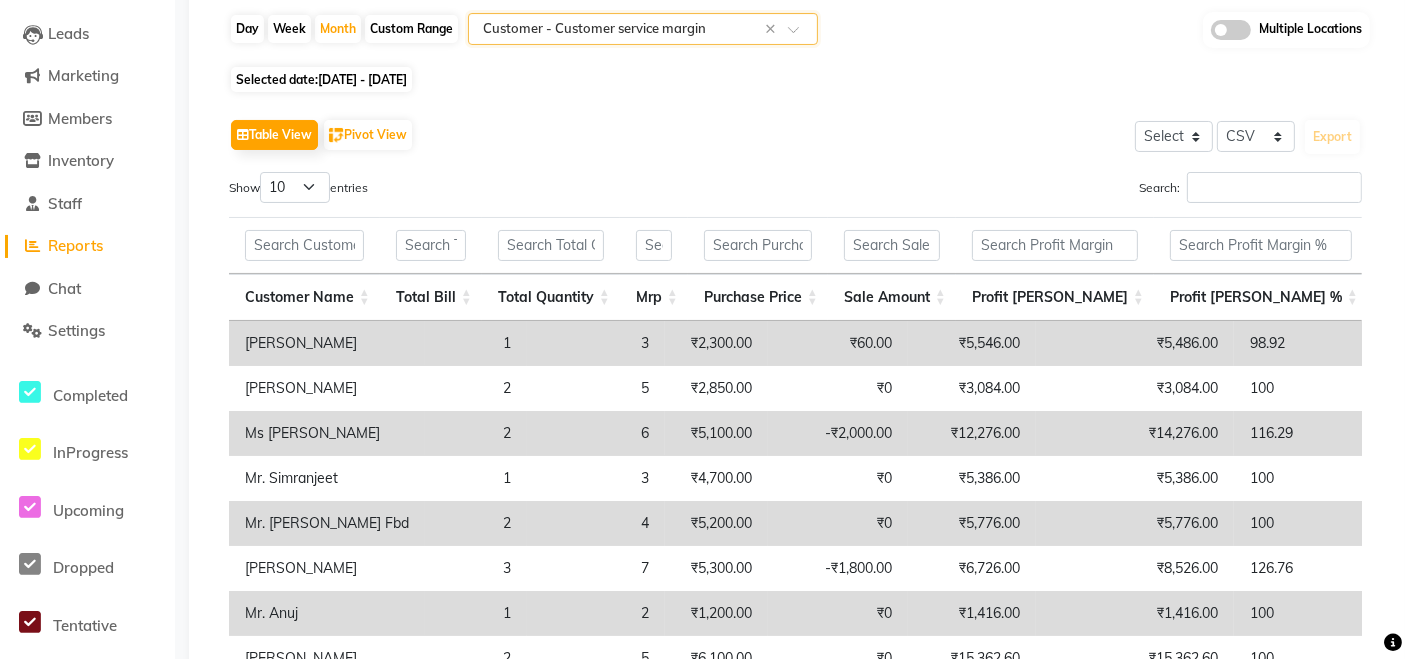 scroll, scrollTop: 97, scrollLeft: 0, axis: vertical 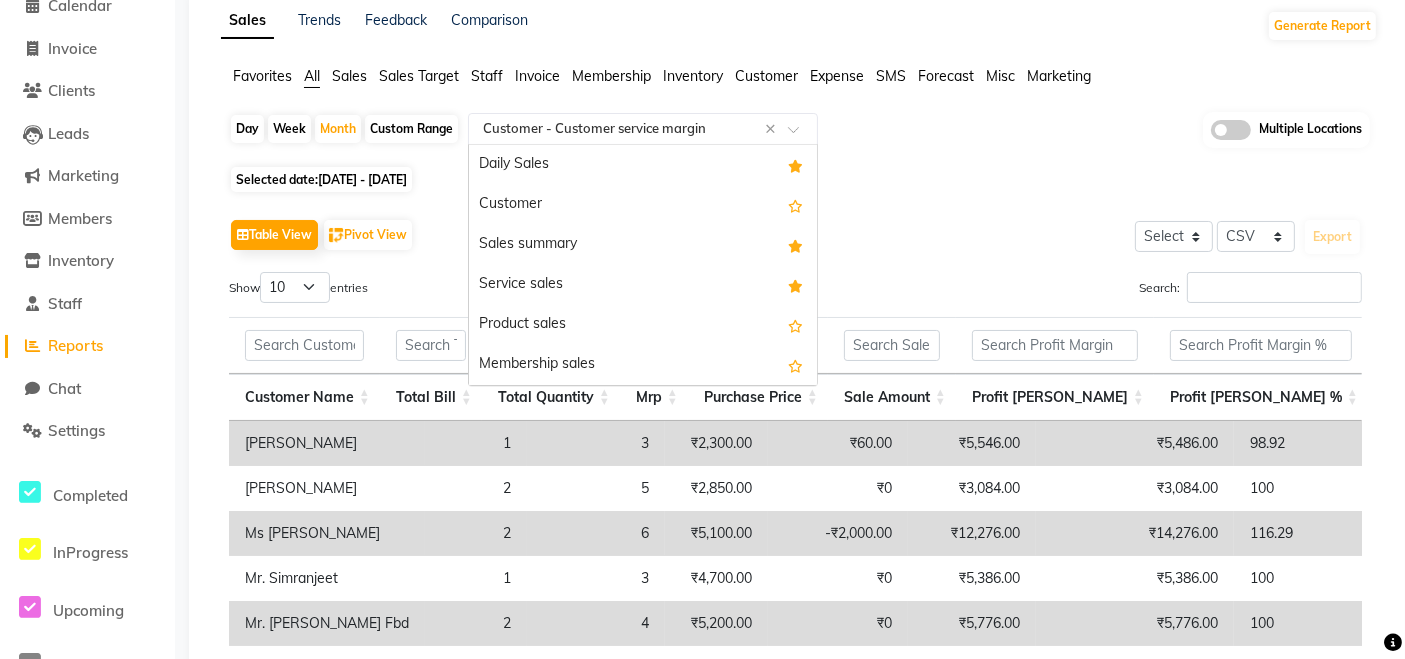 click 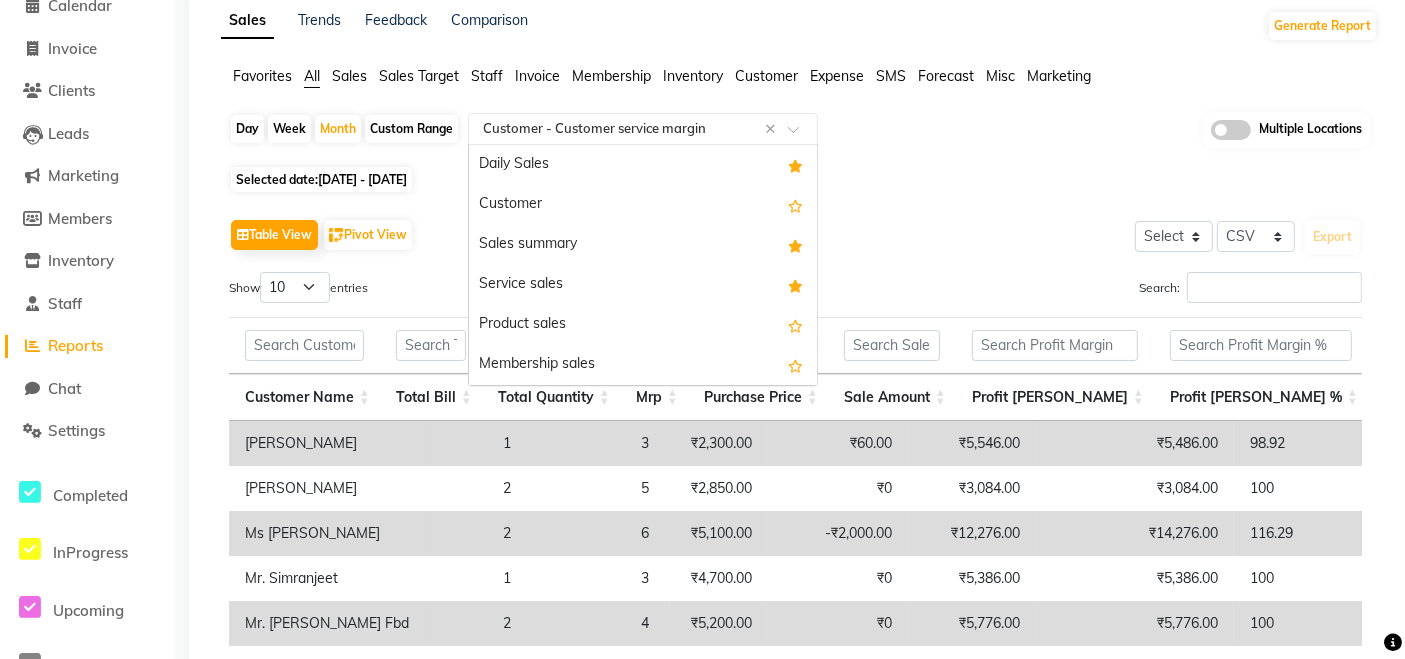 scroll, scrollTop: 3599, scrollLeft: 0, axis: vertical 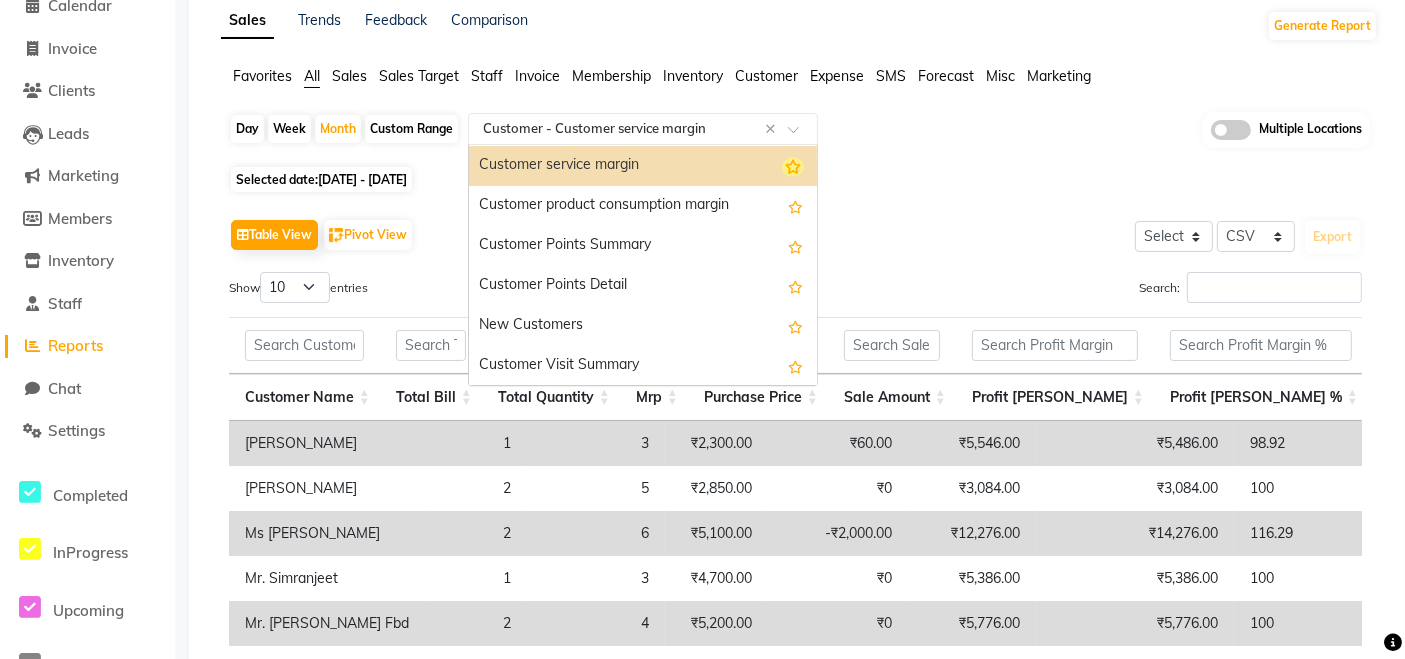 type on "c" 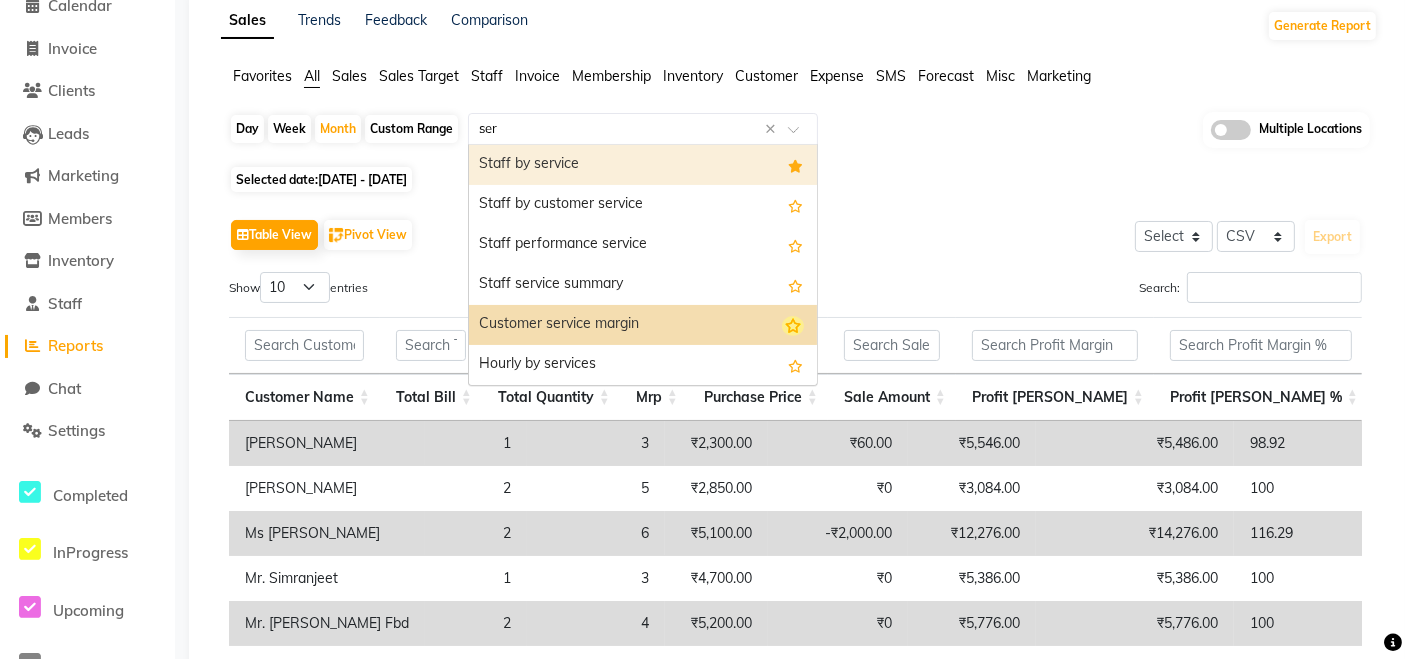 scroll, scrollTop: 80, scrollLeft: 0, axis: vertical 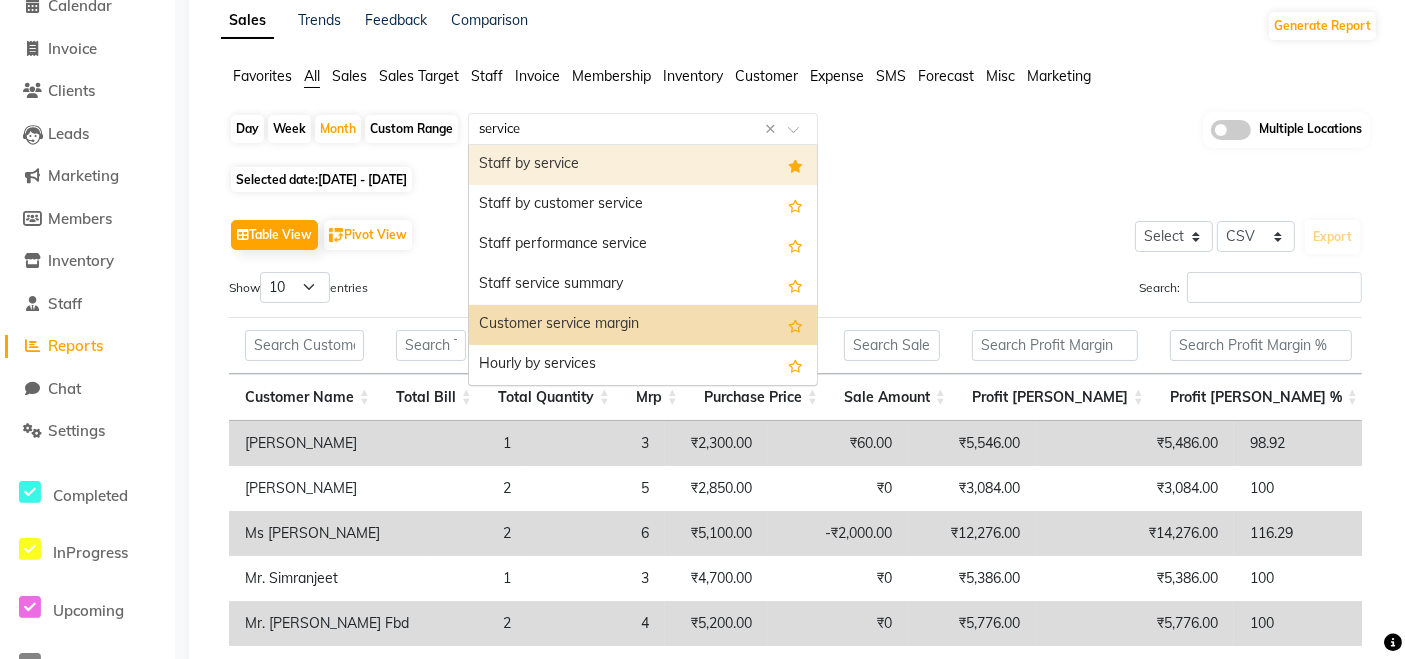 type on "service" 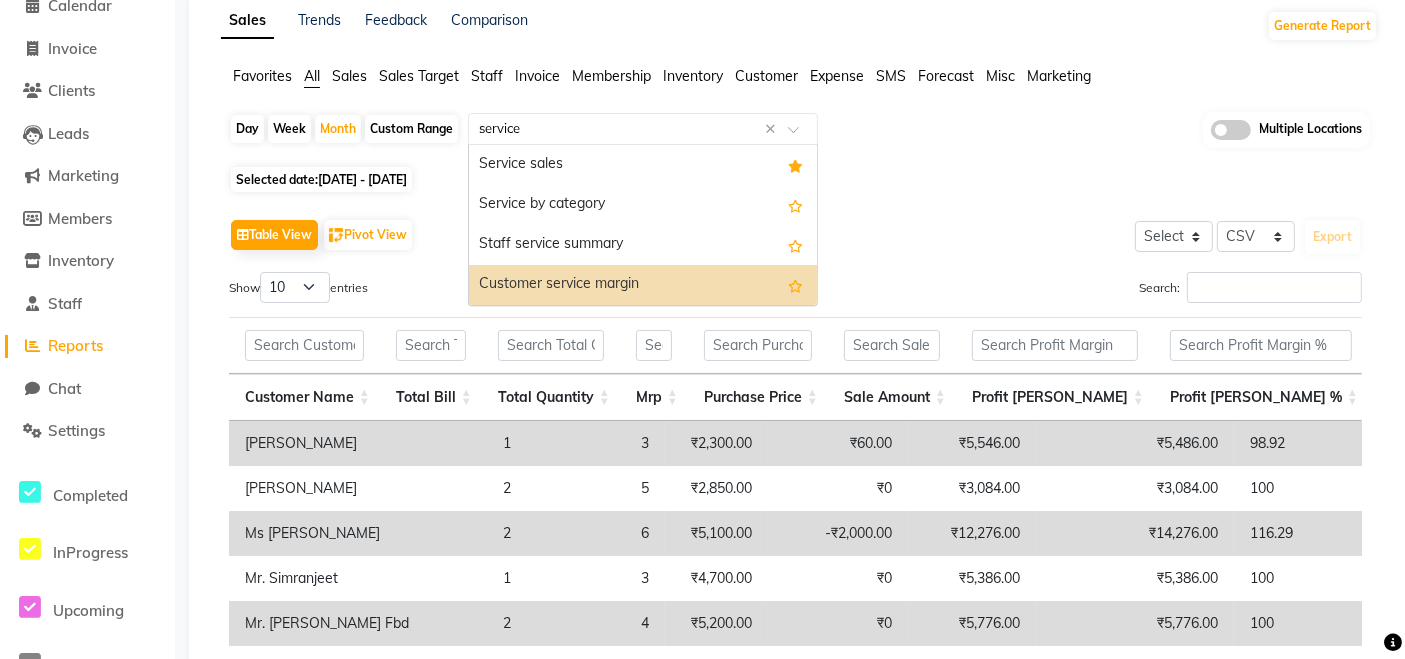 scroll, scrollTop: 0, scrollLeft: 0, axis: both 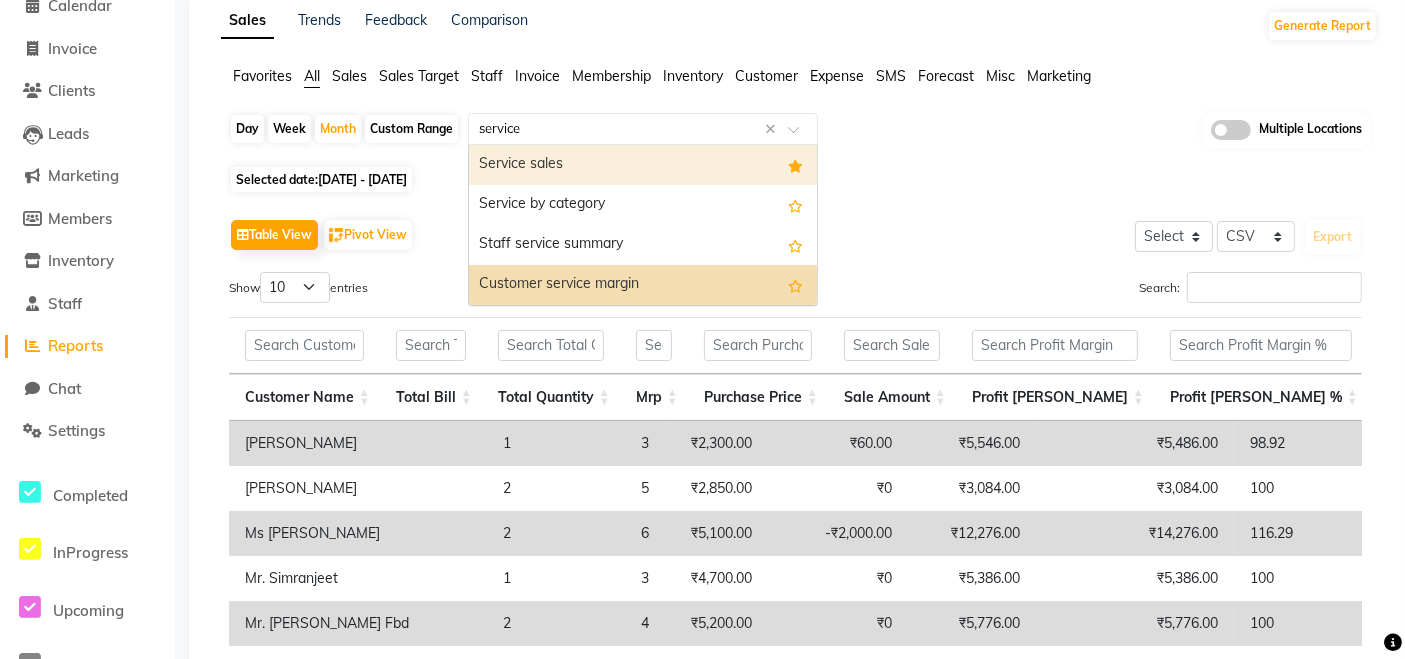 click on "Service sales" at bounding box center (643, 165) 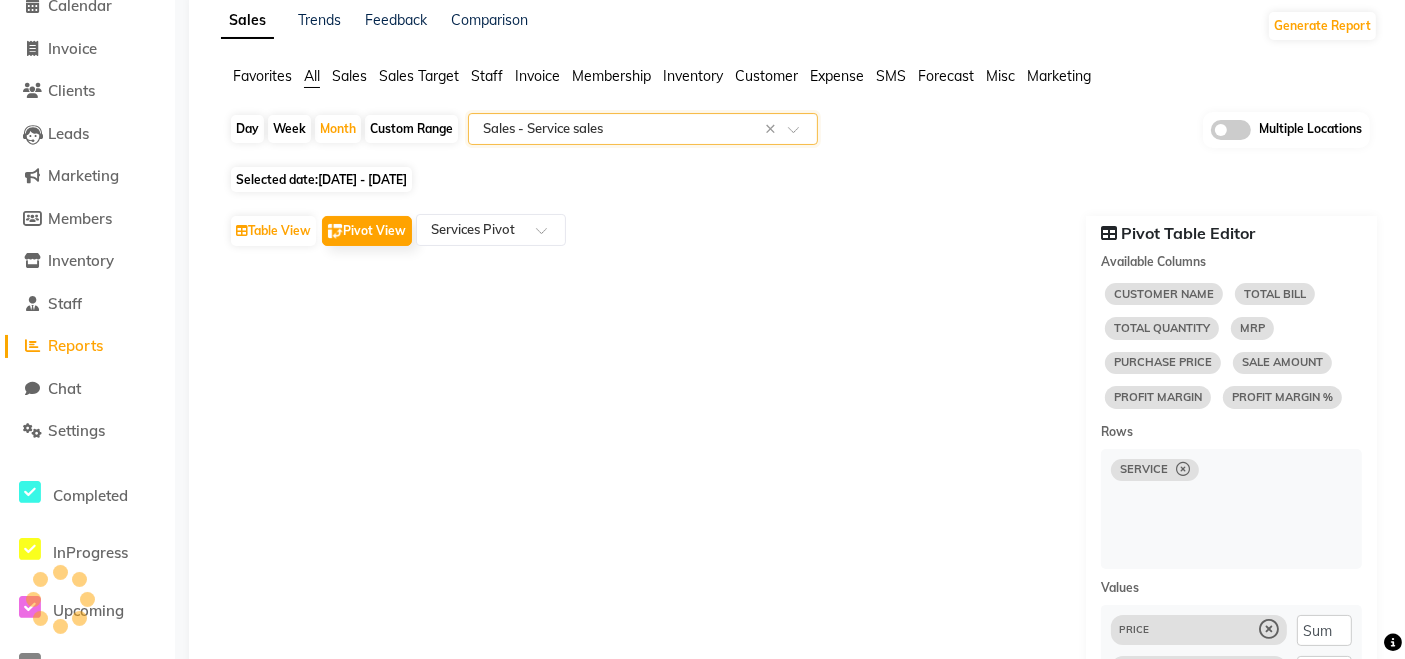 select on "csv" 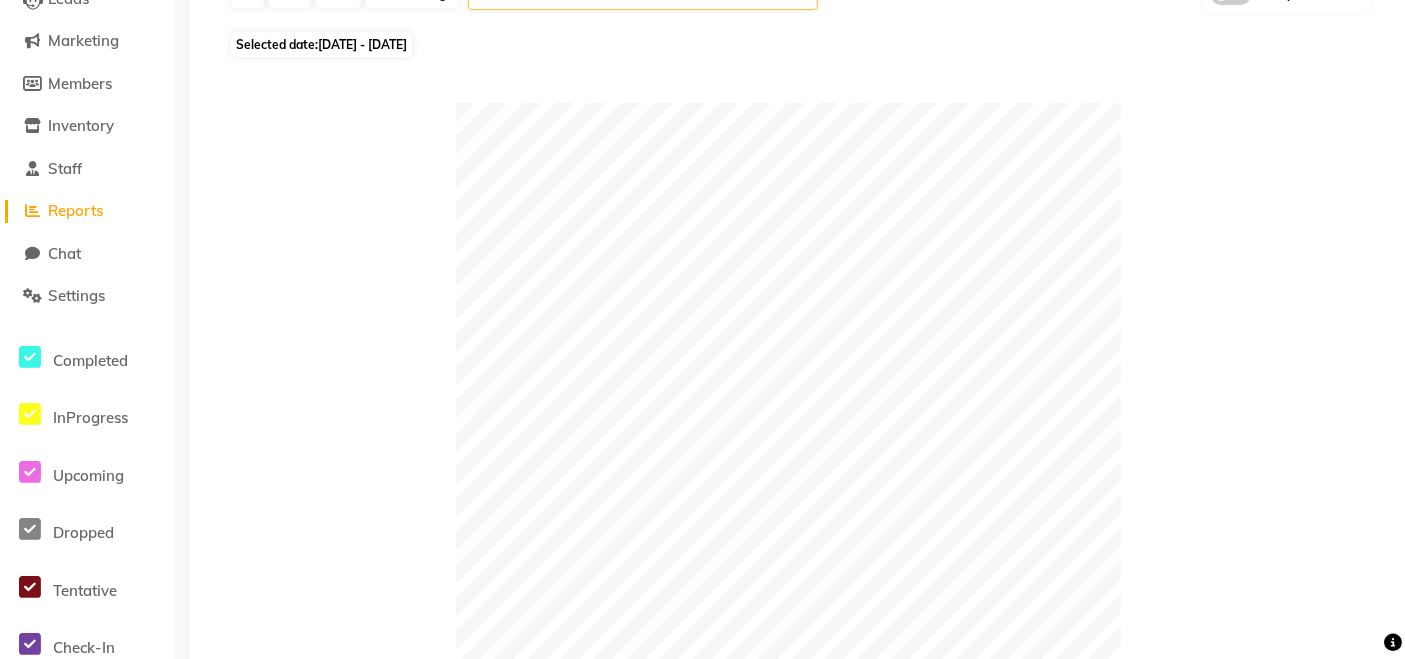 scroll, scrollTop: 0, scrollLeft: 0, axis: both 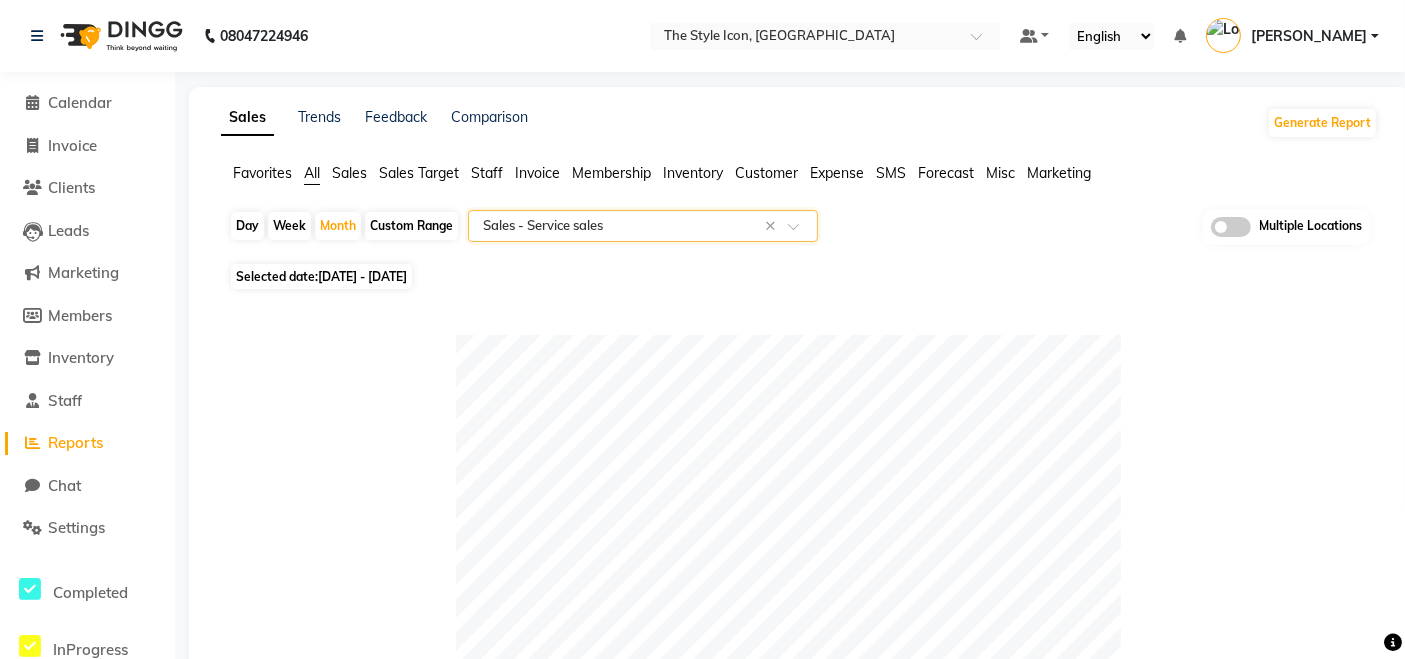 click 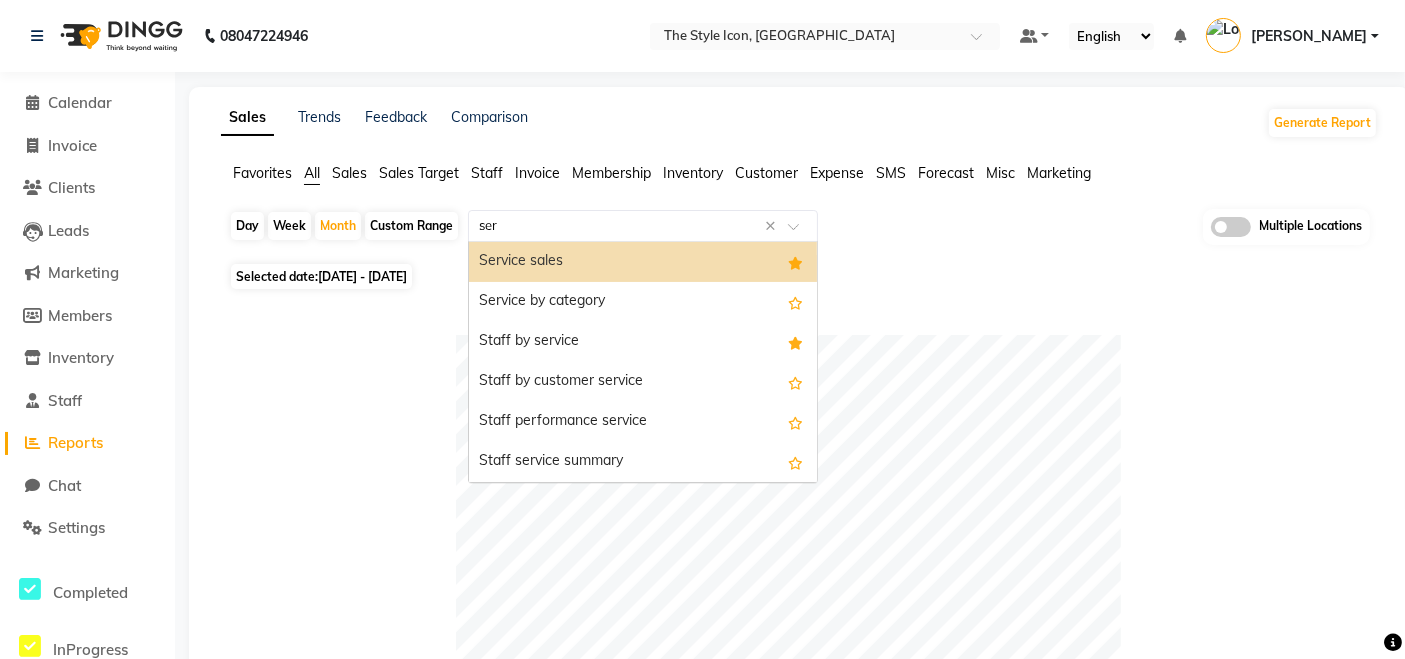 type on "serv" 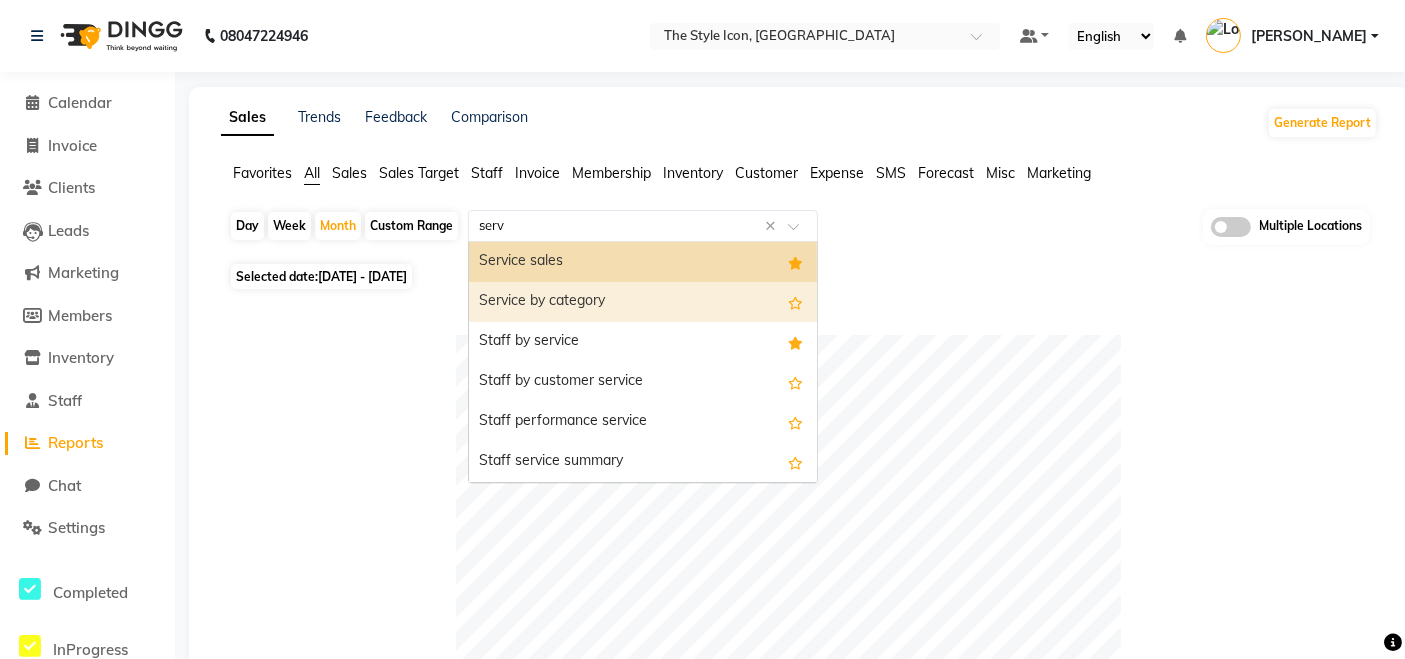 click on "Service by category" at bounding box center [643, 302] 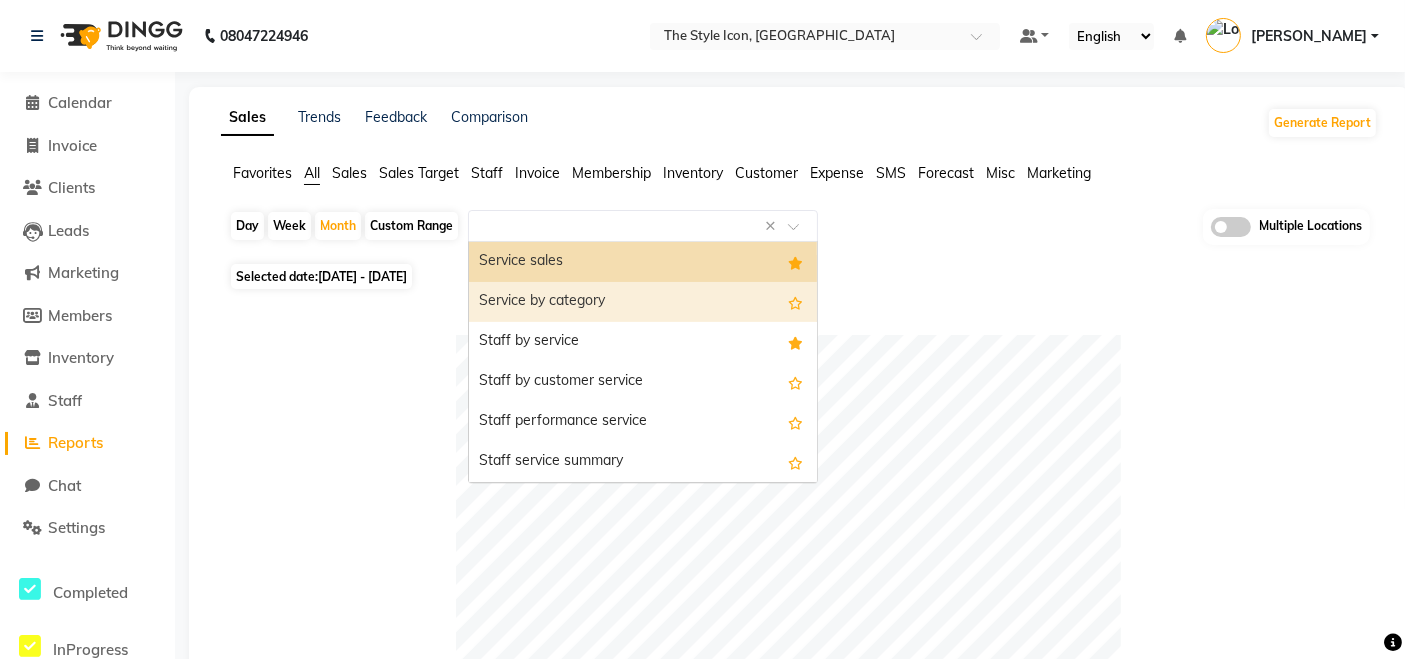 select on "csv" 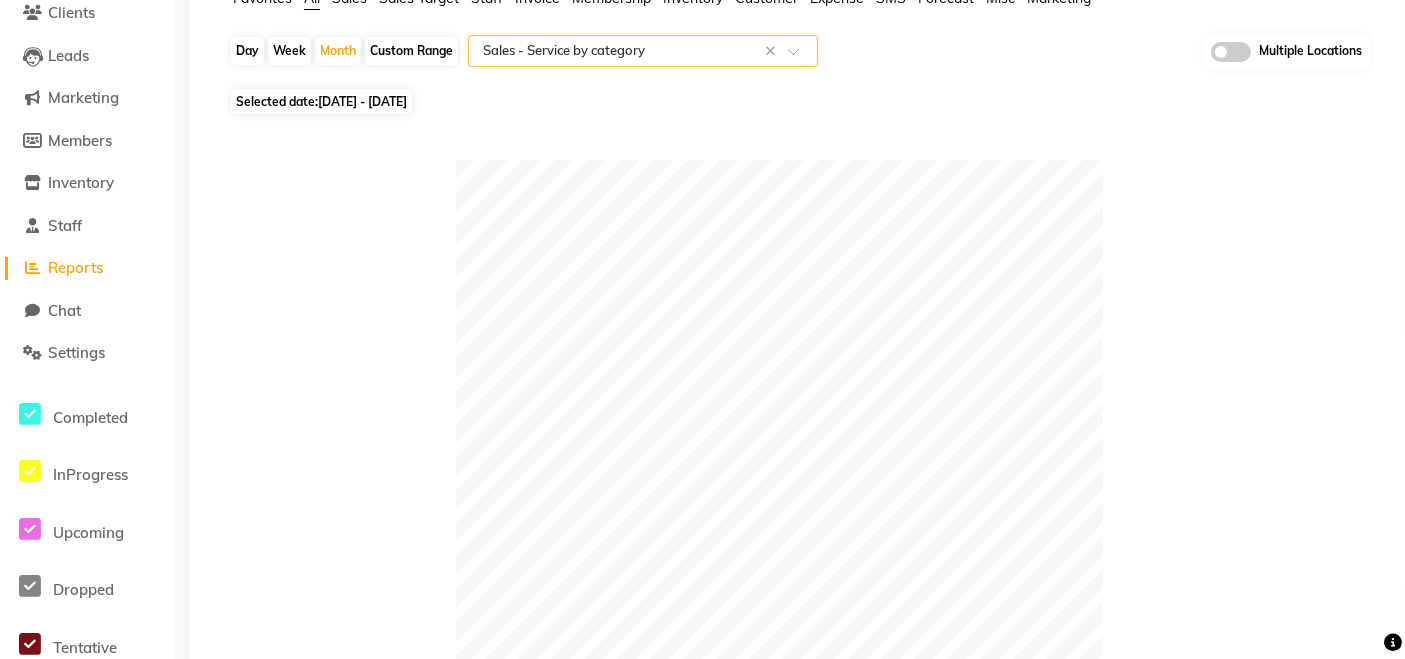scroll, scrollTop: 0, scrollLeft: 0, axis: both 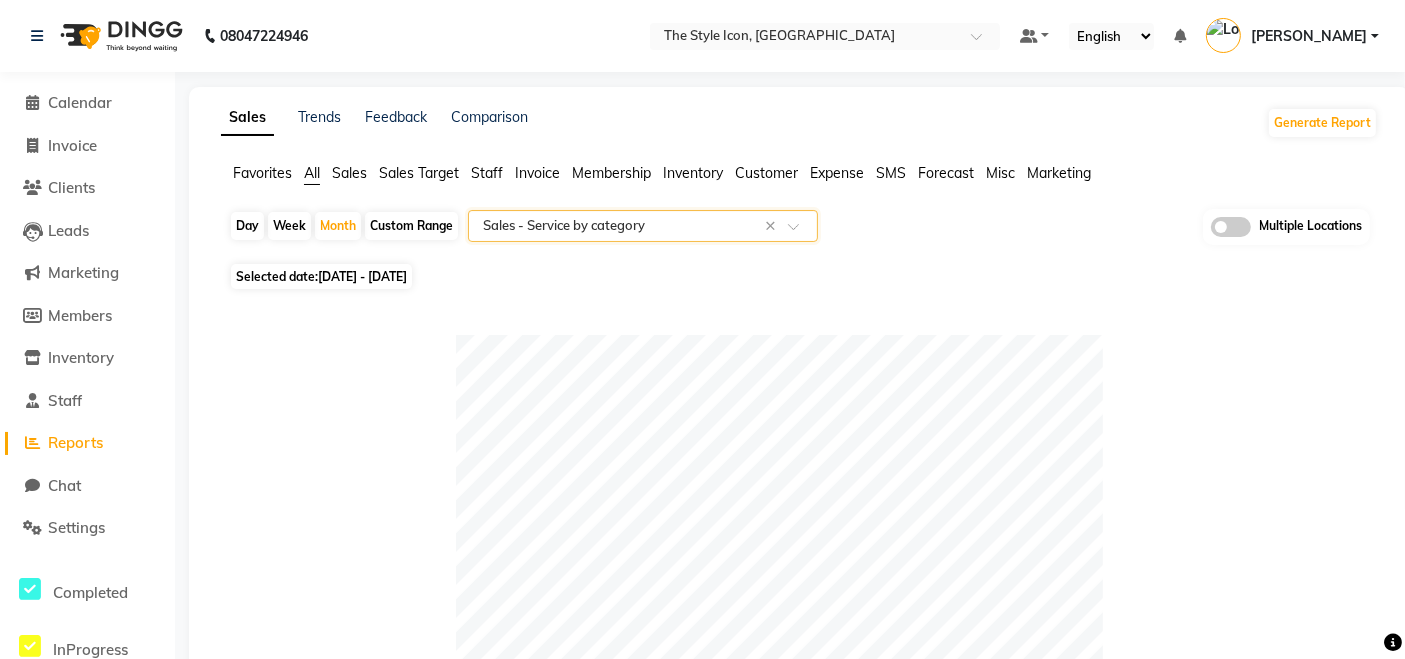 click on "Staff" 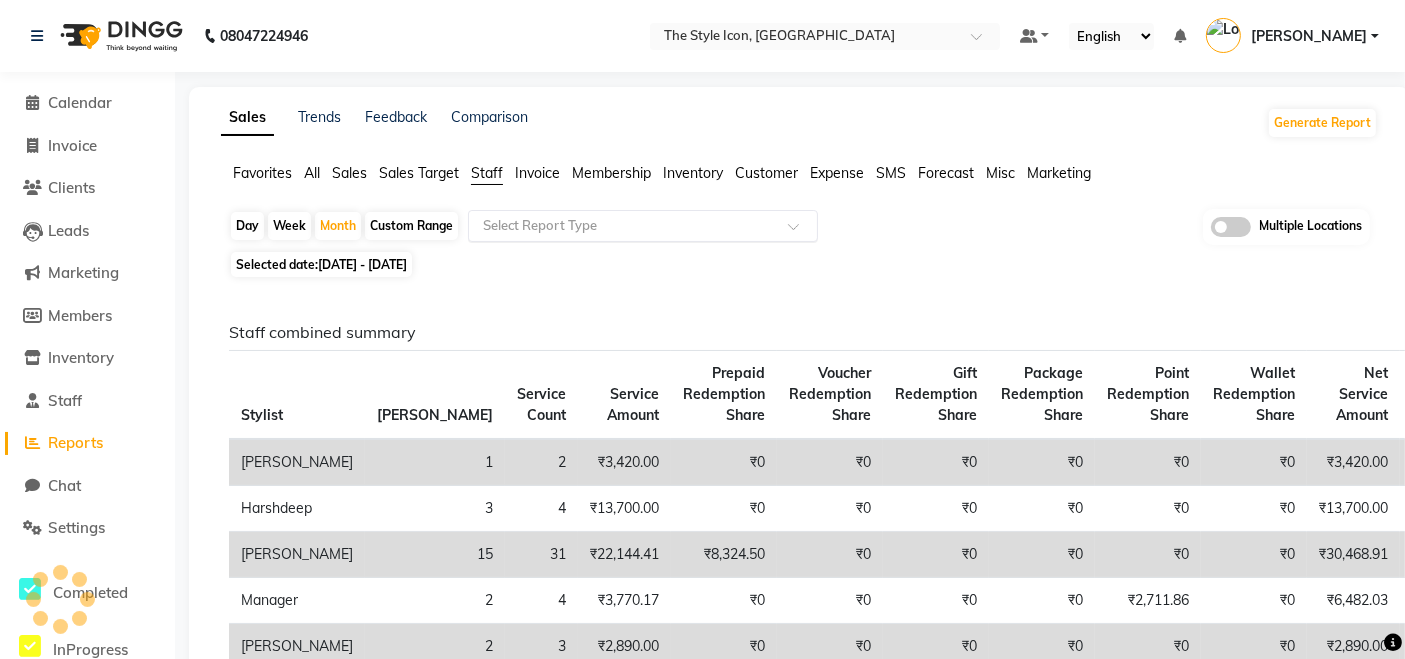 click 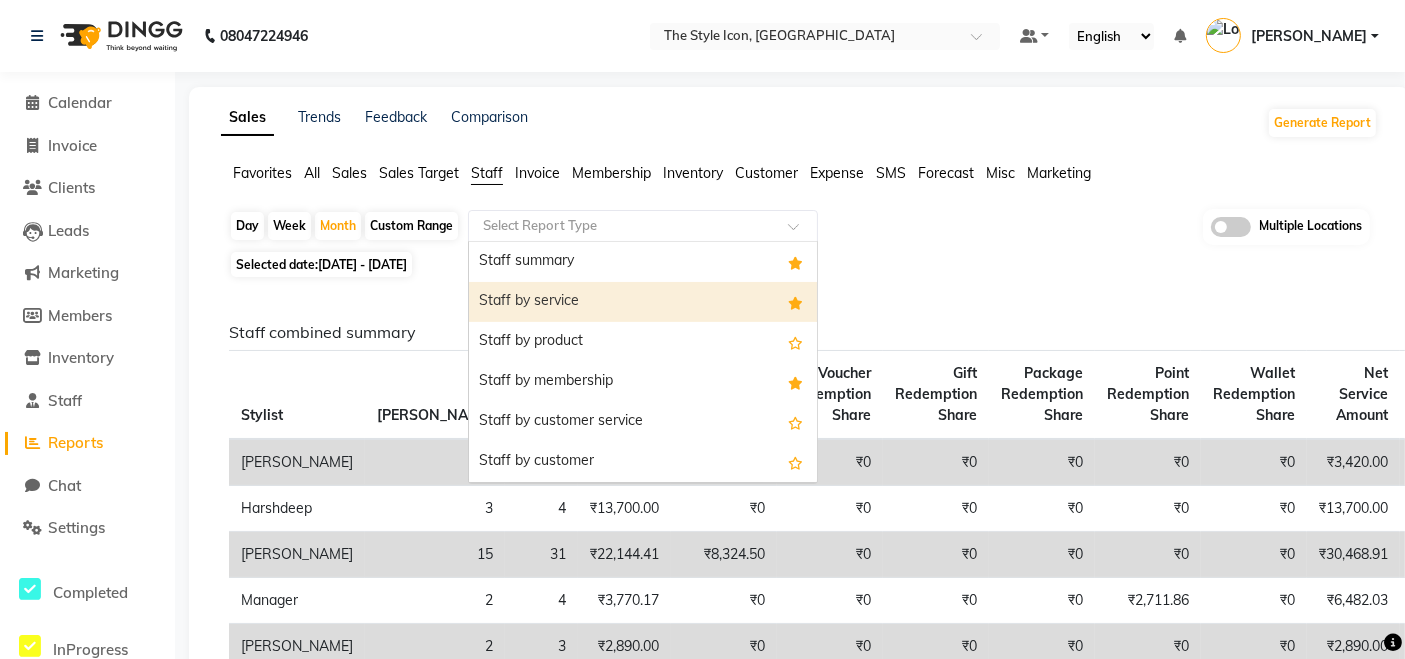 click on "Staff by service" at bounding box center [643, 302] 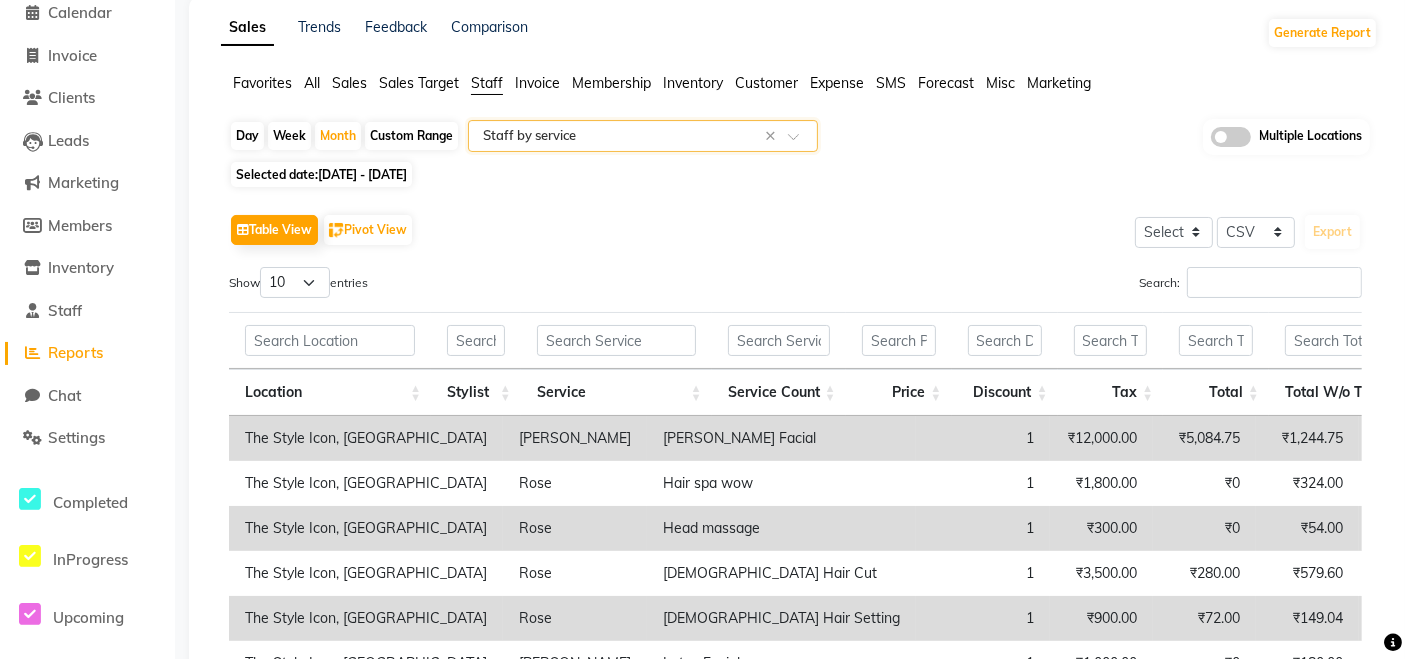 scroll, scrollTop: 81, scrollLeft: 0, axis: vertical 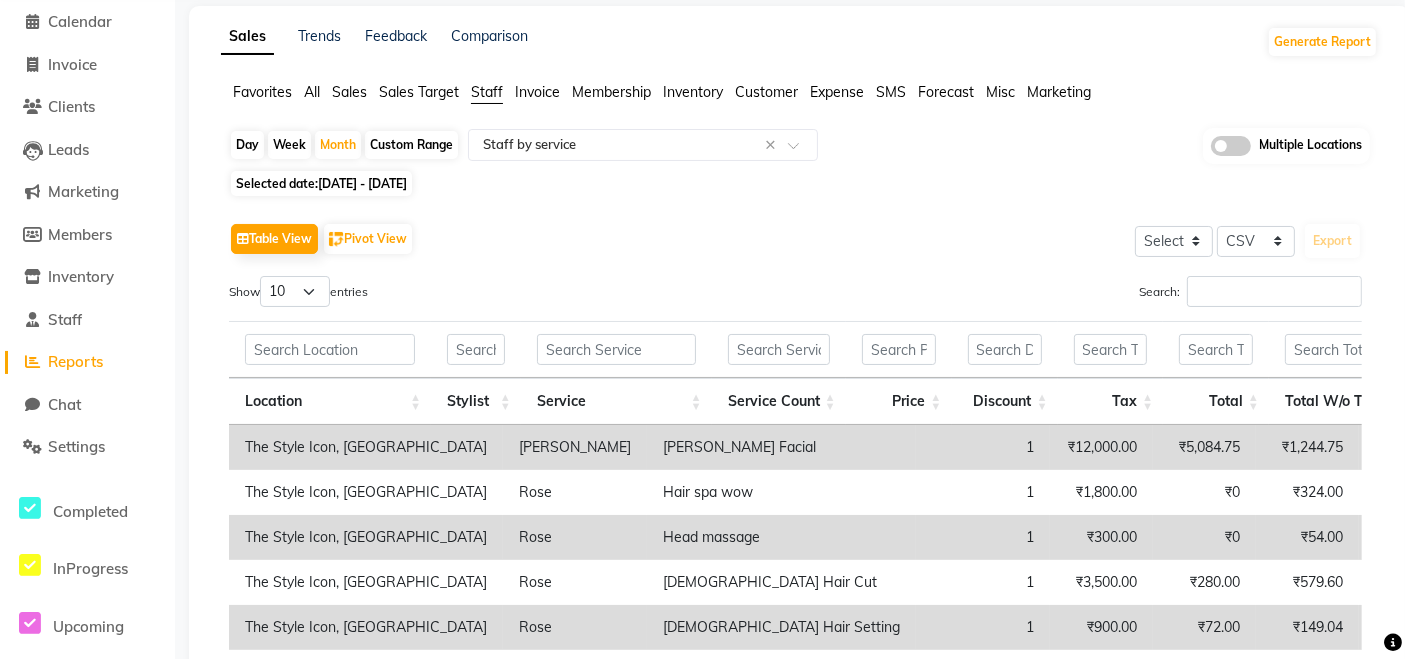 click on "Day   Week   Month   Custom Range  Select Report Type × Staff by service × Multiple Locations" 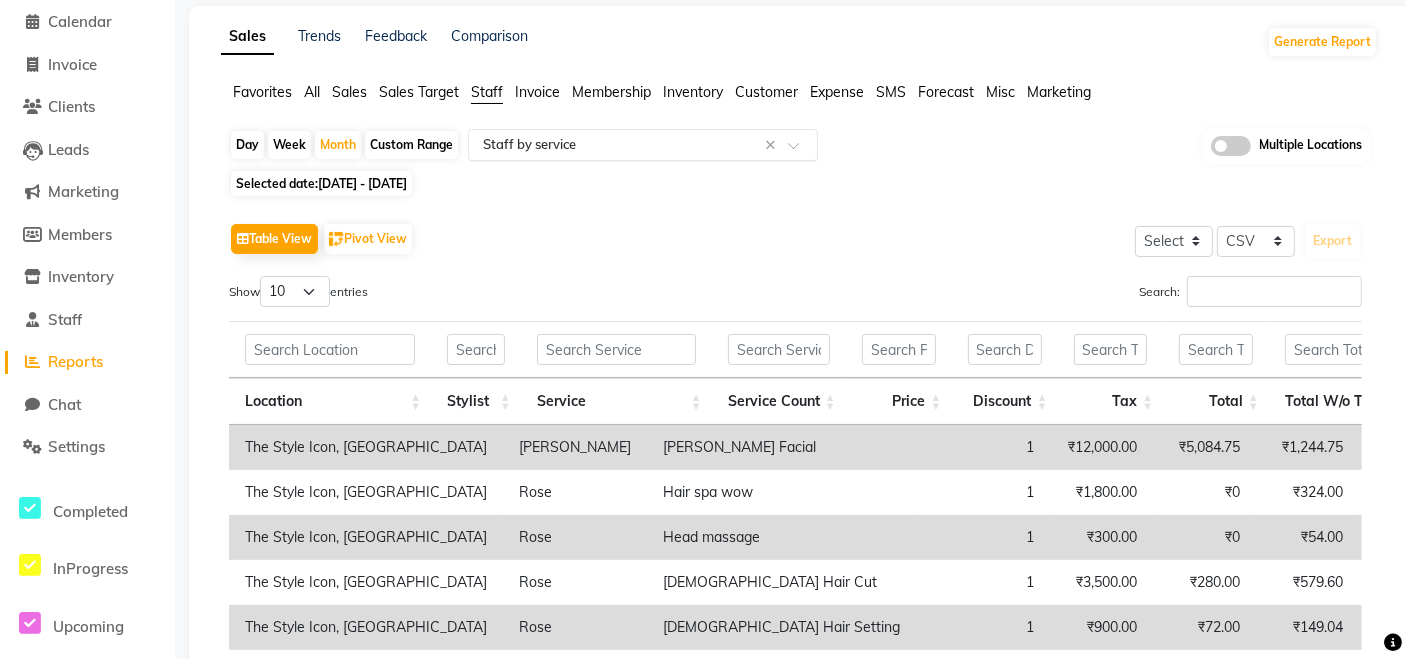 click on "Select Report Type × Staff by service ×" 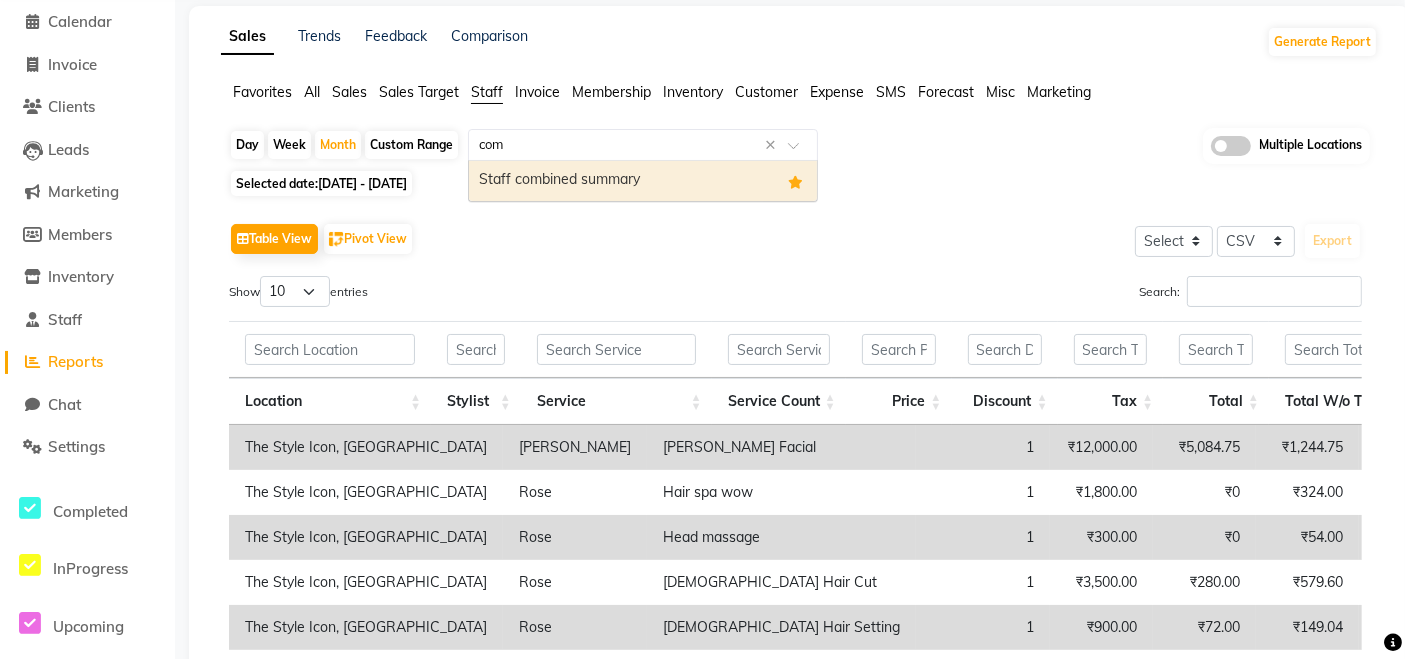 type on "comb" 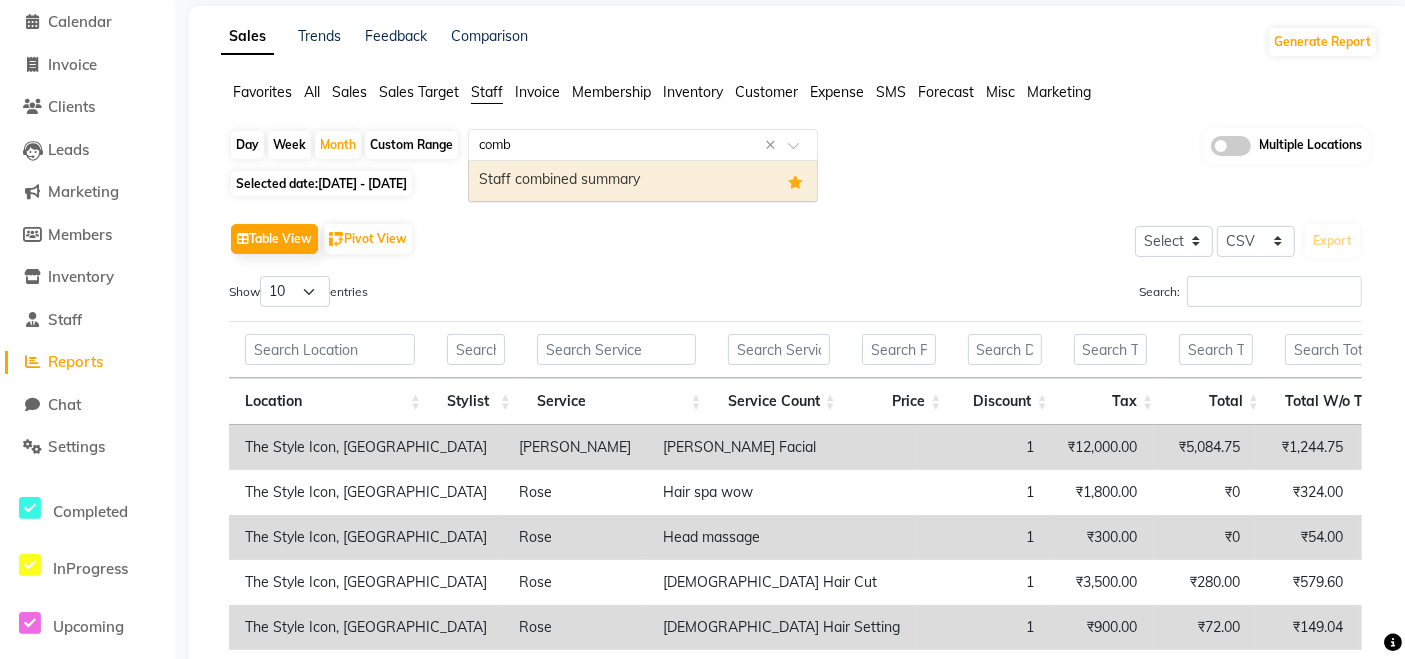 click on "Staff combined summary" at bounding box center [643, 181] 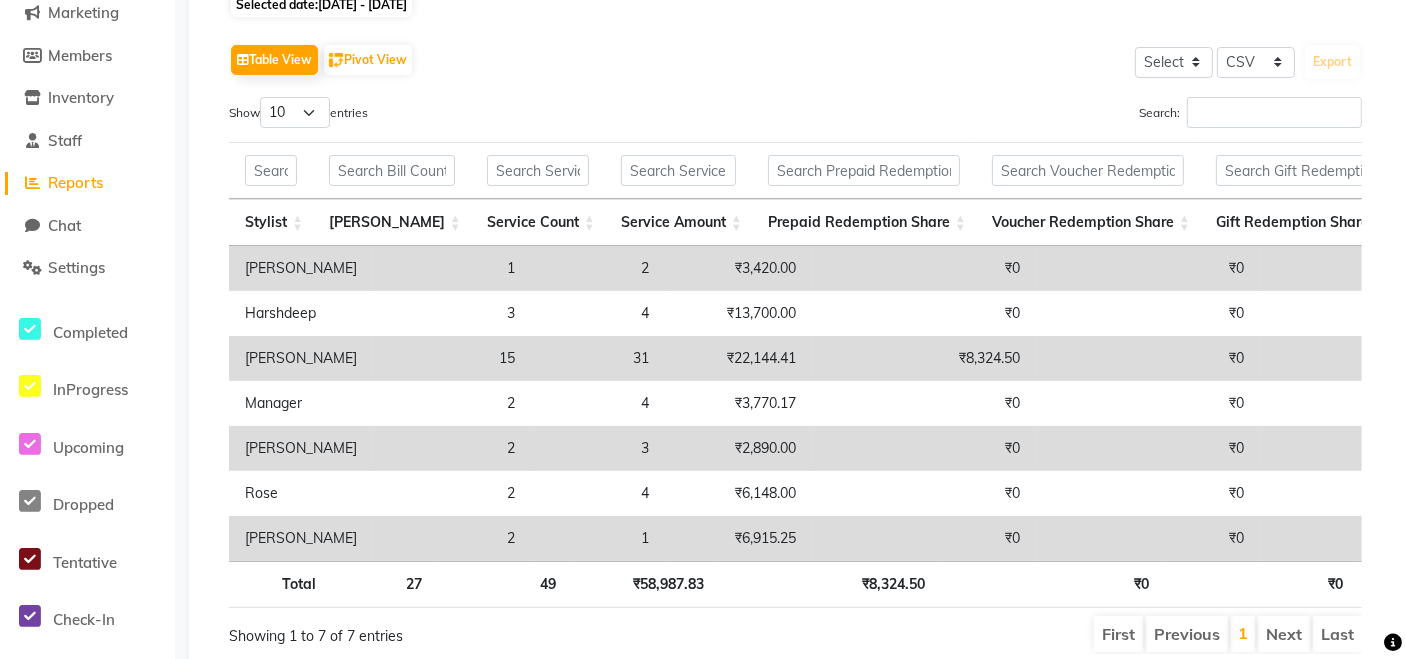 scroll, scrollTop: 276, scrollLeft: 0, axis: vertical 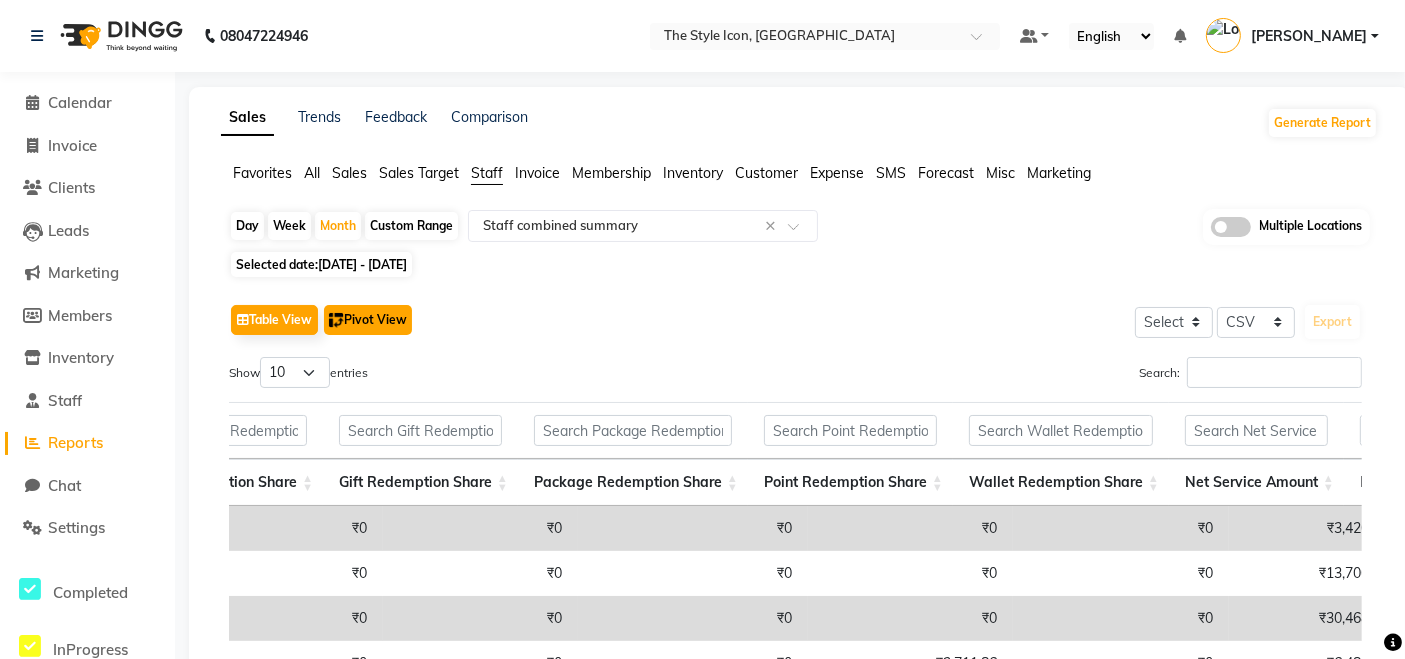 click on "Pivot View" 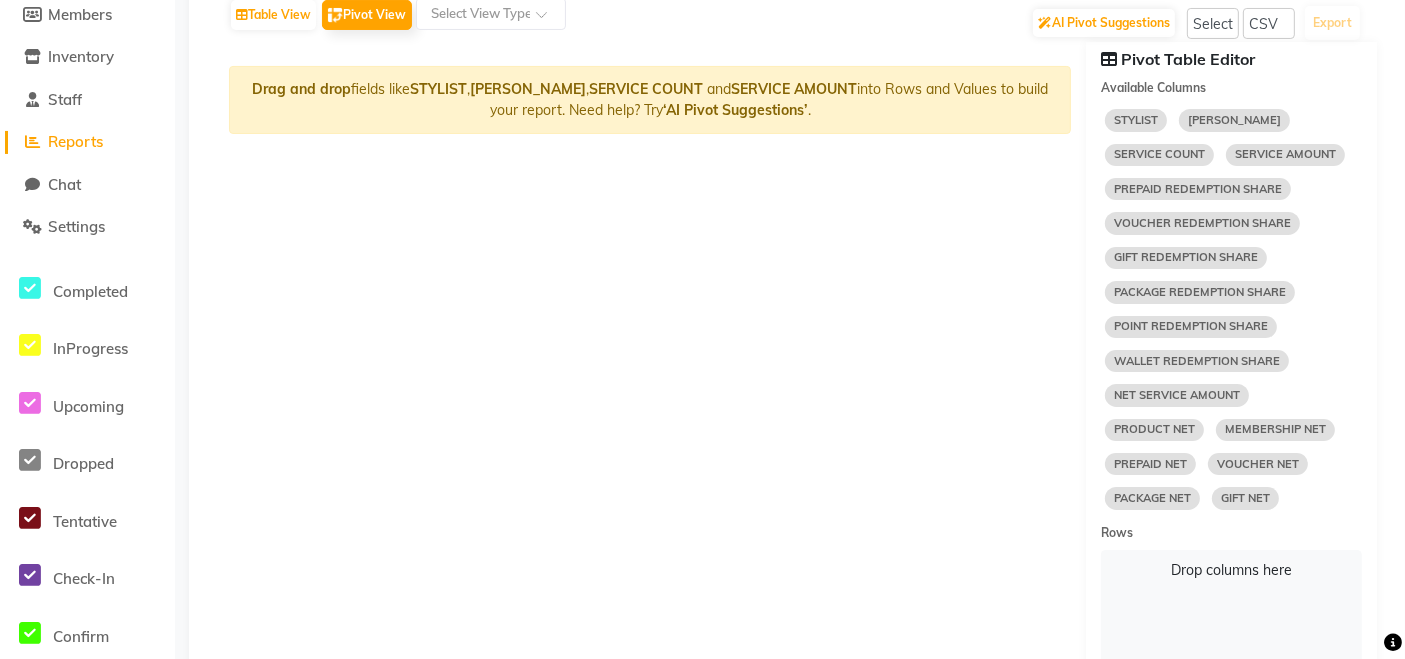 select on "10" 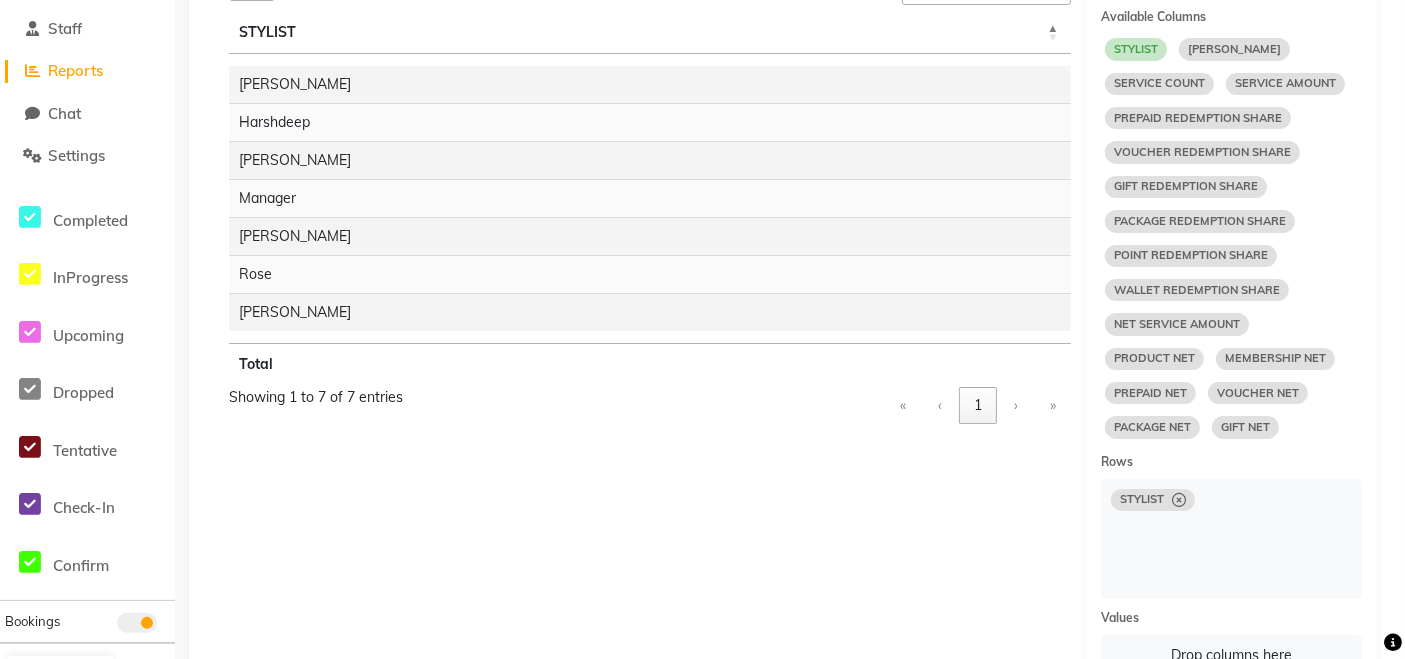 select on "10" 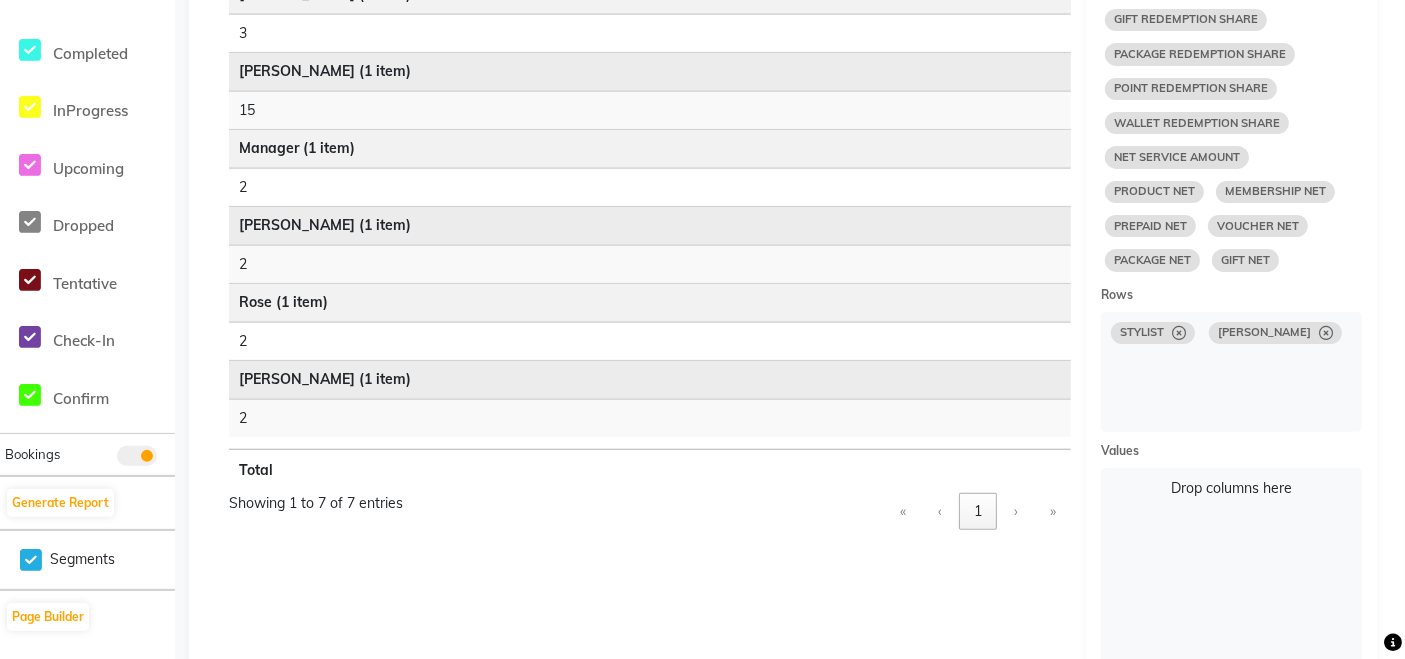 select on "10" 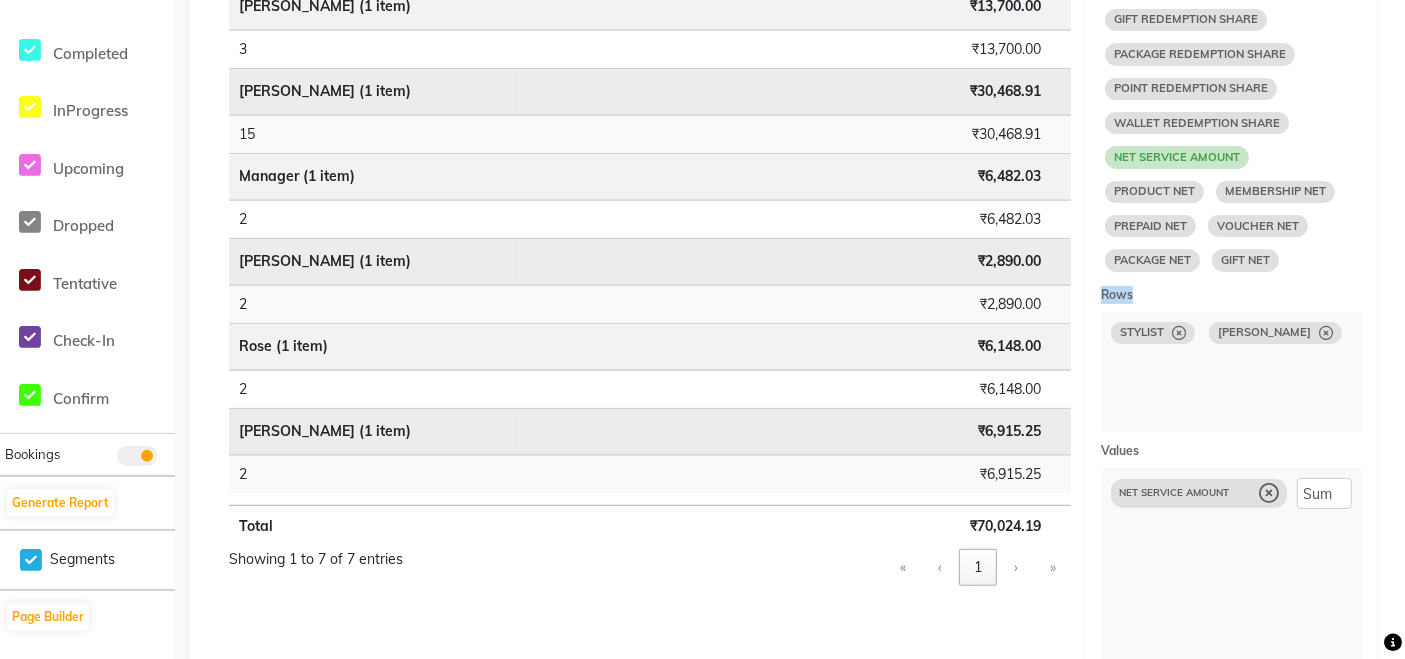 drag, startPoint x: 1153, startPoint y: 99, endPoint x: 1217, endPoint y: 172, distance: 97.082436 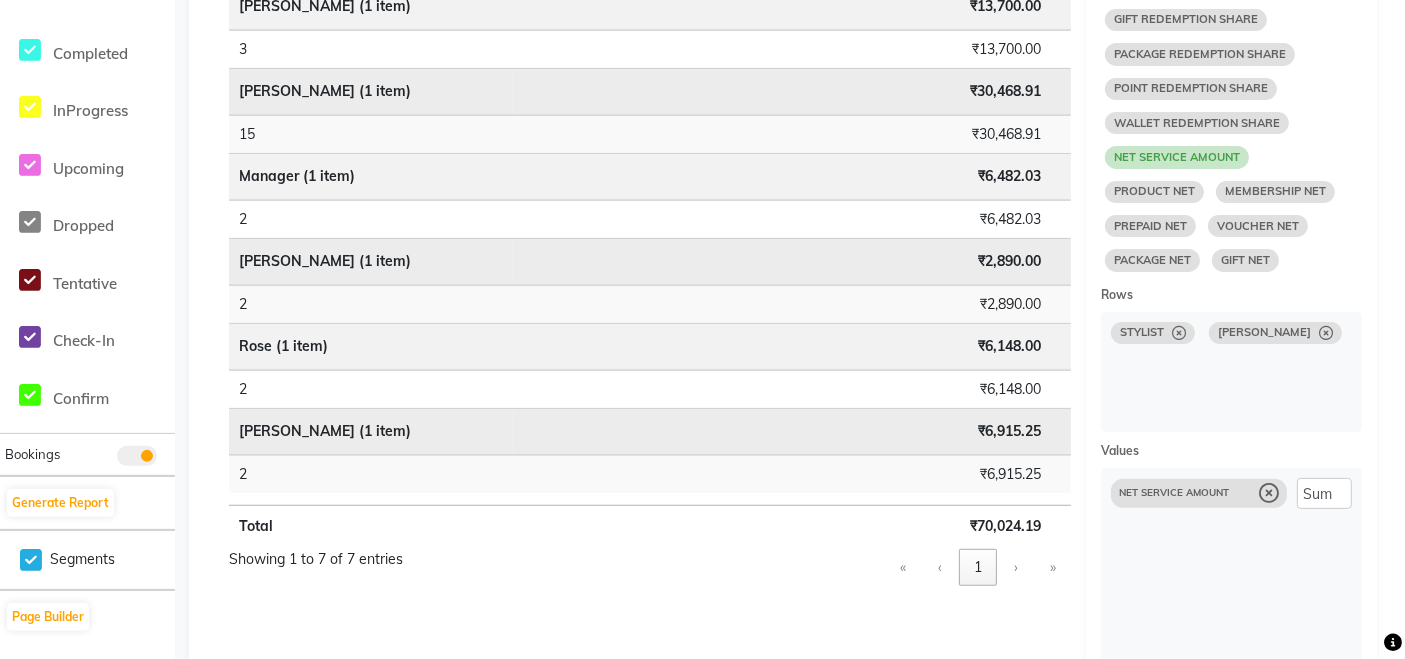 select on "10" 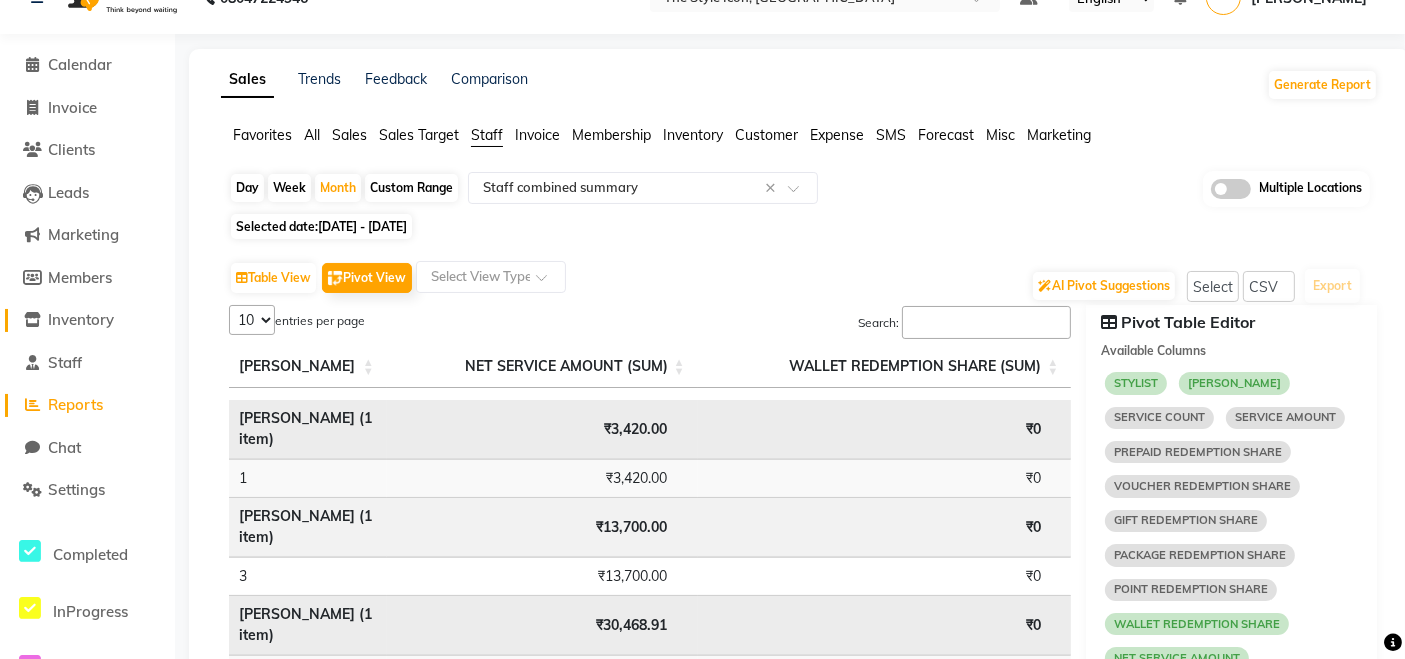 click on "Inventory" 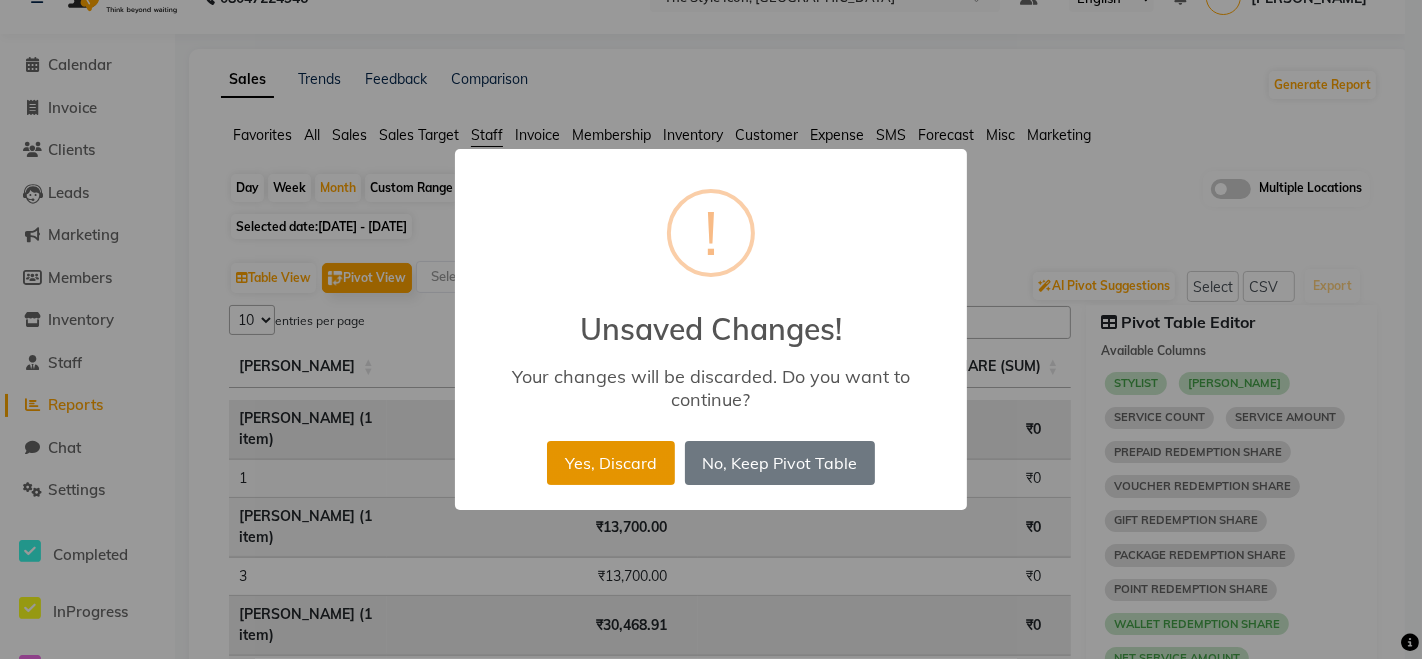click on "Yes, Discard" at bounding box center [610, 463] 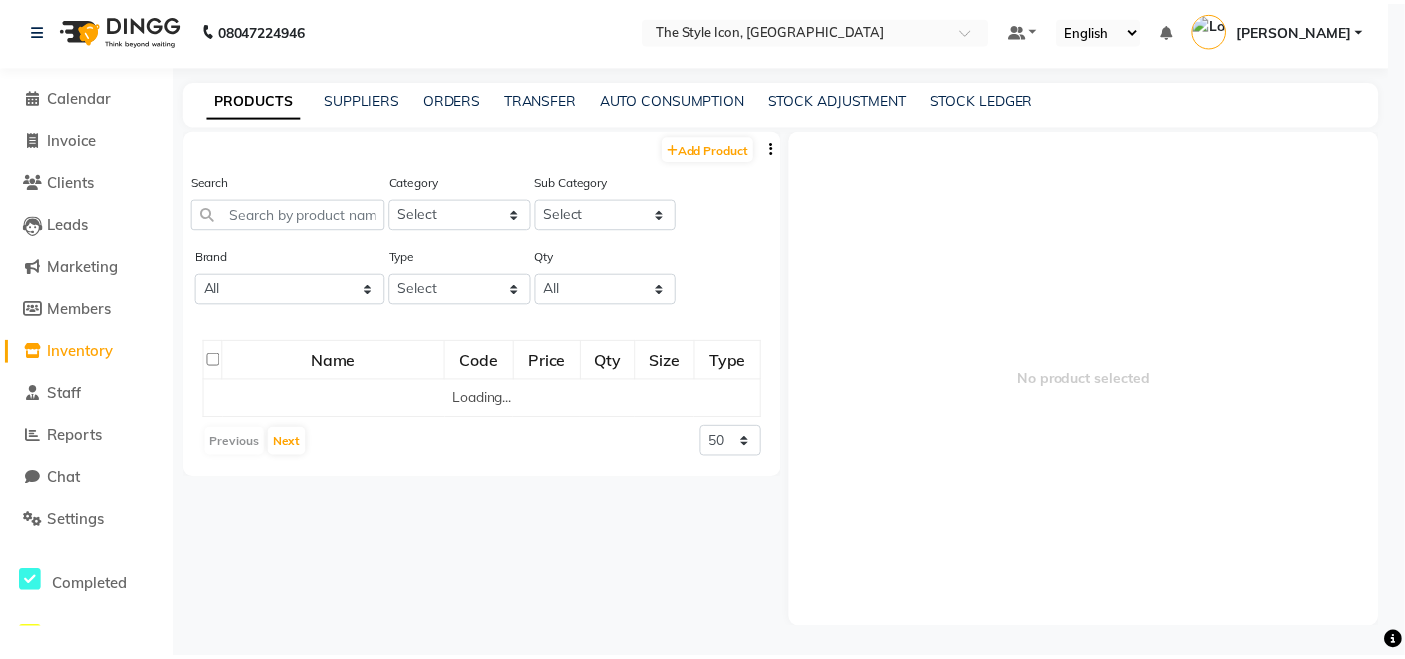 scroll, scrollTop: 6, scrollLeft: 0, axis: vertical 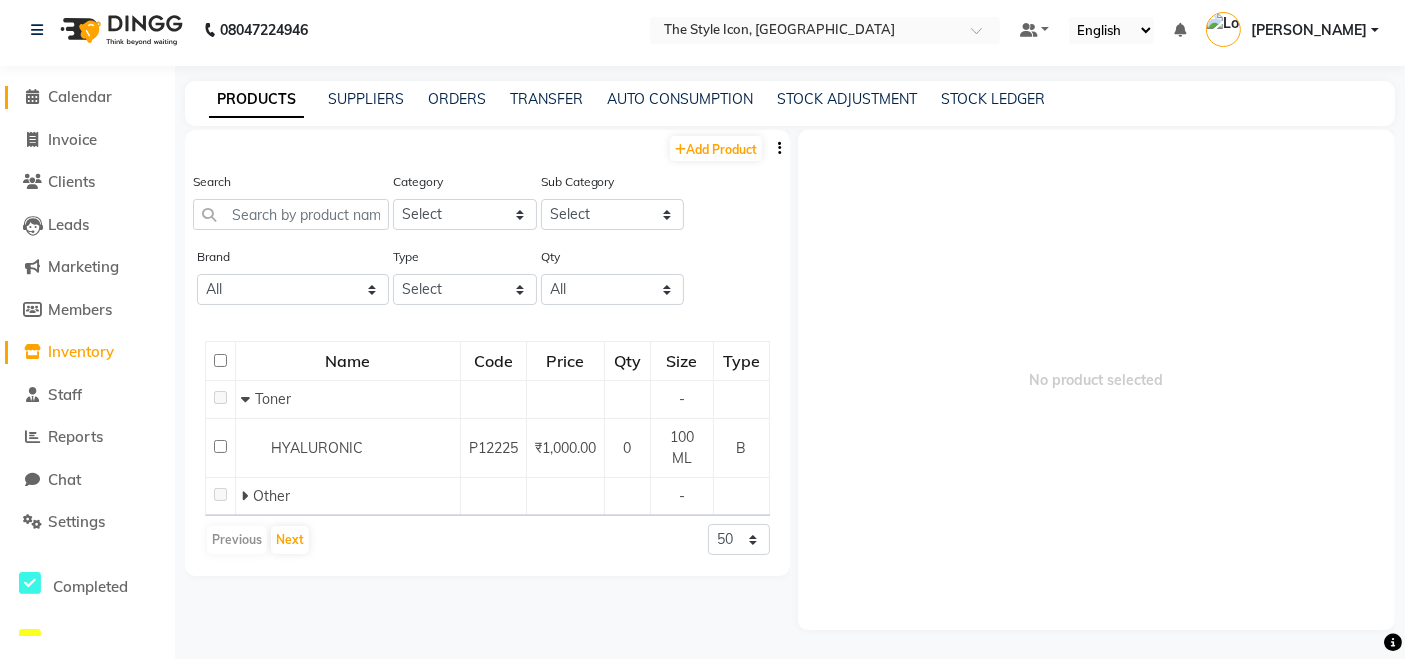 click on "Calendar" 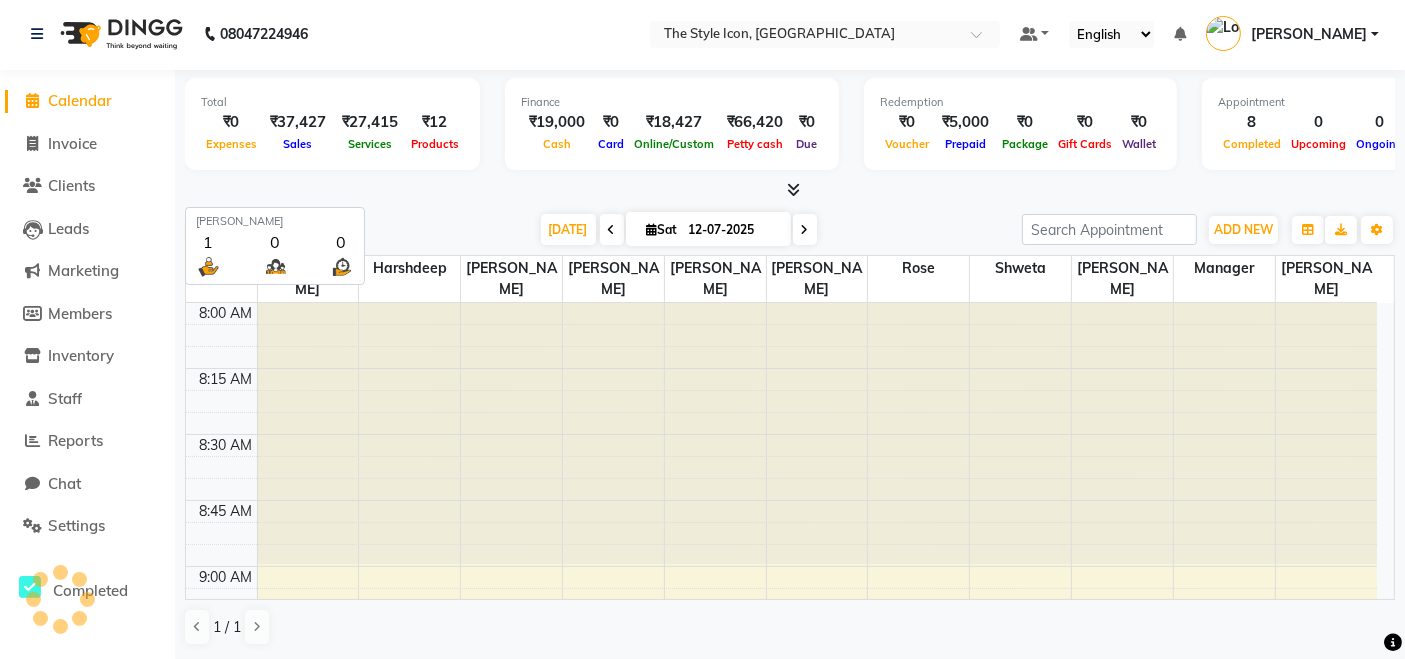 scroll, scrollTop: 0, scrollLeft: 0, axis: both 